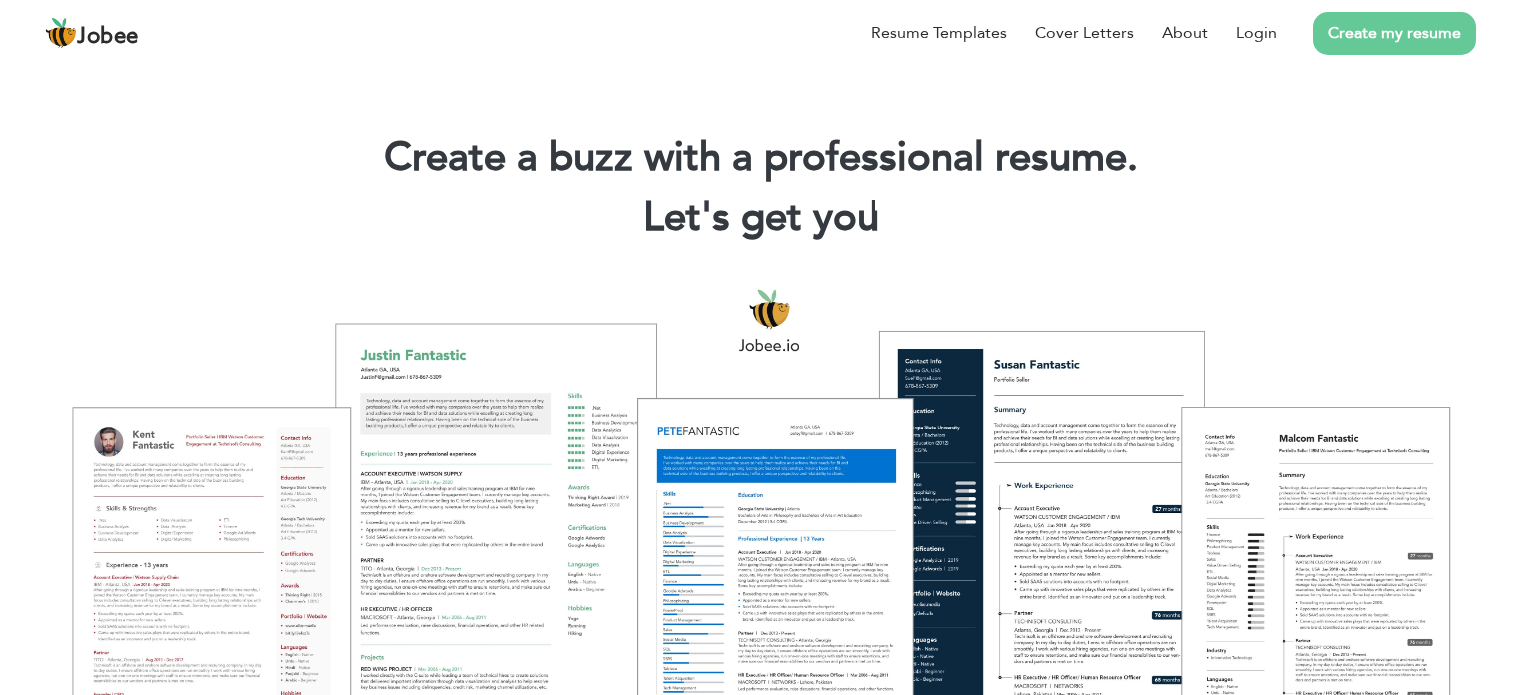 scroll, scrollTop: 0, scrollLeft: 0, axis: both 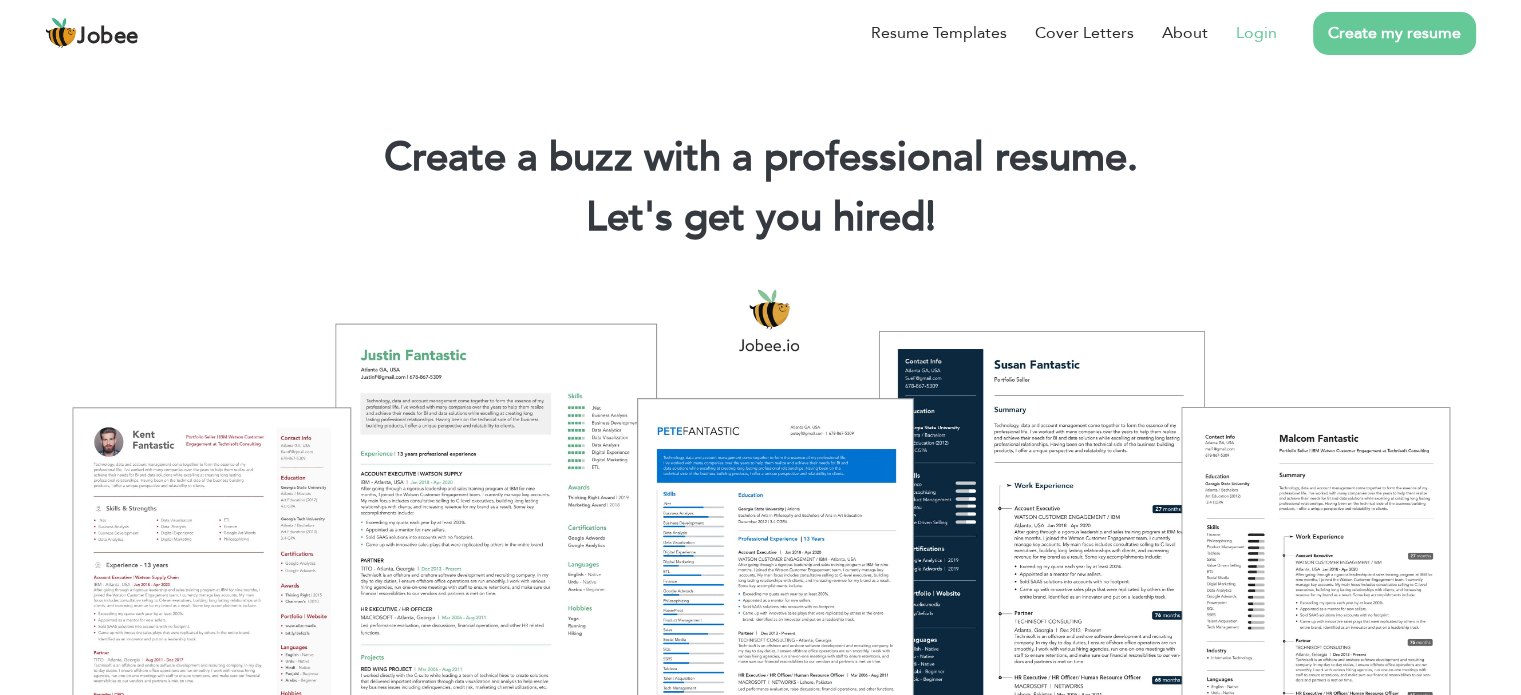 click on "Login" at bounding box center [1256, 33] 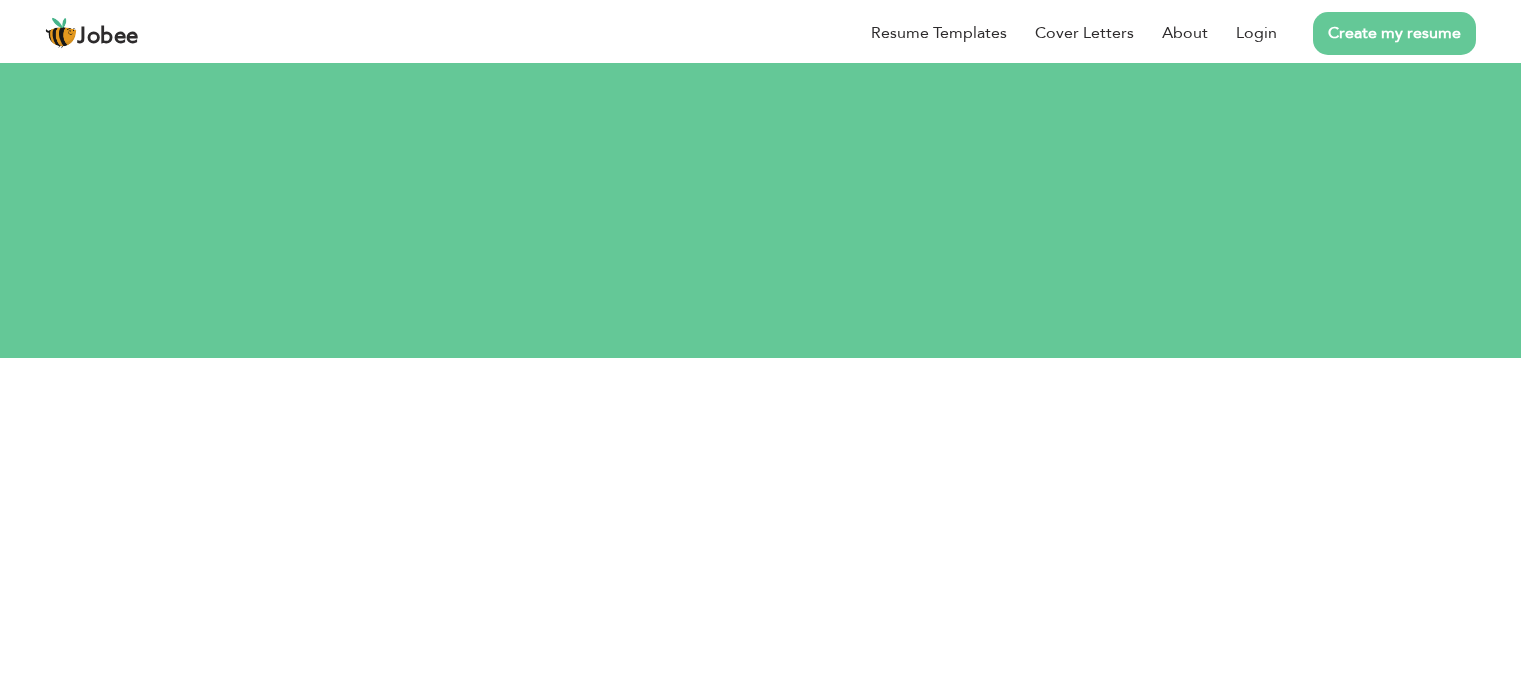 scroll, scrollTop: 0, scrollLeft: 0, axis: both 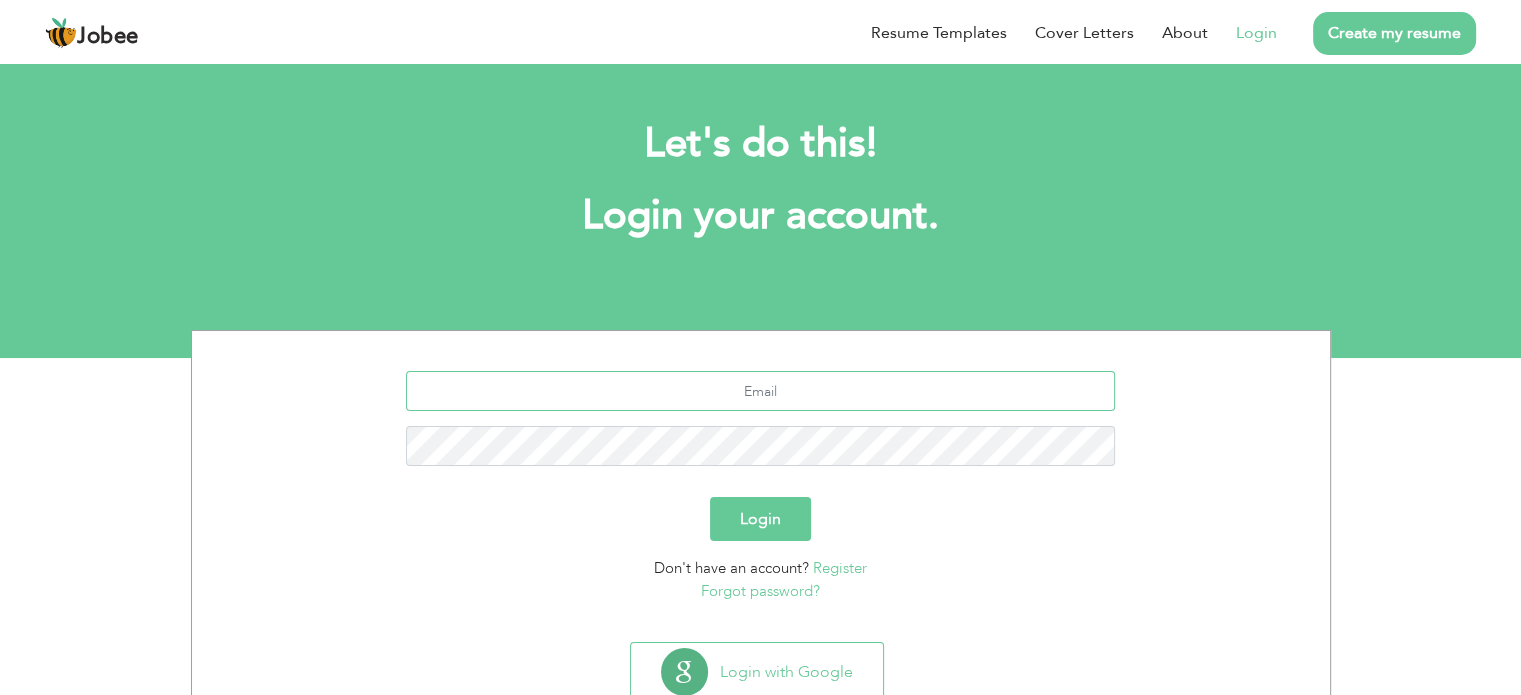 click at bounding box center (760, 391) 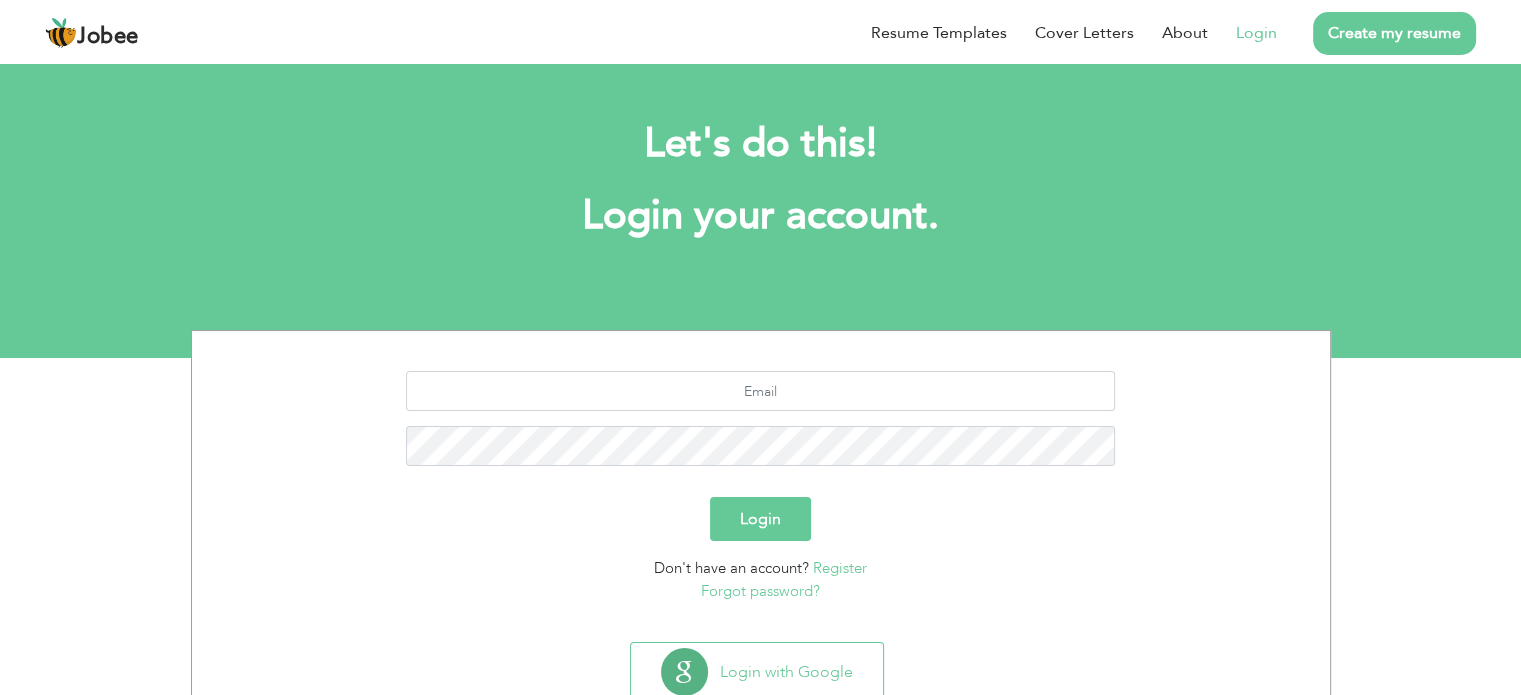 click on "Register" at bounding box center (840, 568) 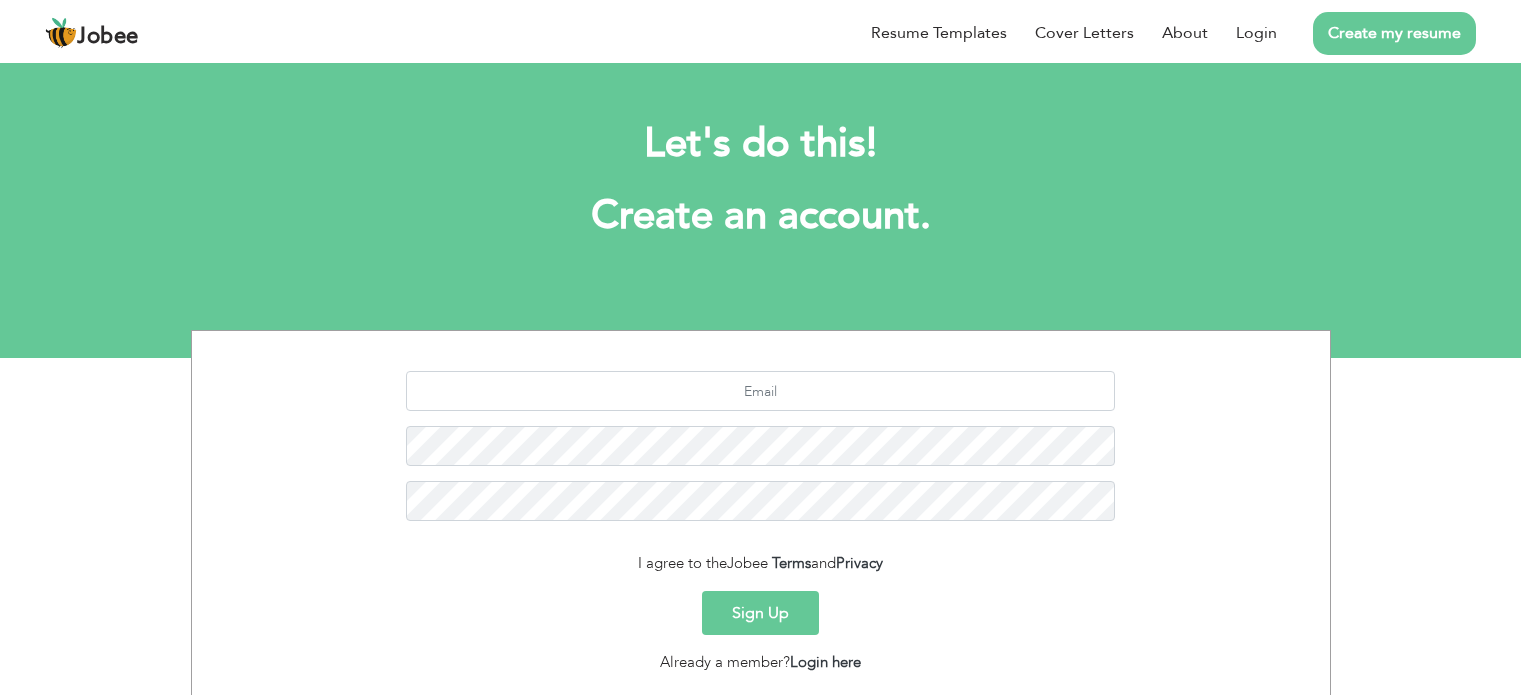 scroll, scrollTop: 0, scrollLeft: 0, axis: both 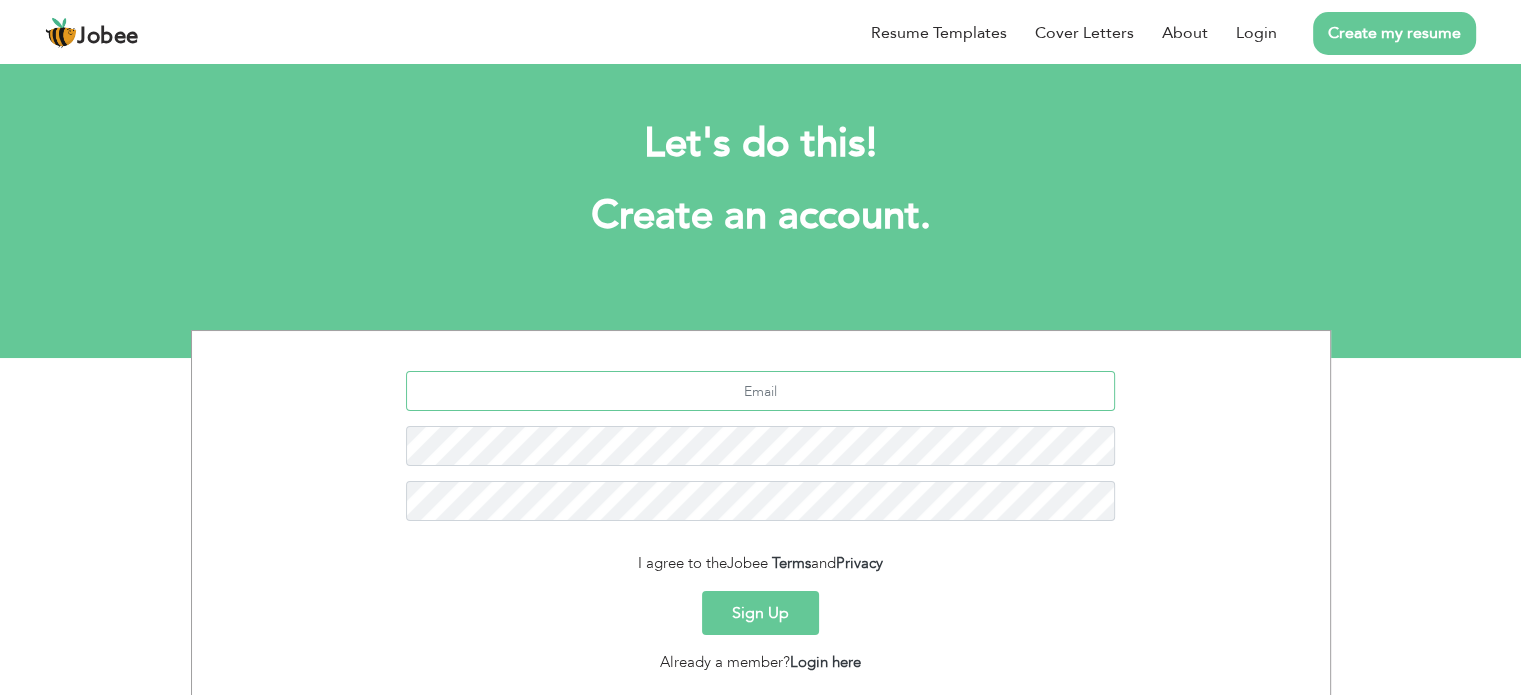 click at bounding box center [760, 391] 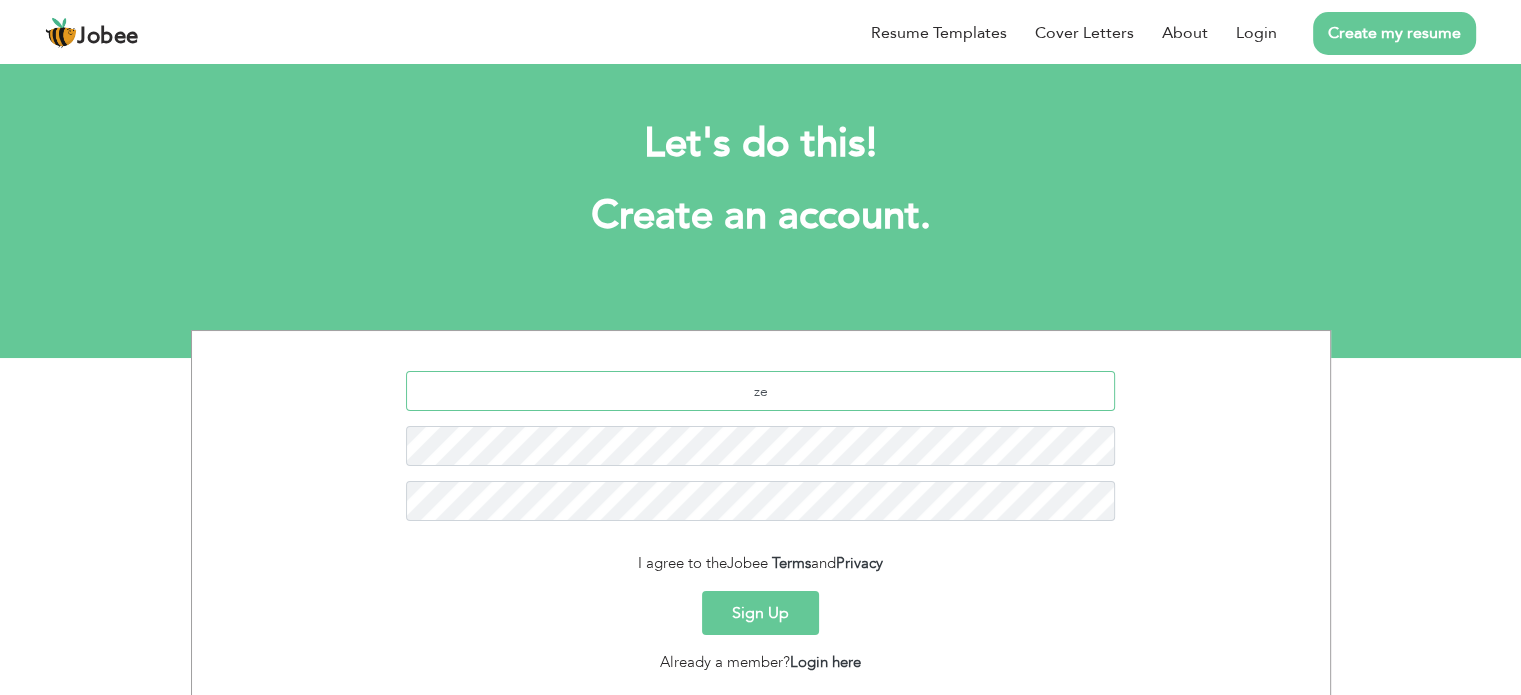 type on "z" 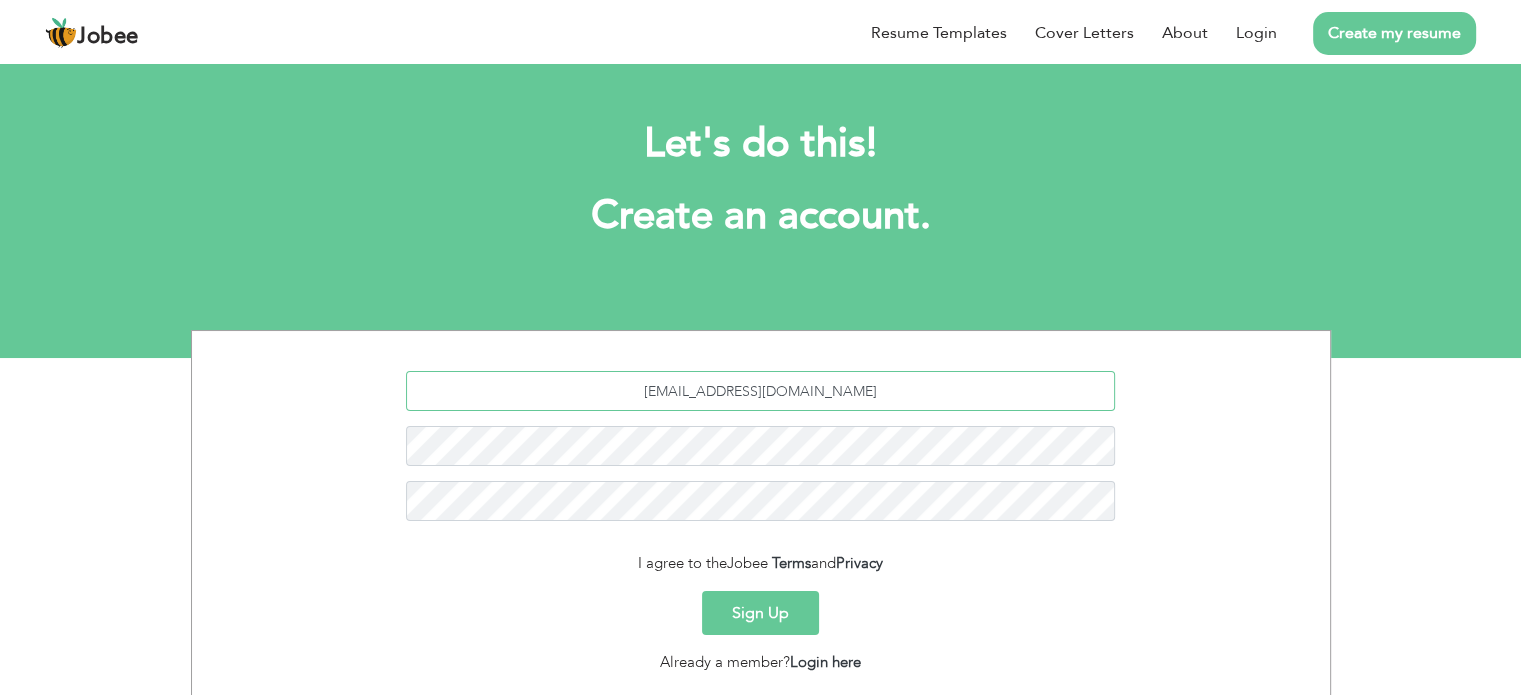 type on "[EMAIL_ADDRESS][DOMAIN_NAME]" 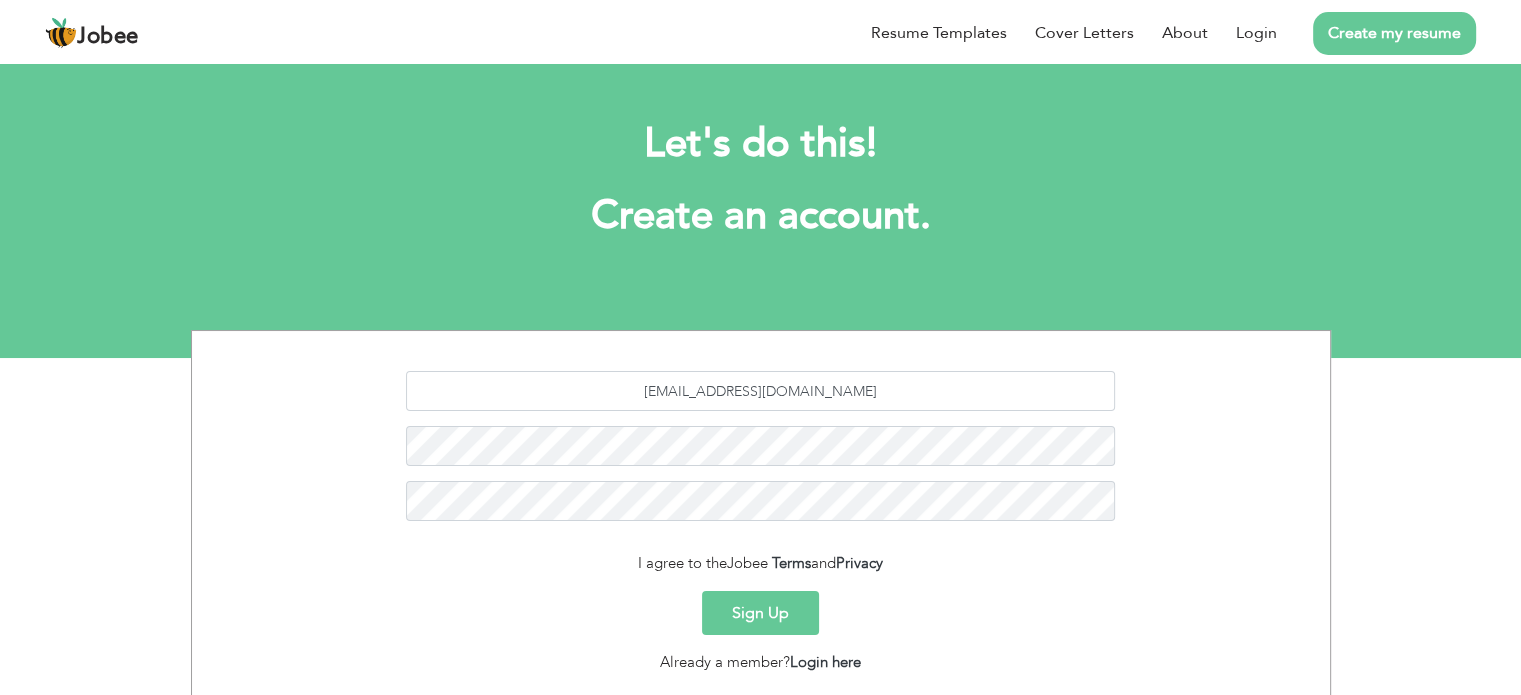 click on "Sign Up" at bounding box center (760, 613) 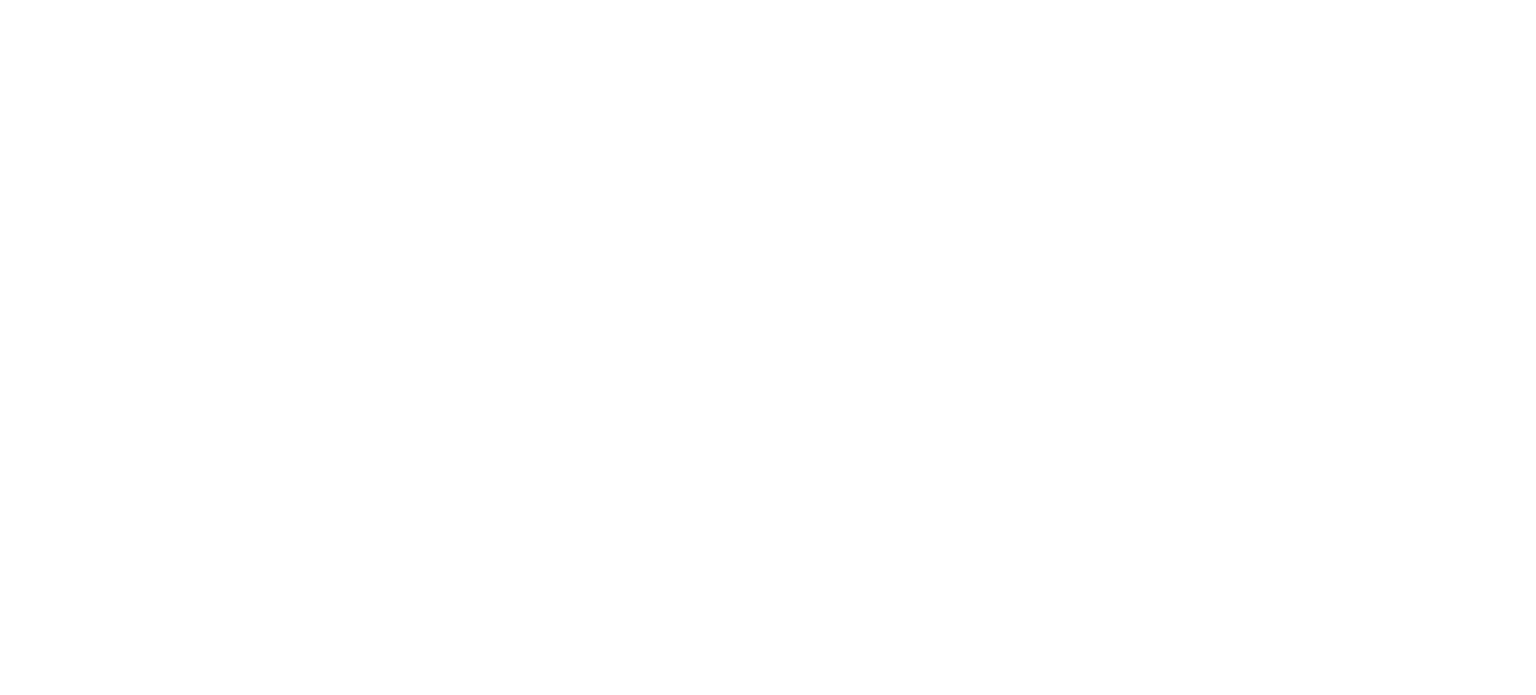 scroll, scrollTop: 0, scrollLeft: 0, axis: both 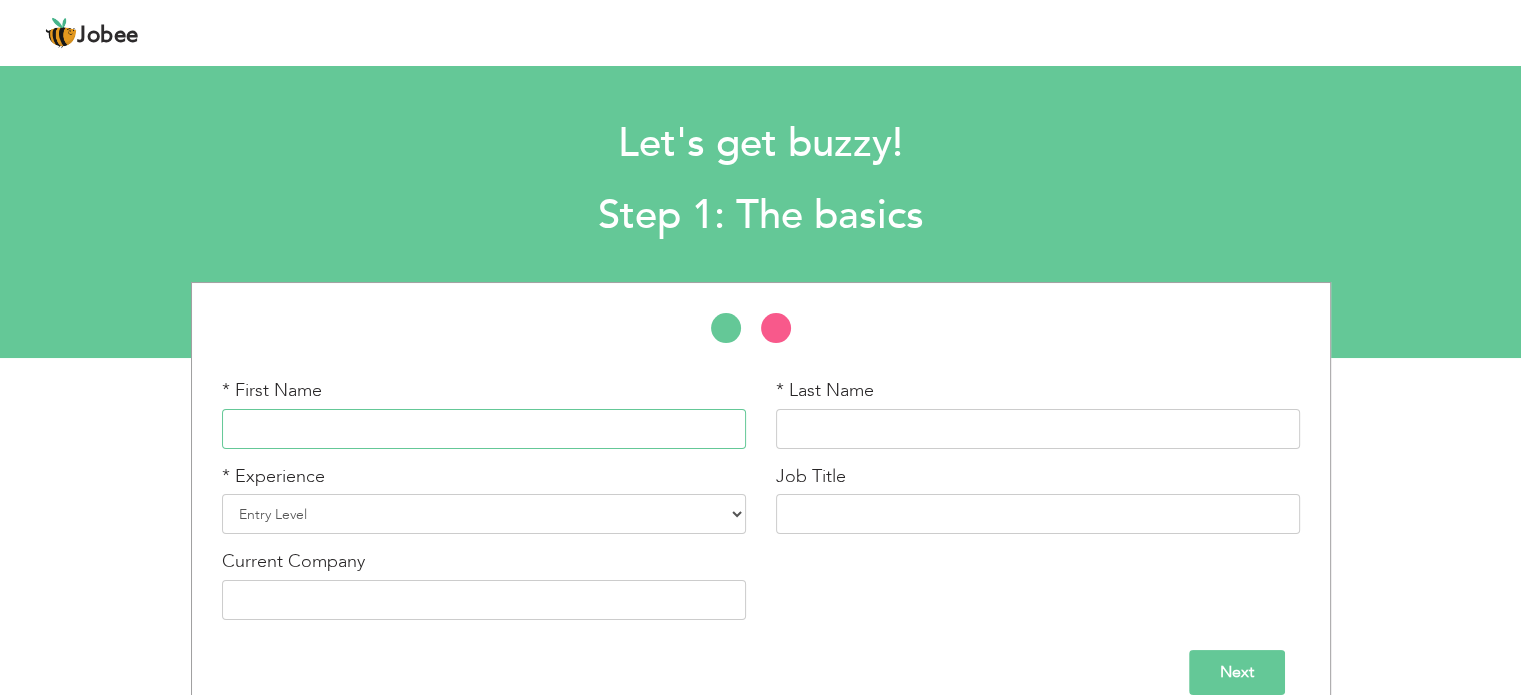 click at bounding box center (484, 429) 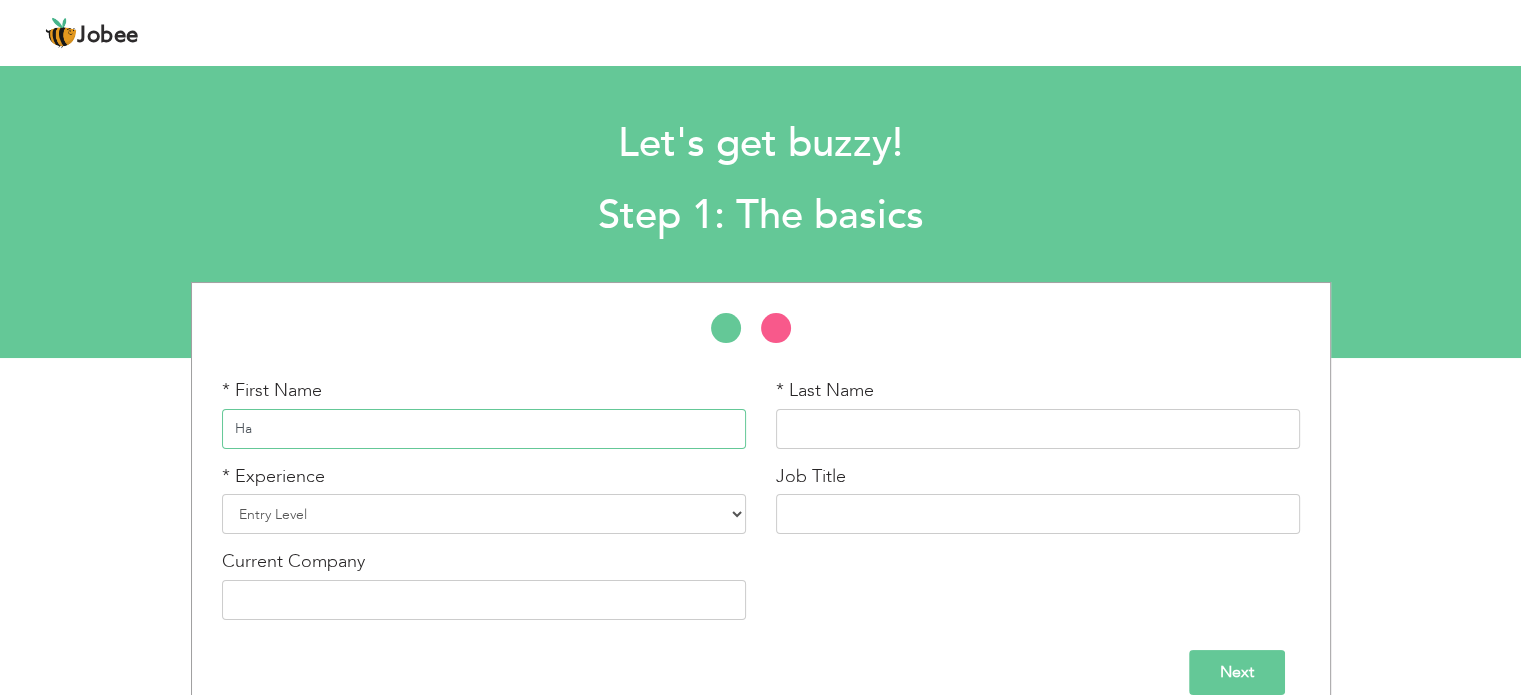 type on "H" 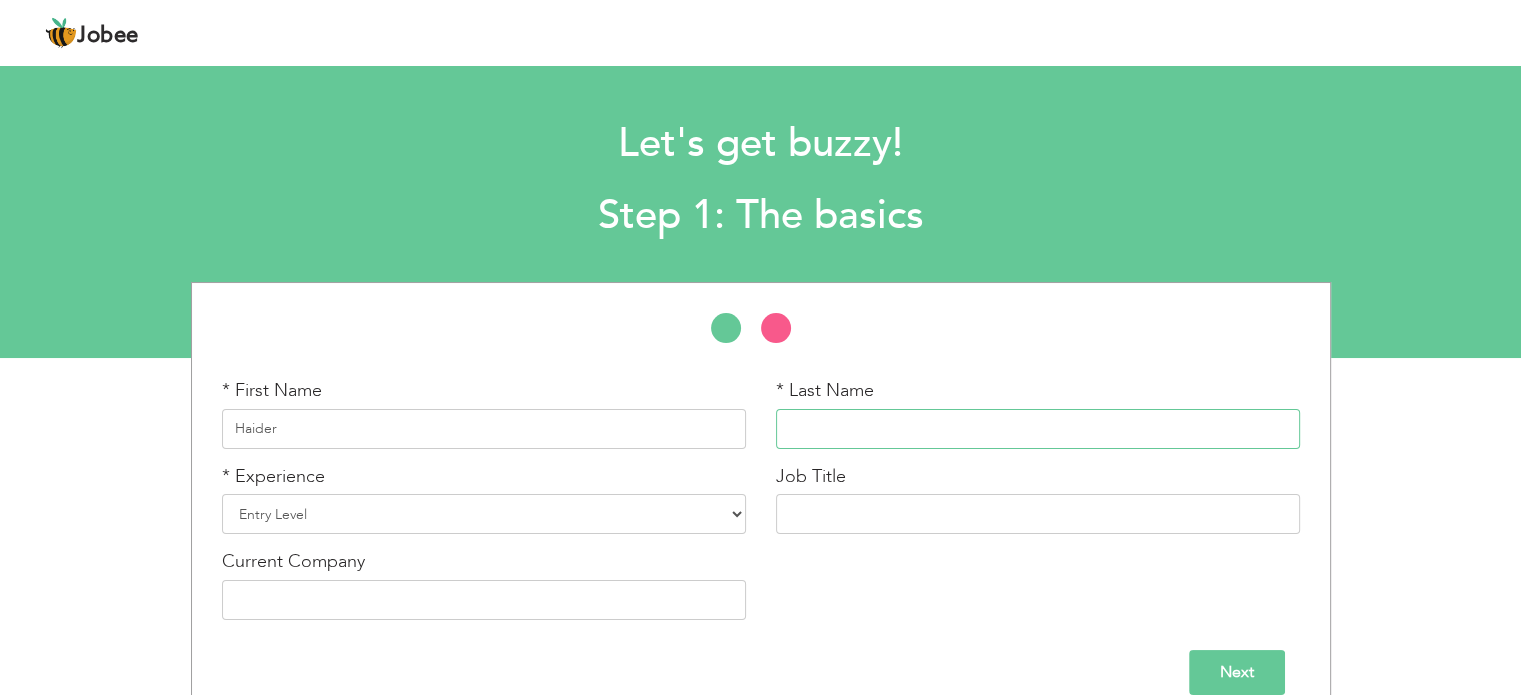 click at bounding box center [1038, 429] 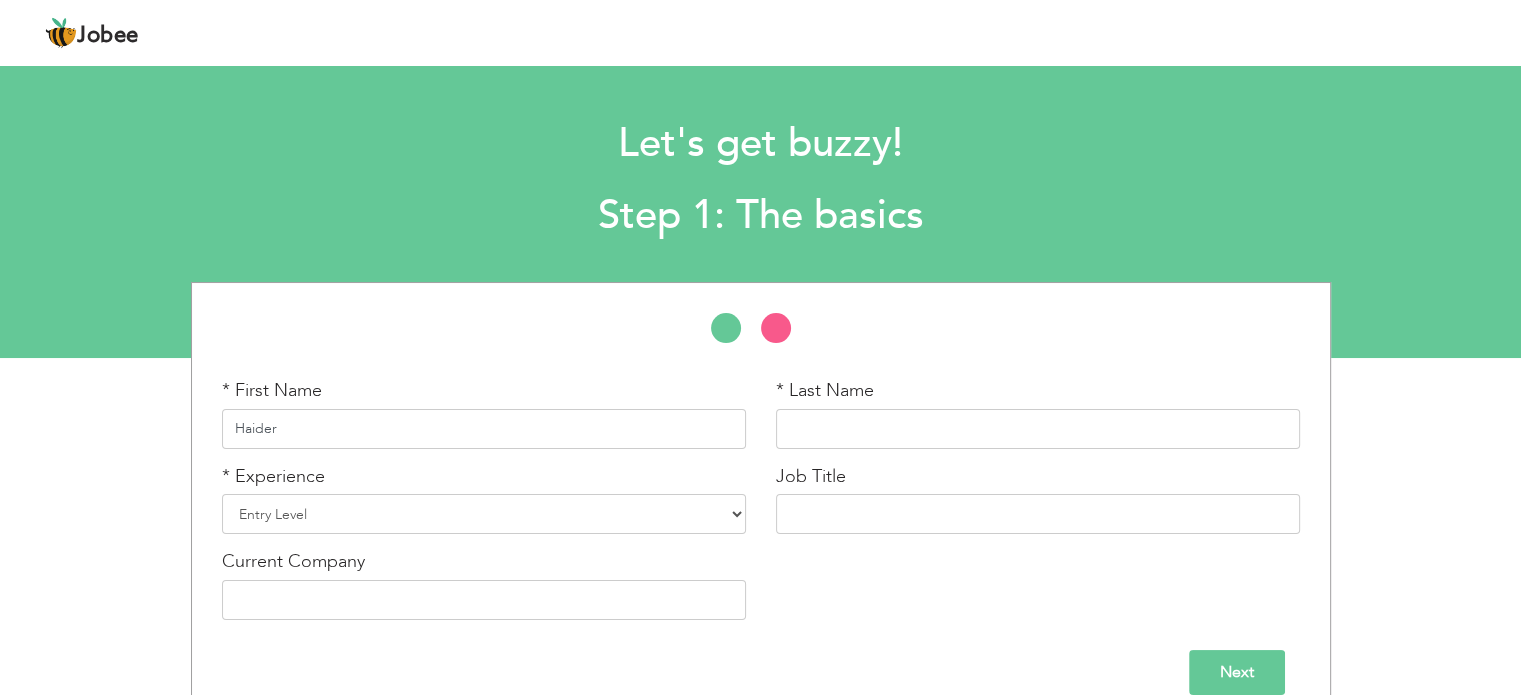 click on "Haider" at bounding box center (484, 429) 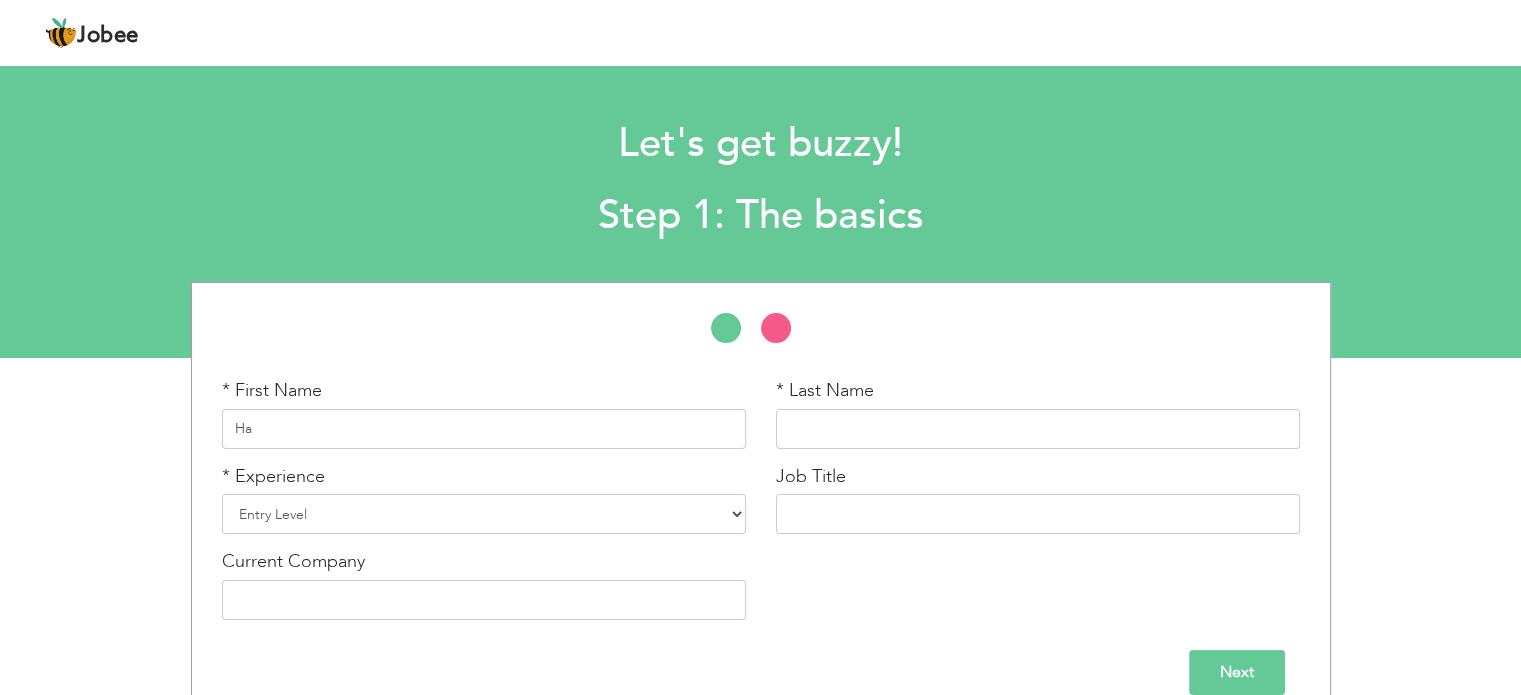 type on "H" 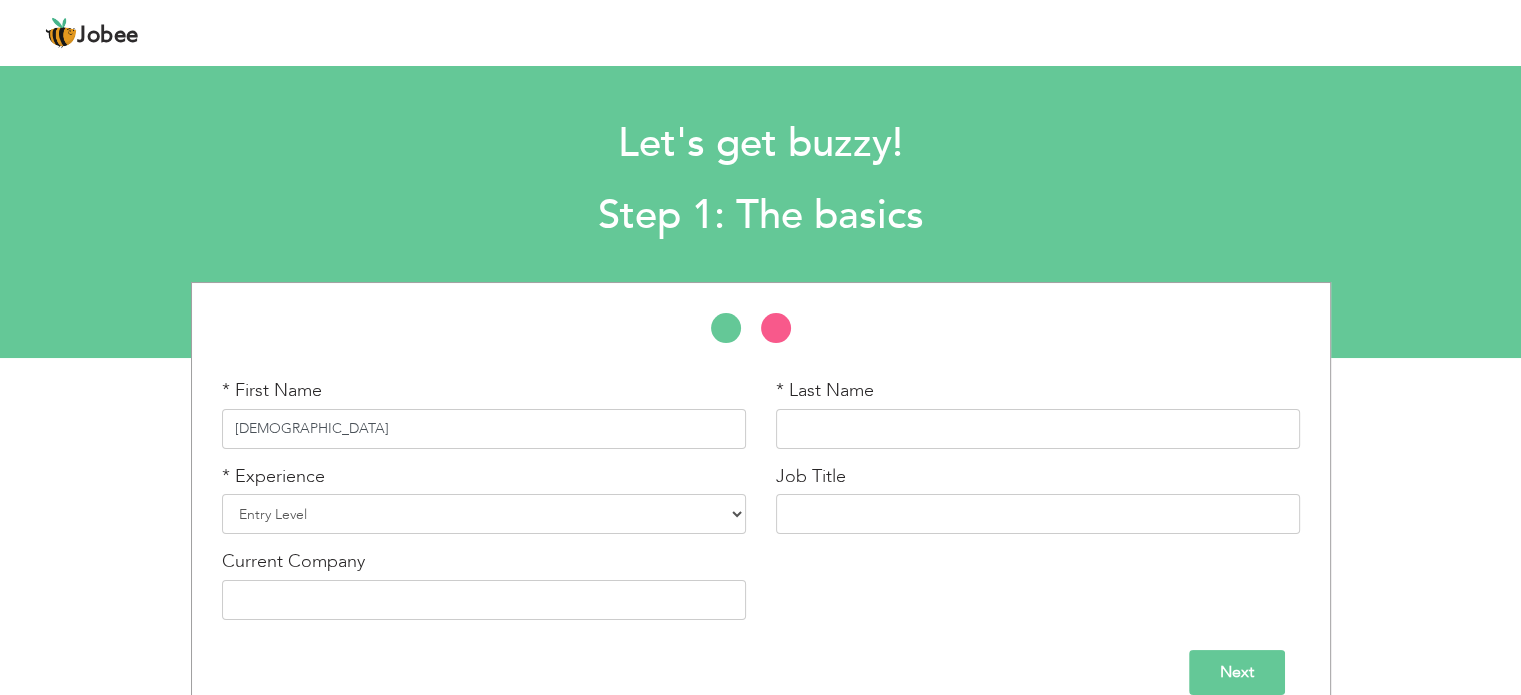 type on "[DEMOGRAPHIC_DATA]" 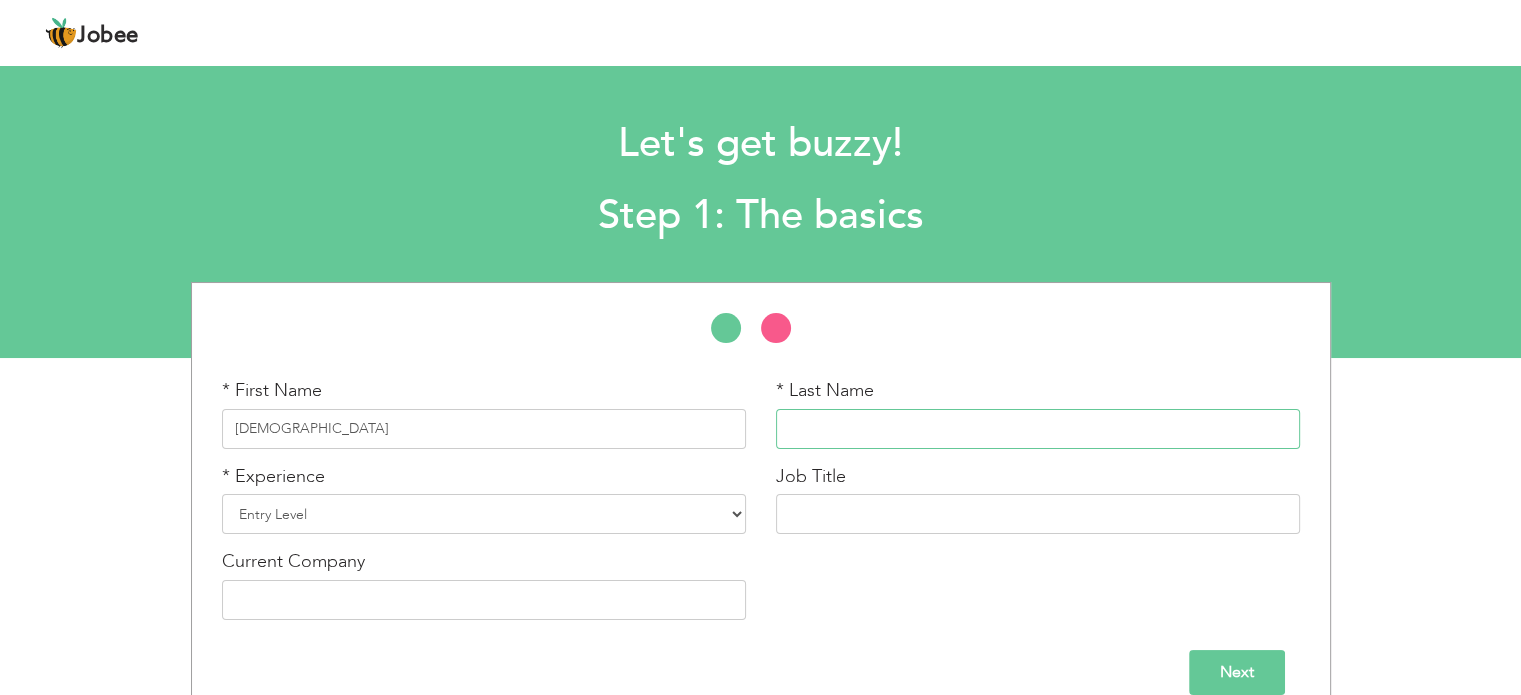click at bounding box center (1038, 429) 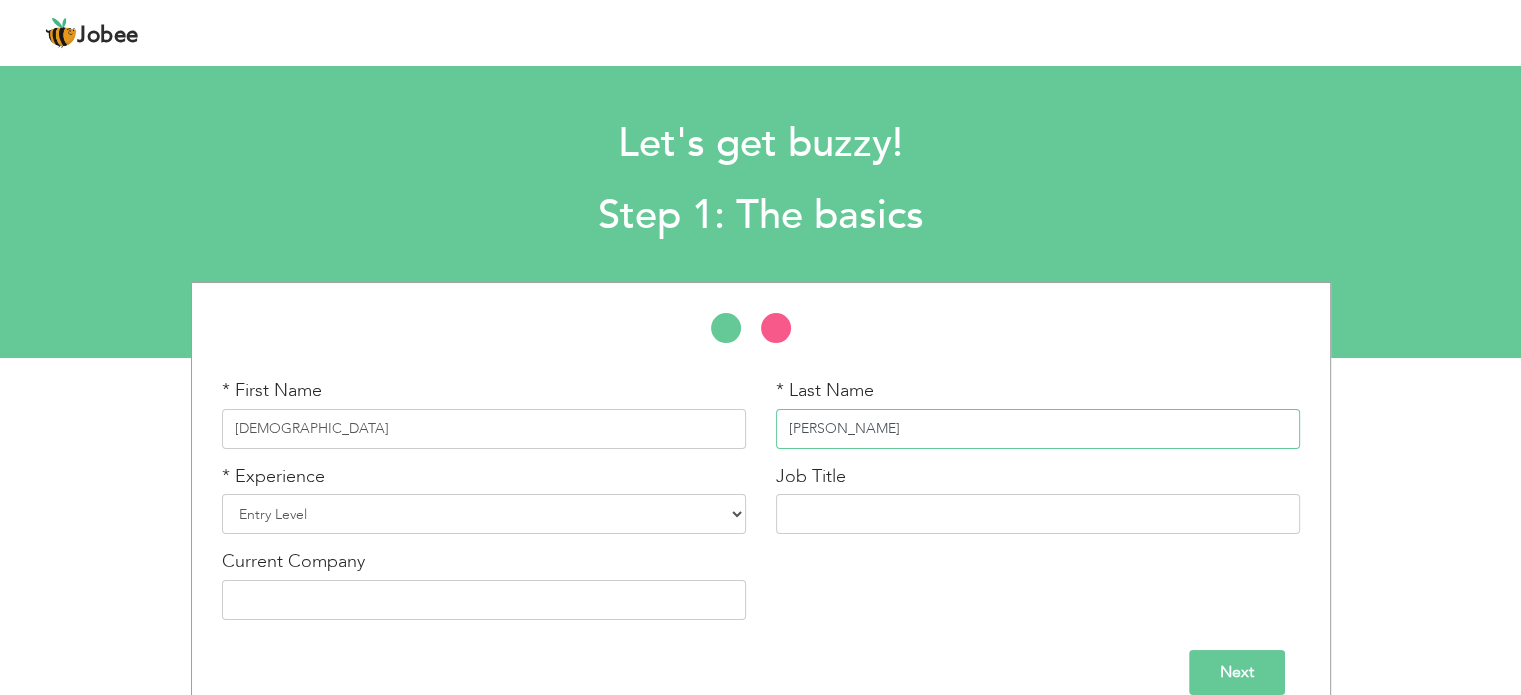 type on "[PERSON_NAME]" 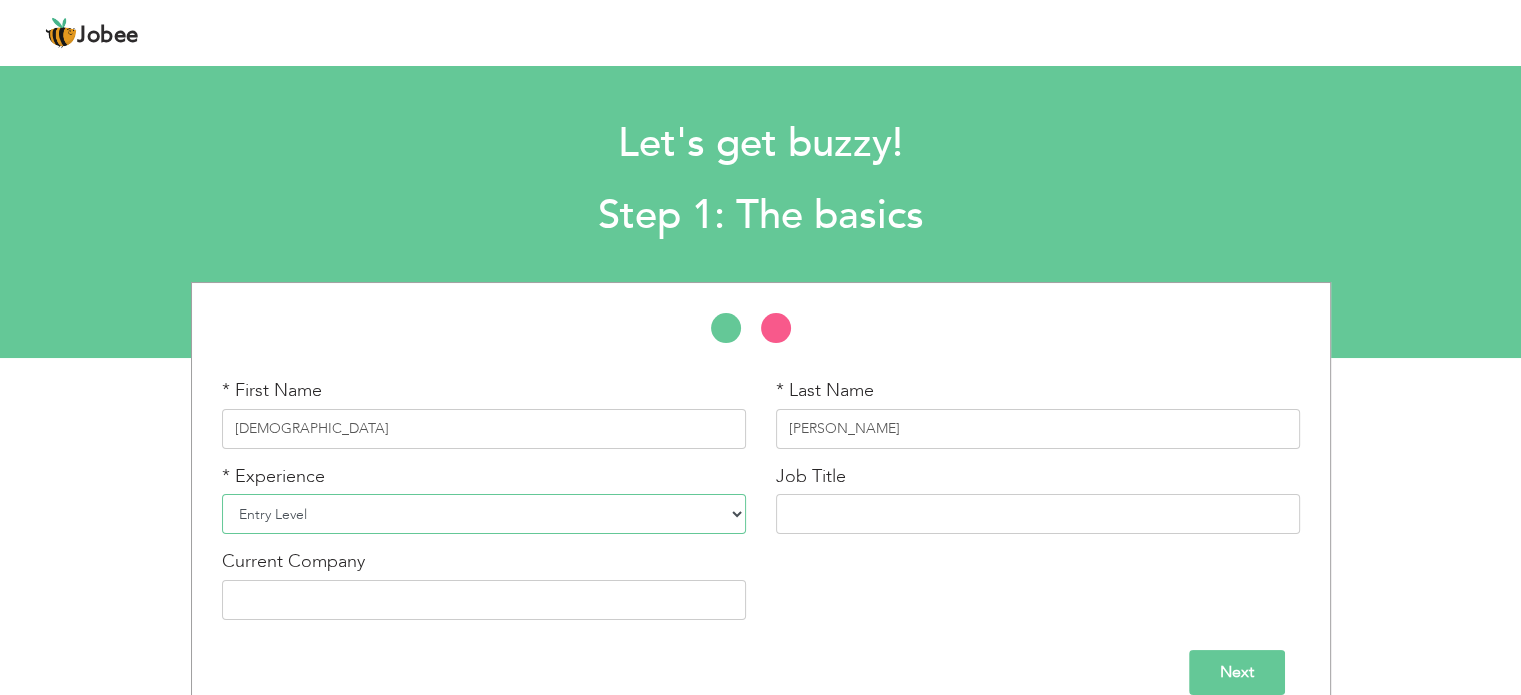 click on "Entry Level
Less than 1 Year
1 Year
2 Years
3 Years
4 Years
5 Years
6 Years
7 Years
8 Years
9 Years
10 Years
11 Years
12 Years
13 Years
14 Years
15 Years
16 Years
17 Years
18 Years
19 Years
20 Years
21 Years
22 Years
23 Years
24 Years
25 Years
26 Years
27 Years
28 Years
29 Years
30 Years
31 Years
32 Years
33 Years
34 Years
35 Years
More than 35 Years" at bounding box center (484, 514) 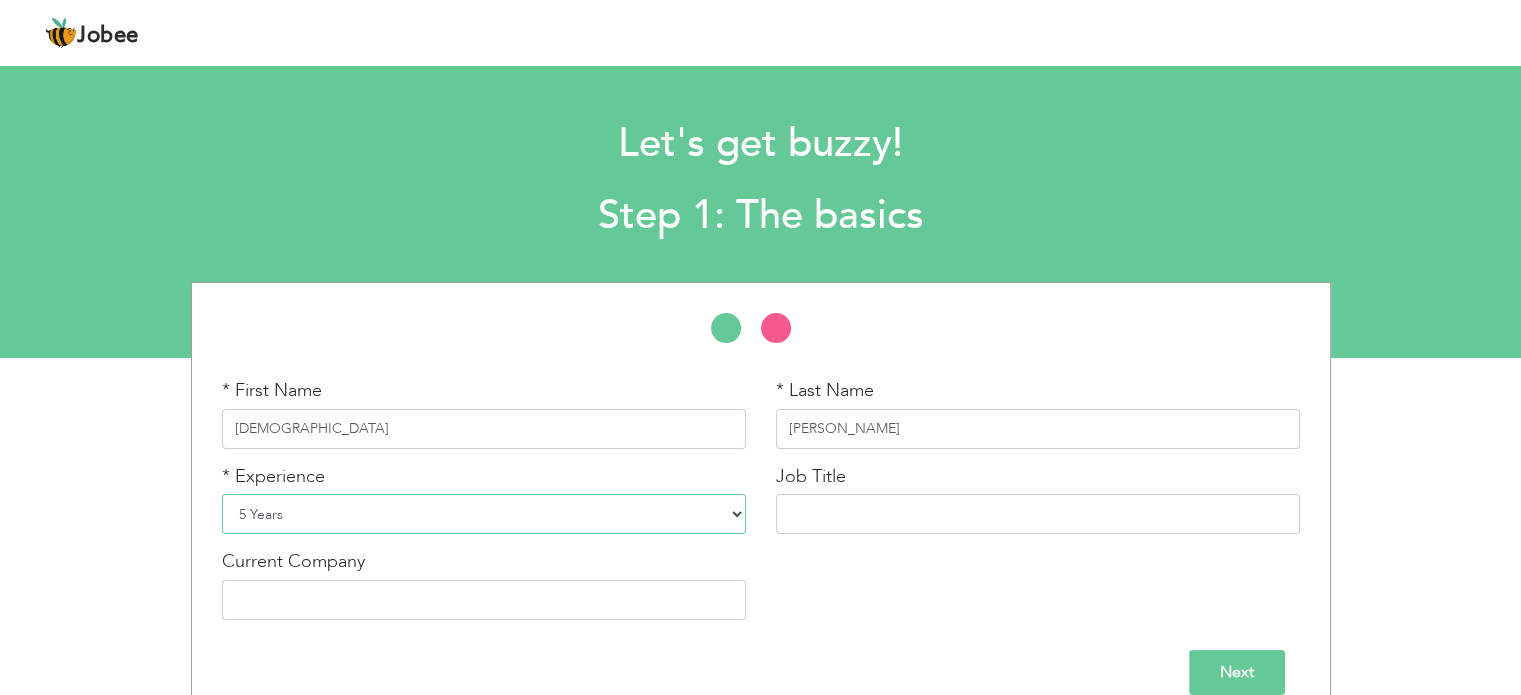 click on "Entry Level
Less than 1 Year
1 Year
2 Years
3 Years
4 Years
5 Years
6 Years
7 Years
8 Years
9 Years
10 Years
11 Years
12 Years
13 Years
14 Years
15 Years
16 Years
17 Years
18 Years
19 Years
20 Years
21 Years
22 Years
23 Years
24 Years
25 Years
26 Years
27 Years
28 Years
29 Years
30 Years
31 Years
32 Years
33 Years
34 Years
35 Years
More than 35 Years" at bounding box center [484, 514] 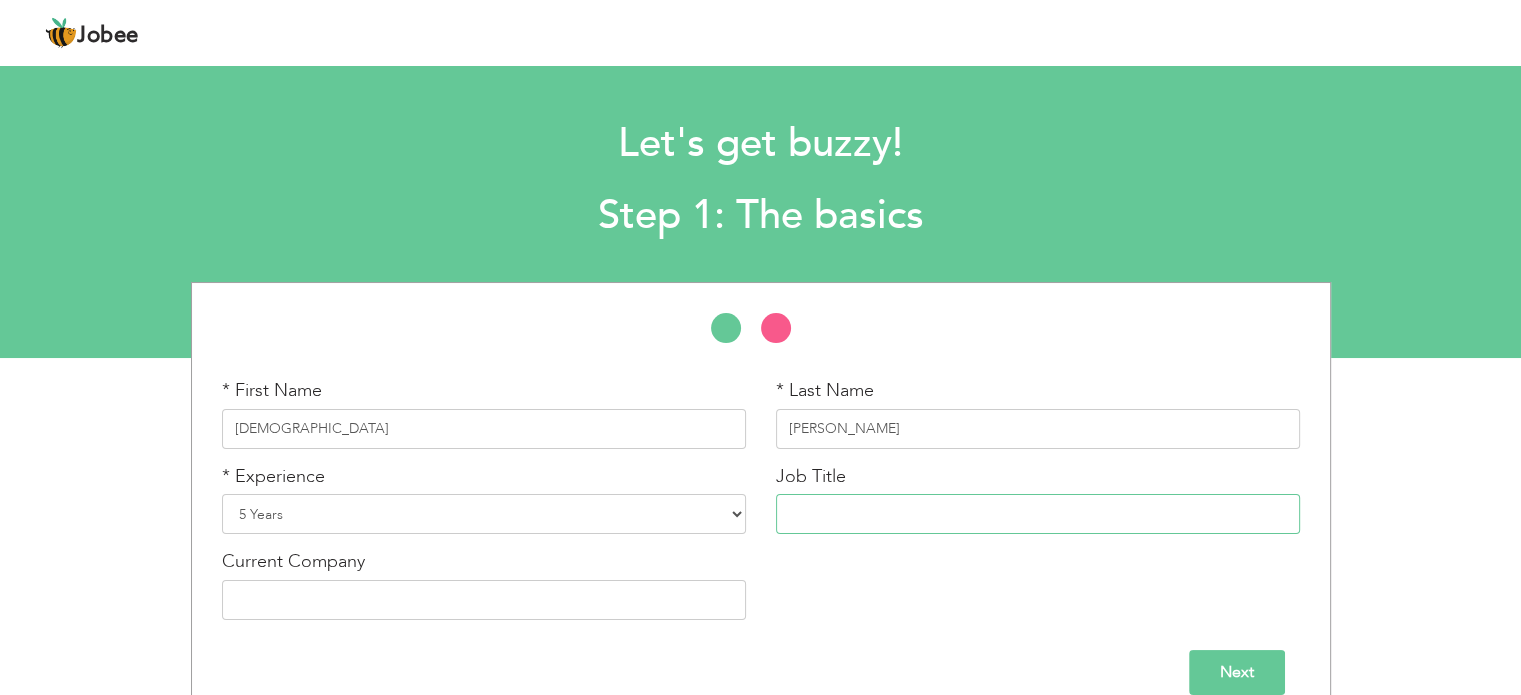 click at bounding box center (1038, 514) 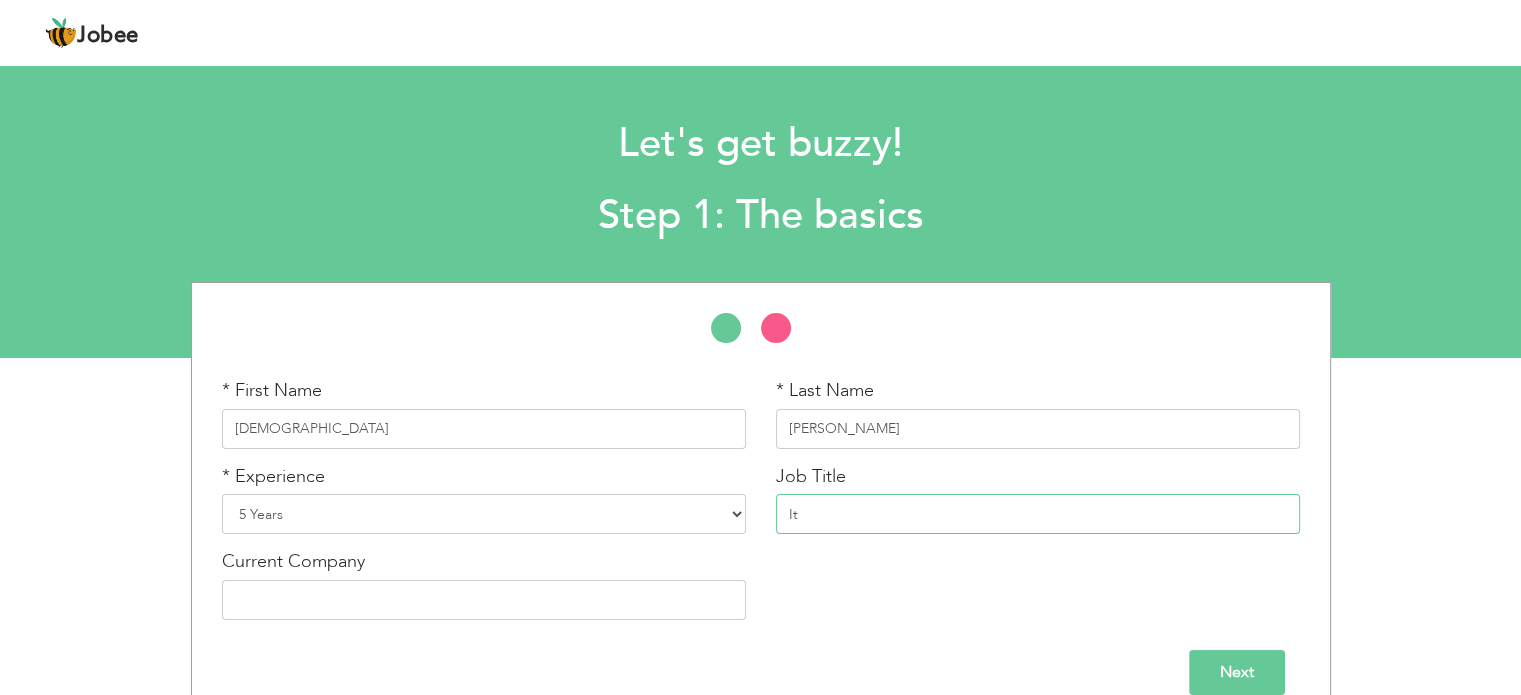 type on "I" 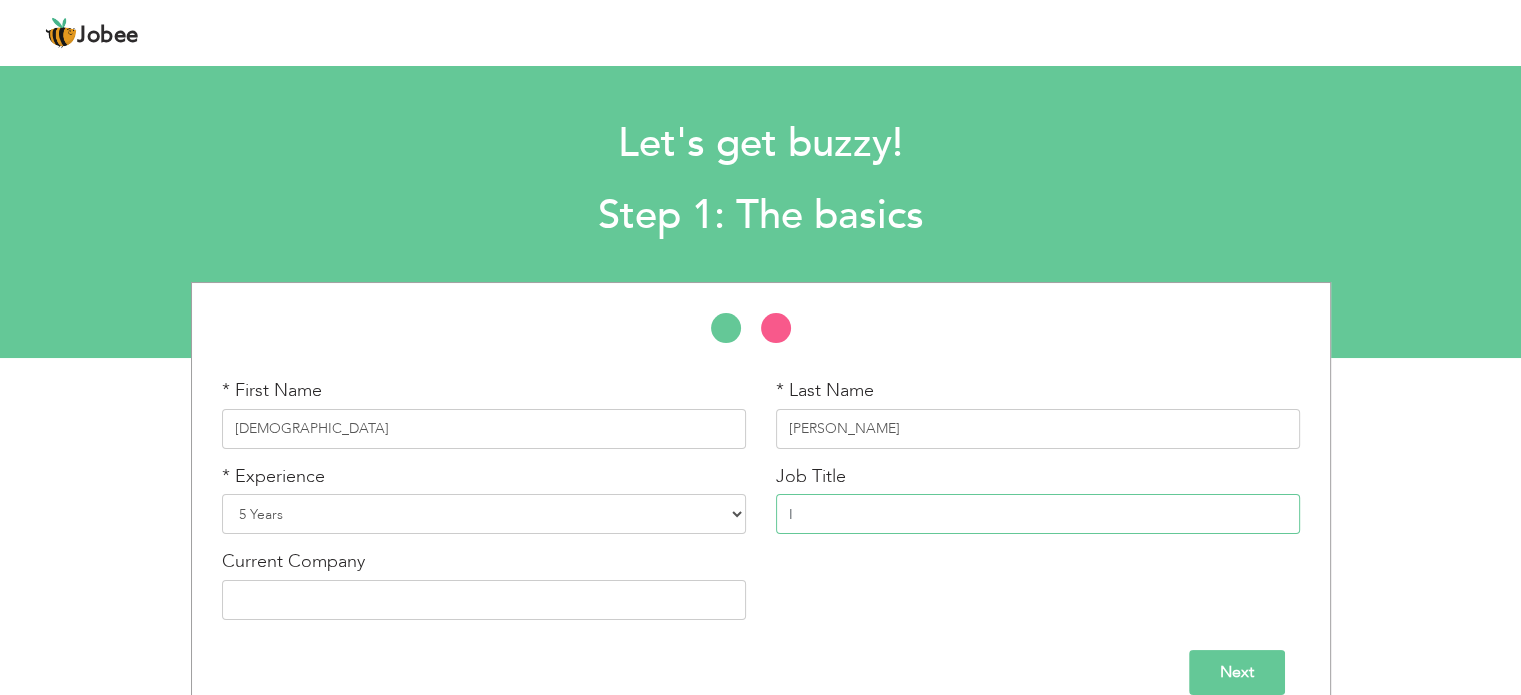 type 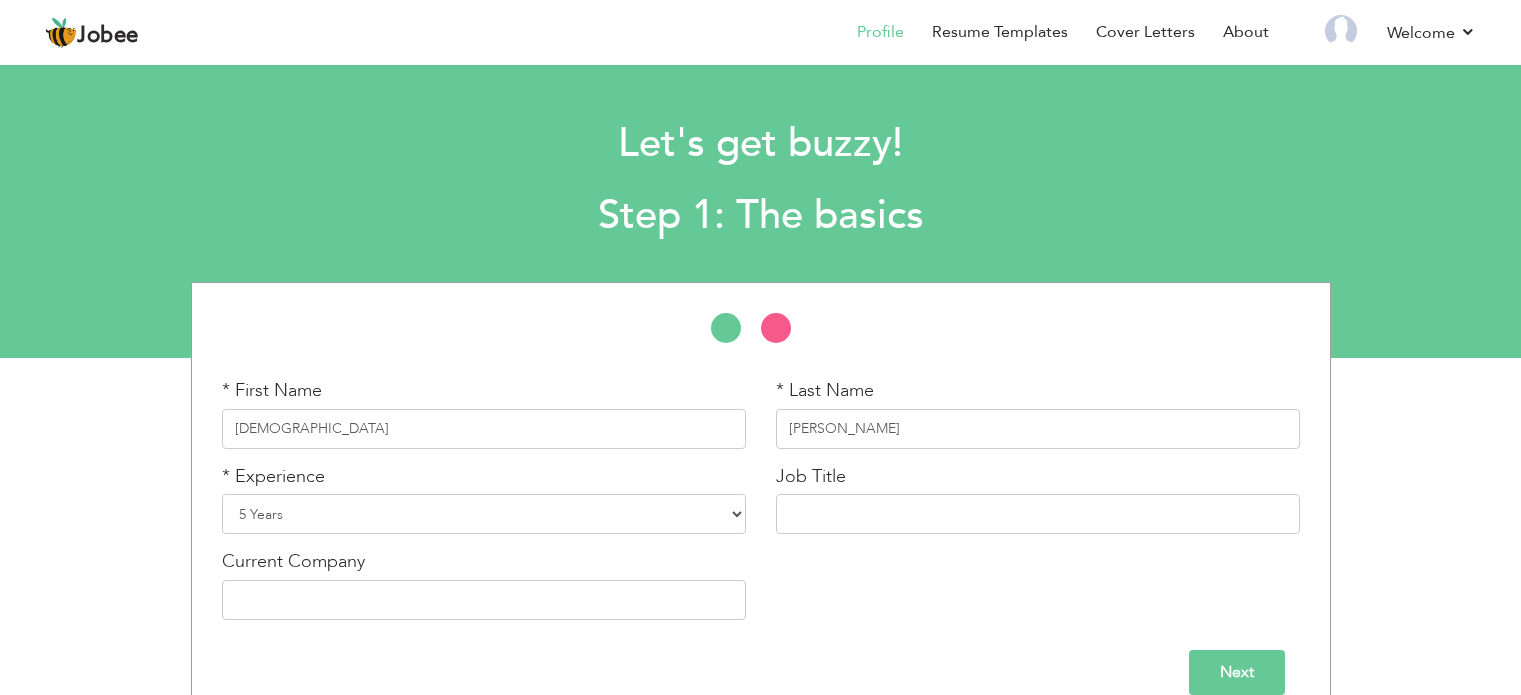 select on "7" 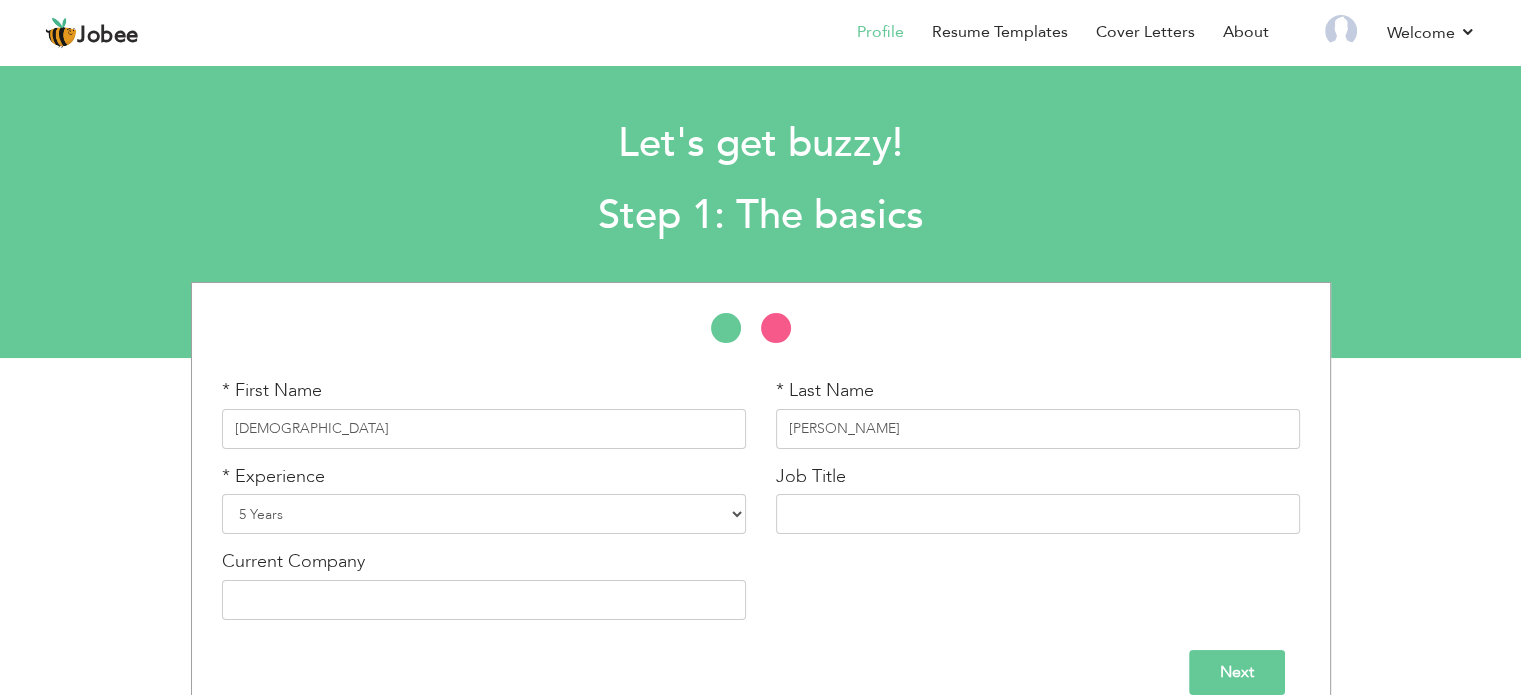 scroll, scrollTop: 0, scrollLeft: 0, axis: both 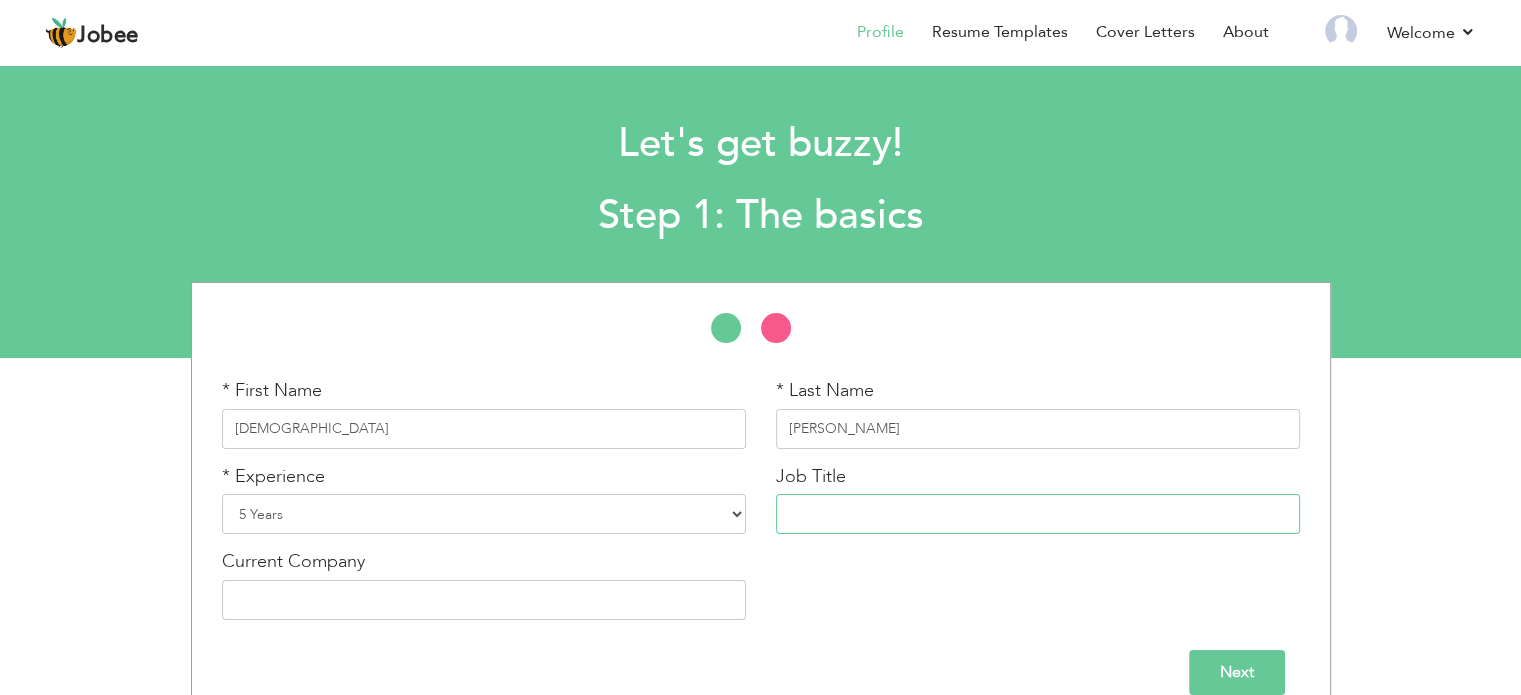 click at bounding box center (1038, 514) 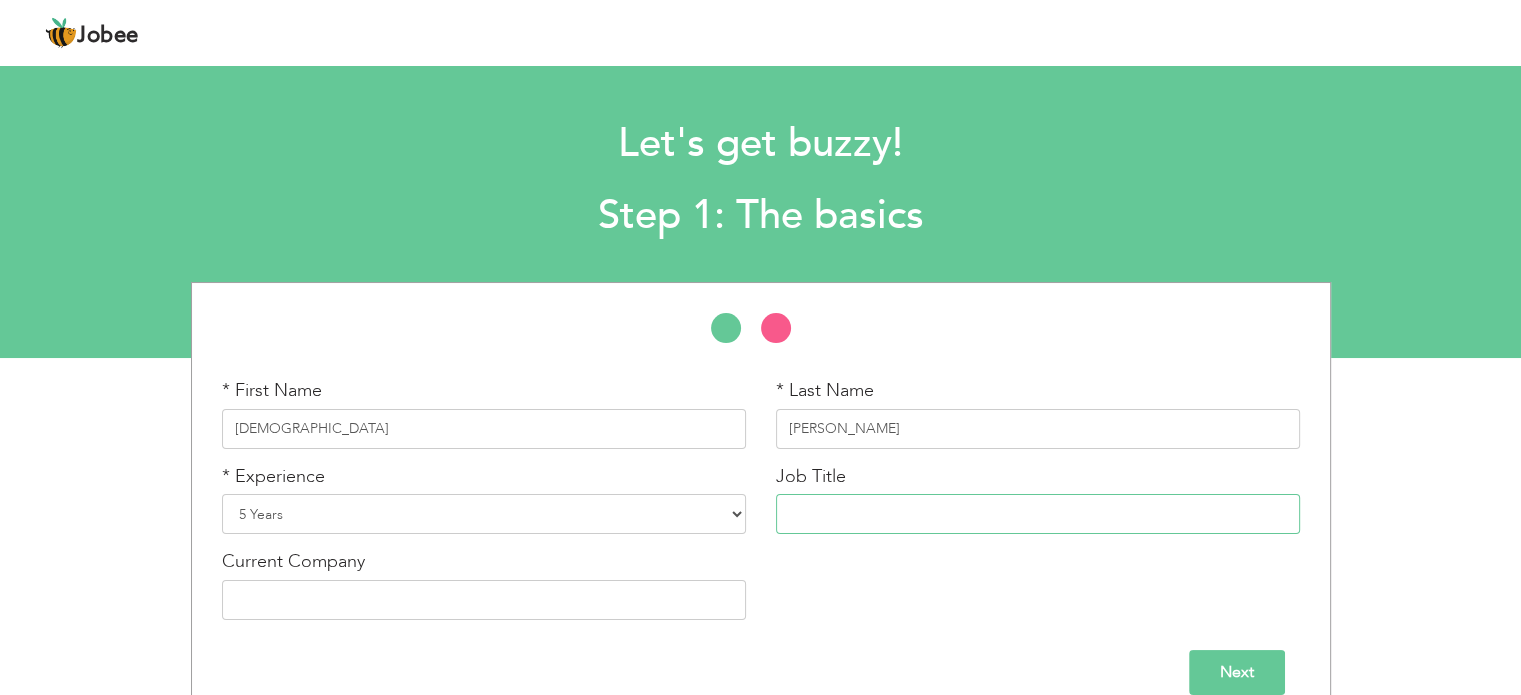 type on "v" 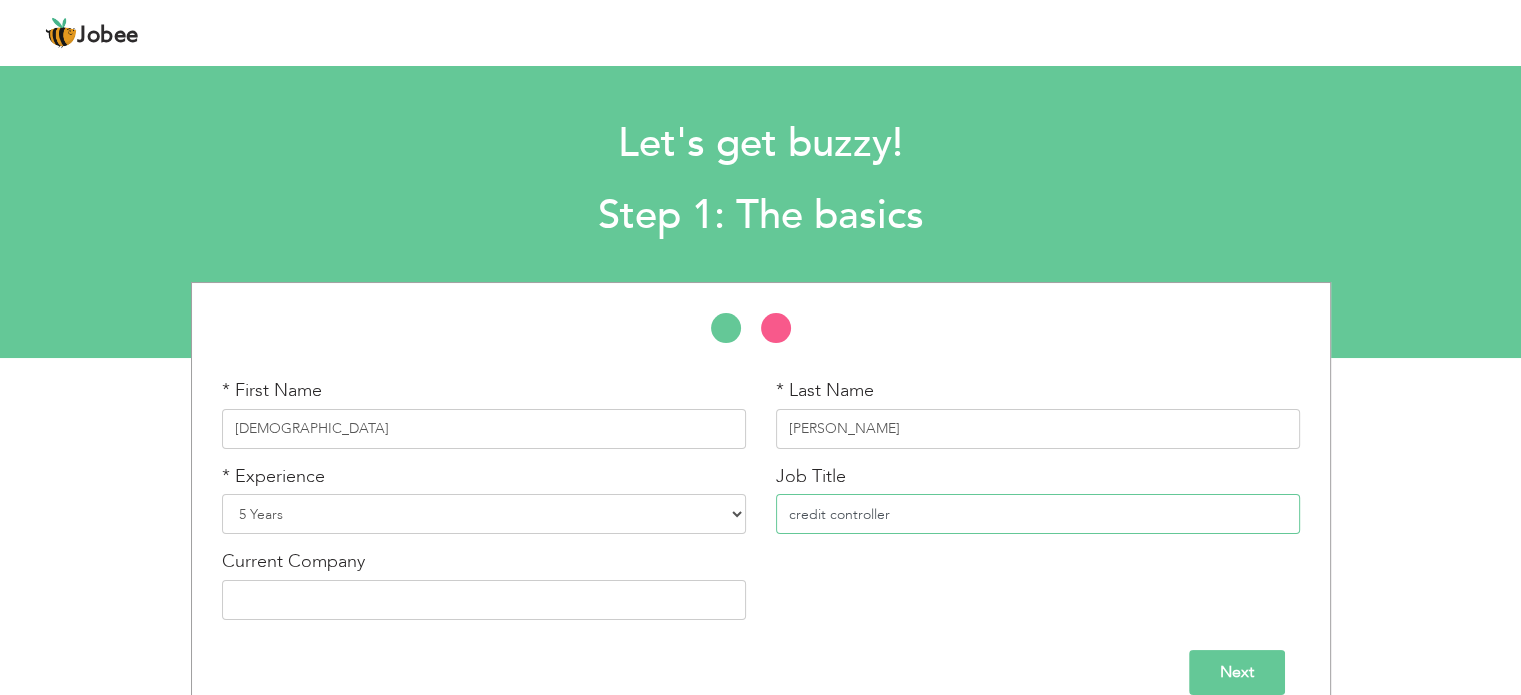 click on "credit controller" at bounding box center (1038, 514) 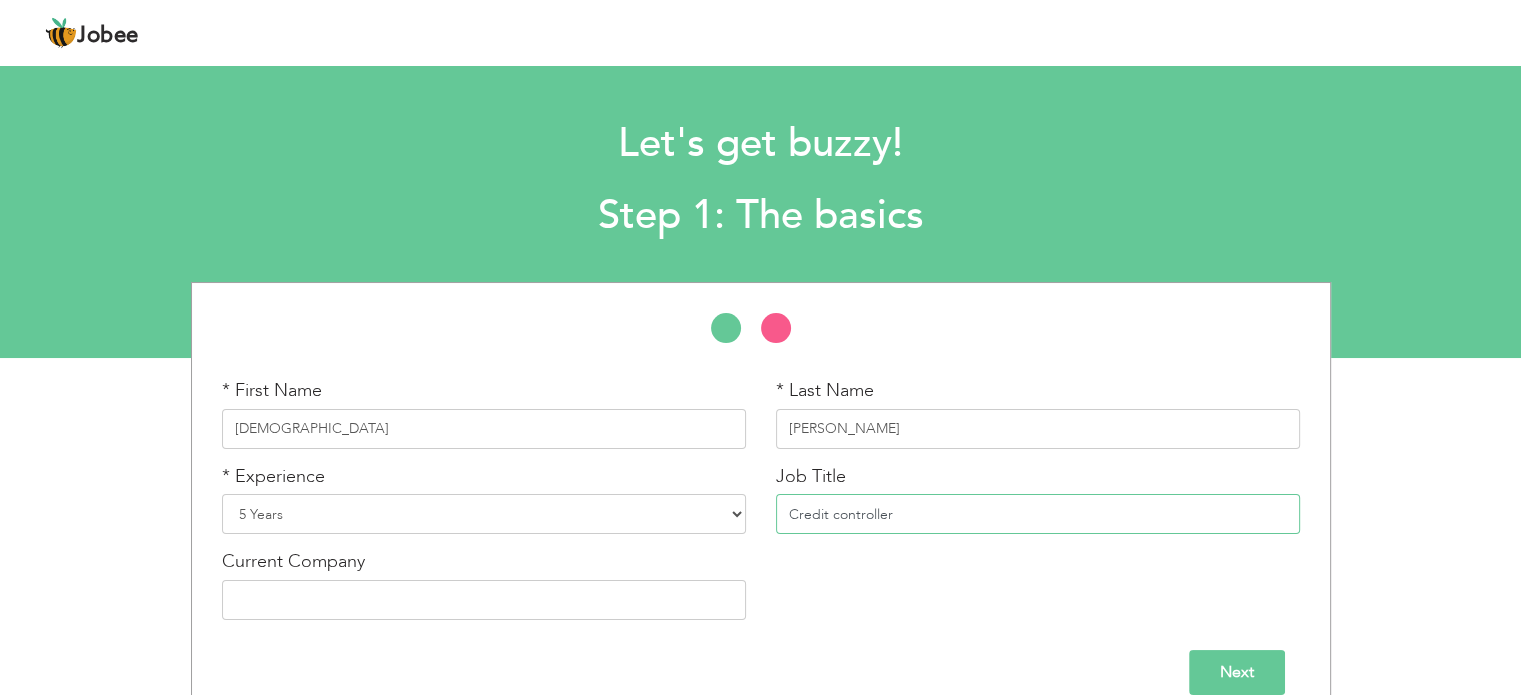 click on "Credit controller" at bounding box center (1038, 514) 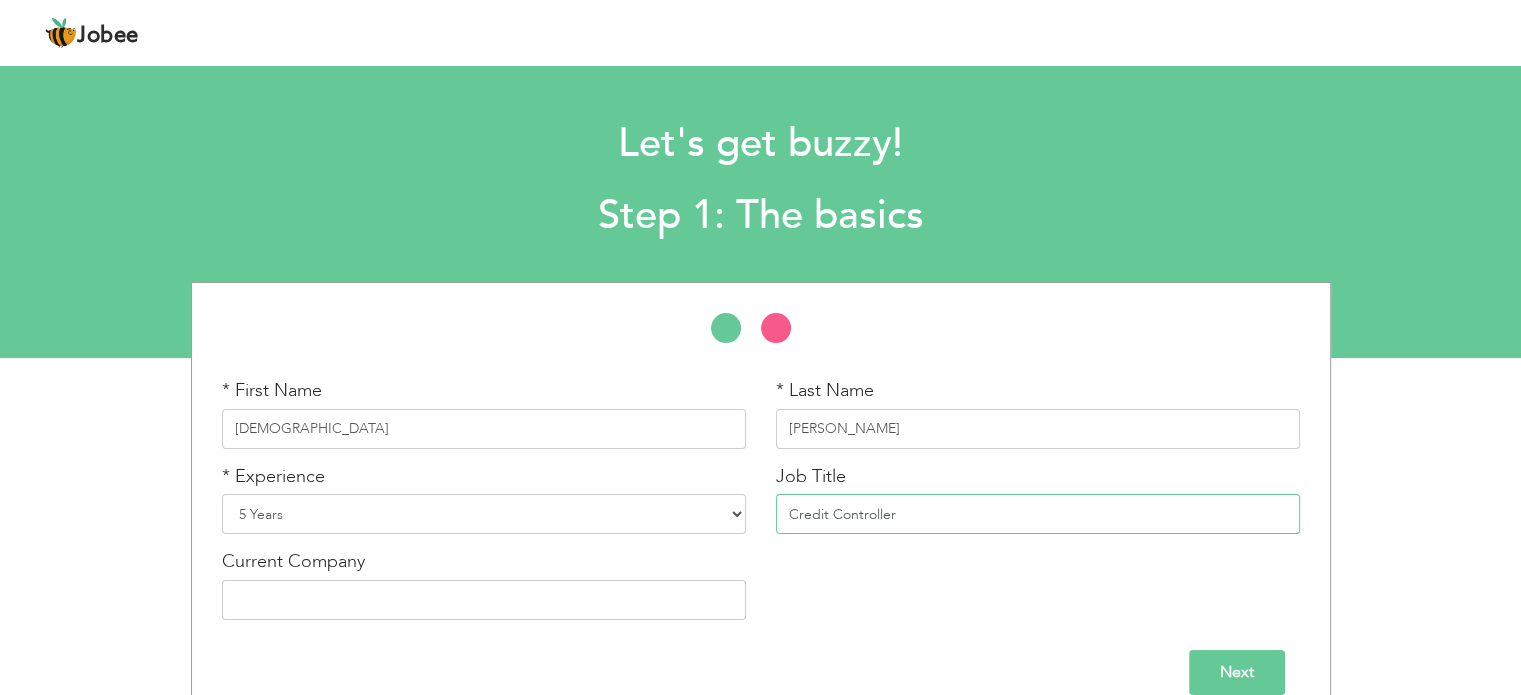 type on "Credit Controller" 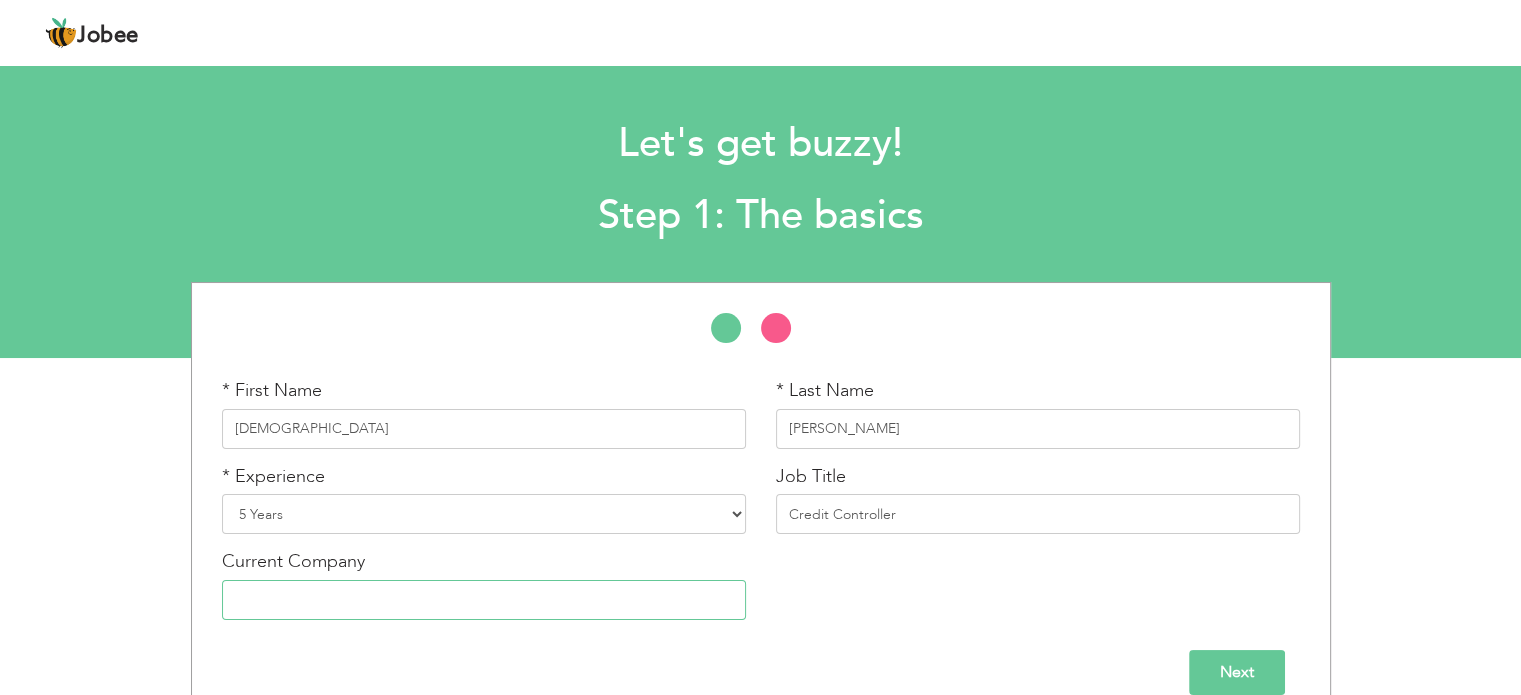 click at bounding box center (484, 600) 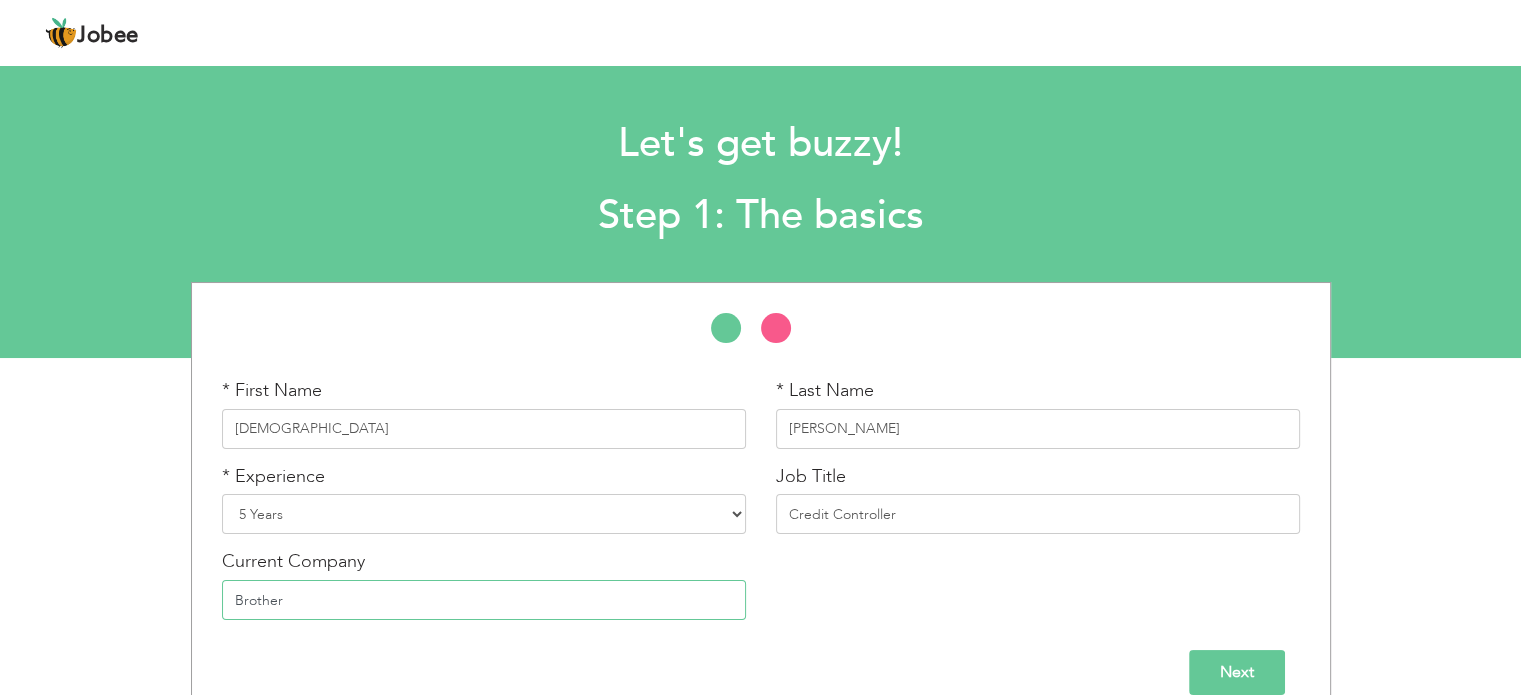 type on "Brother" 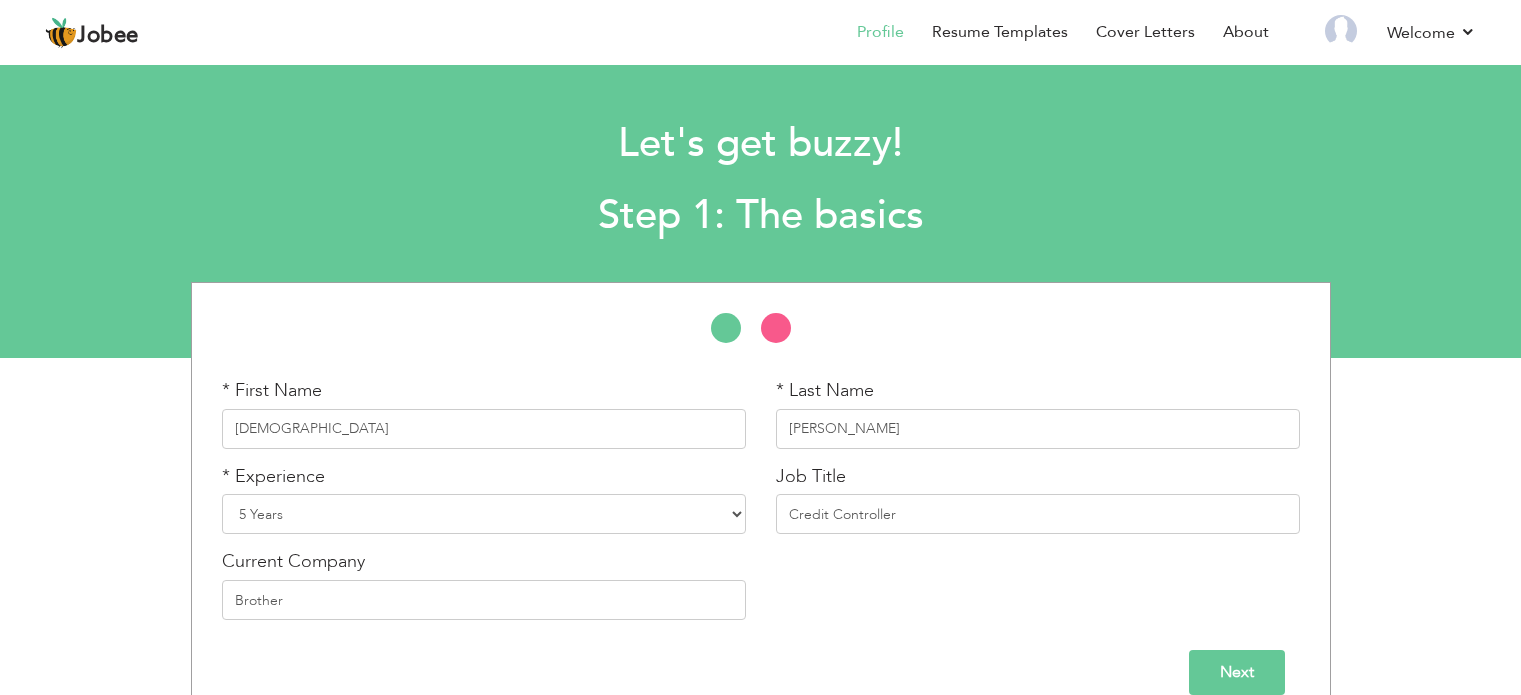 select on "7" 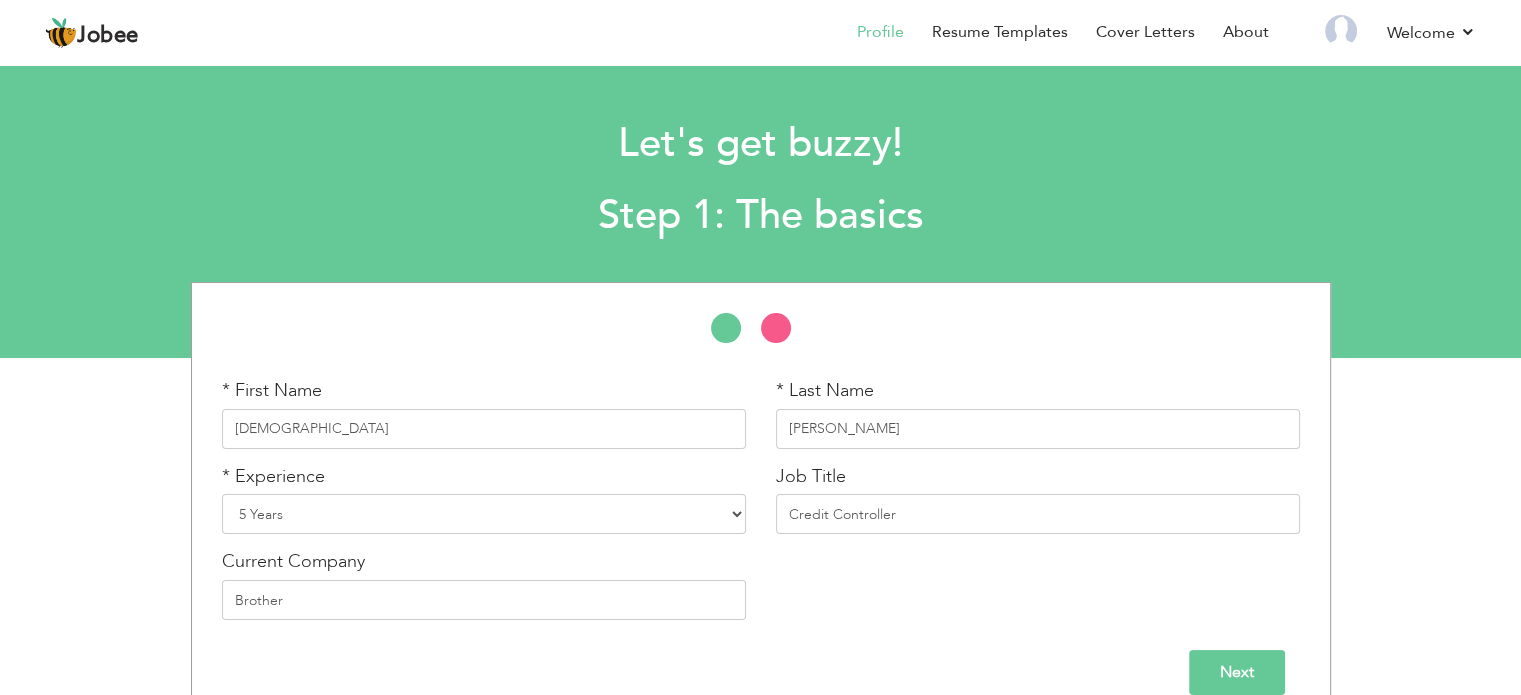 scroll, scrollTop: 0, scrollLeft: 0, axis: both 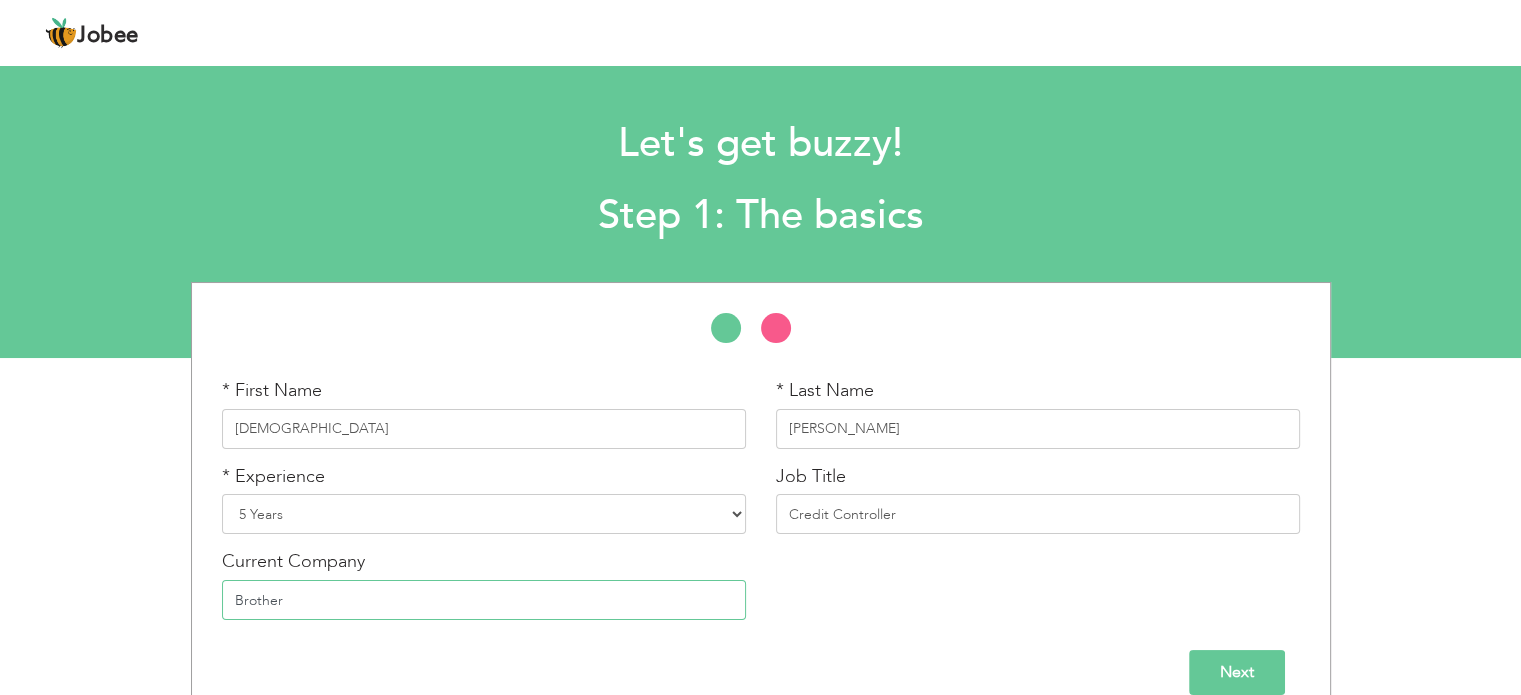 click on "Brother" at bounding box center [484, 600] 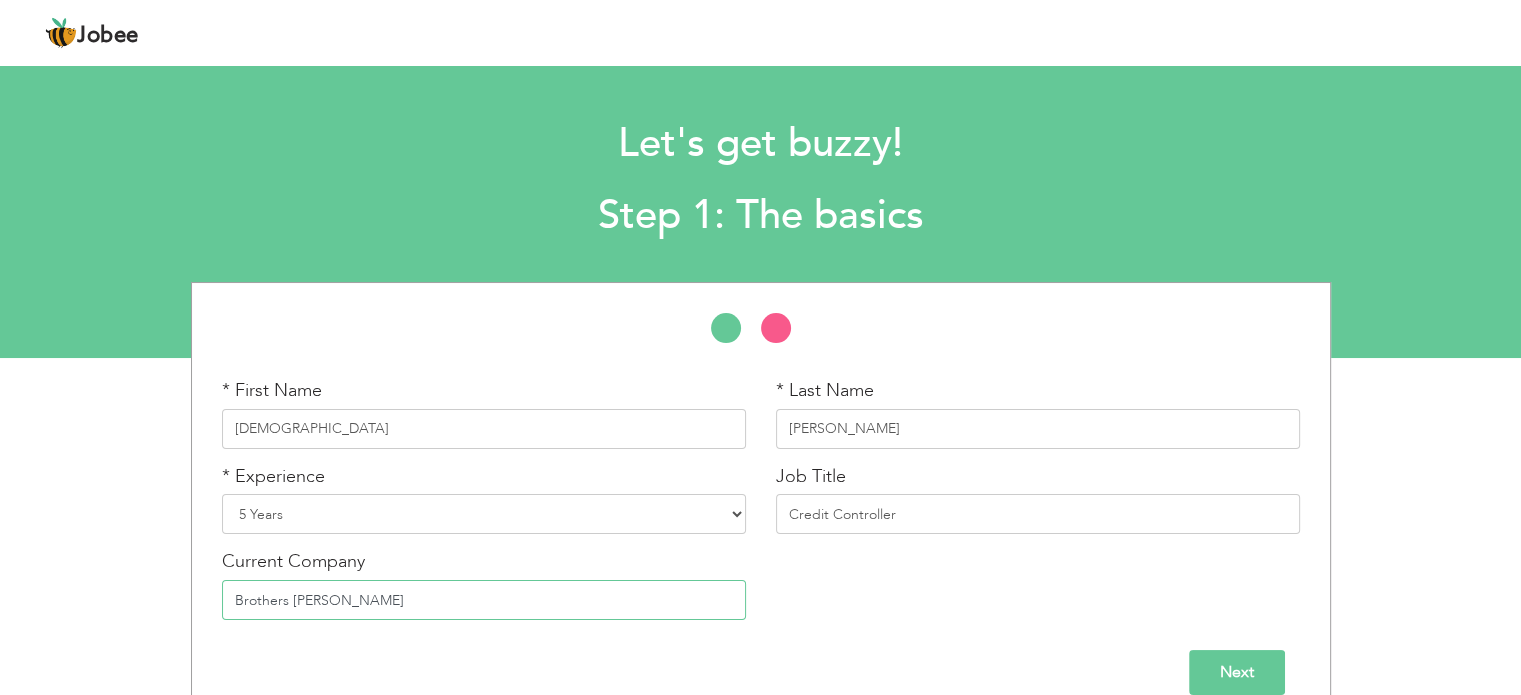click on "Brothers [PERSON_NAME]" at bounding box center (484, 600) 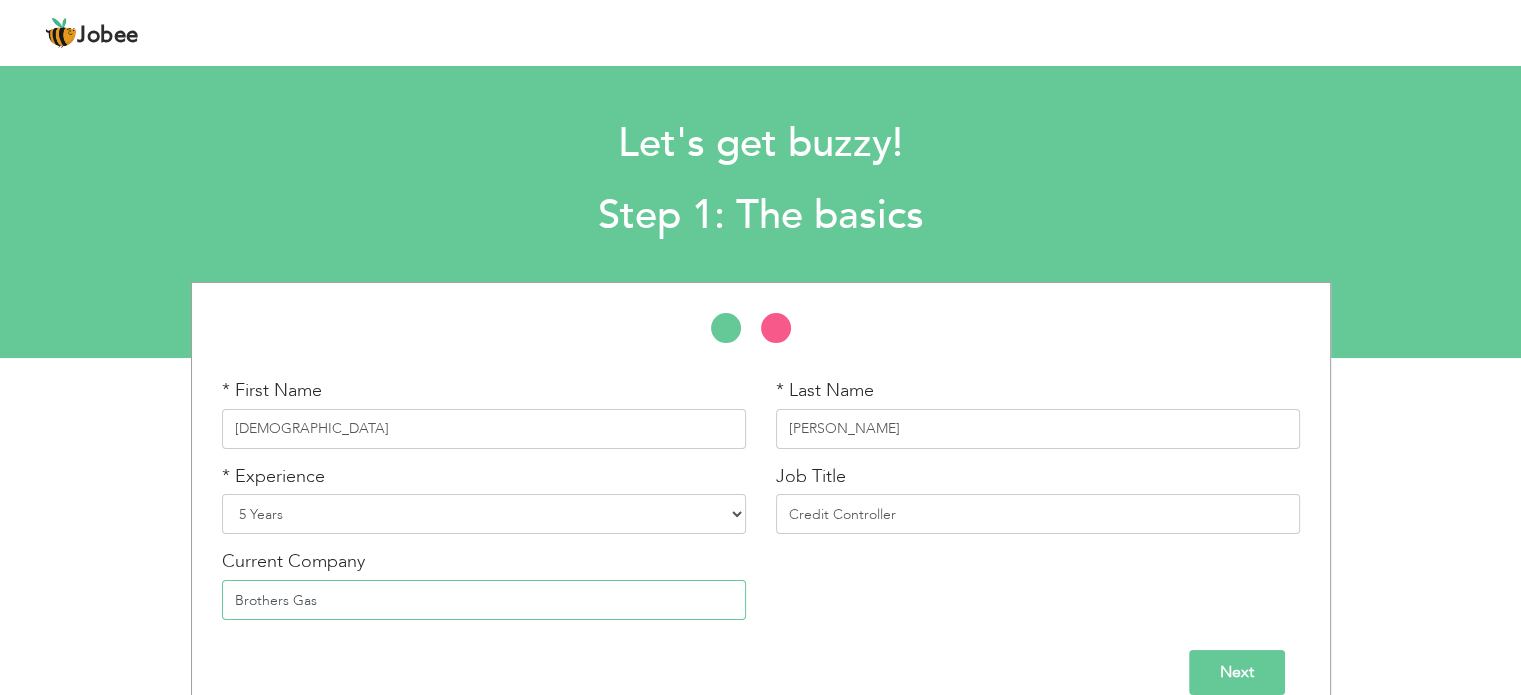 click on "Brothers Gas" at bounding box center (484, 600) 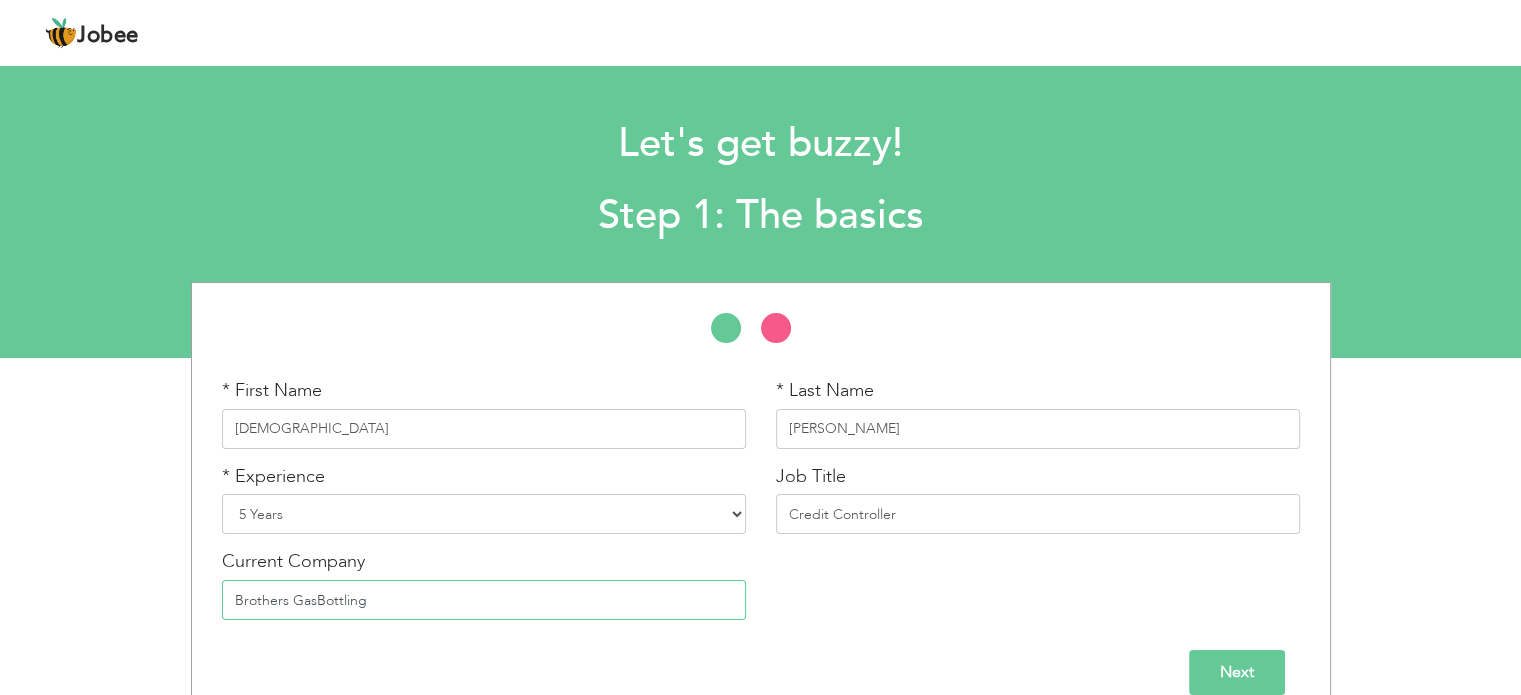 click on "Brothers GasBottling" at bounding box center (484, 600) 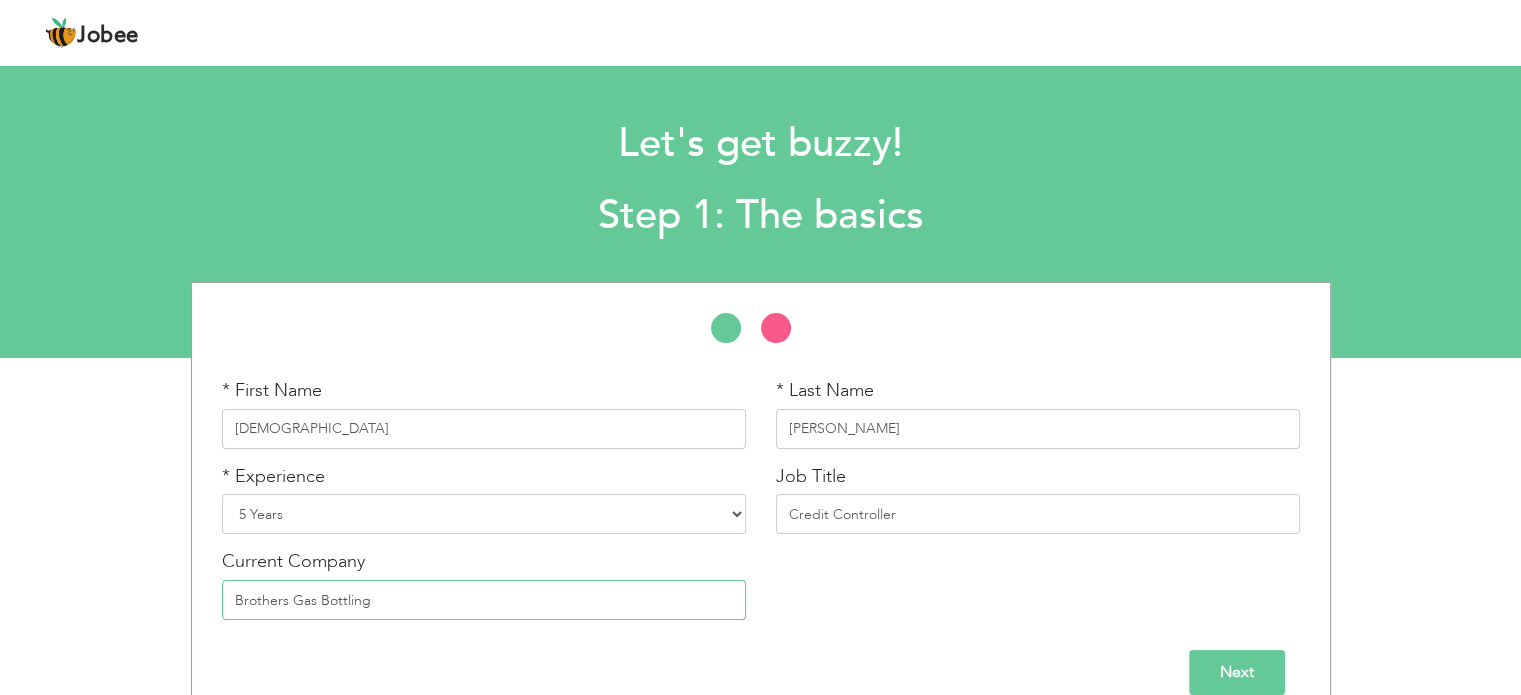 click on "Brothers Gas Bottling" at bounding box center [484, 600] 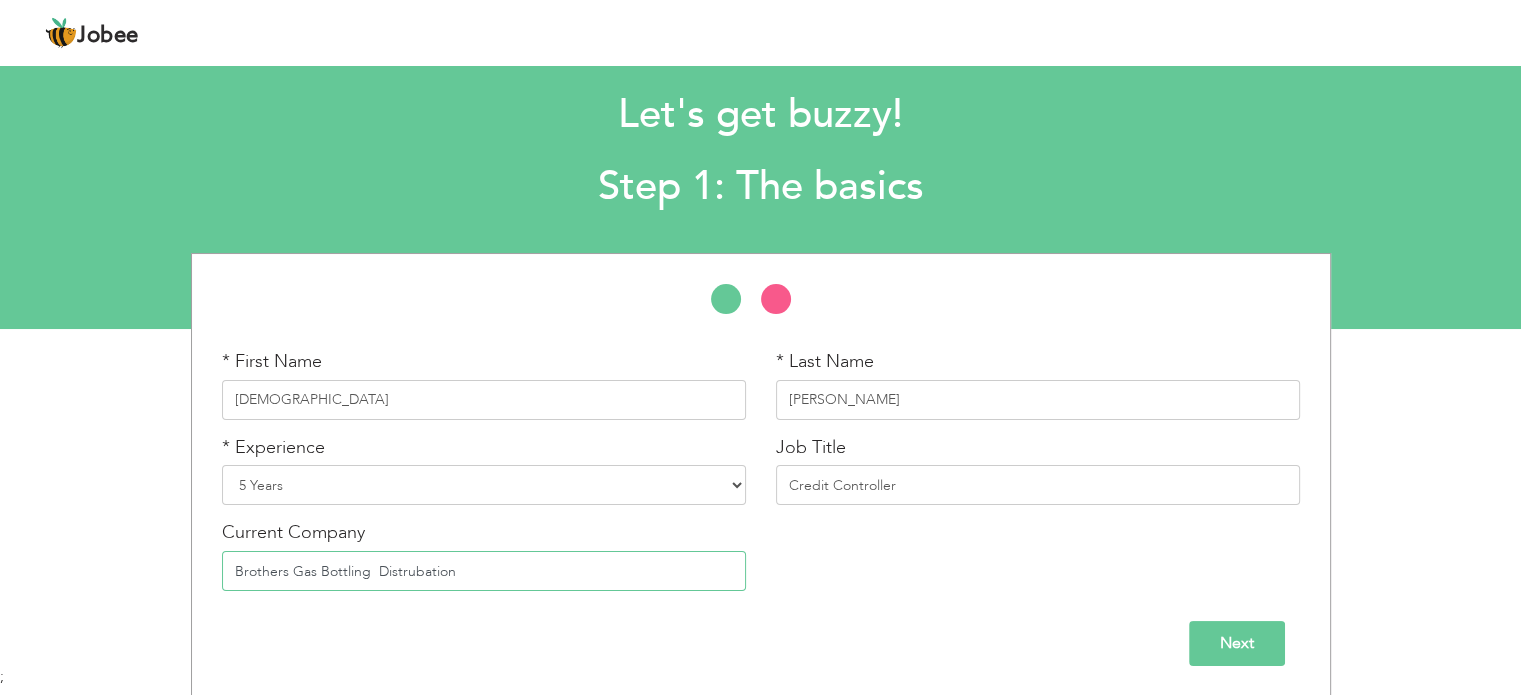 drag, startPoint x: 465, startPoint y: 568, endPoint x: 375, endPoint y: 582, distance: 91.08238 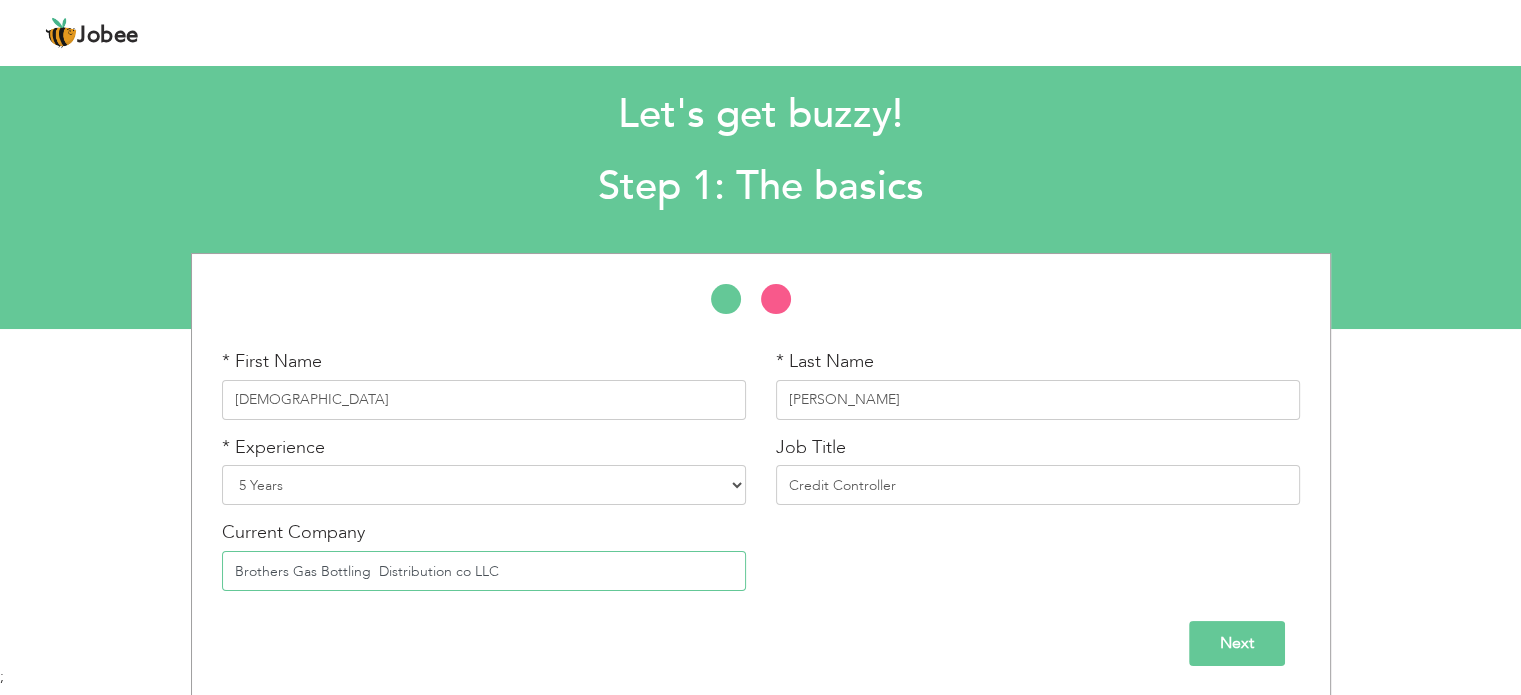 click on "Brothers Gas Bottling  Distribution co LLC" at bounding box center [484, 571] 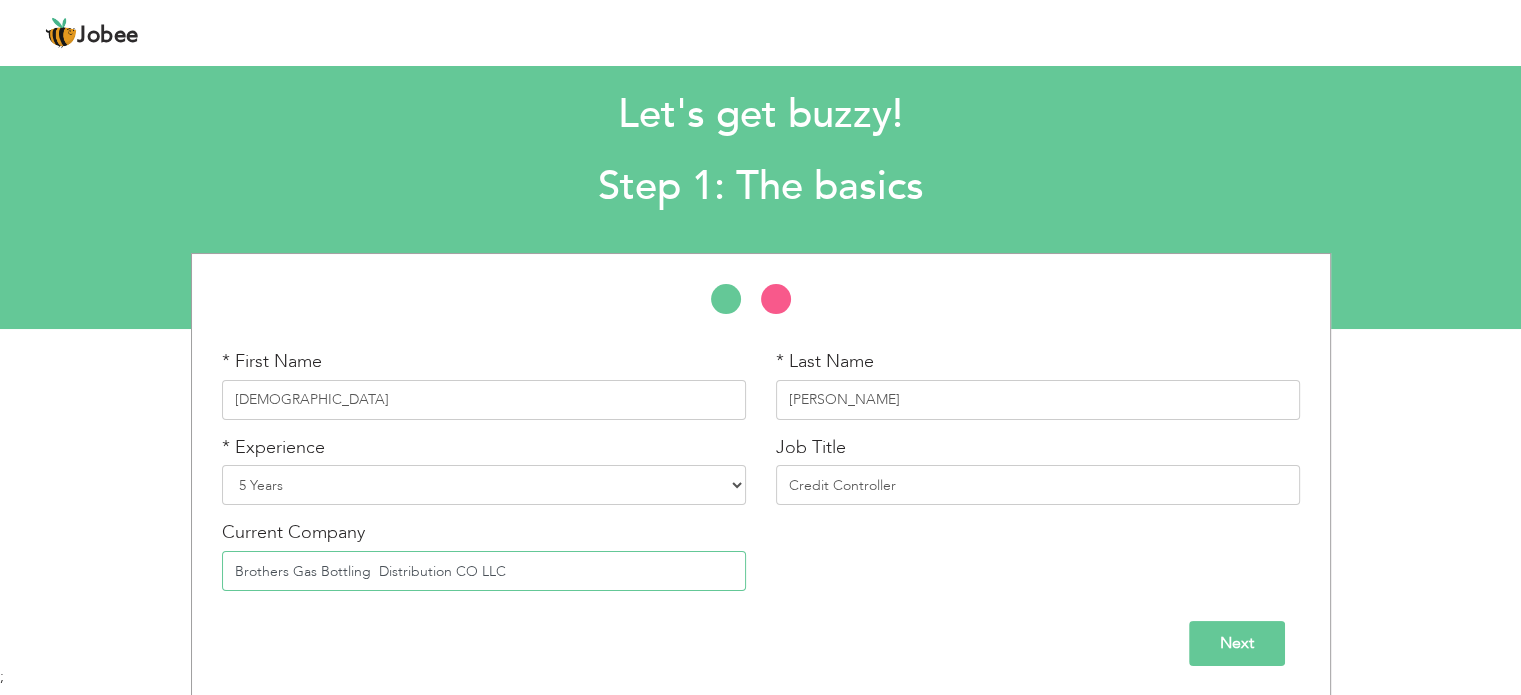 type on "Brothers Gas Bottling  Distribution CO LLC" 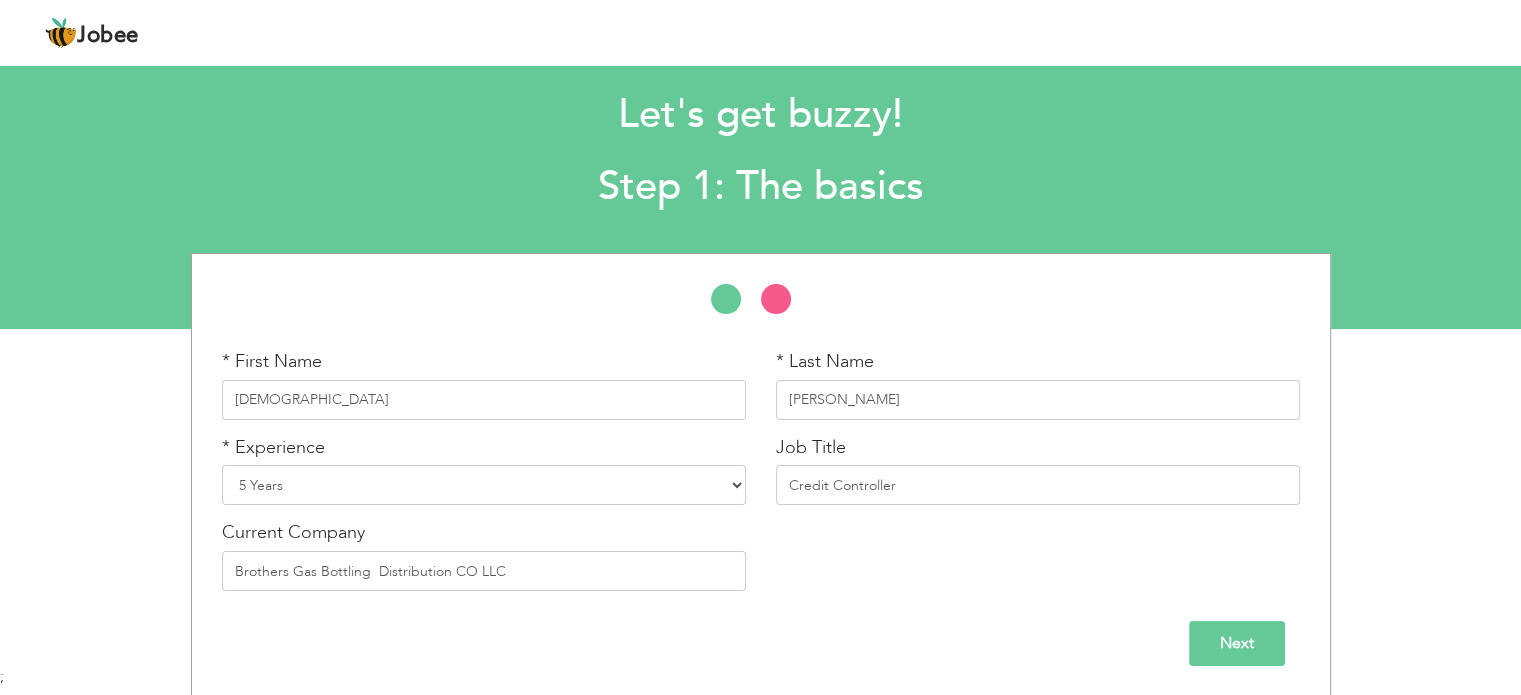 click on "Next" at bounding box center (1237, 643) 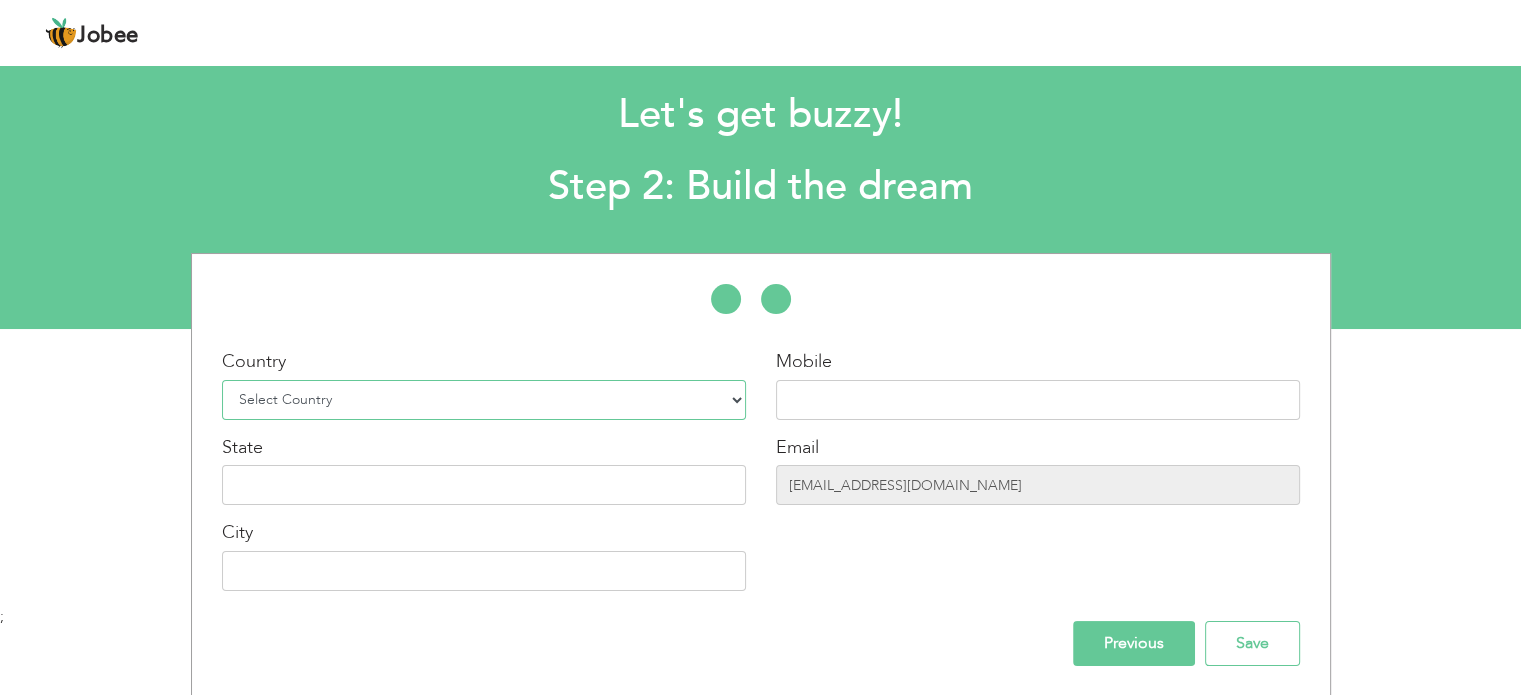 click on "Select Country
Afghanistan
Albania
Algeria
American Samoa
Andorra
Angola
Anguilla
Antarctica
Antigua and Barbuda
Argentina
Armenia
Aruba
Australia
Austria
Azerbaijan
Bahamas
Bahrain
Bangladesh
Barbados
Belarus
Belgium
Belize
Benin
Bermuda
Bhutan
Bolivia
Bosnia-Herzegovina
Botswana
Bouvet Island
Brazil
British Indian Ocean Territory
Brunei Darussalam
Bulgaria
Burkina Faso
Burundi
Cambodia
Cameroon
Canada
Cape Verde
Cayman Islands
Central African Republic
Chad
Chile
China
Christmas Island
Cocos (Keeling) Islands
Colombia
Comoros
Congo
Congo, Dem. Republic
Cook Islands
Costa Rica
Croatia
Cuba
Cyprus
Czech Rep
Denmark
Djibouti
Dominica
Dominican Republic
Ecuador
Egypt
El Salvador
Equatorial Guinea
Eritrea
Estonia
Ethiopia
European Union
Falkland Islands (Malvinas)
Faroe Islands
Fiji
Finland
France
French Guiana
French Southern Territories
Gabon
Gambia
Georgia" at bounding box center (484, 400) 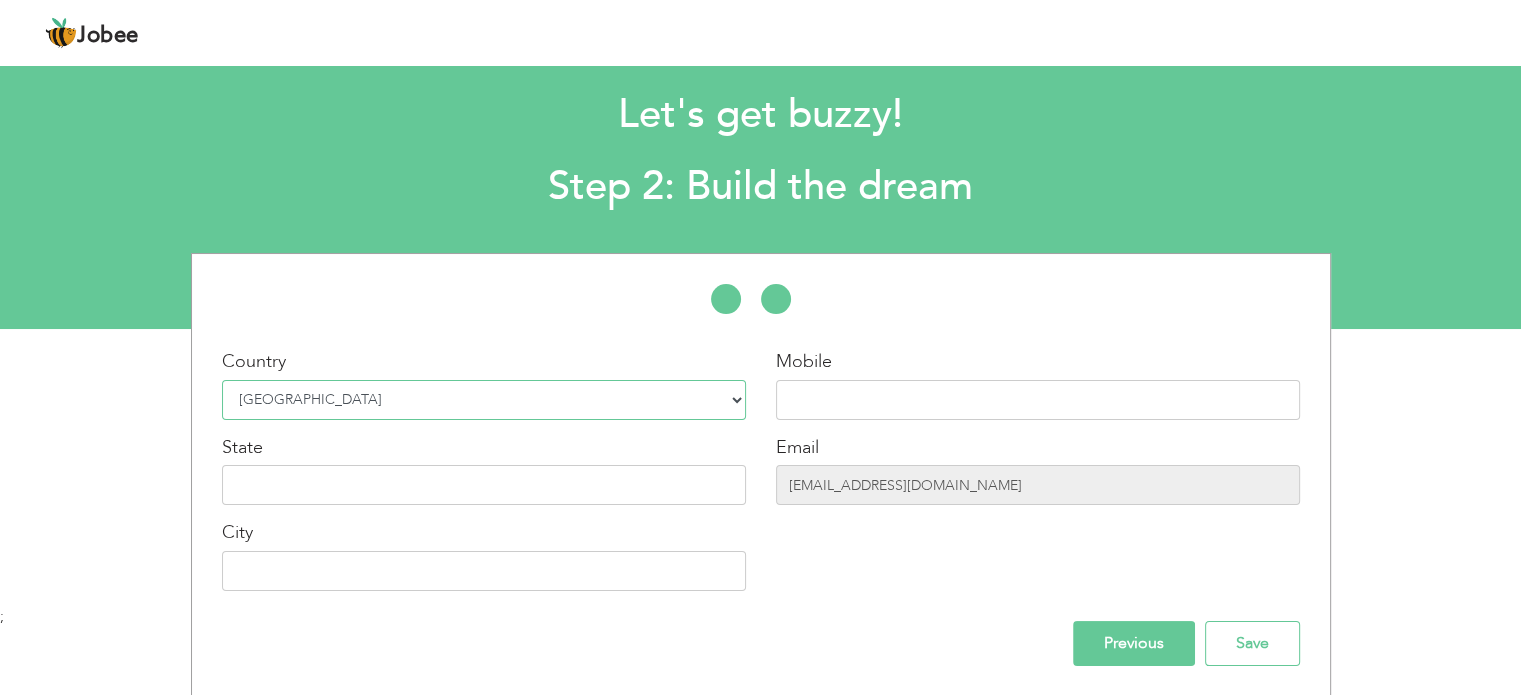 click on "Select Country
Afghanistan
Albania
Algeria
American Samoa
Andorra
Angola
Anguilla
Antarctica
Antigua and Barbuda
Argentina
Armenia
Aruba
Australia
Austria
Azerbaijan
Bahamas
Bahrain
Bangladesh
Barbados
Belarus
Belgium
Belize
Benin
Bermuda
Bhutan
Bolivia
Bosnia-Herzegovina
Botswana
Bouvet Island
Brazil
British Indian Ocean Territory
Brunei Darussalam
Bulgaria
Burkina Faso
Burundi
Cambodia
Cameroon
Canada
Cape Verde
Cayman Islands
Central African Republic
Chad
Chile
China
Christmas Island
Cocos (Keeling) Islands
Colombia
Comoros
Congo
Congo, Dem. Republic
Cook Islands
Costa Rica
Croatia
Cuba
Cyprus
Czech Rep
Denmark
Djibouti
Dominica
Dominican Republic
Ecuador
Egypt
El Salvador
Equatorial Guinea
Eritrea
Estonia
Ethiopia
European Union
Falkland Islands (Malvinas)
Faroe Islands
Fiji
Finland
France
French Guiana
French Southern Territories
Gabon
Gambia
Georgia" at bounding box center [484, 400] 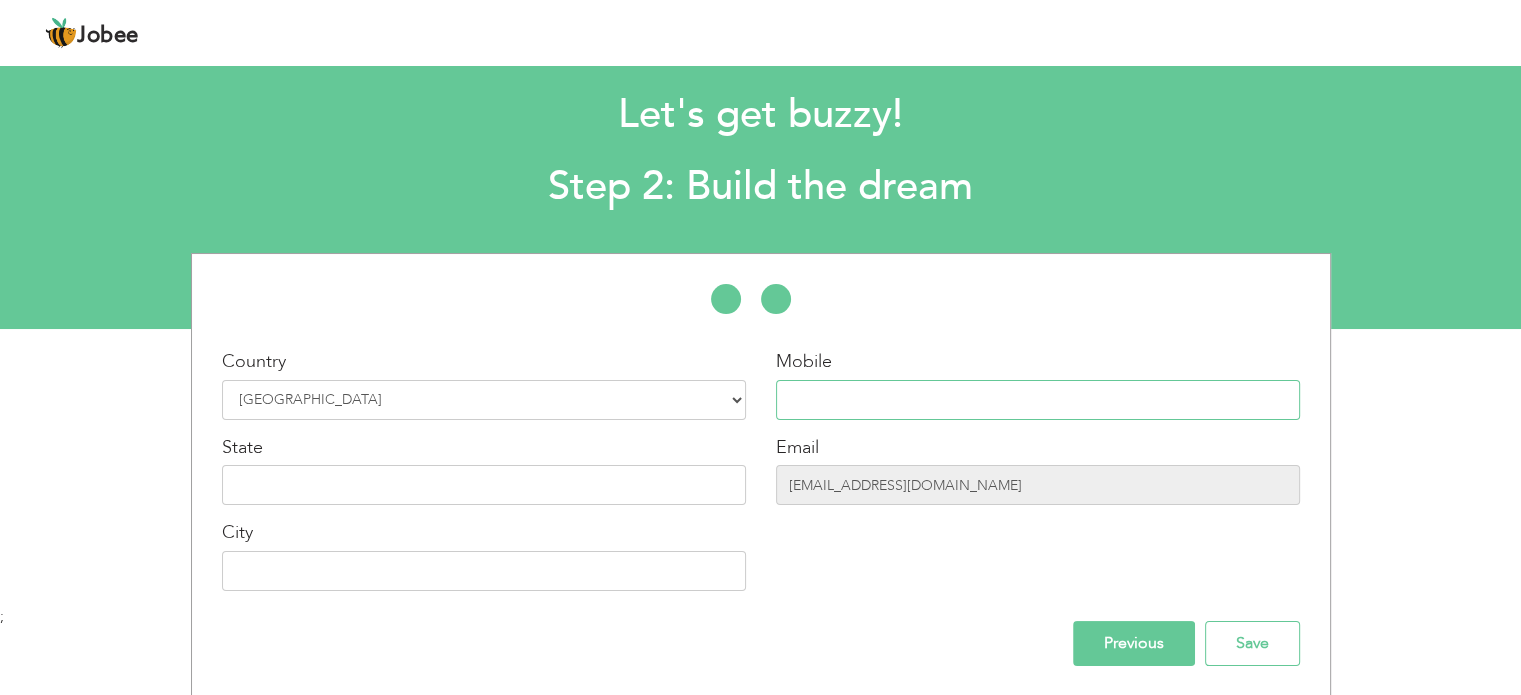 click at bounding box center [1038, 400] 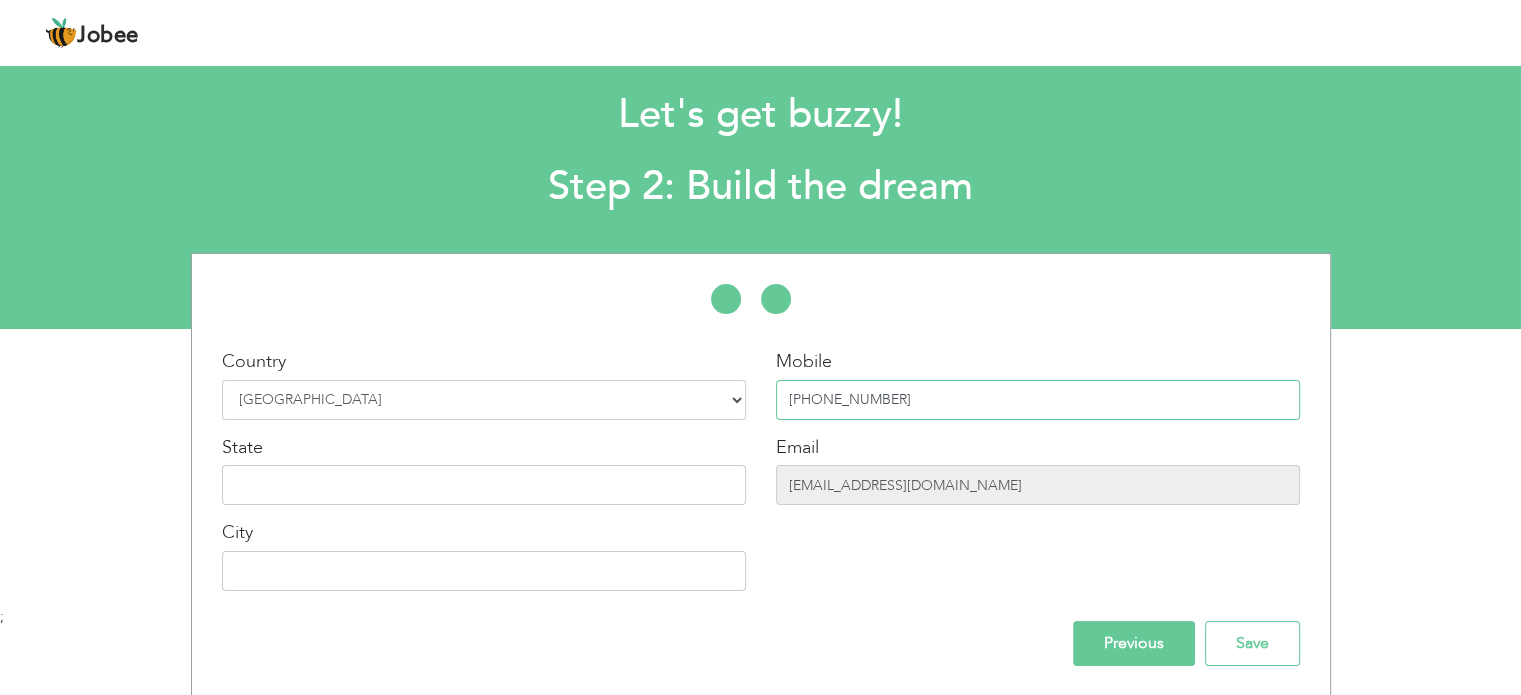 type on "[PHONE_NUMBER]" 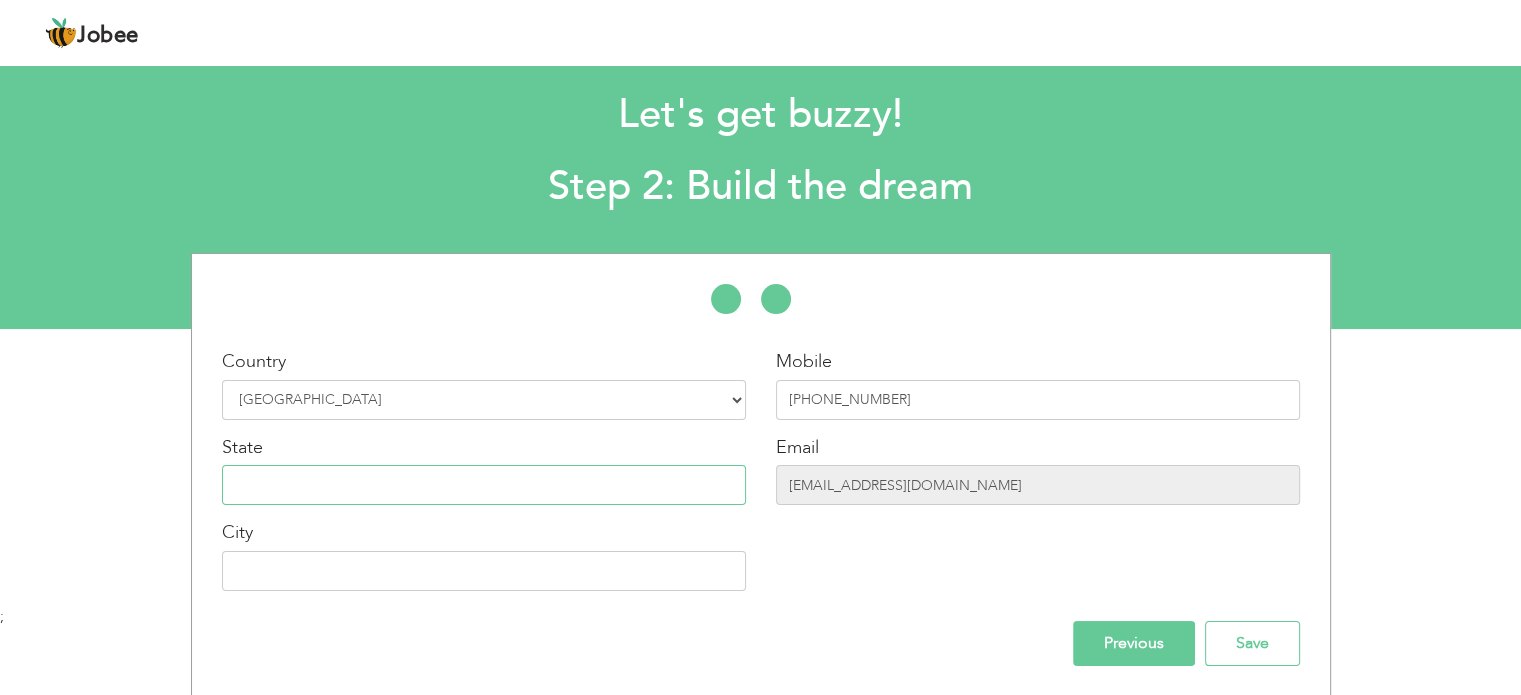 click at bounding box center [484, 485] 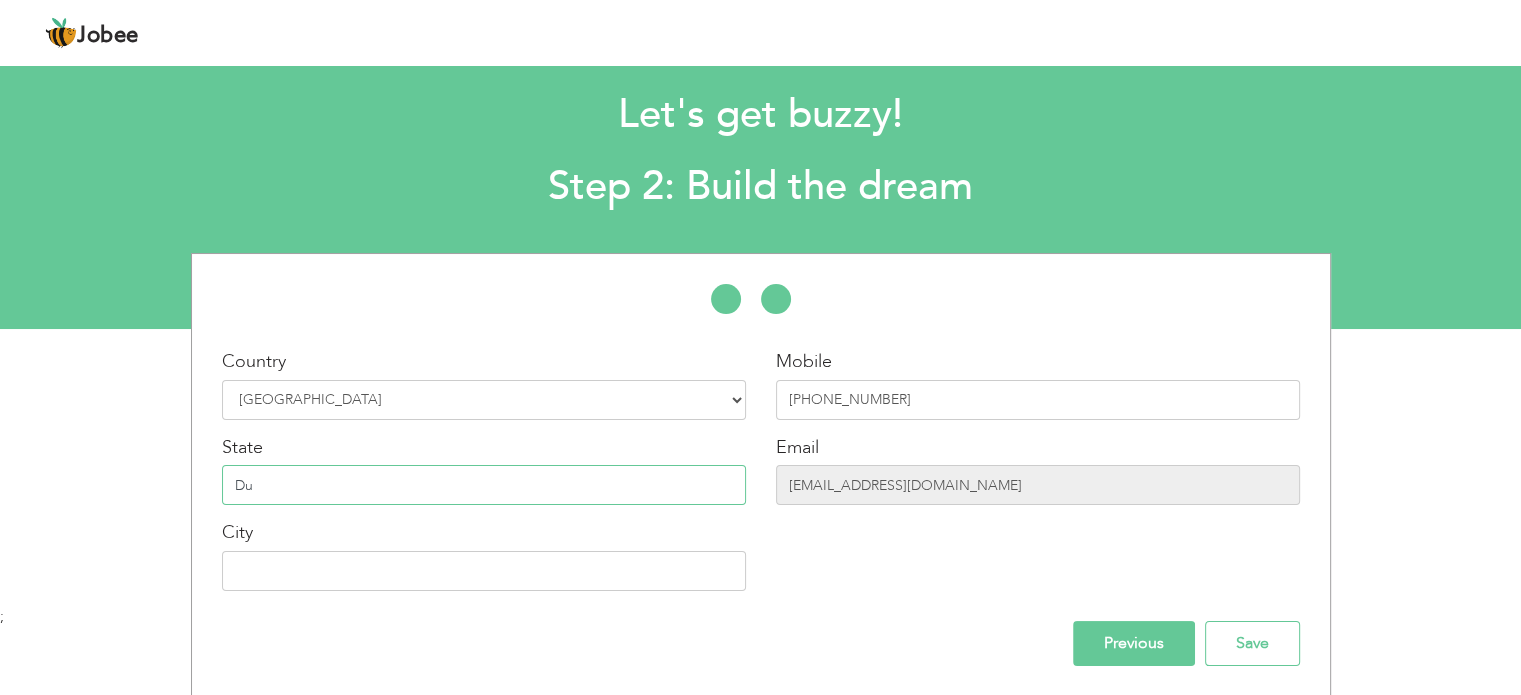 type on "D" 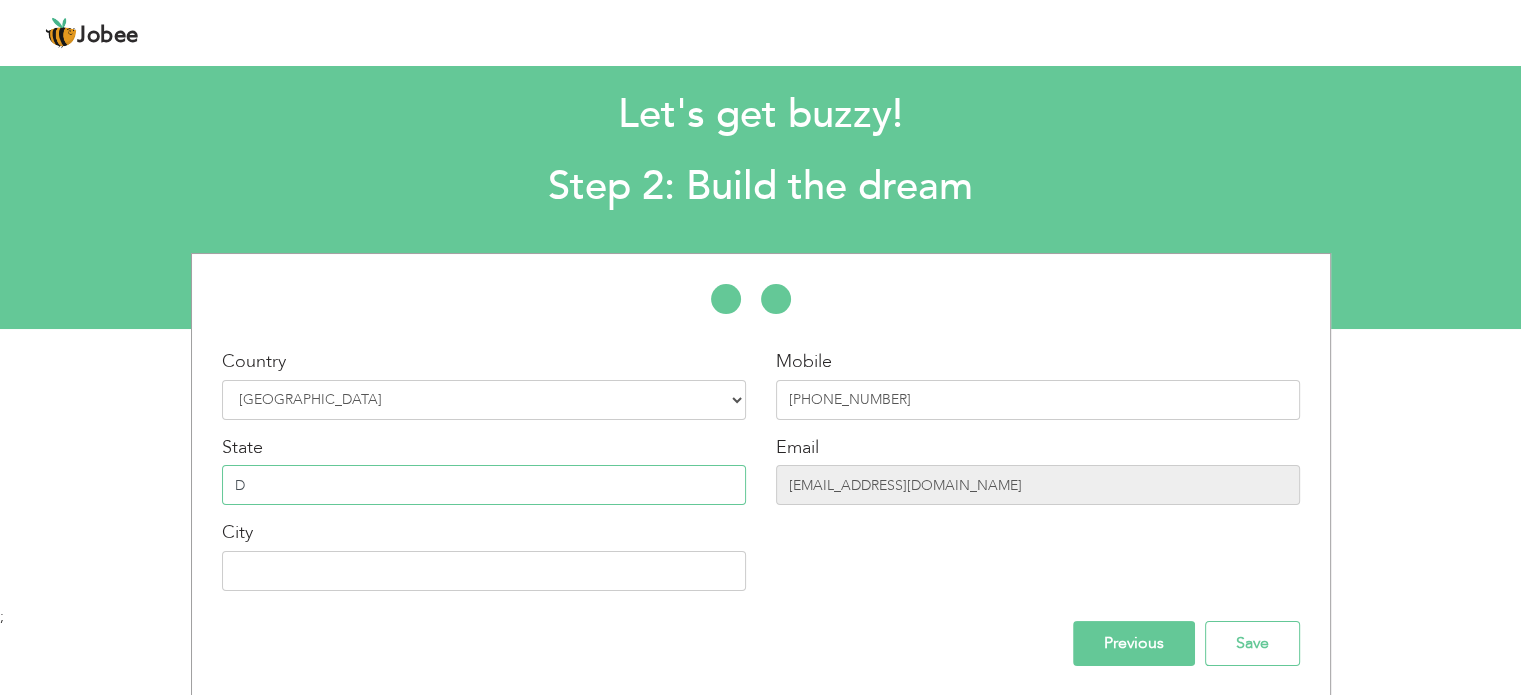 type 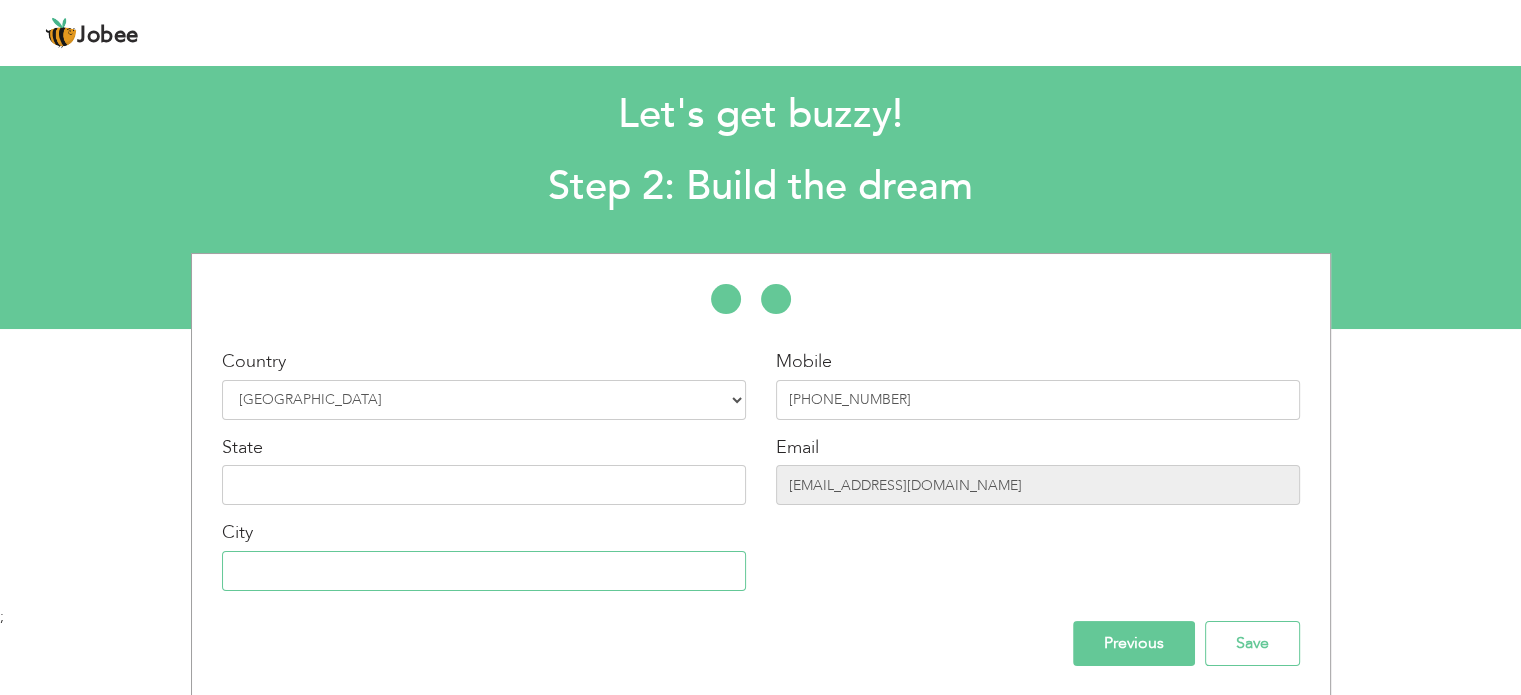 click at bounding box center [484, 571] 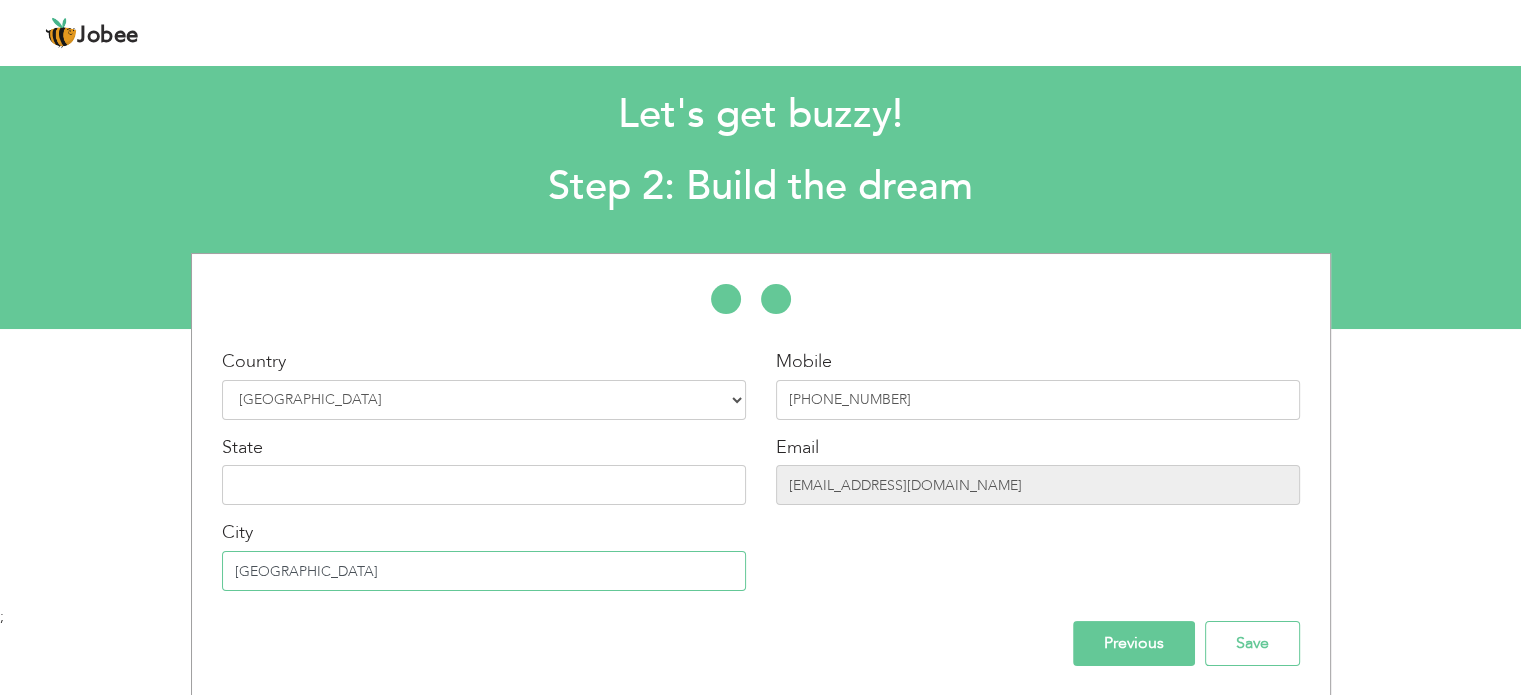 type on "[GEOGRAPHIC_DATA]" 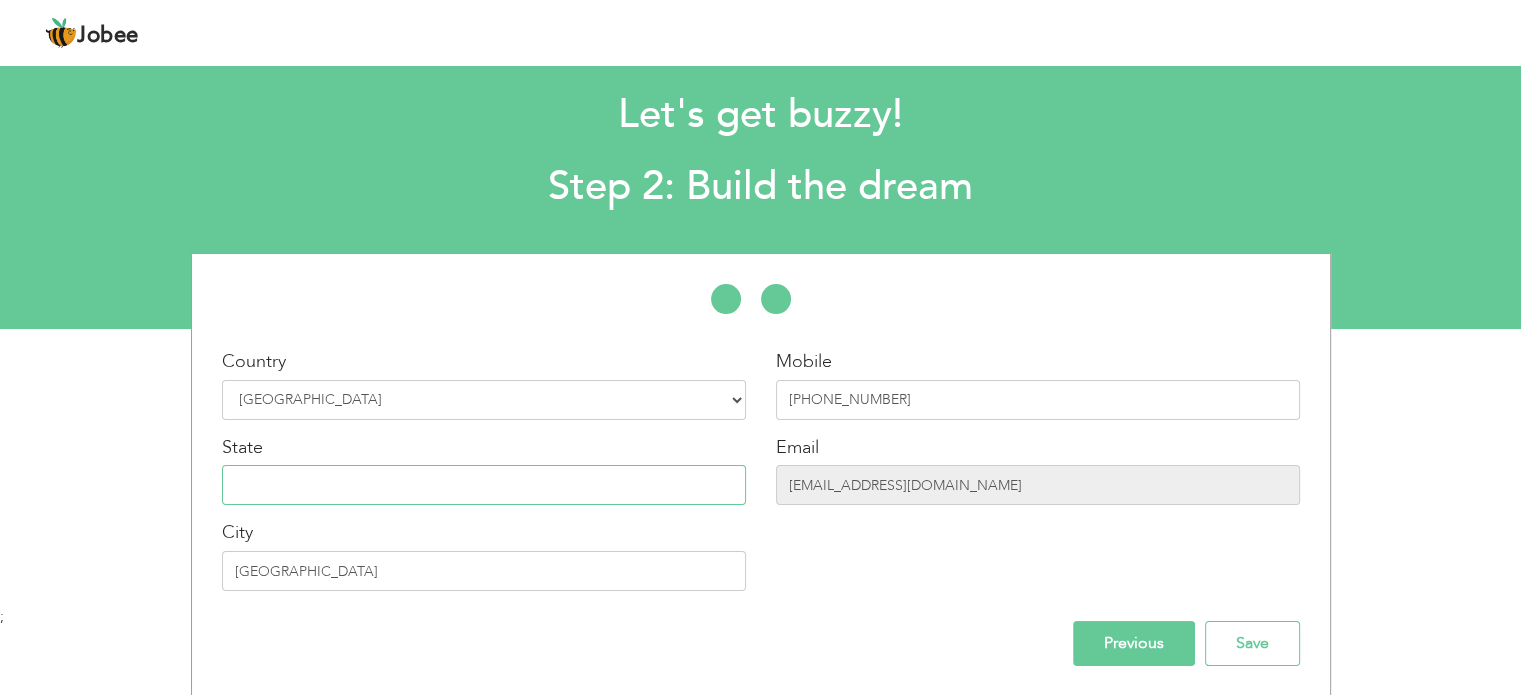 click at bounding box center [484, 485] 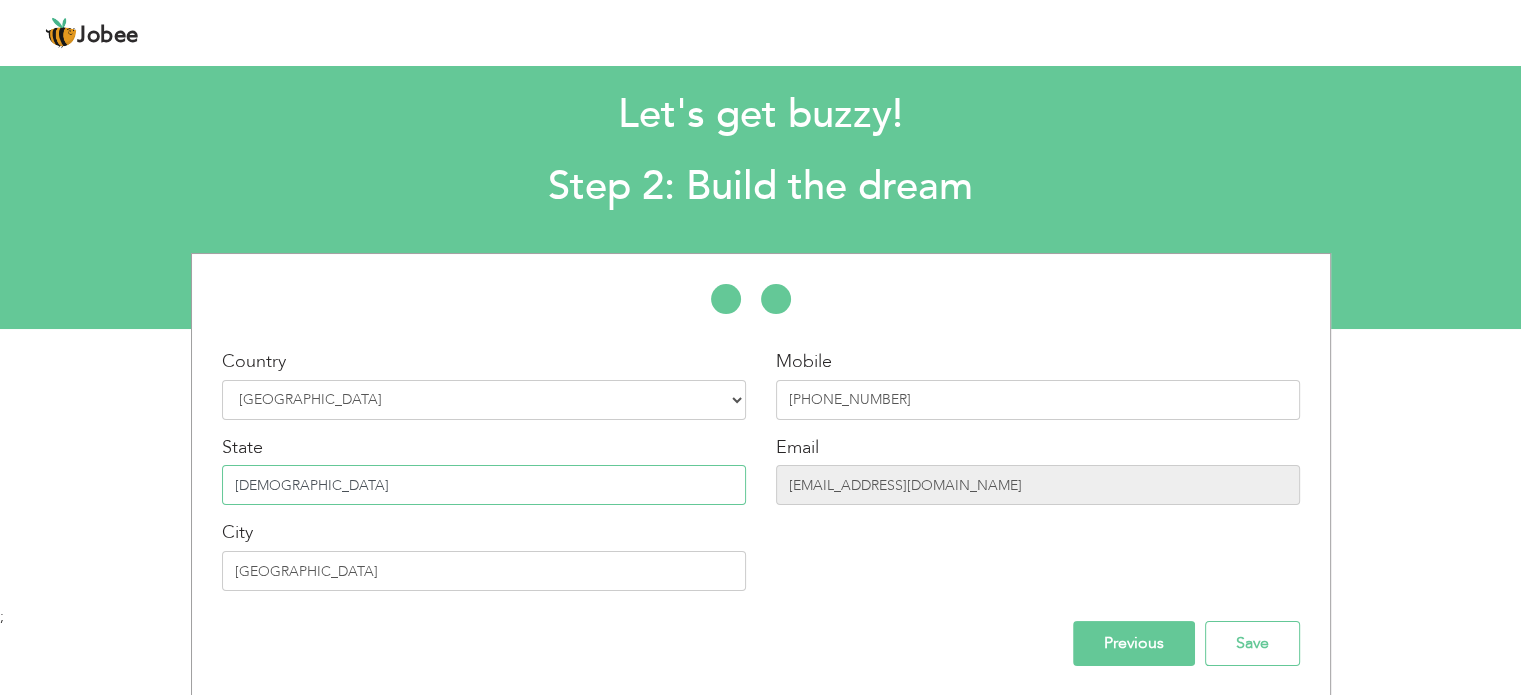 type on "[DEMOGRAPHIC_DATA]" 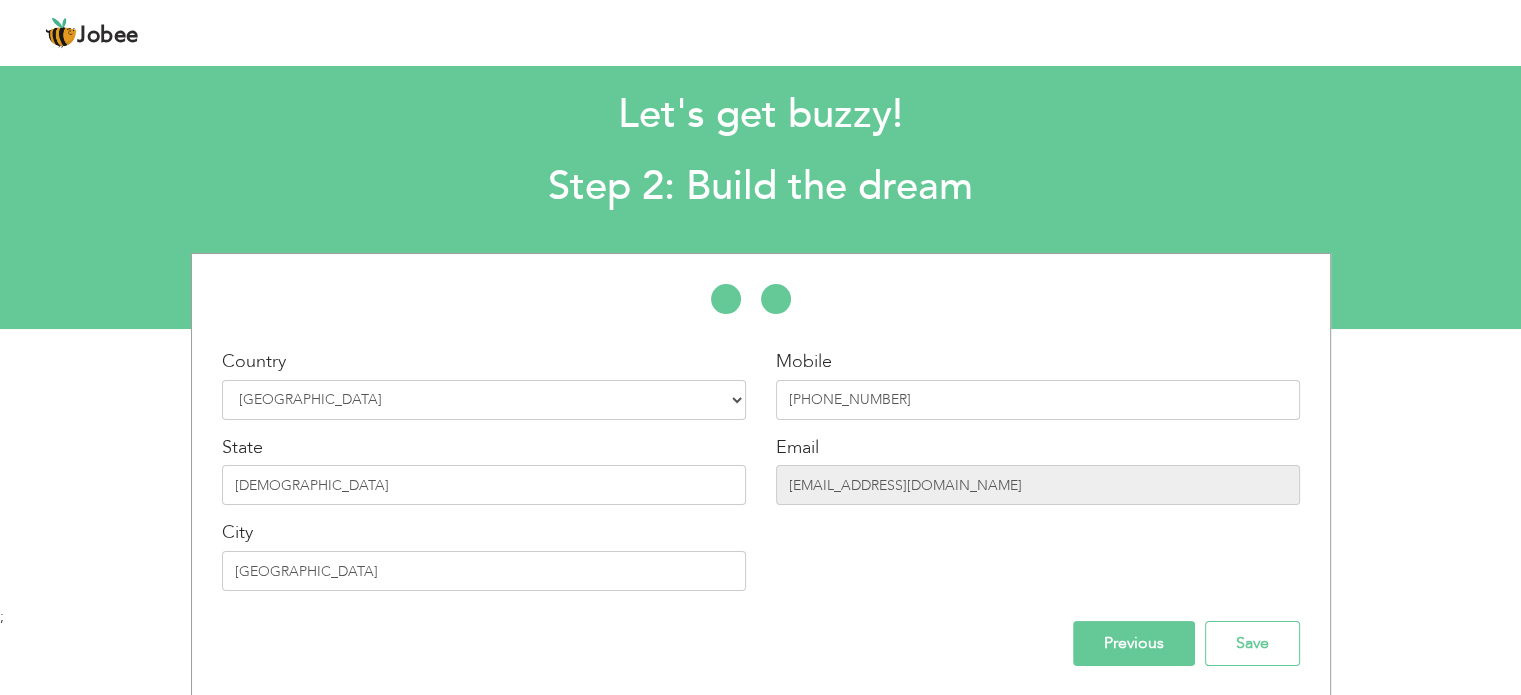 click on "Previous" at bounding box center (1134, 643) 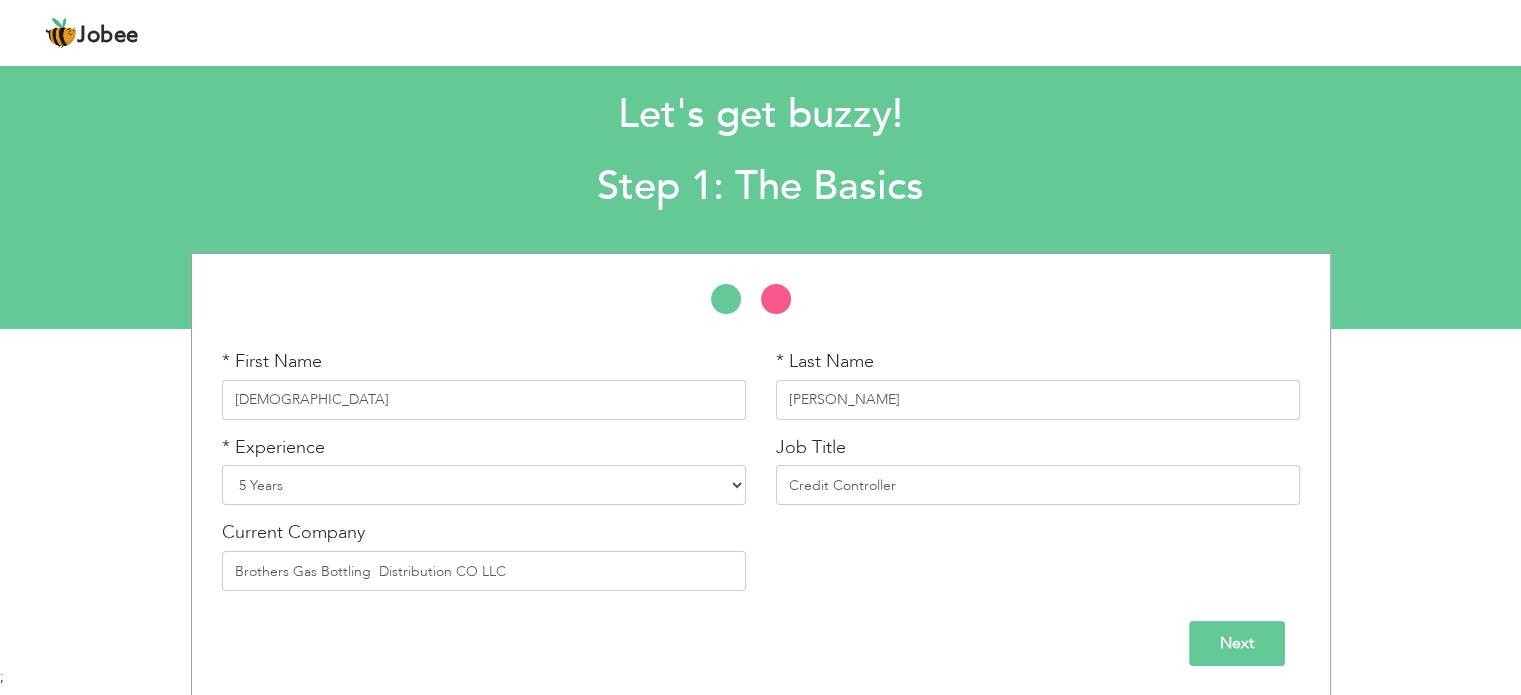 click on "Next" at bounding box center [1237, 643] 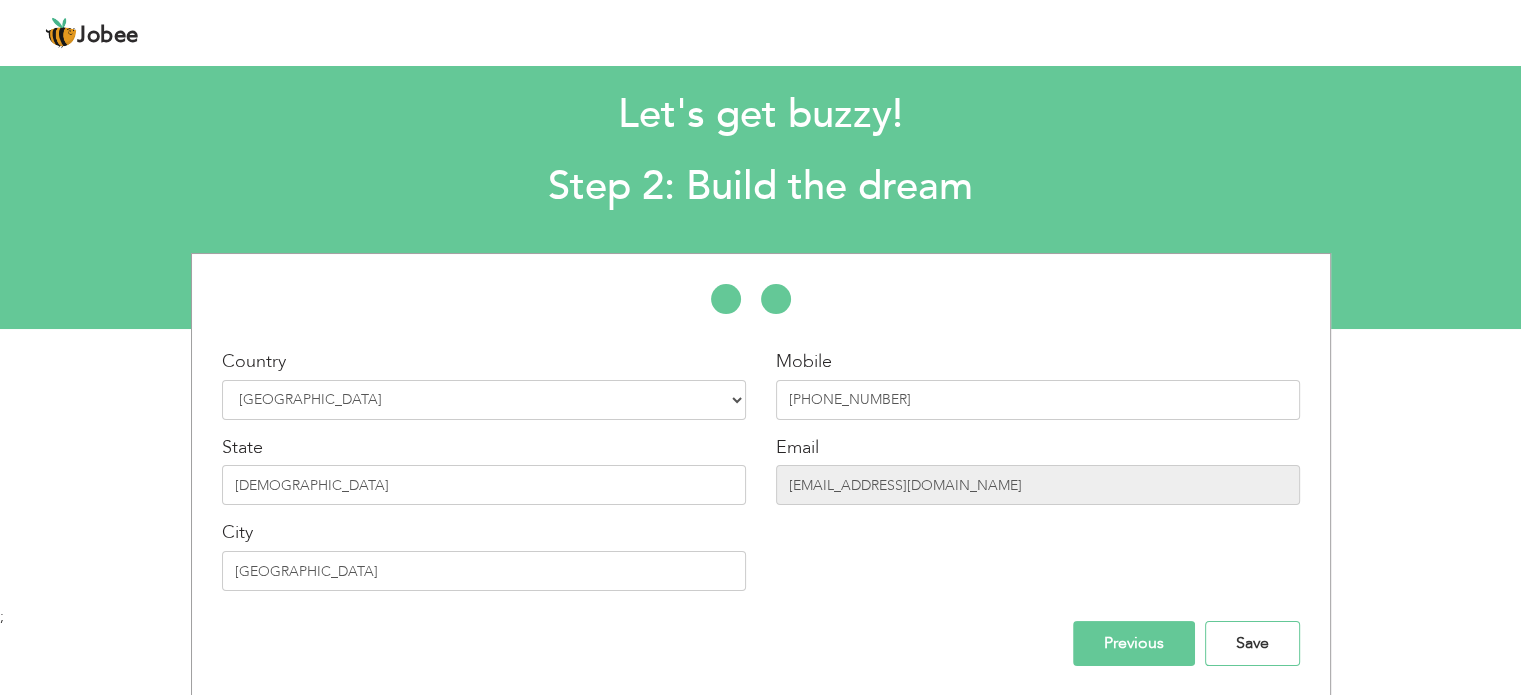 click on "Save" at bounding box center (1252, 643) 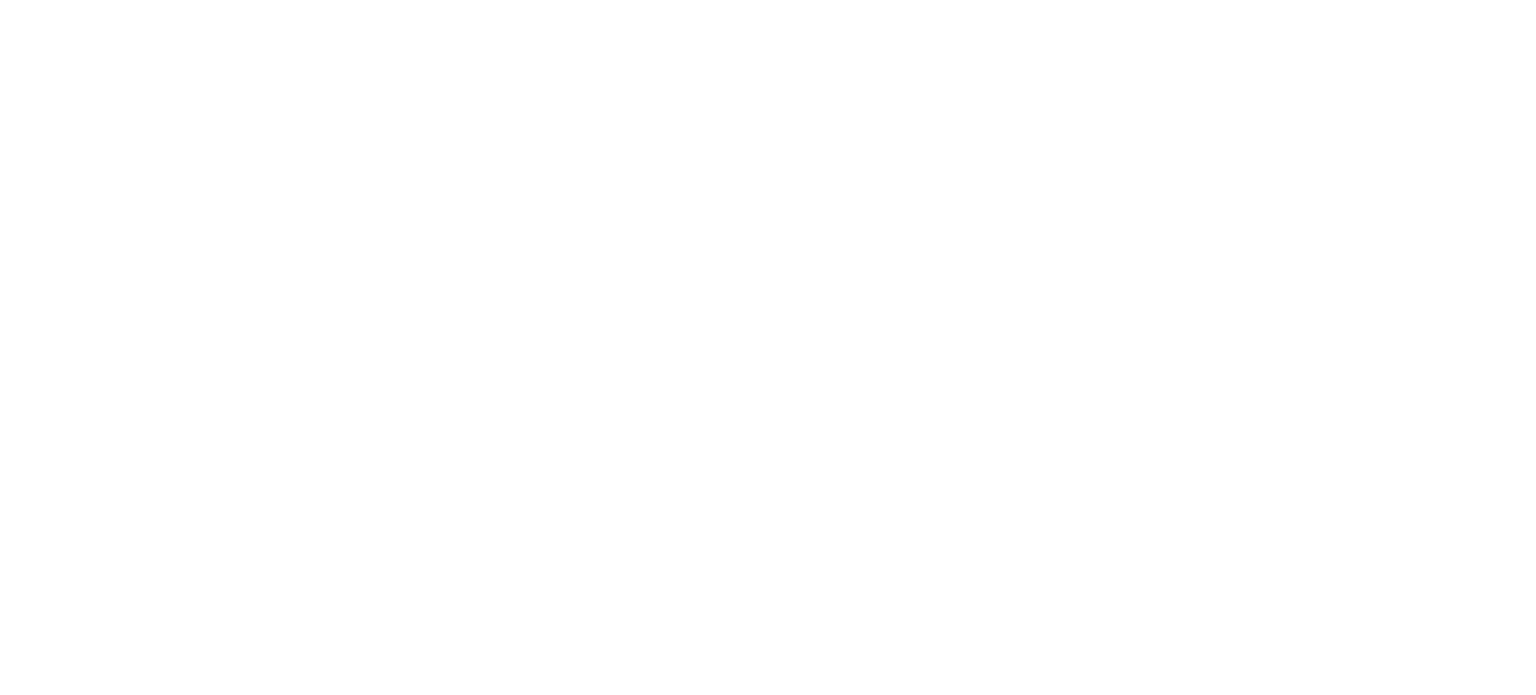 scroll, scrollTop: 0, scrollLeft: 0, axis: both 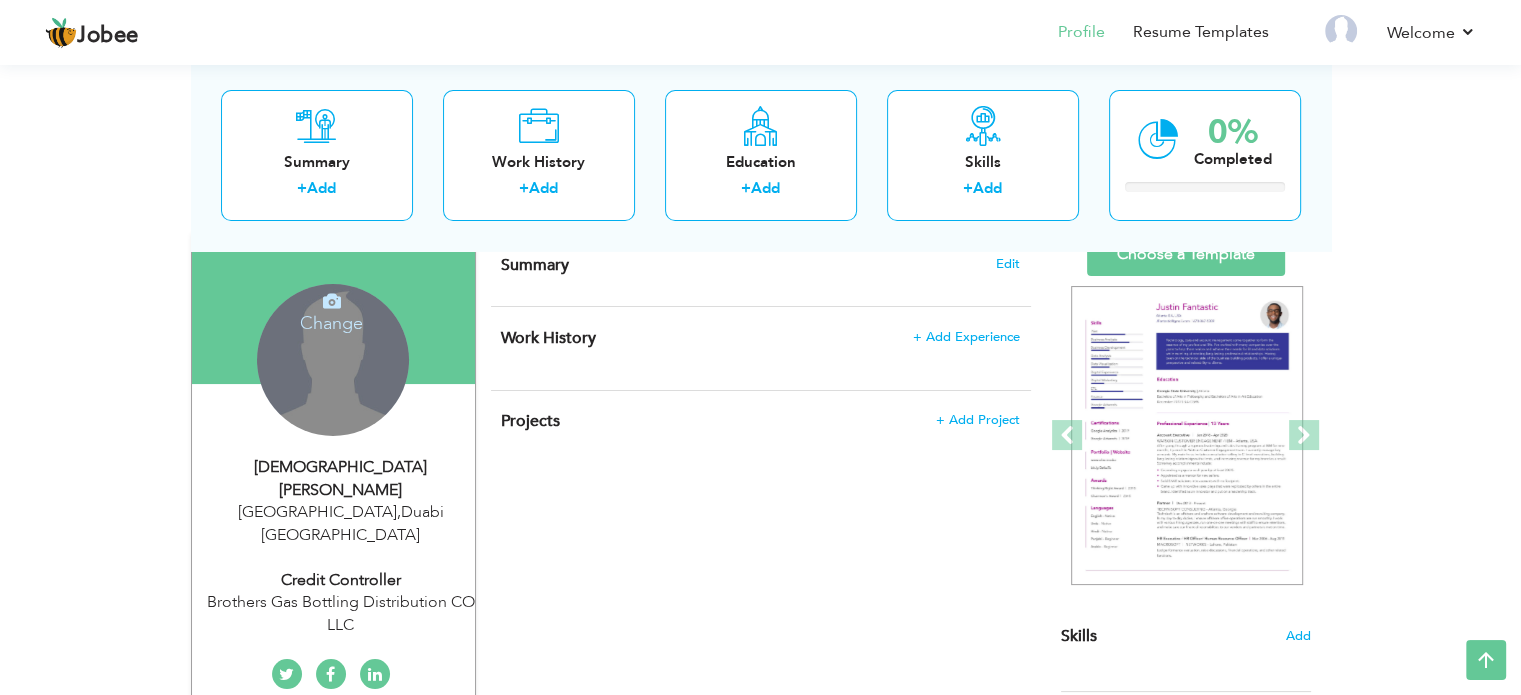 drag, startPoint x: 368, startPoint y: 580, endPoint x: 261, endPoint y: 562, distance: 108.503456 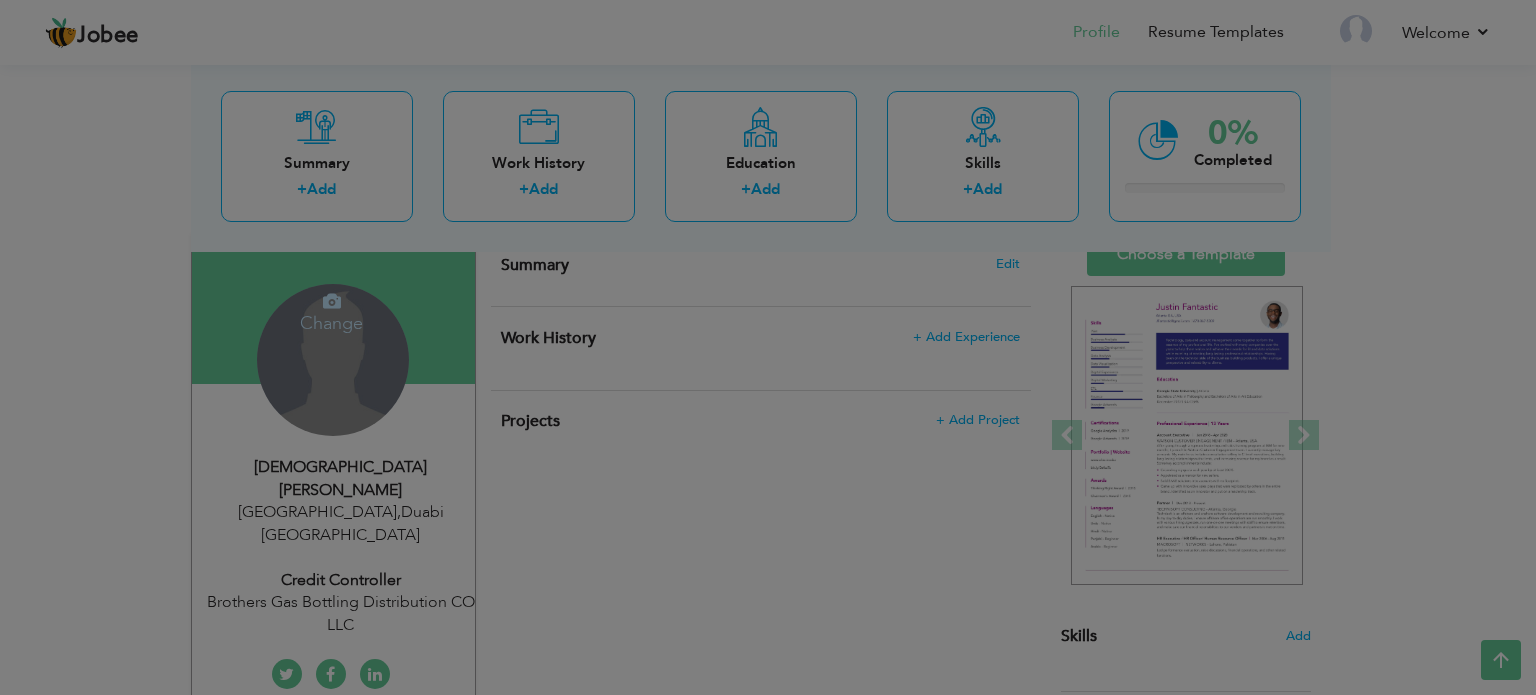 click on "×
Profile
Contact Information
* First Name
[DEMOGRAPHIC_DATA]
* Last Name
[PERSON_NAME]" at bounding box center [0, 0] 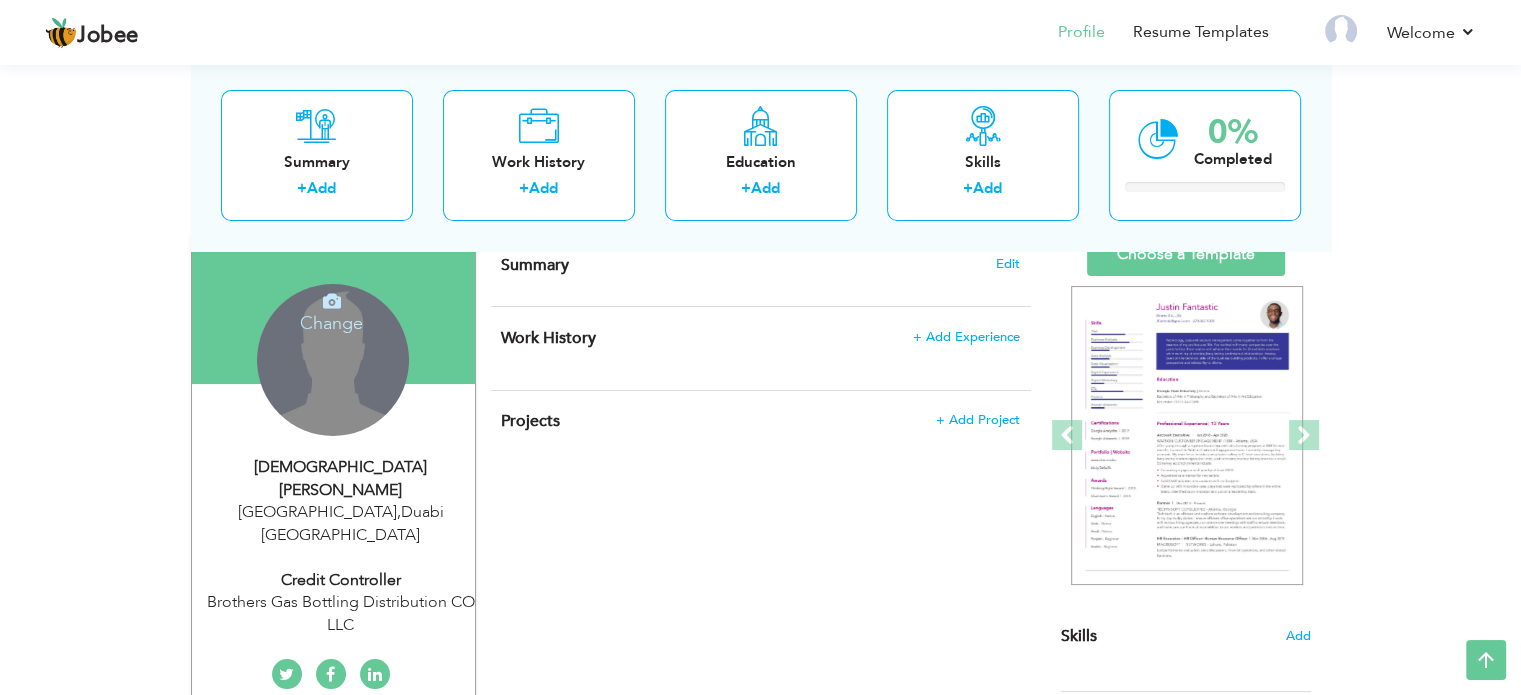 click on "Brothers Gas Bottling  Distribution CO LLC" at bounding box center (341, 614) 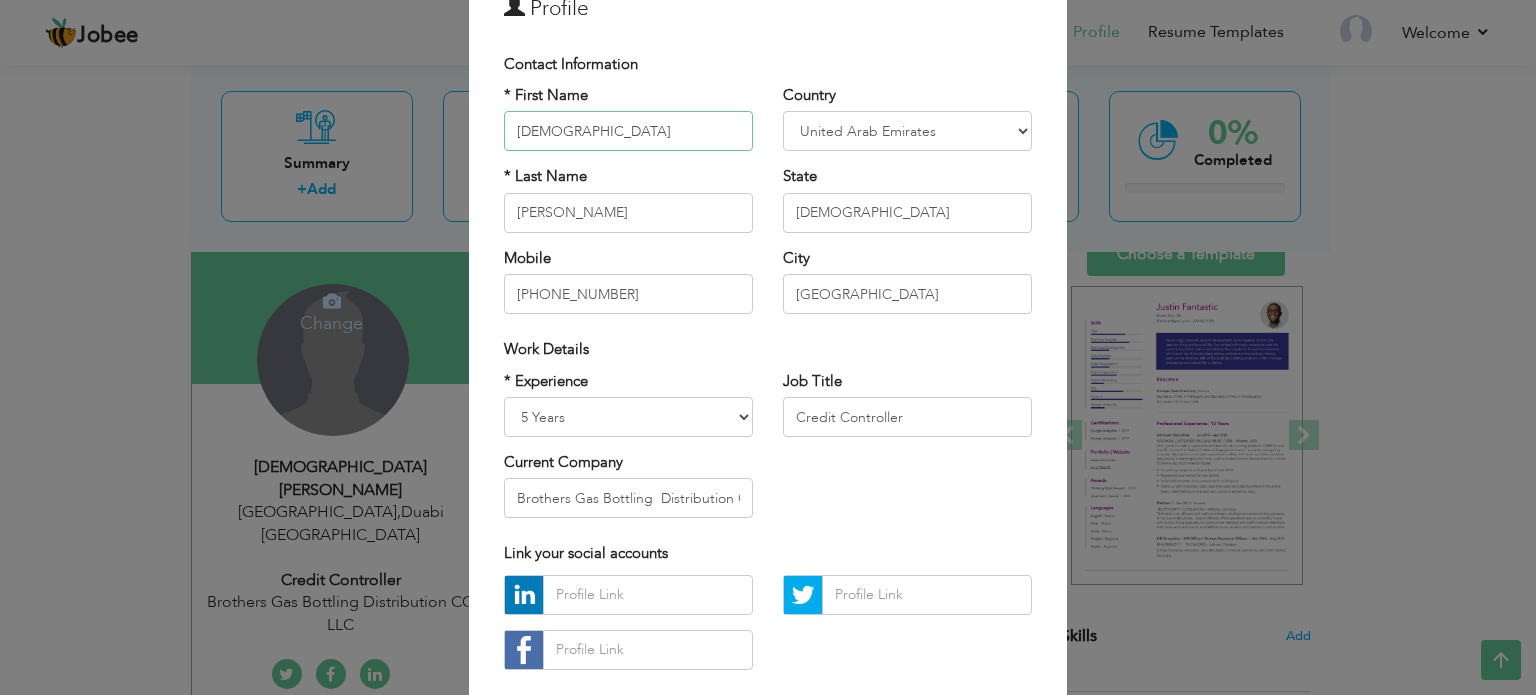 scroll, scrollTop: 103, scrollLeft: 0, axis: vertical 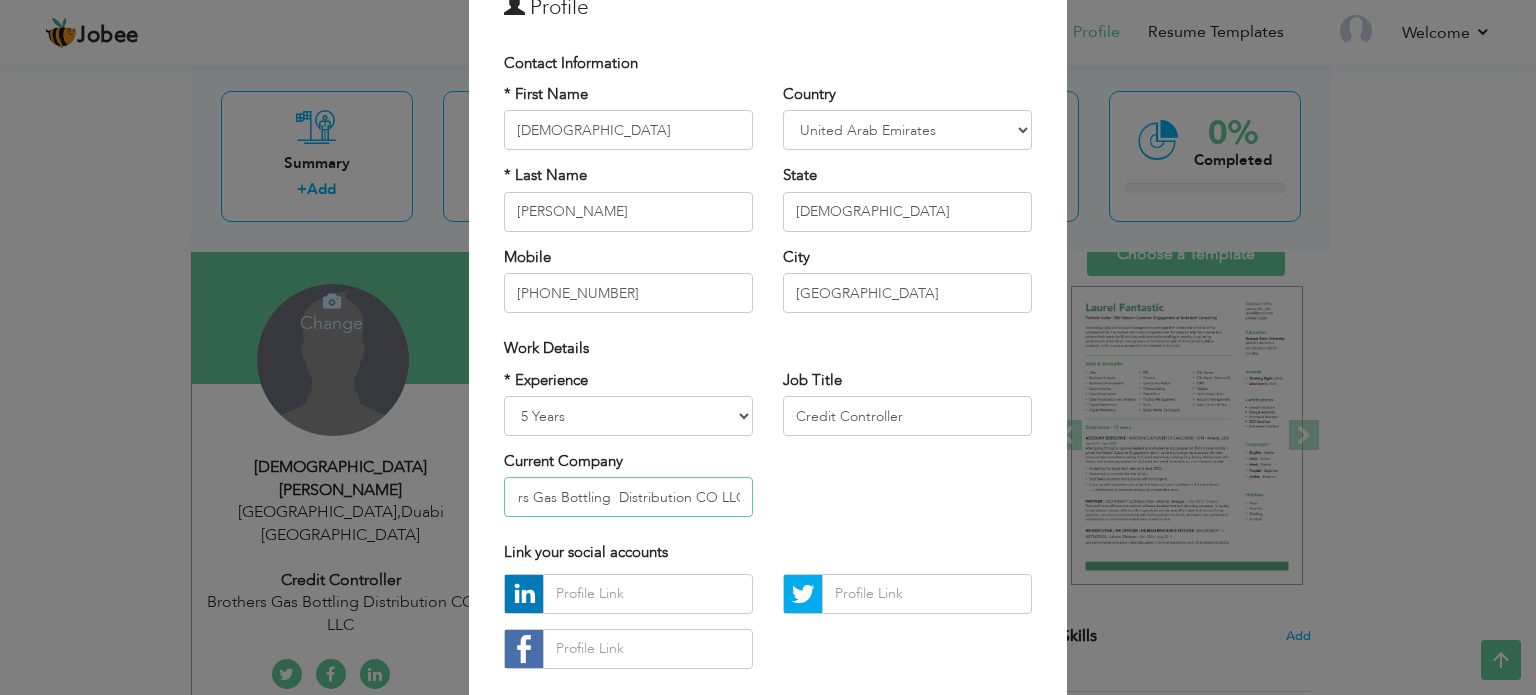 drag, startPoint x: 508, startPoint y: 497, endPoint x: 795, endPoint y: 503, distance: 287.0627 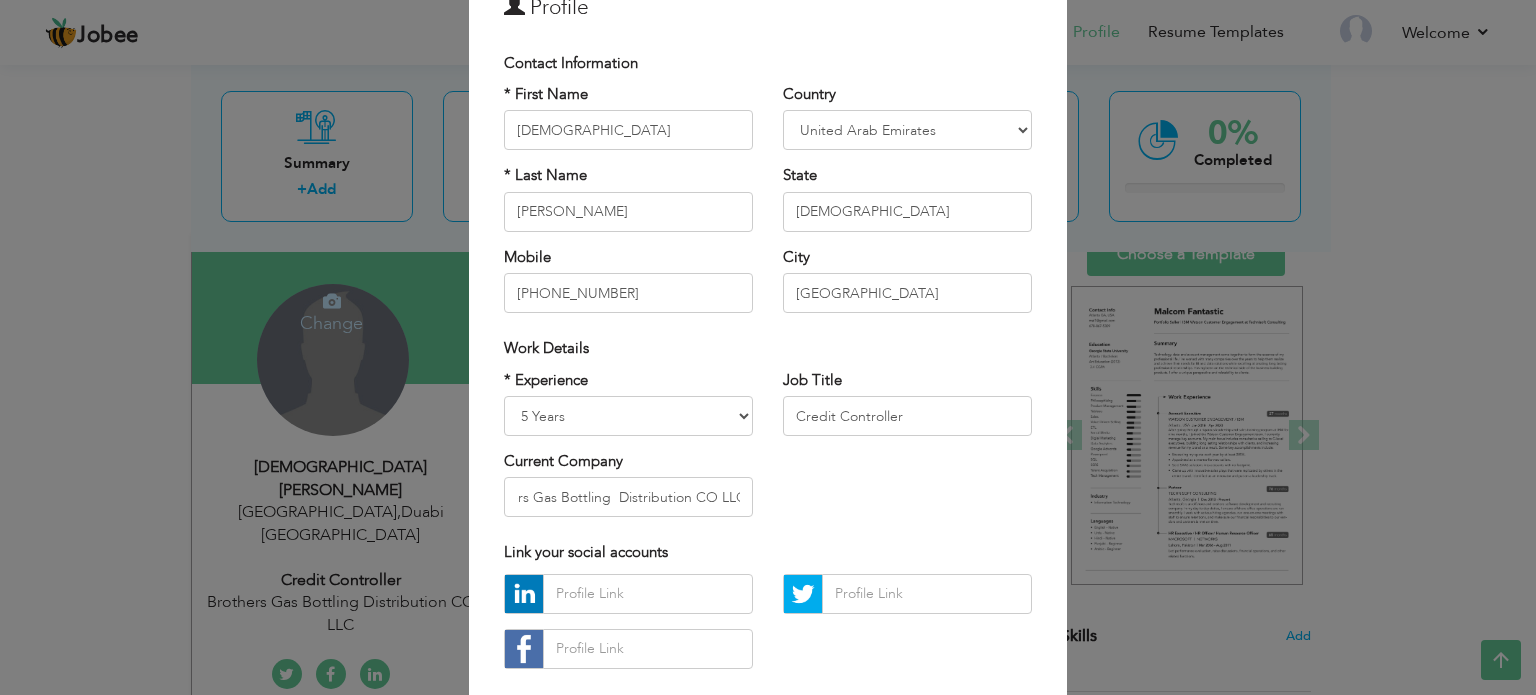 scroll, scrollTop: 0, scrollLeft: 0, axis: both 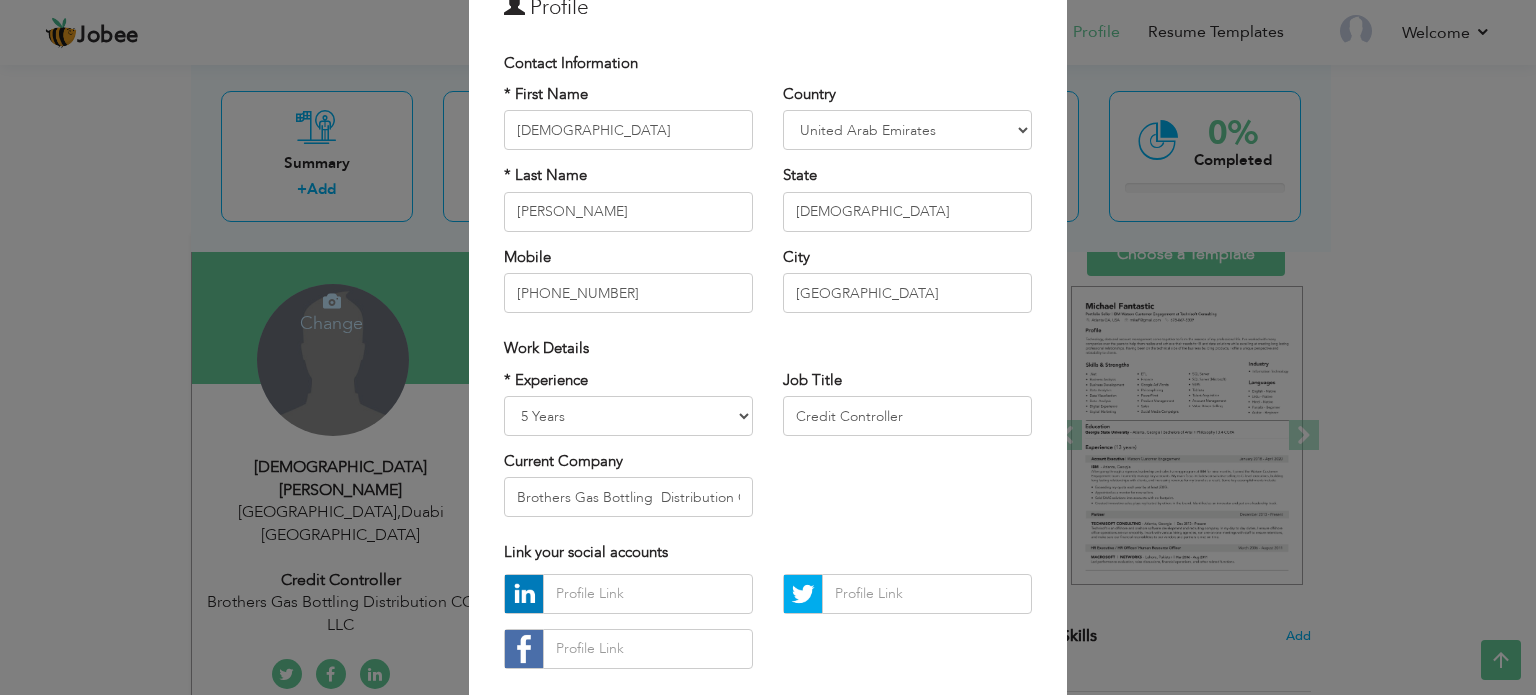 click on "×
Profile
Contact Information
* First Name
Muhammad
* Last Name
Azeem" at bounding box center [768, 347] 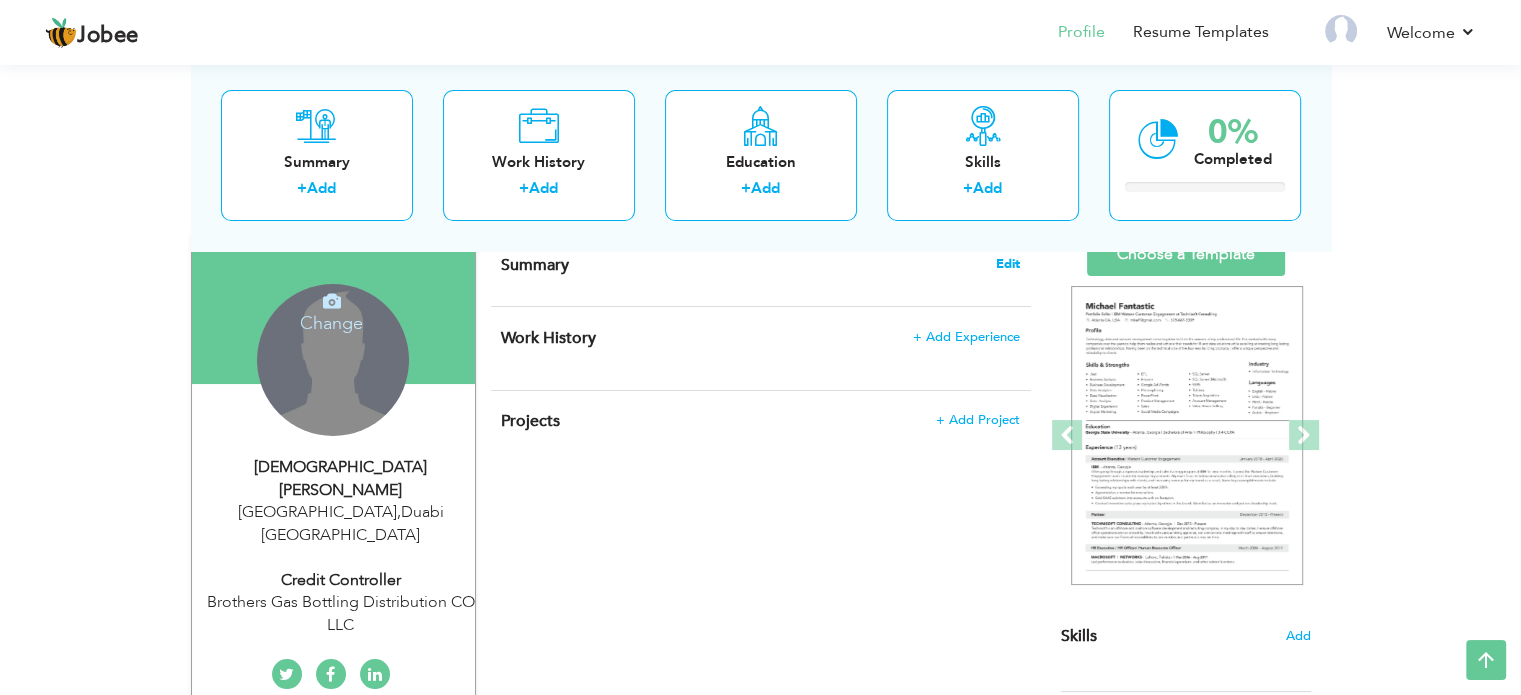 click on "Edit" at bounding box center (1008, 264) 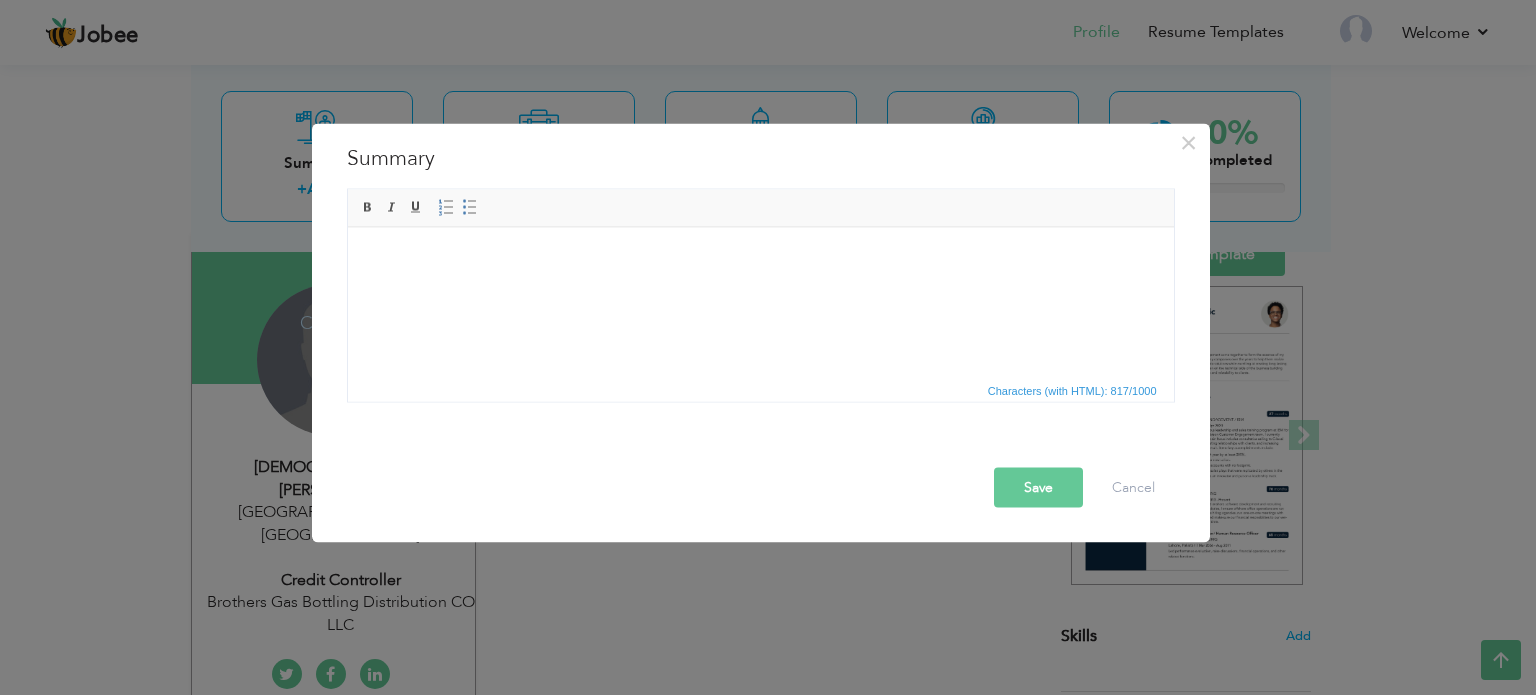 scroll, scrollTop: 12, scrollLeft: 0, axis: vertical 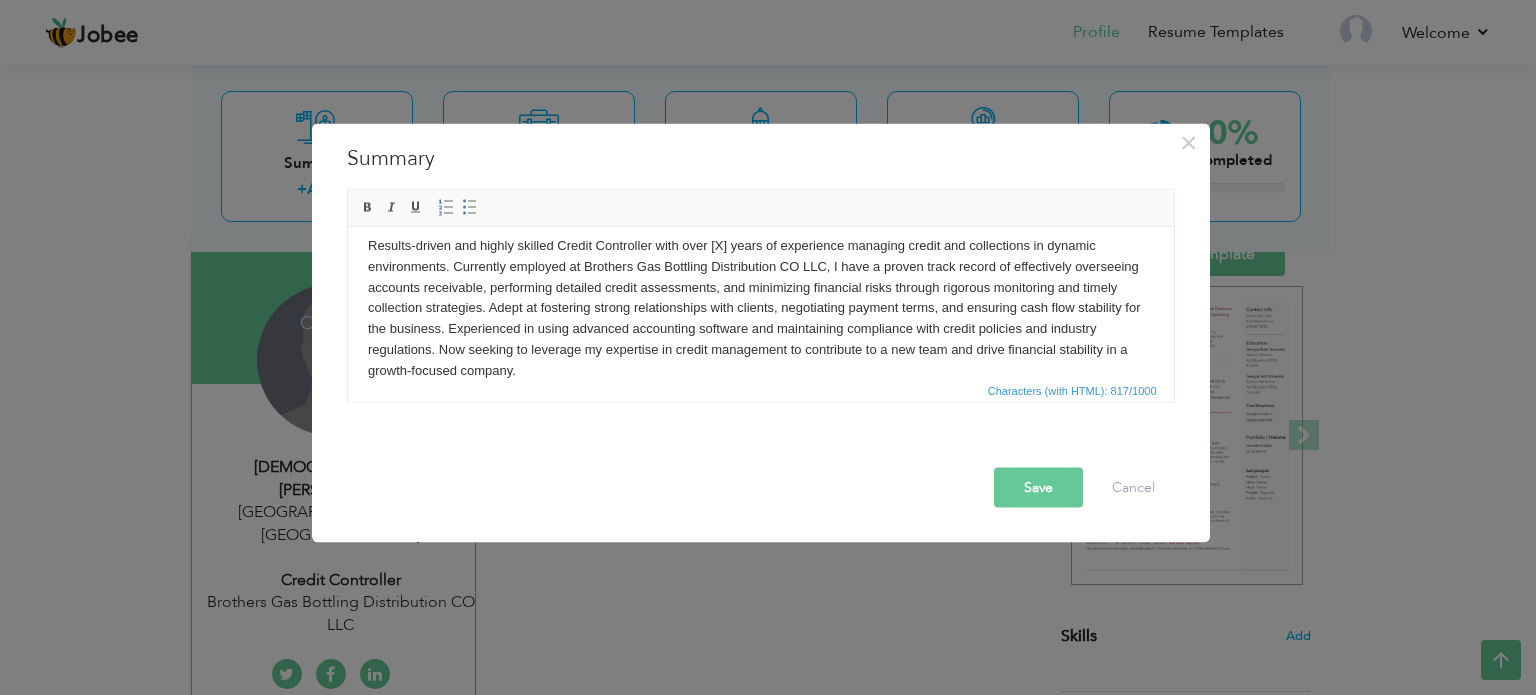 click on "Save" at bounding box center (1038, 487) 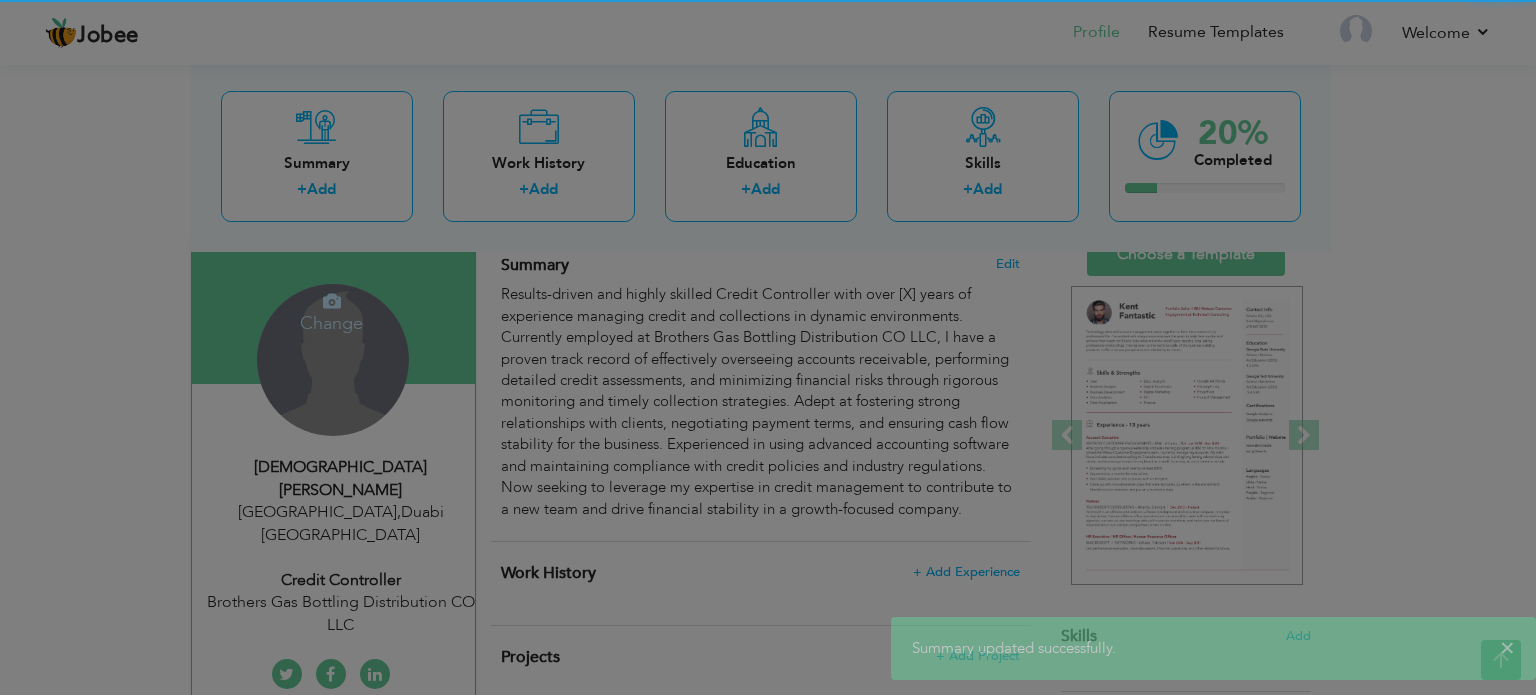 scroll, scrollTop: 0, scrollLeft: 0, axis: both 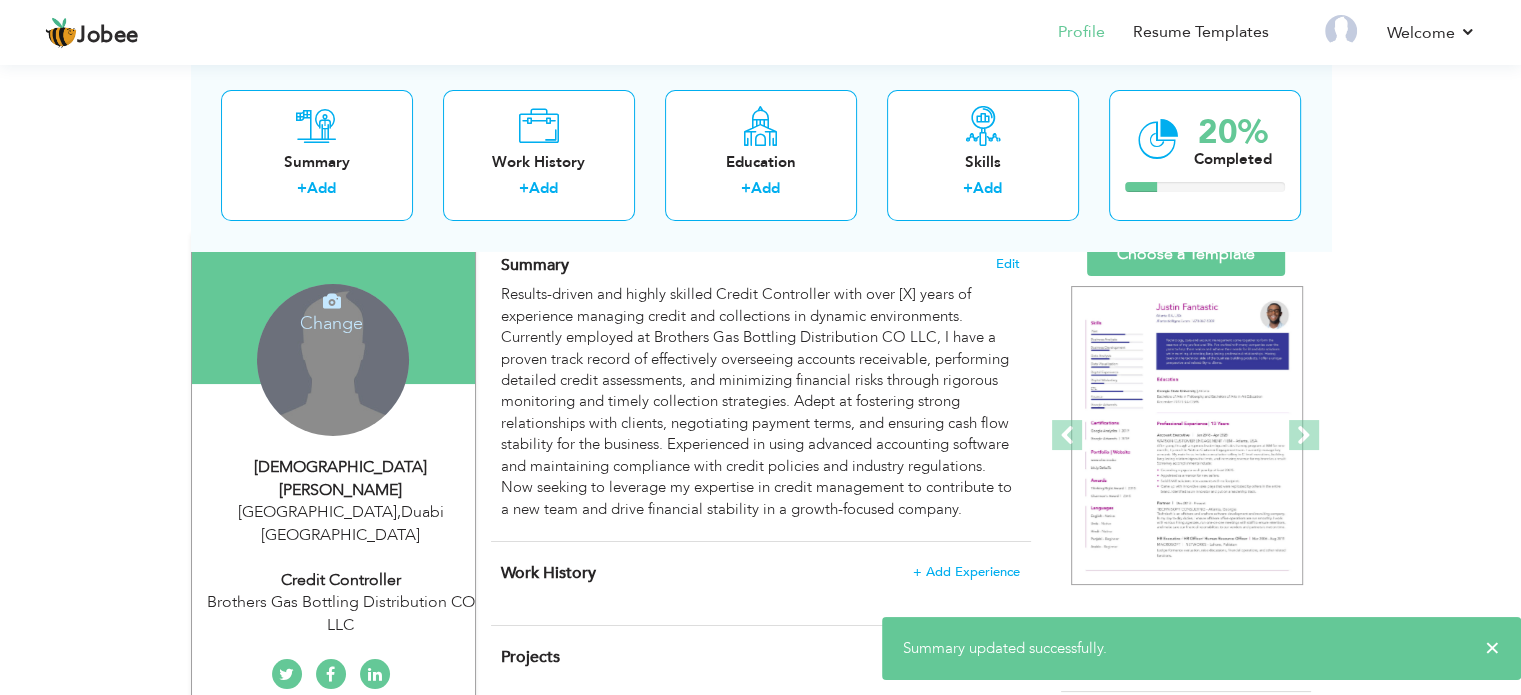 click on "Work History
+ Add Experience
×
Work History
* Job Title
Company Duration" at bounding box center (761, 583) 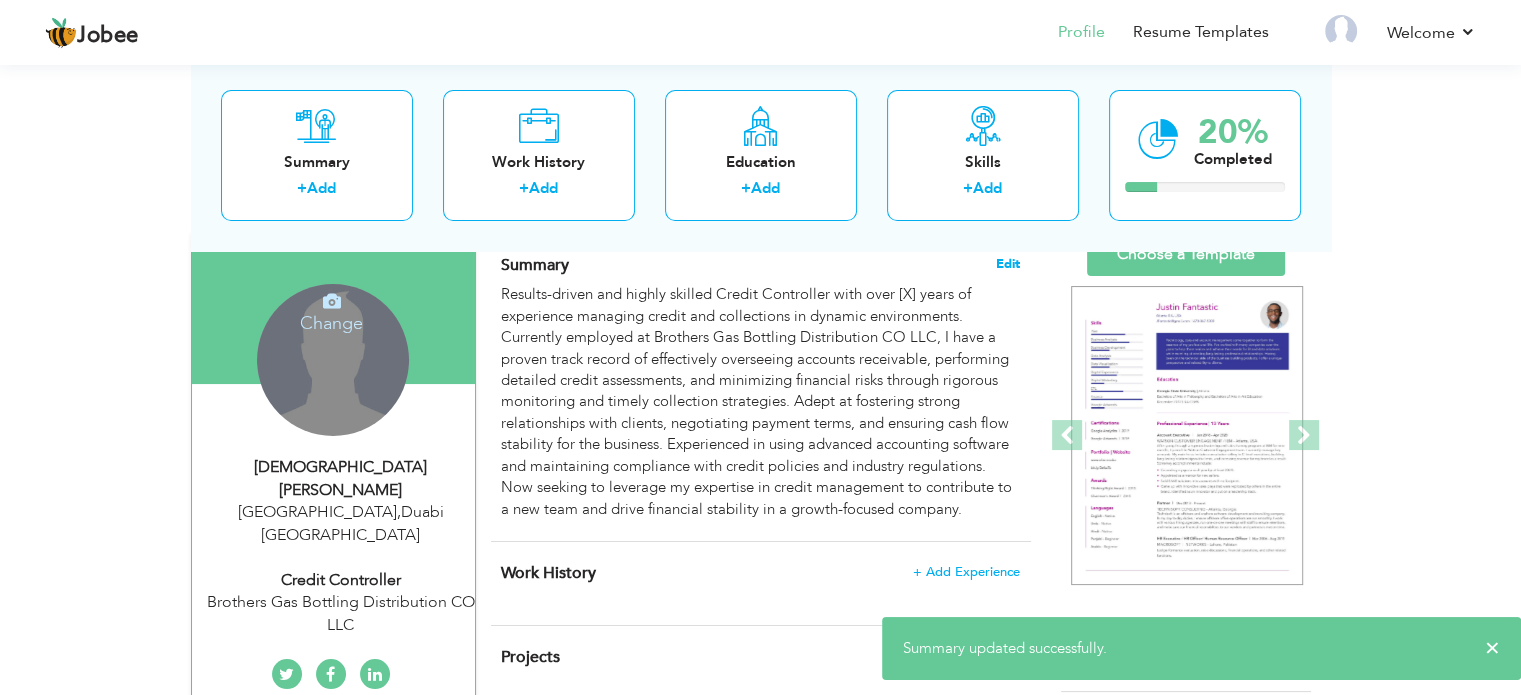 click on "Edit" at bounding box center [1008, 264] 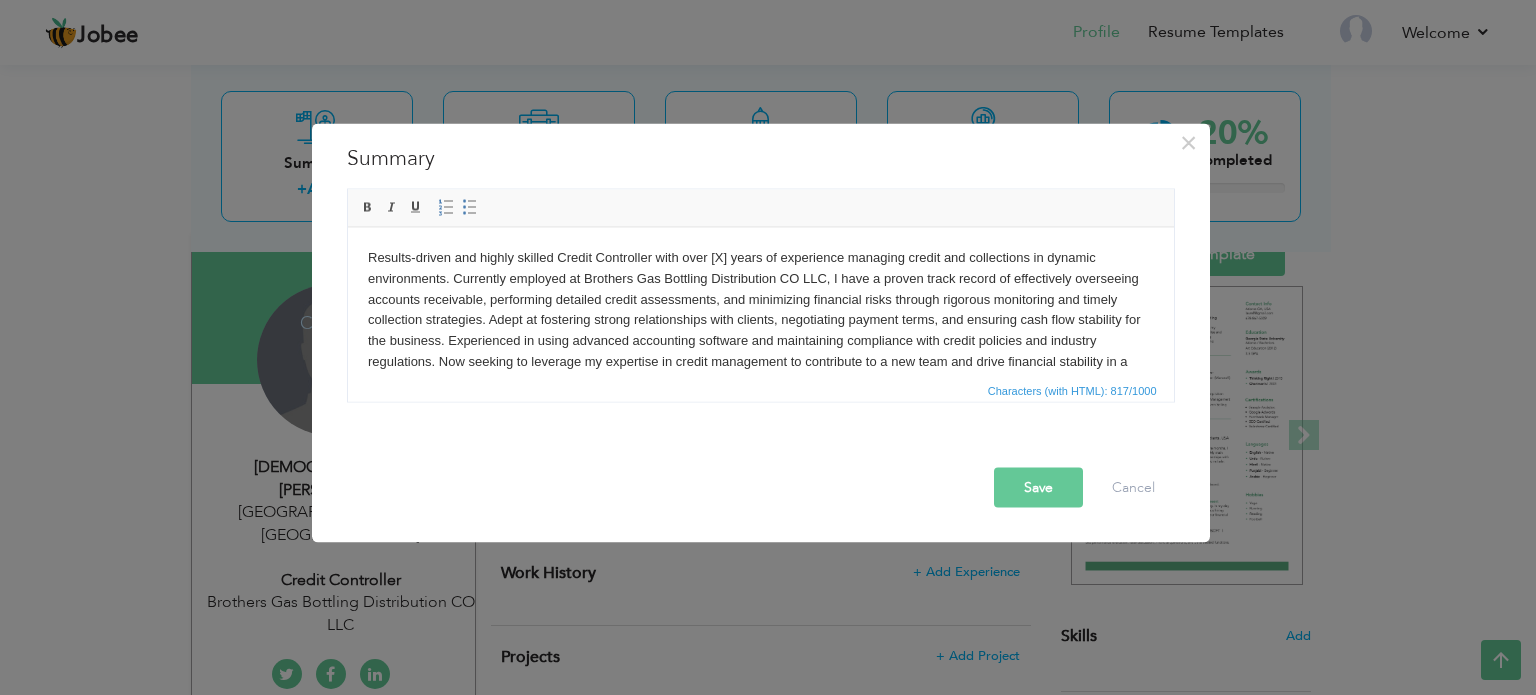 click on "Results-driven and highly skilled Credit Controller with over [X] years of experience managing credit and collections in dynamic environments. Currently employed at Brothers Gas Bottling Distribution CO LLC, I have a proven track record of effectively overseeing accounts receivable, performing detailed credit assessments, and minimizing financial risks through rigorous monitoring and timely collection strategies. Adept at fostering strong relationships with clients, negotiating payment terms, and ensuring cash flow stability for the business. Experienced in using advanced accounting software and maintaining compliance with credit policies and industry regulations. Now seeking to leverage my expertise in credit management to contribute to a new team and drive financial stability in a growth-focused company." at bounding box center [760, 320] 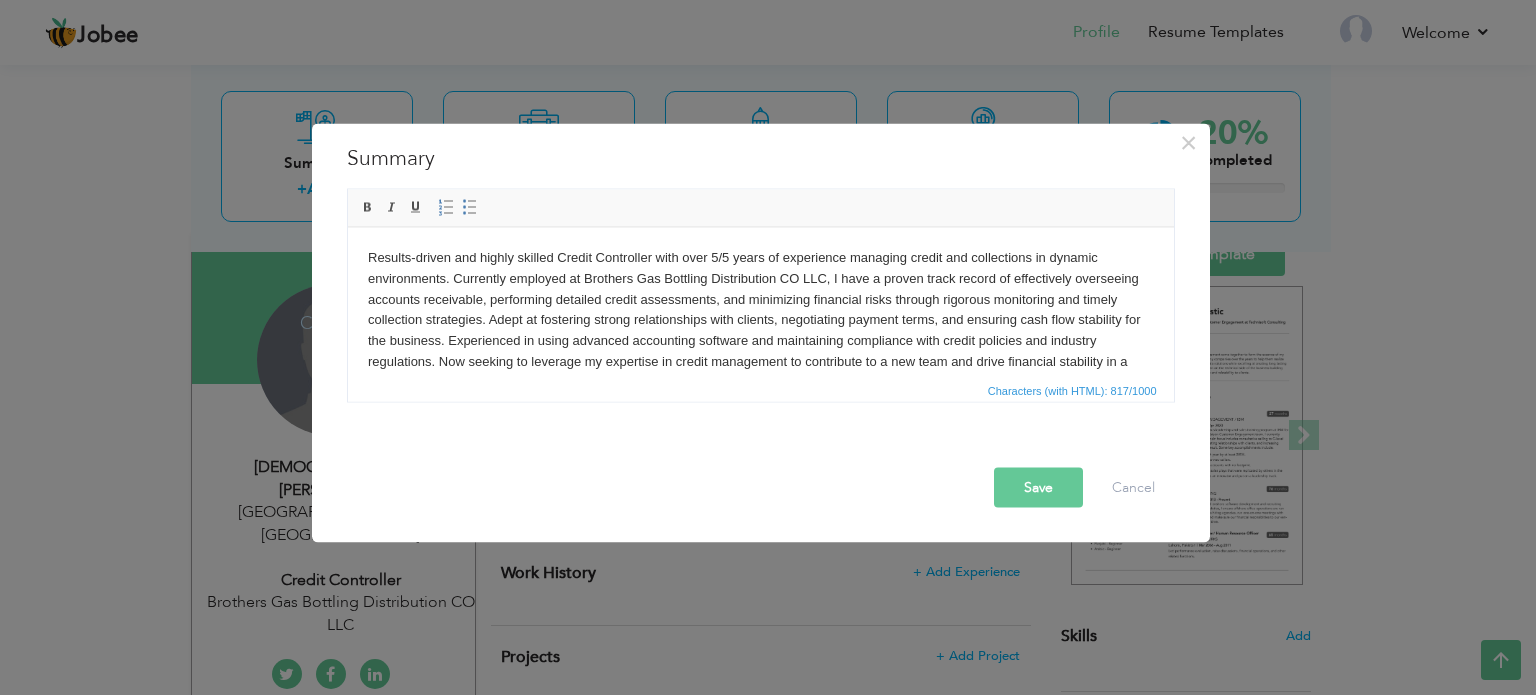 click on "Results-driven and highly skilled Credit Controller with over 5/5 years of experience managing credit and collections in dynamic environments. Currently employed at Brothers Gas Bottling Distribution CO LLC, I have a proven track record of effectively overseeing accounts receivable, performing detailed credit assessments, and minimizing financial risks through rigorous monitoring and timely collection strategies. Adept at fostering strong relationships with clients, negotiating payment terms, and ensuring cash flow stability for the business. Experienced in using advanced accounting software and maintaining compliance with credit policies and industry regulations. Now seeking to leverage my expertise in credit management to contribute to a new team and drive financial stability in a growth-focused company." at bounding box center (760, 320) 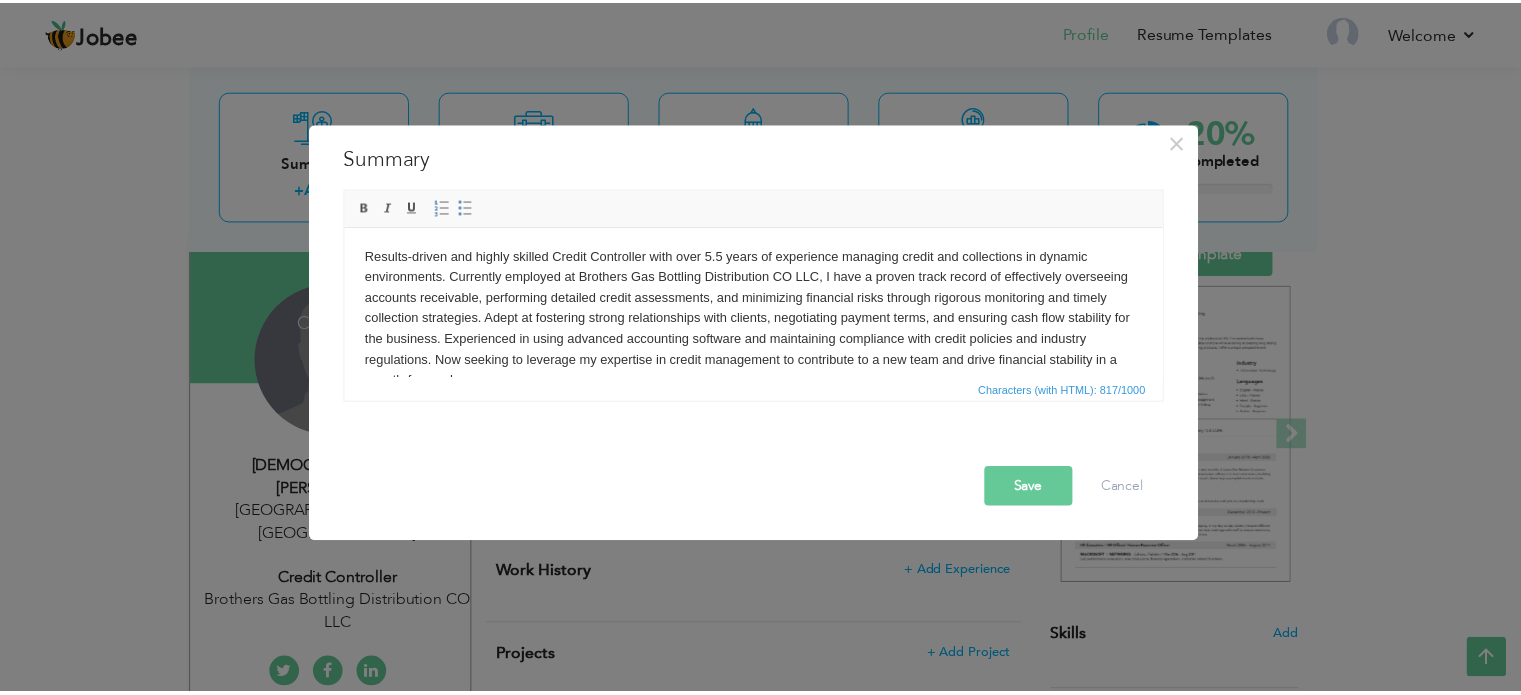 scroll, scrollTop: 0, scrollLeft: 0, axis: both 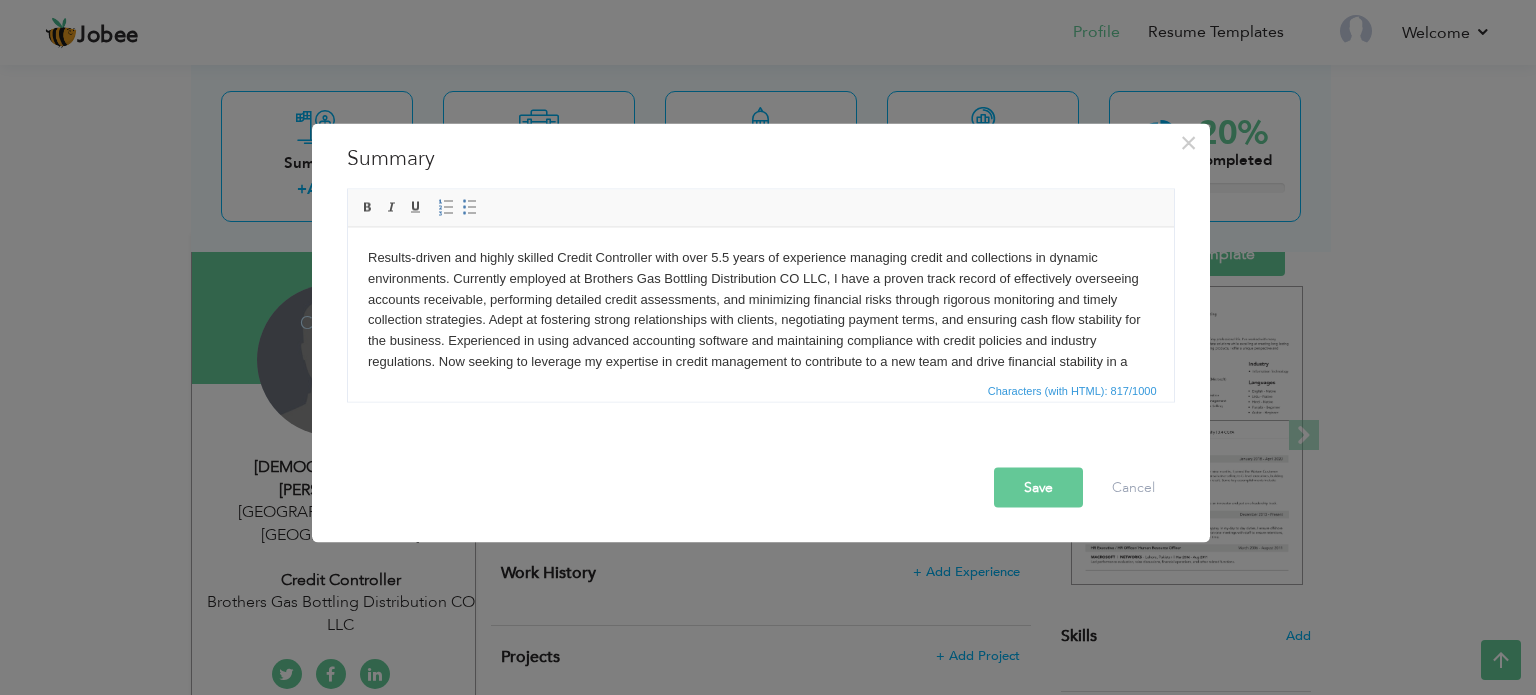 click on "Save" at bounding box center (1038, 487) 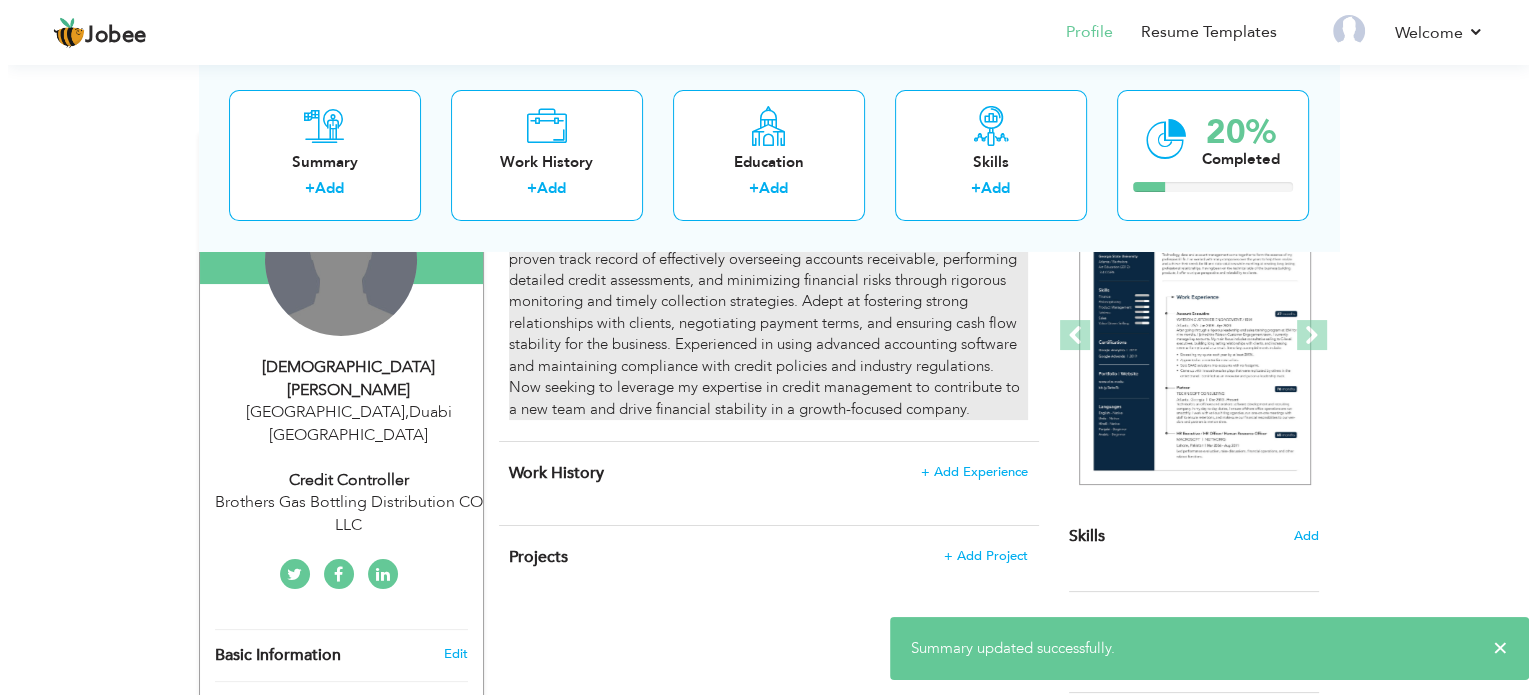 scroll, scrollTop: 247, scrollLeft: 0, axis: vertical 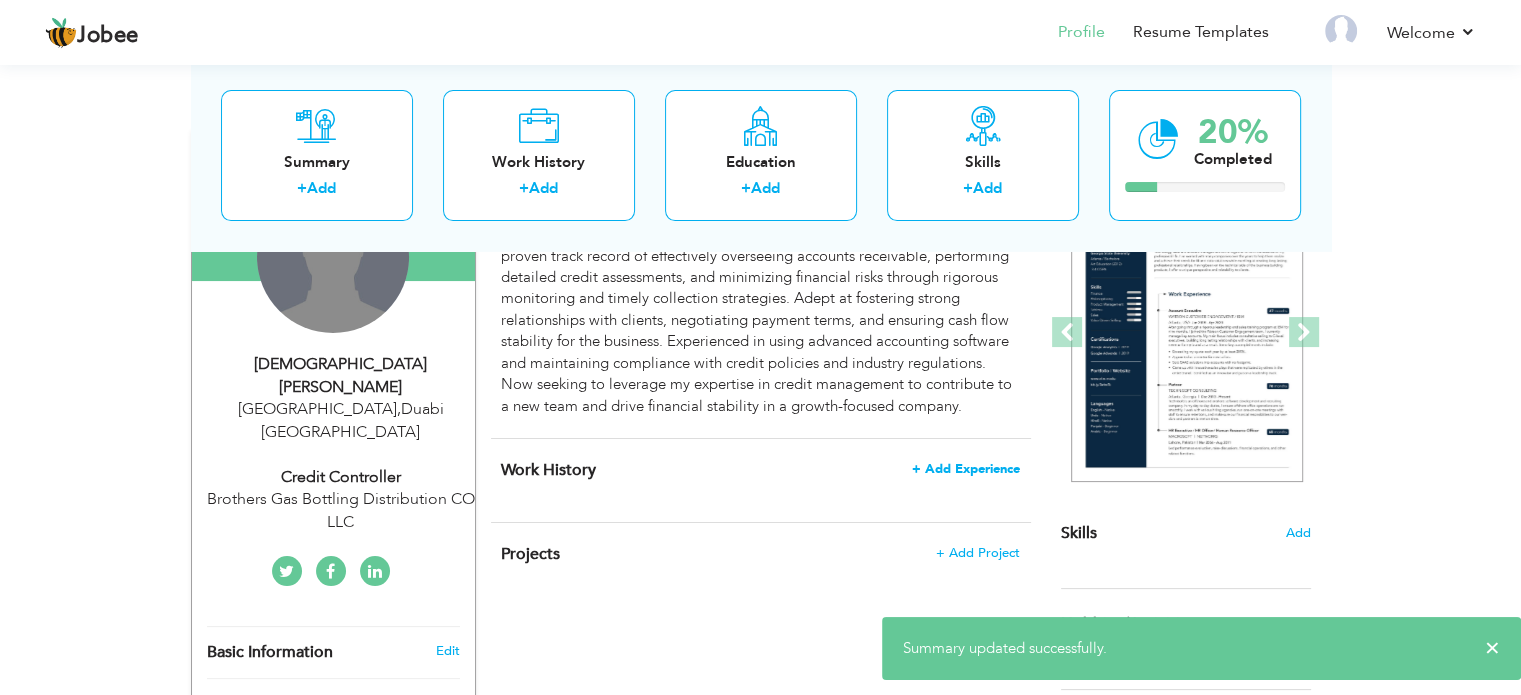 click on "+ Add Experience" at bounding box center [966, 469] 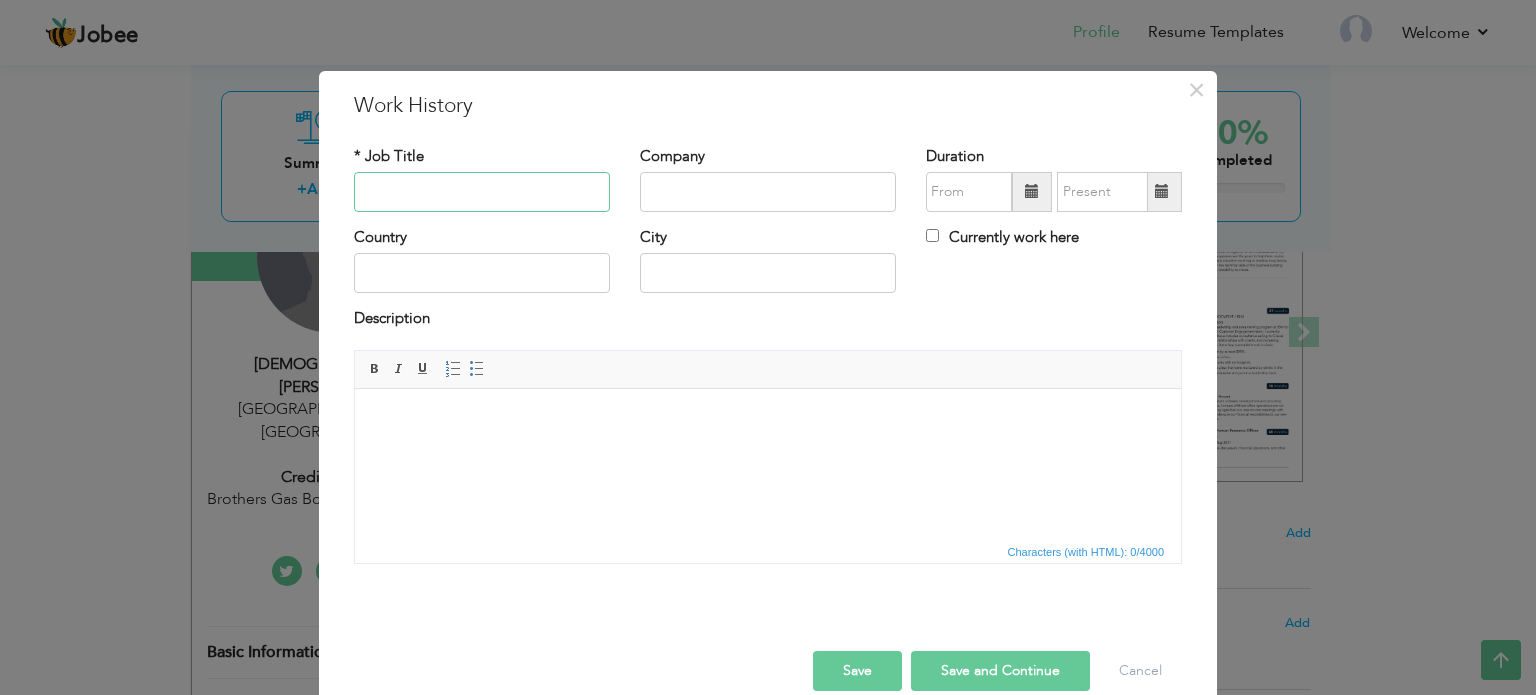 click at bounding box center [482, 192] 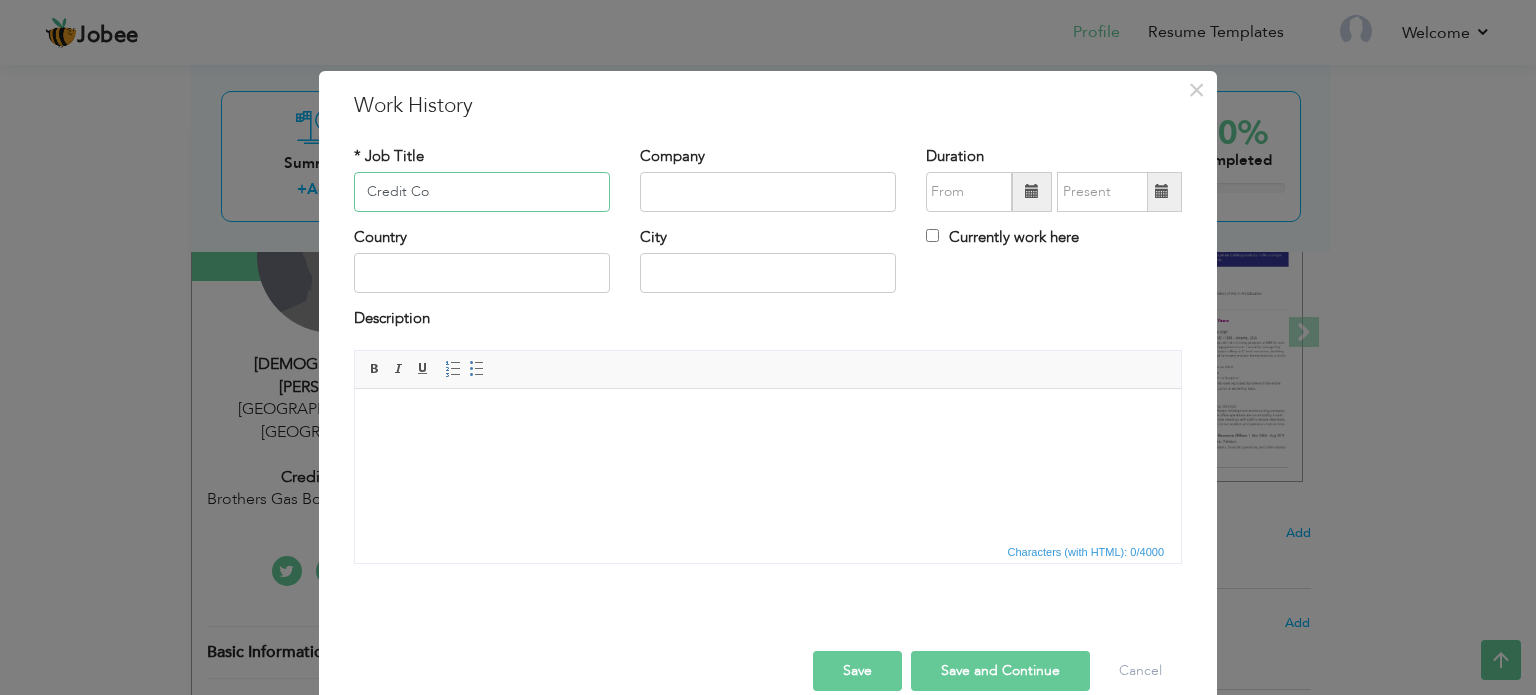 click on "Credit Co" at bounding box center (482, 192) 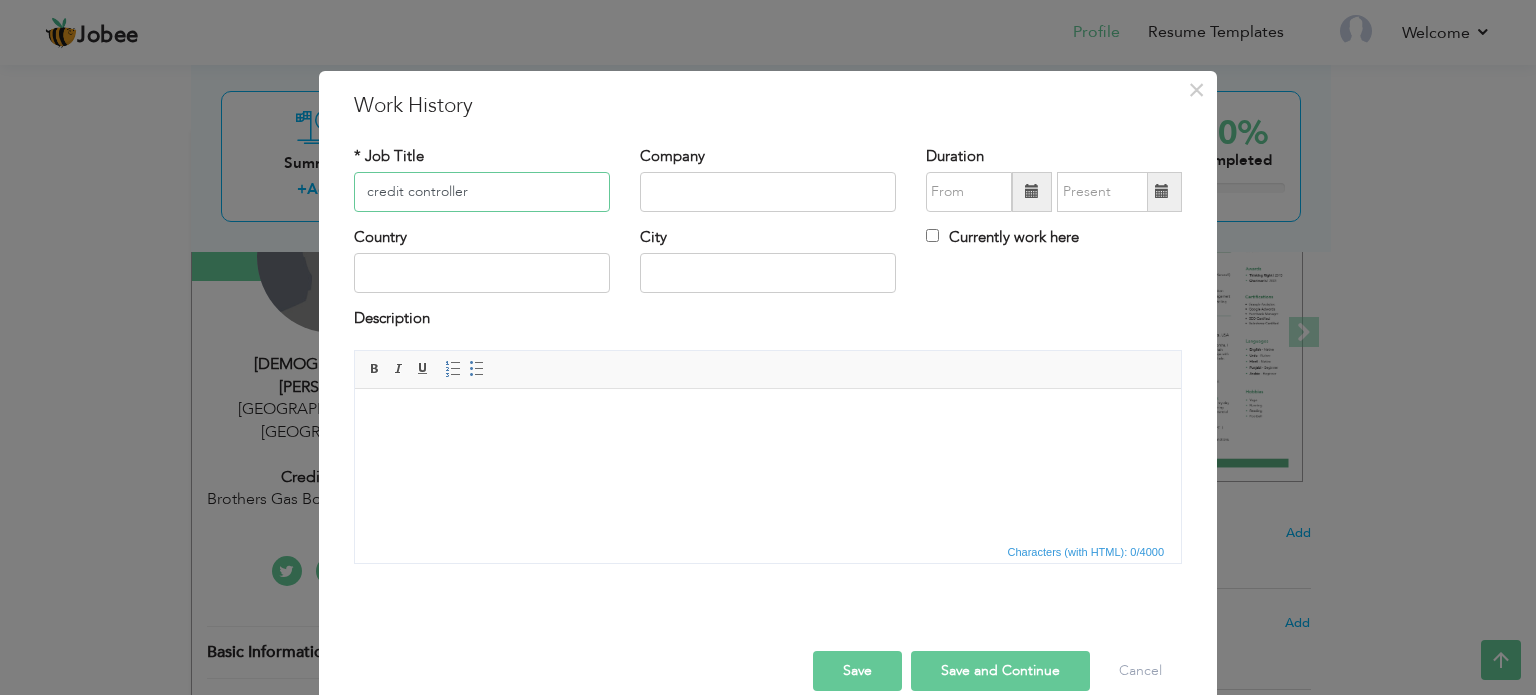 click on "credit controller" at bounding box center (482, 192) 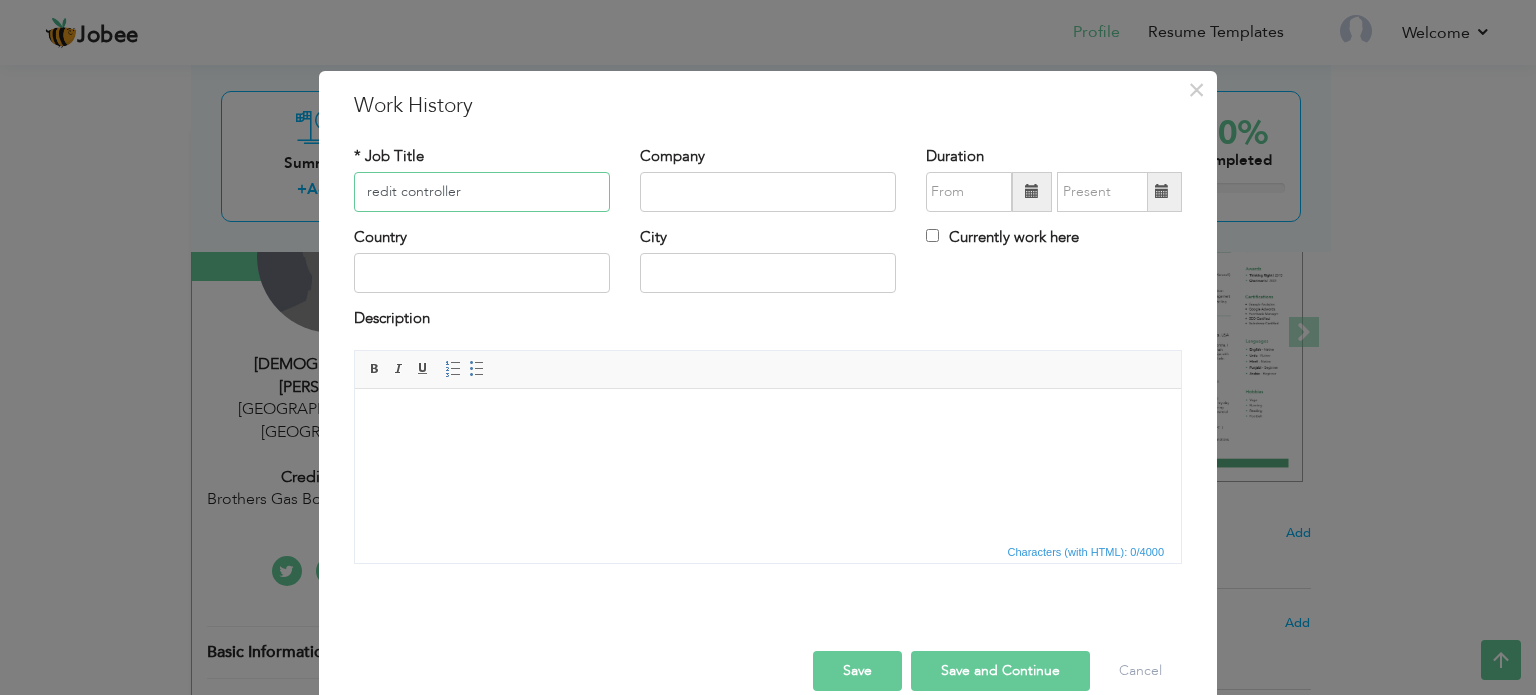 scroll, scrollTop: 29, scrollLeft: 0, axis: vertical 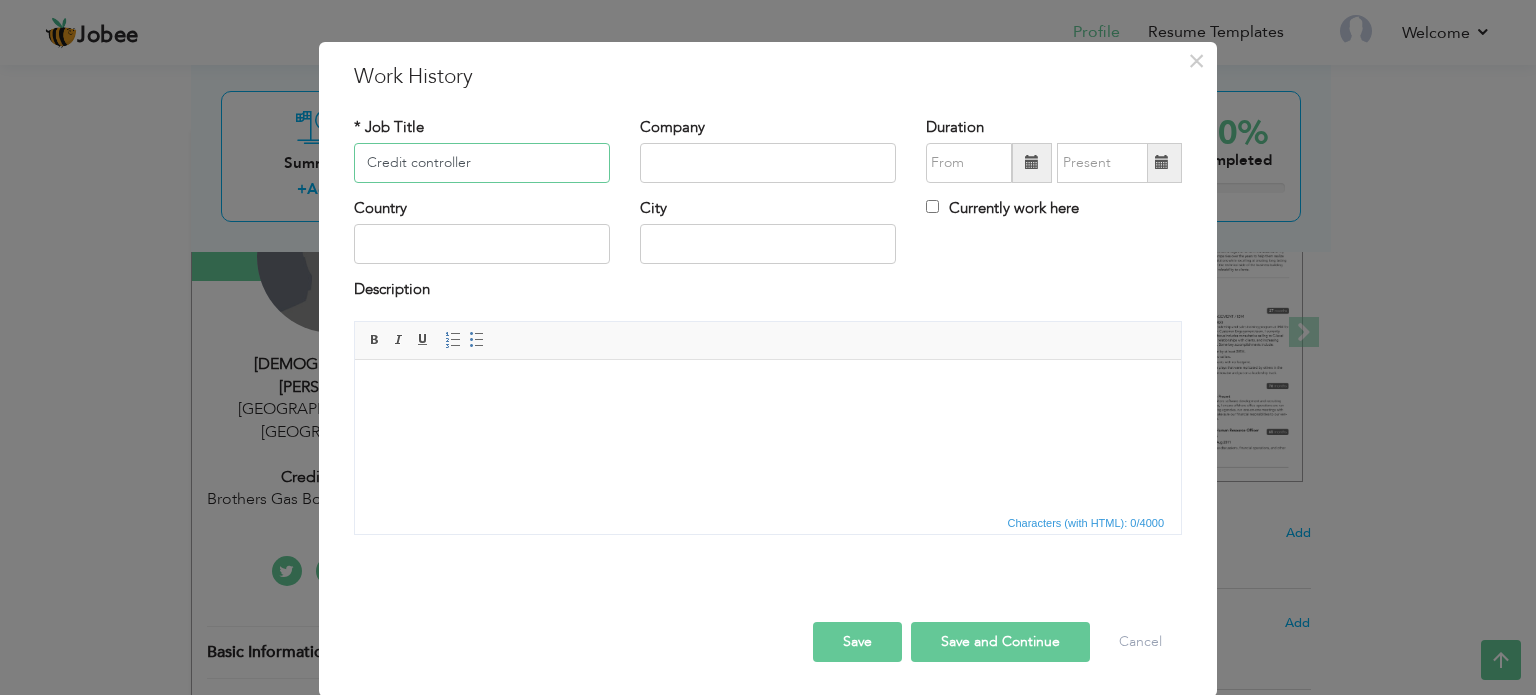 click on "Credit controller" at bounding box center (482, 163) 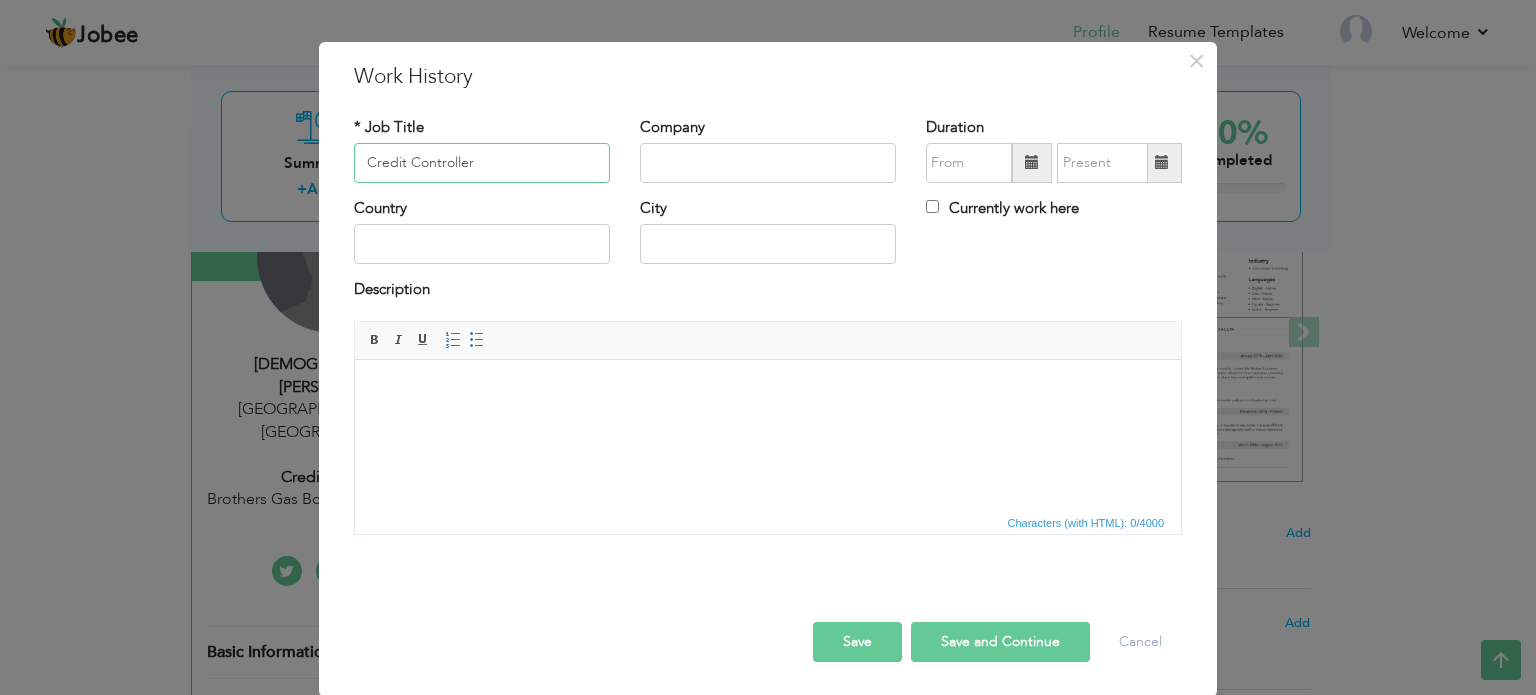 type on "Credit Controller" 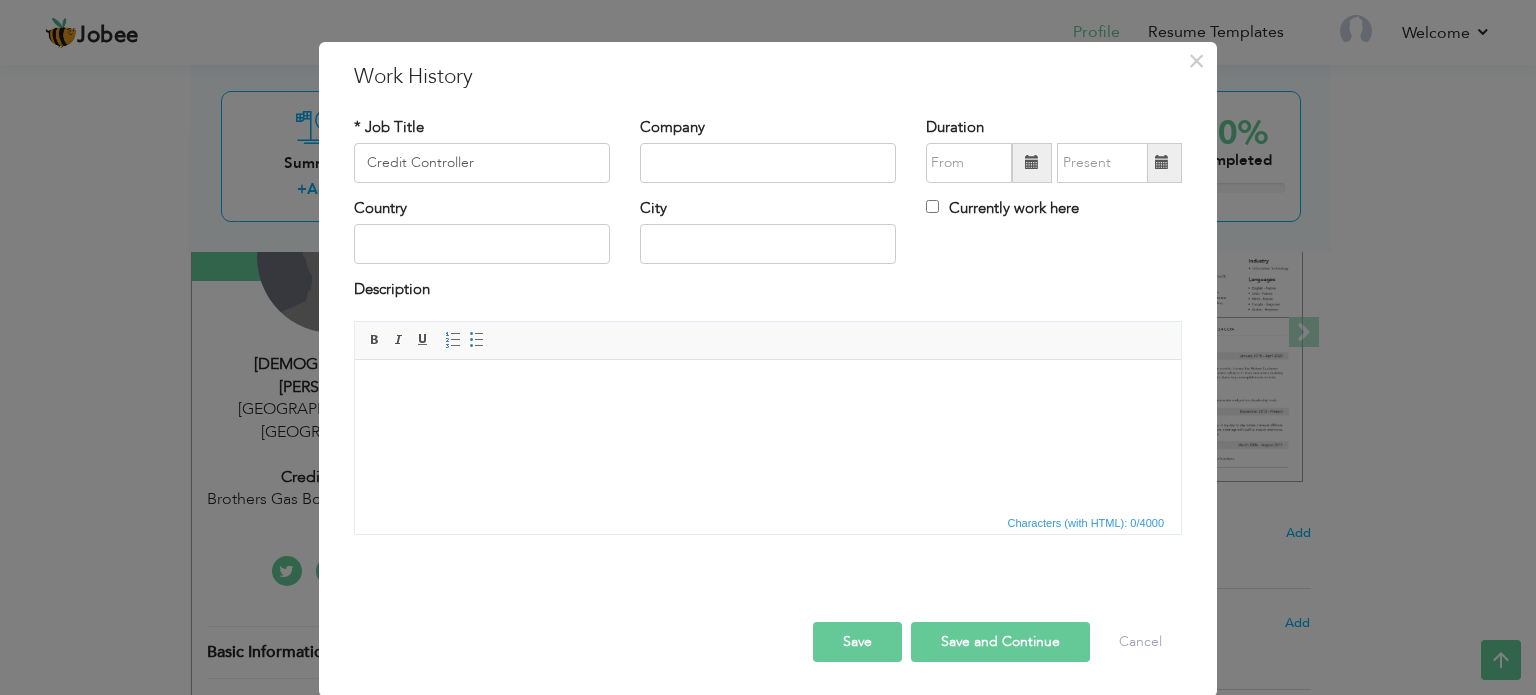 click on "Save" at bounding box center (857, 642) 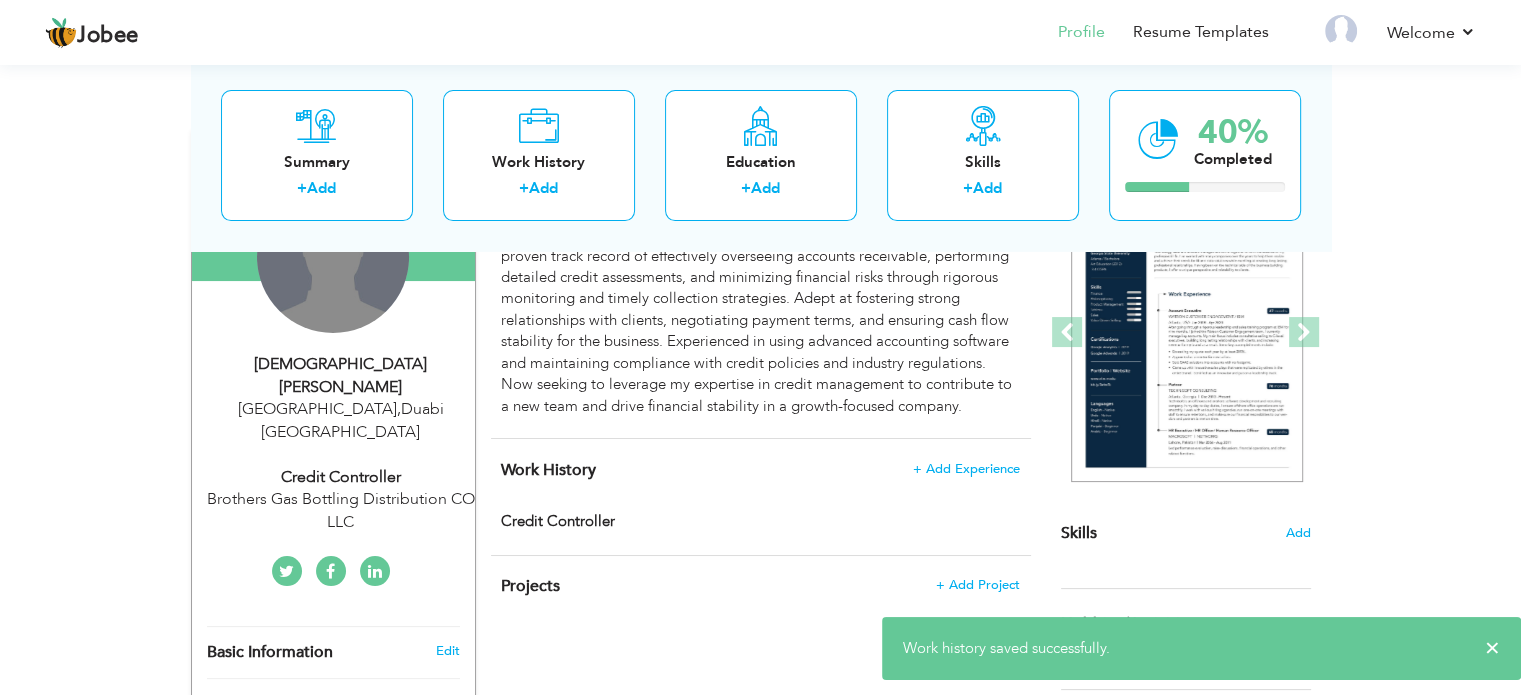 drag, startPoint x: 381, startPoint y: 477, endPoint x: 305, endPoint y: 458, distance: 78.339005 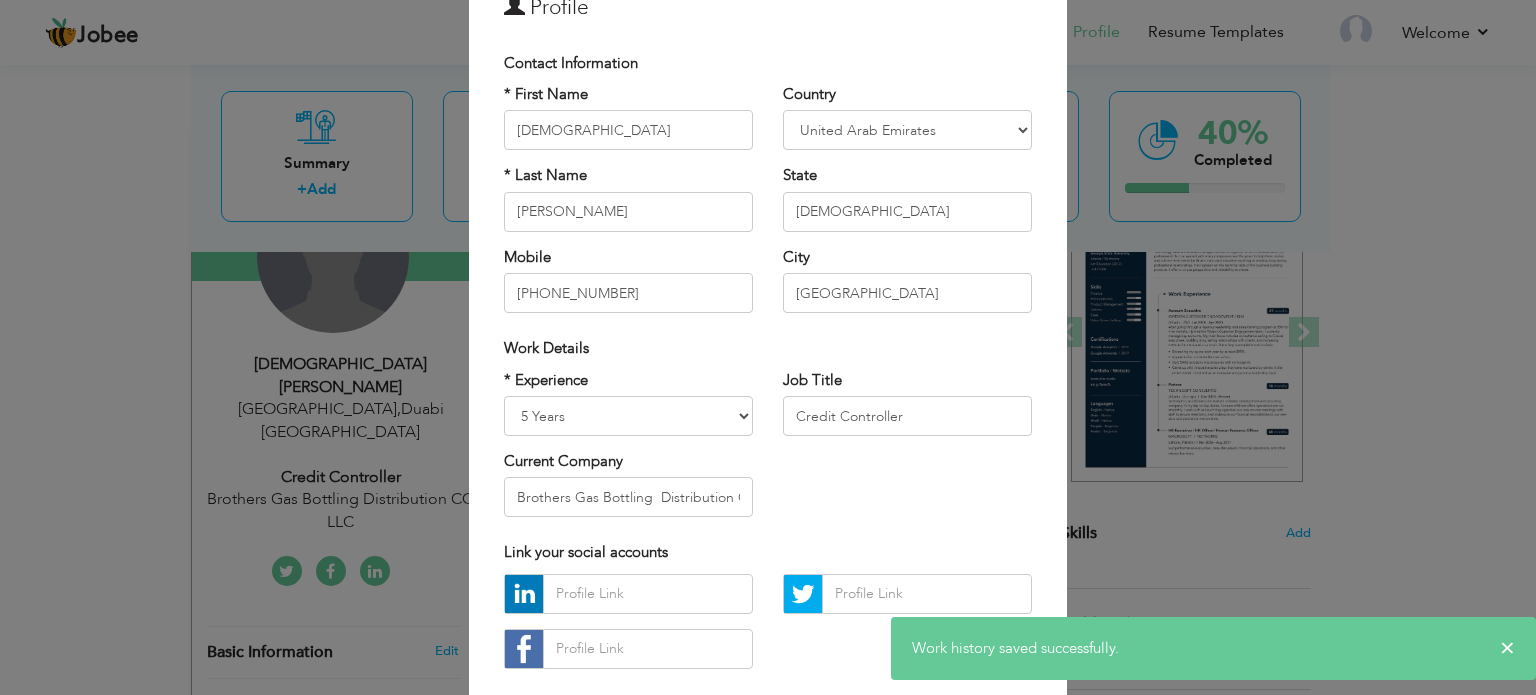 scroll, scrollTop: 0, scrollLeft: 0, axis: both 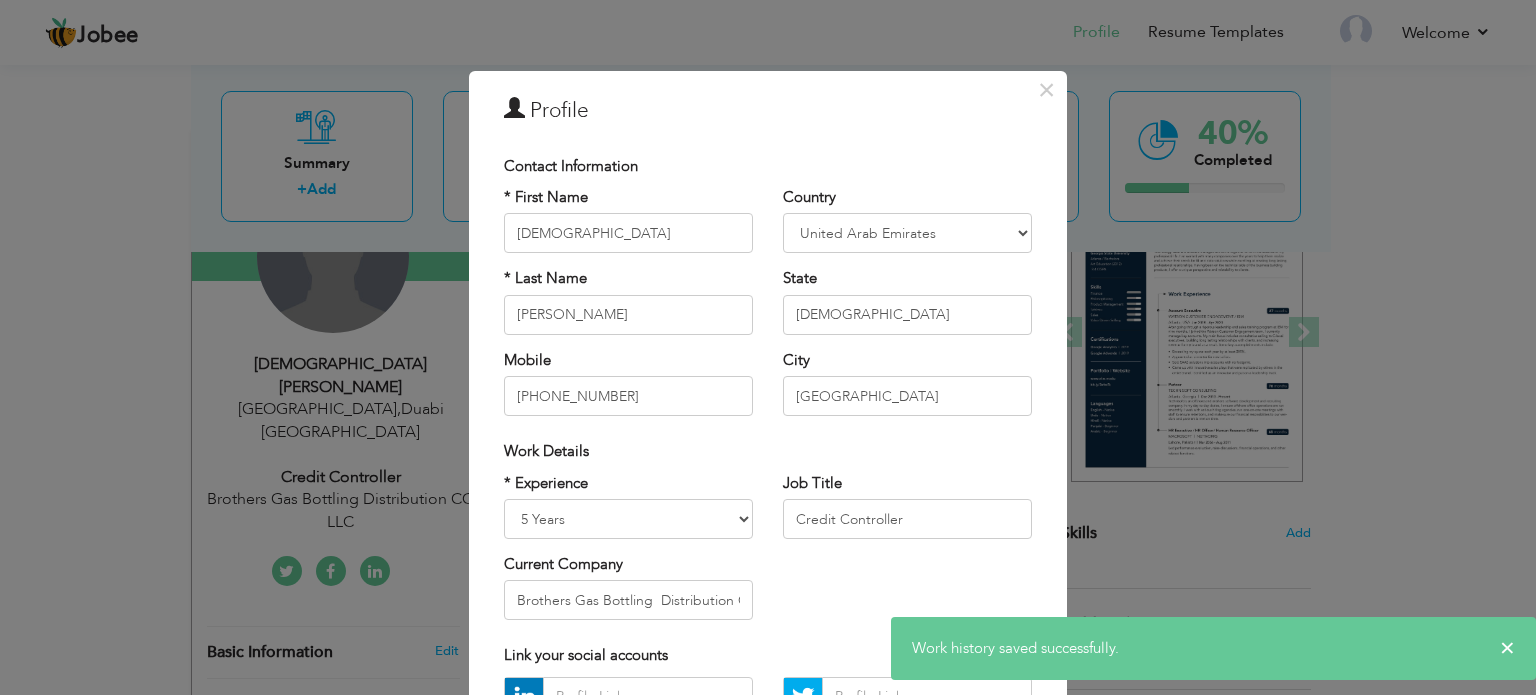 click on "×
Profile
Contact Information
* First Name
Muhammad
* Last Name
Azeem" at bounding box center (768, 347) 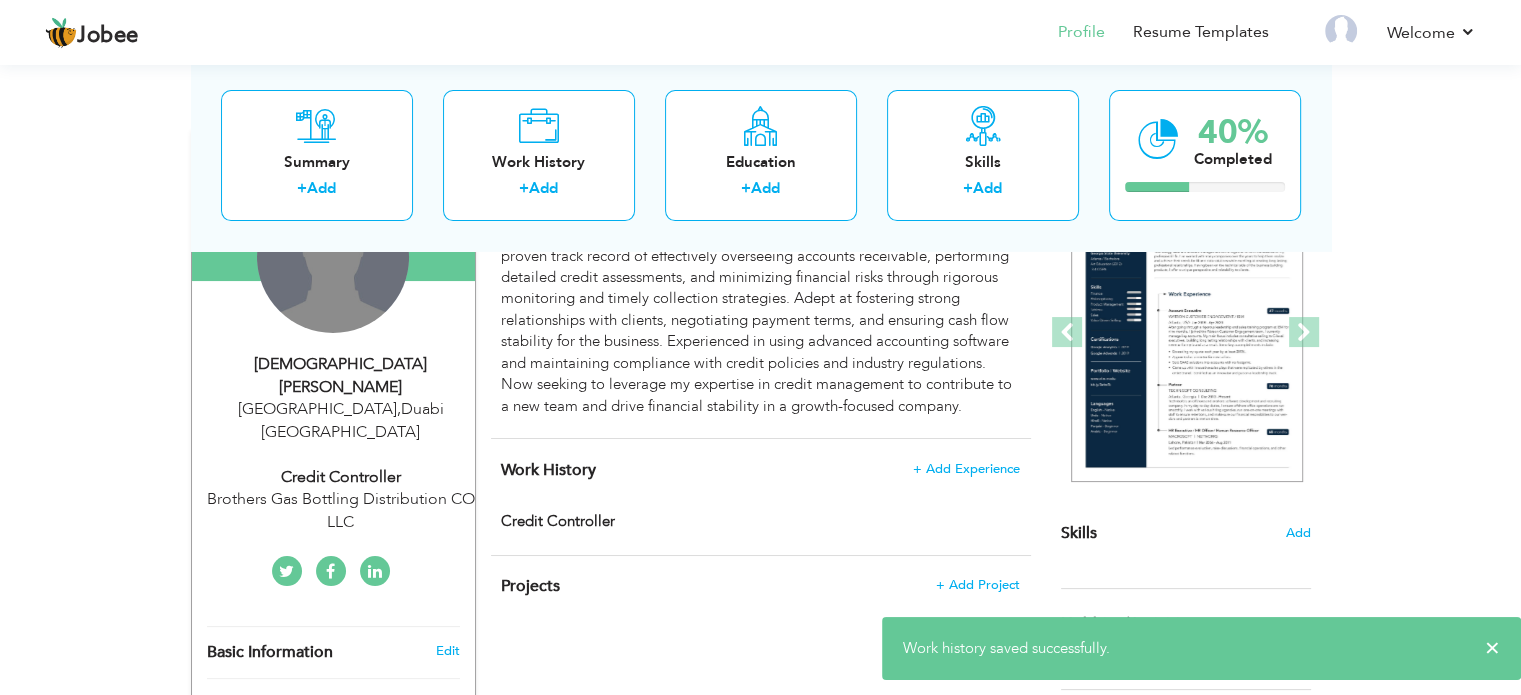 click on "Brothers Gas Bottling  Distribution CO LLC" at bounding box center (341, 511) 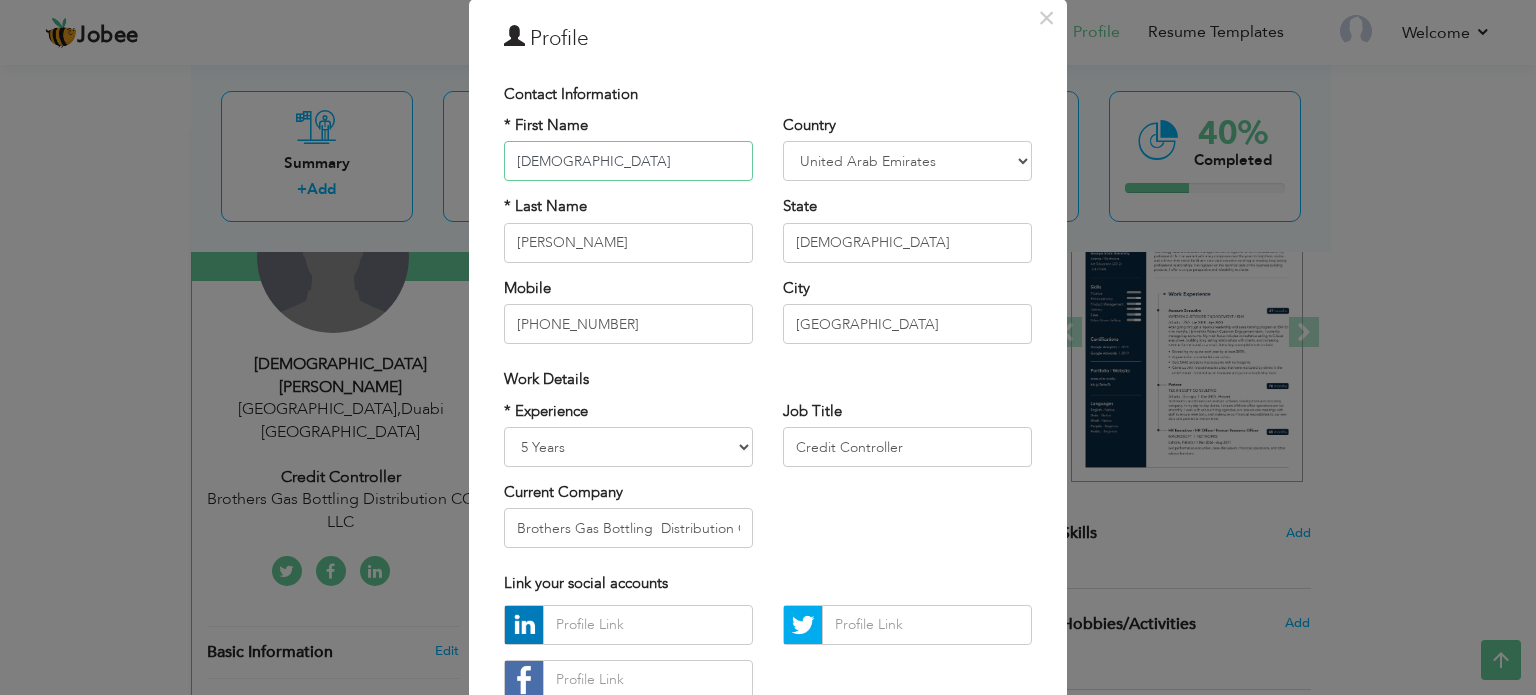 scroll, scrollTop: 74, scrollLeft: 0, axis: vertical 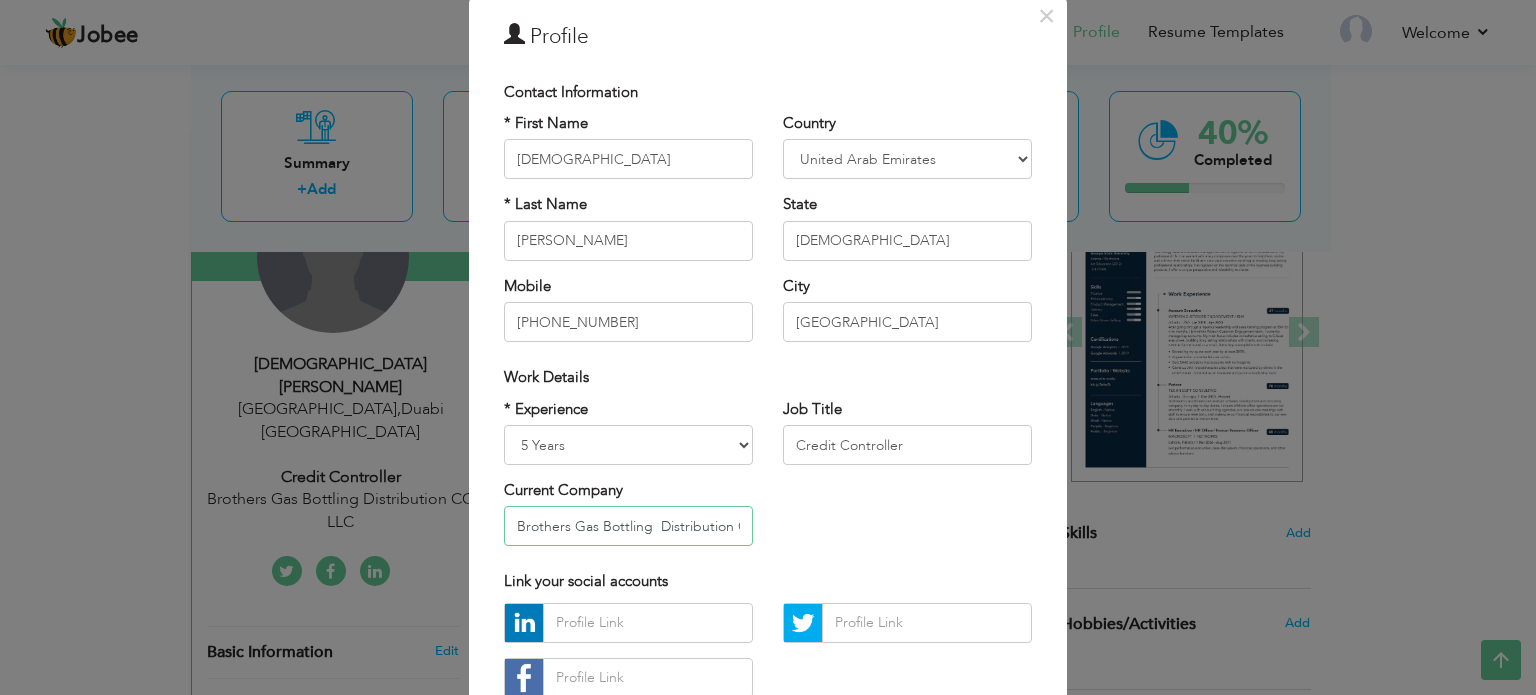 click on "Brothers Gas Bottling  Distribution CO LLC" at bounding box center [628, 526] 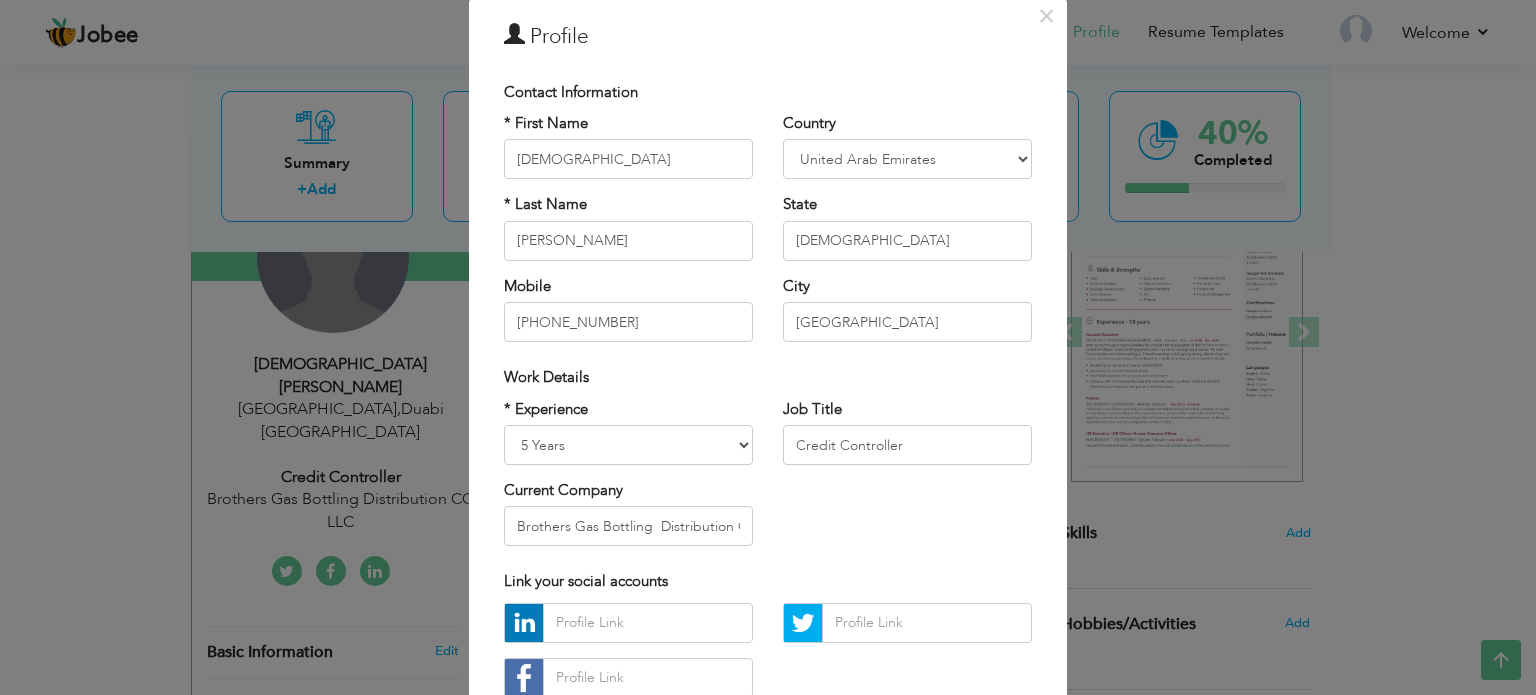 click on "×
Profile
Contact Information
* First Name
Muhammad
* Last Name
Azeem" at bounding box center [768, 347] 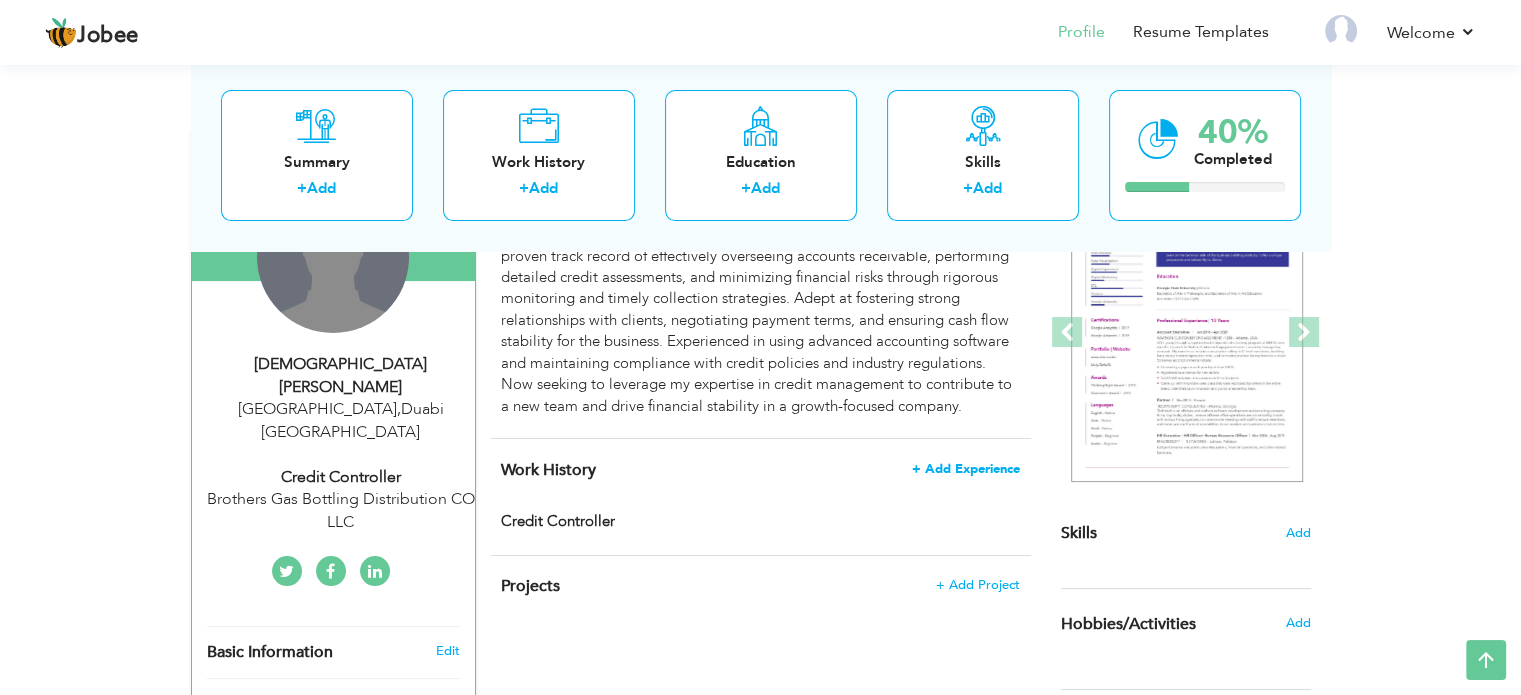 click on "+ Add Experience" at bounding box center (966, 469) 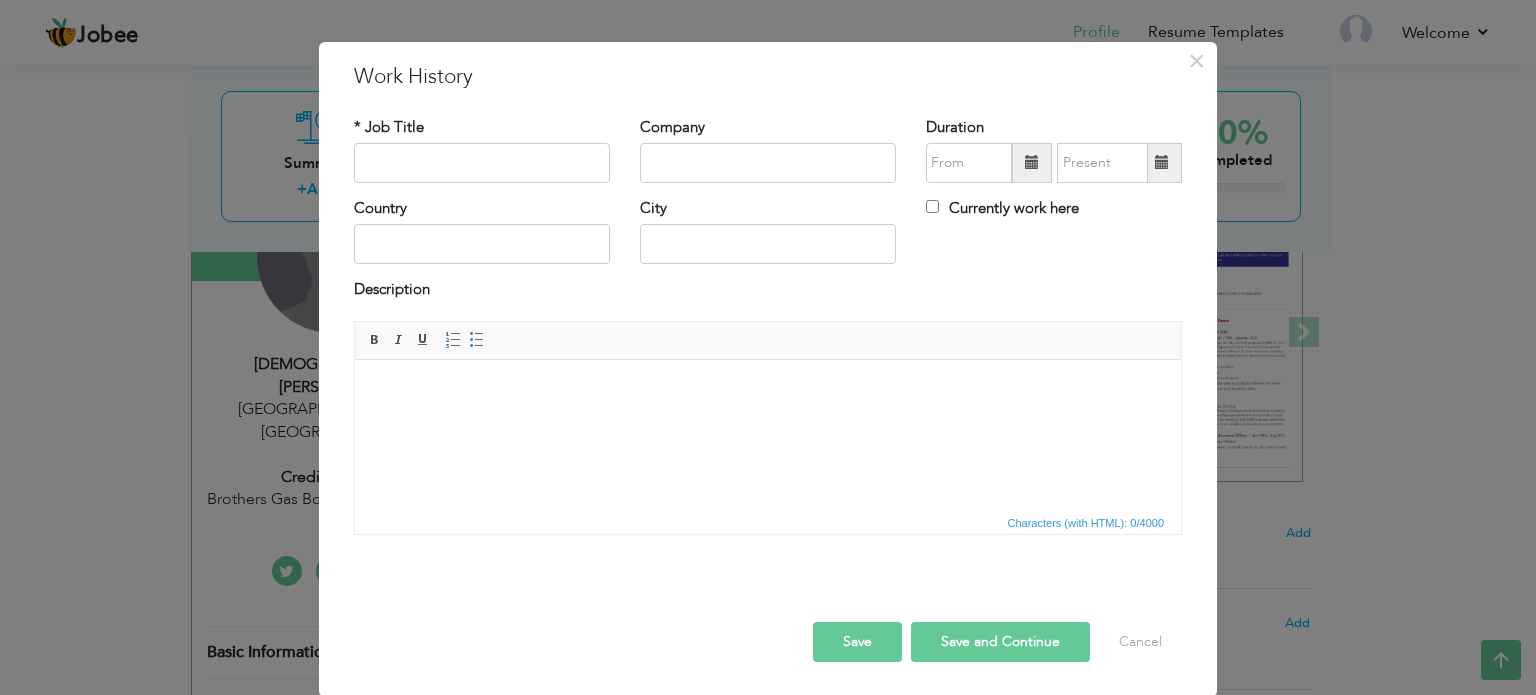 scroll, scrollTop: 0, scrollLeft: 0, axis: both 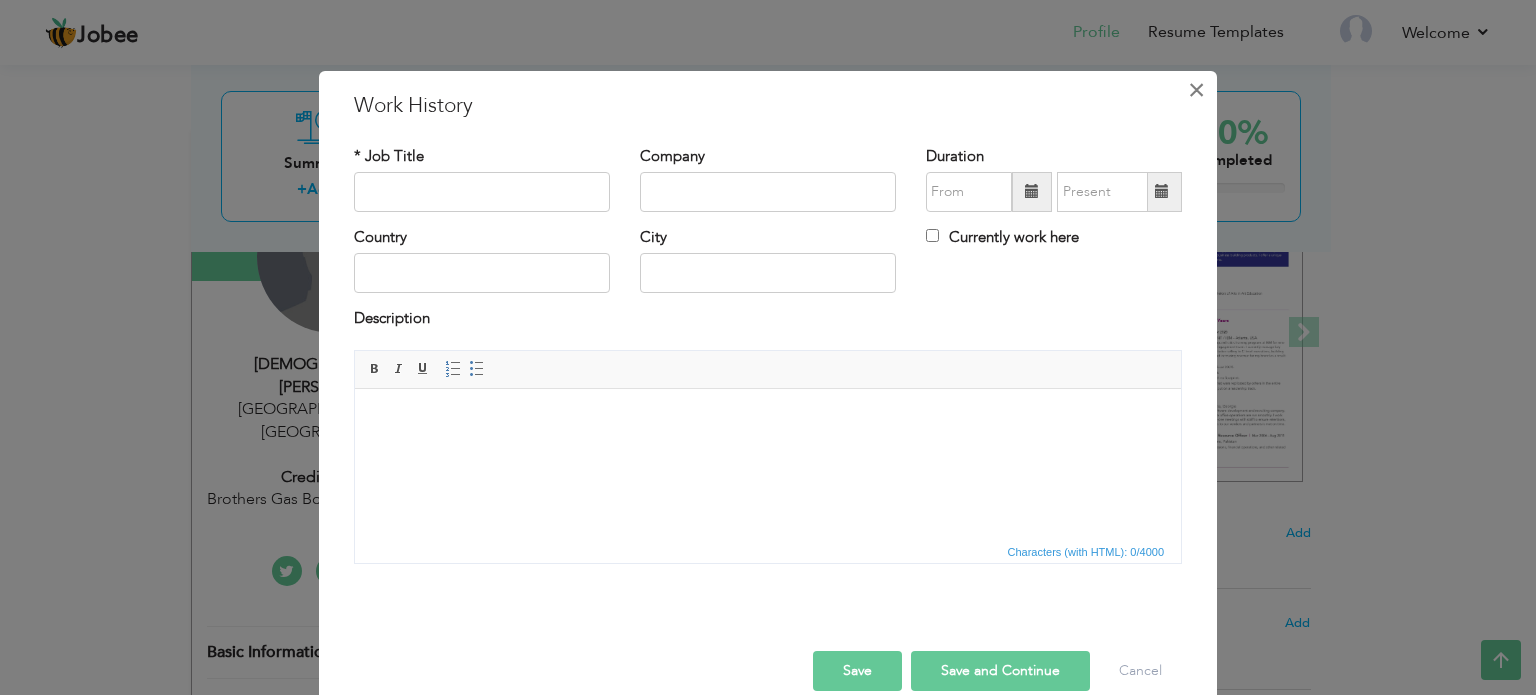 click on "×" at bounding box center (1196, 90) 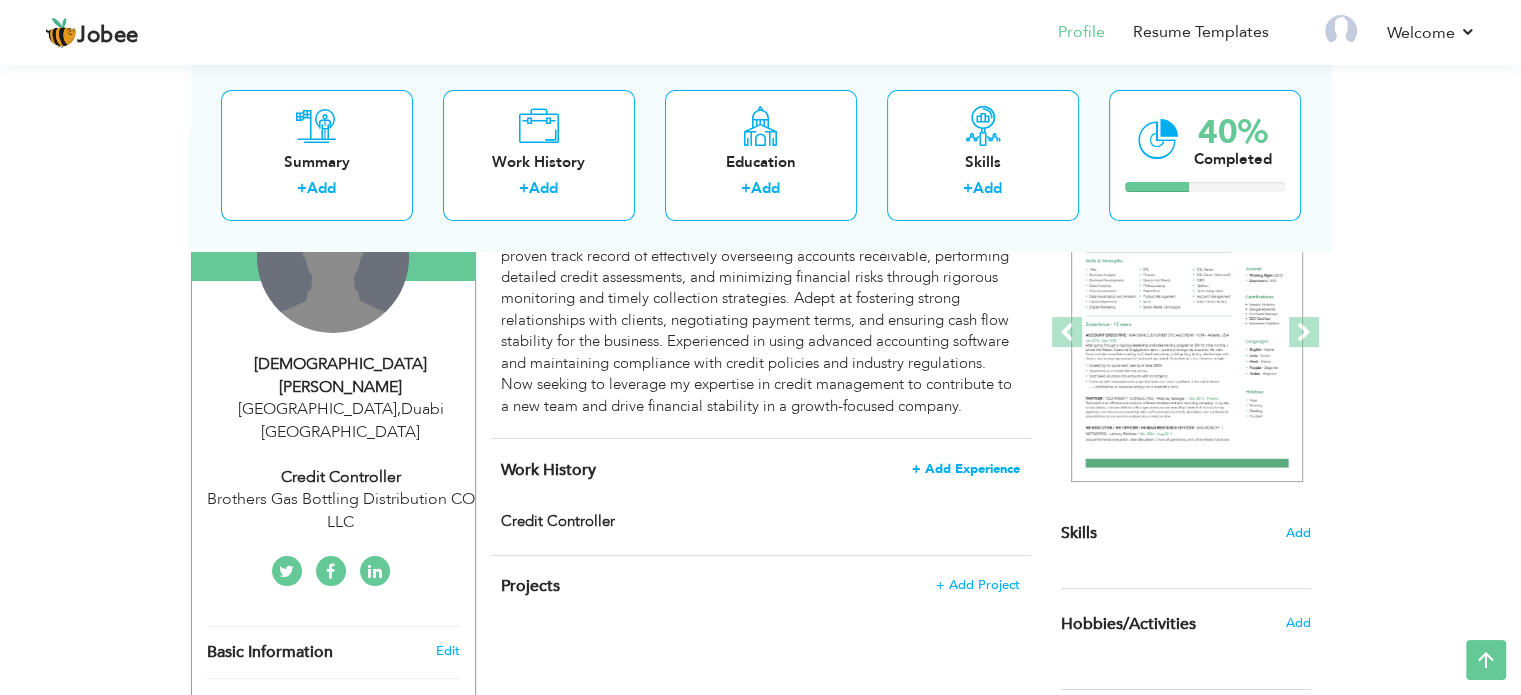 click on "+ Add Experience" at bounding box center [966, 469] 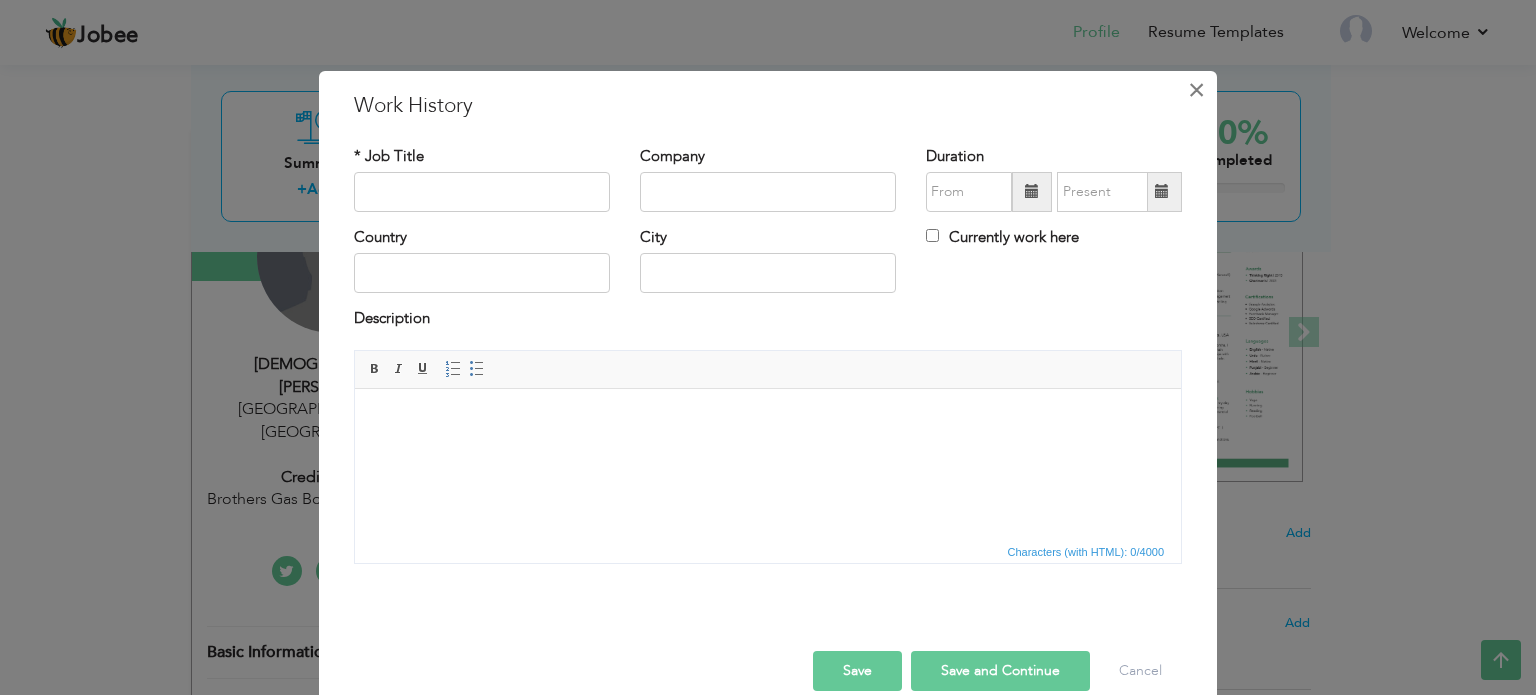 click on "×" at bounding box center [1196, 90] 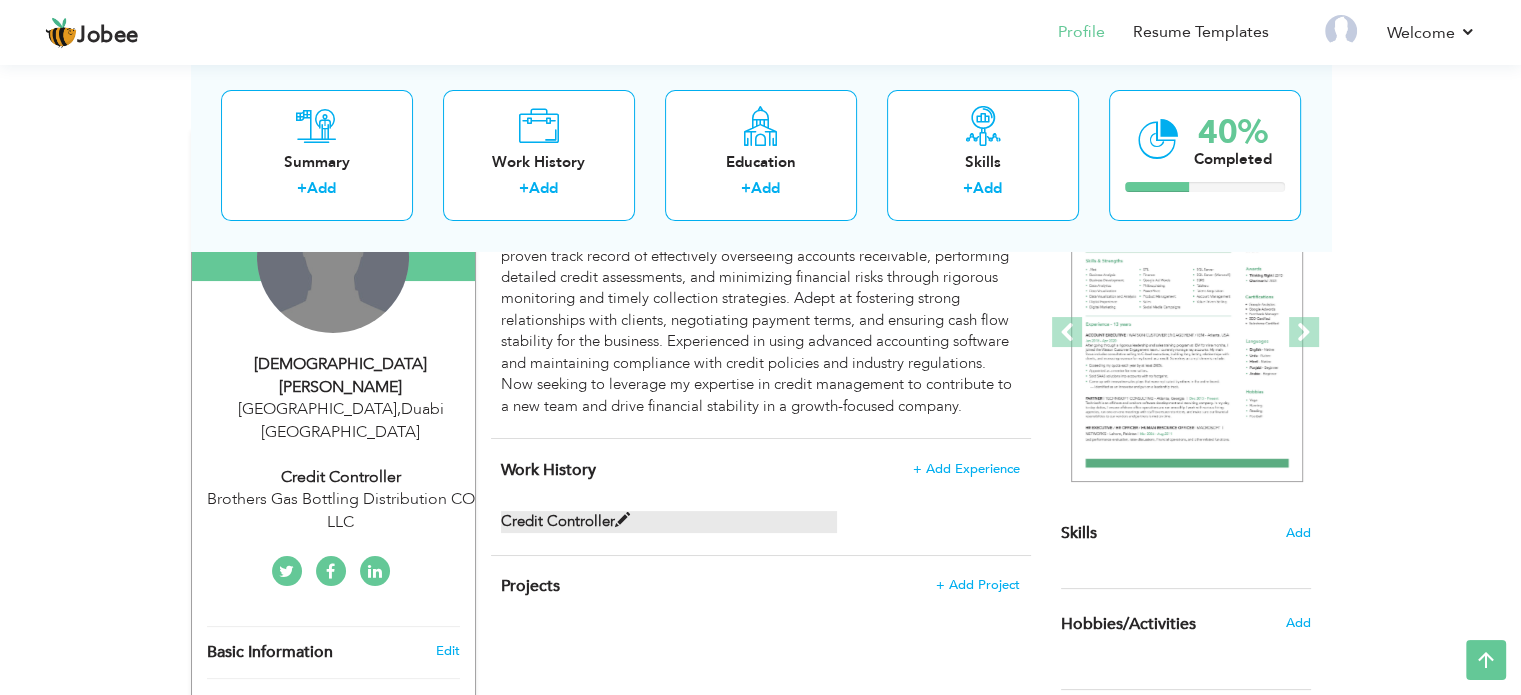 click on "Credit Controller" at bounding box center (669, 521) 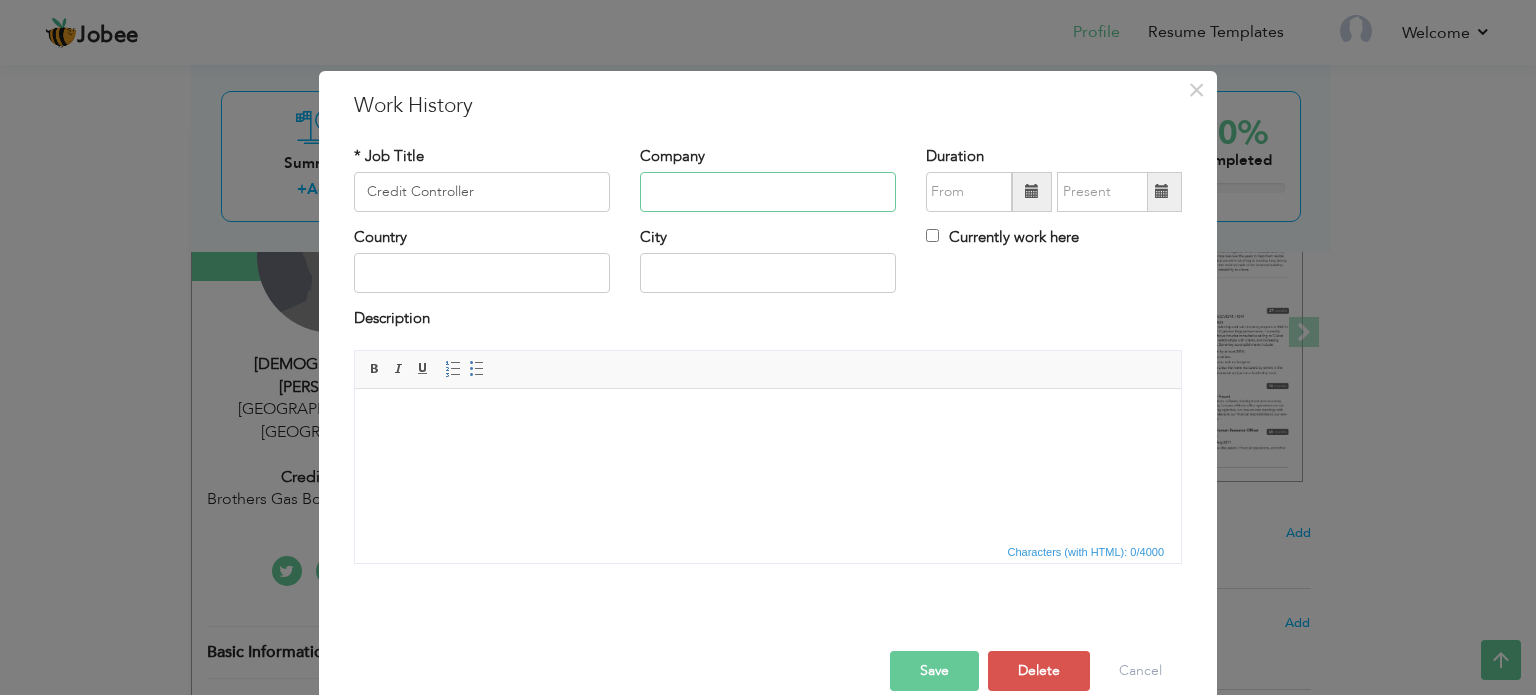 click at bounding box center [768, 192] 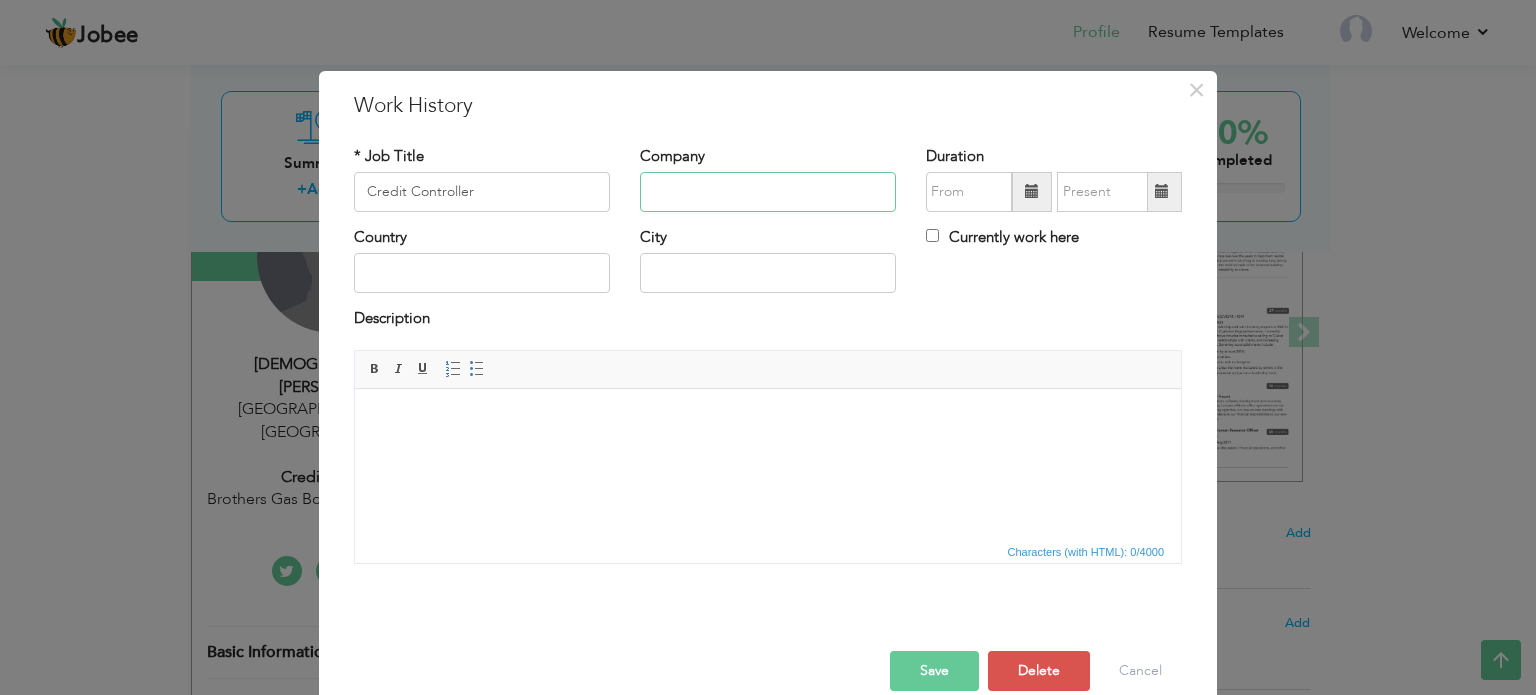 paste on "Brothers Gas Bottling  Distribution CO LLC" 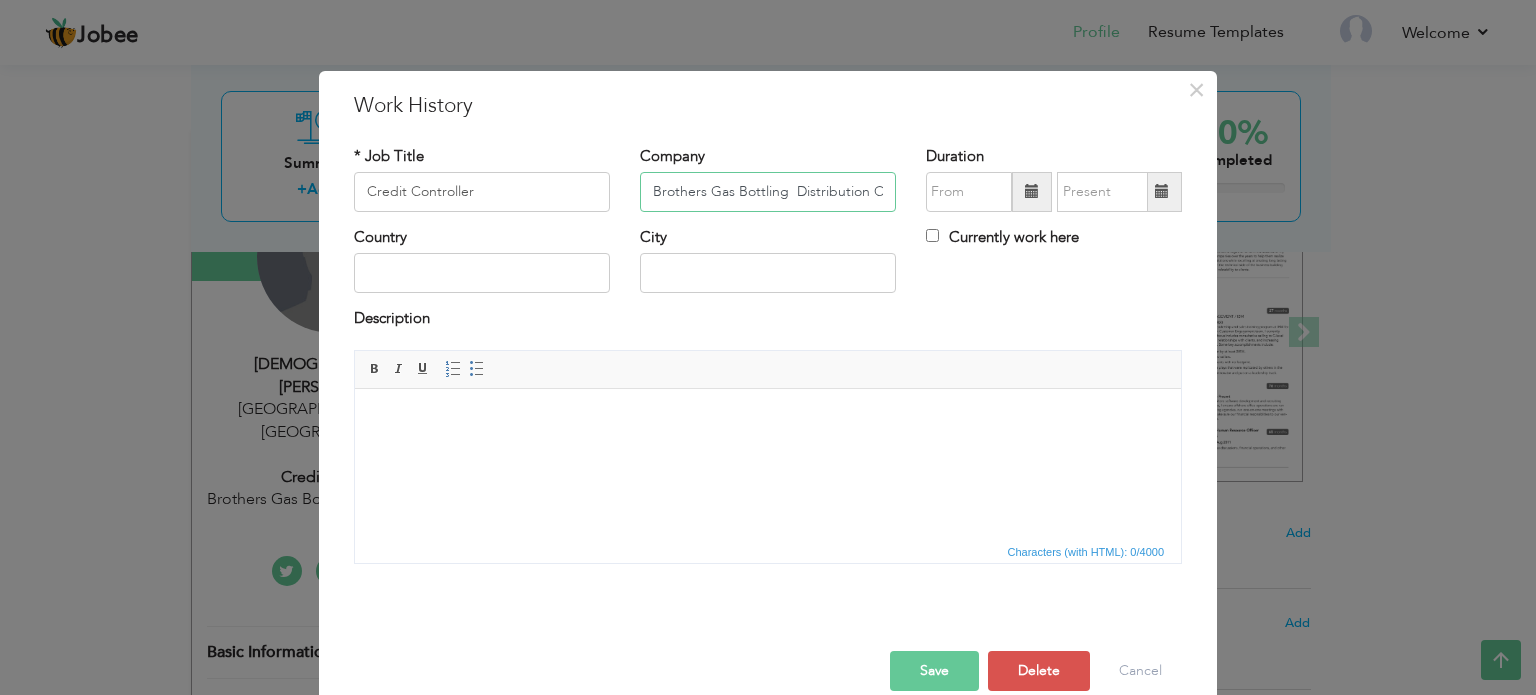 scroll, scrollTop: 0, scrollLeft: 35, axis: horizontal 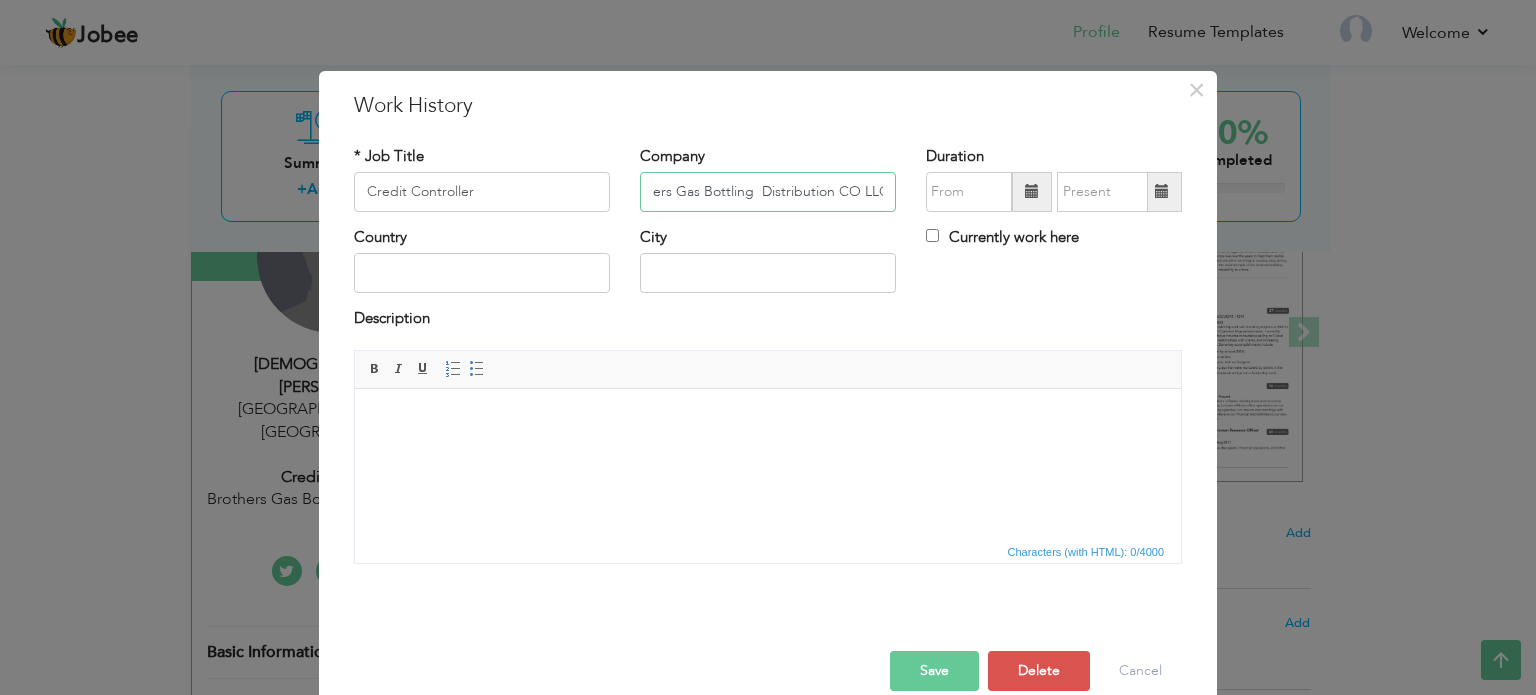 type on "Brothers Gas Bottling  Distribution CO LLC" 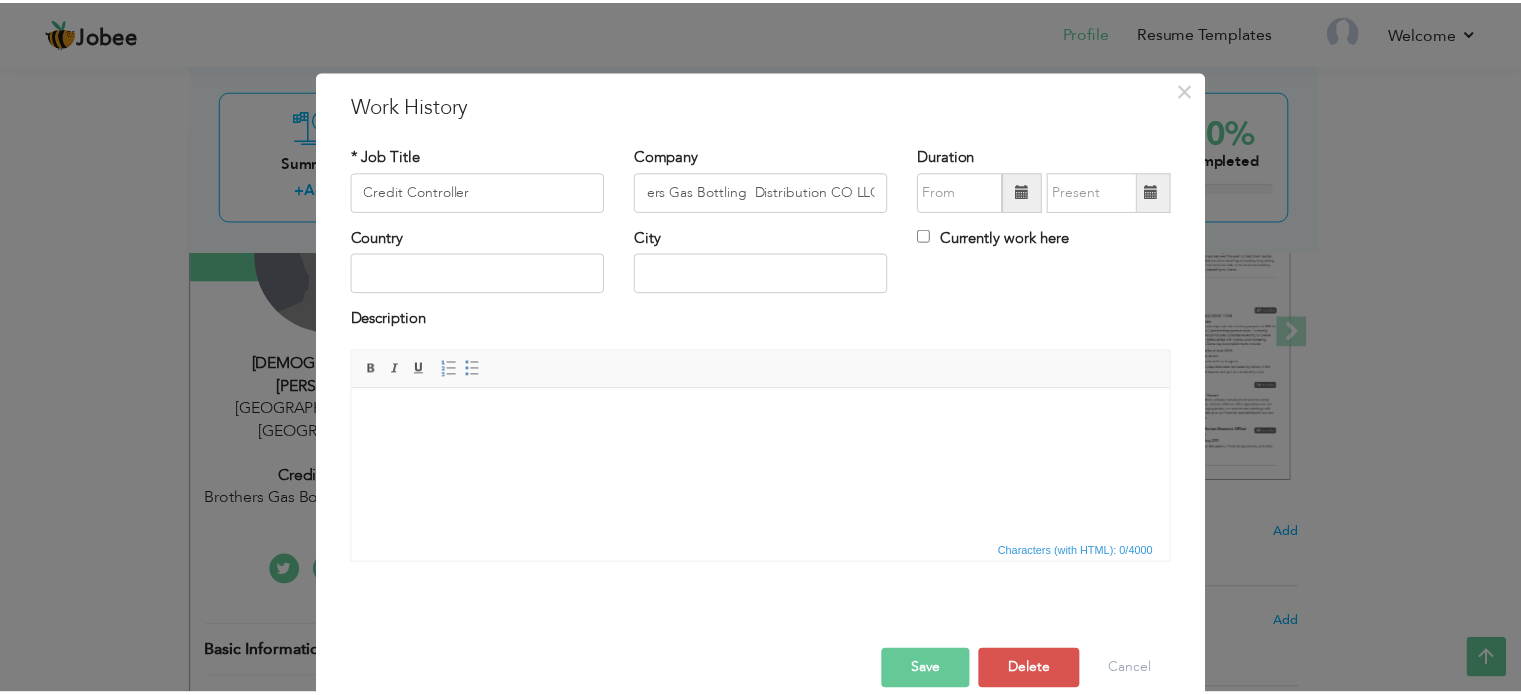 scroll, scrollTop: 0, scrollLeft: 0, axis: both 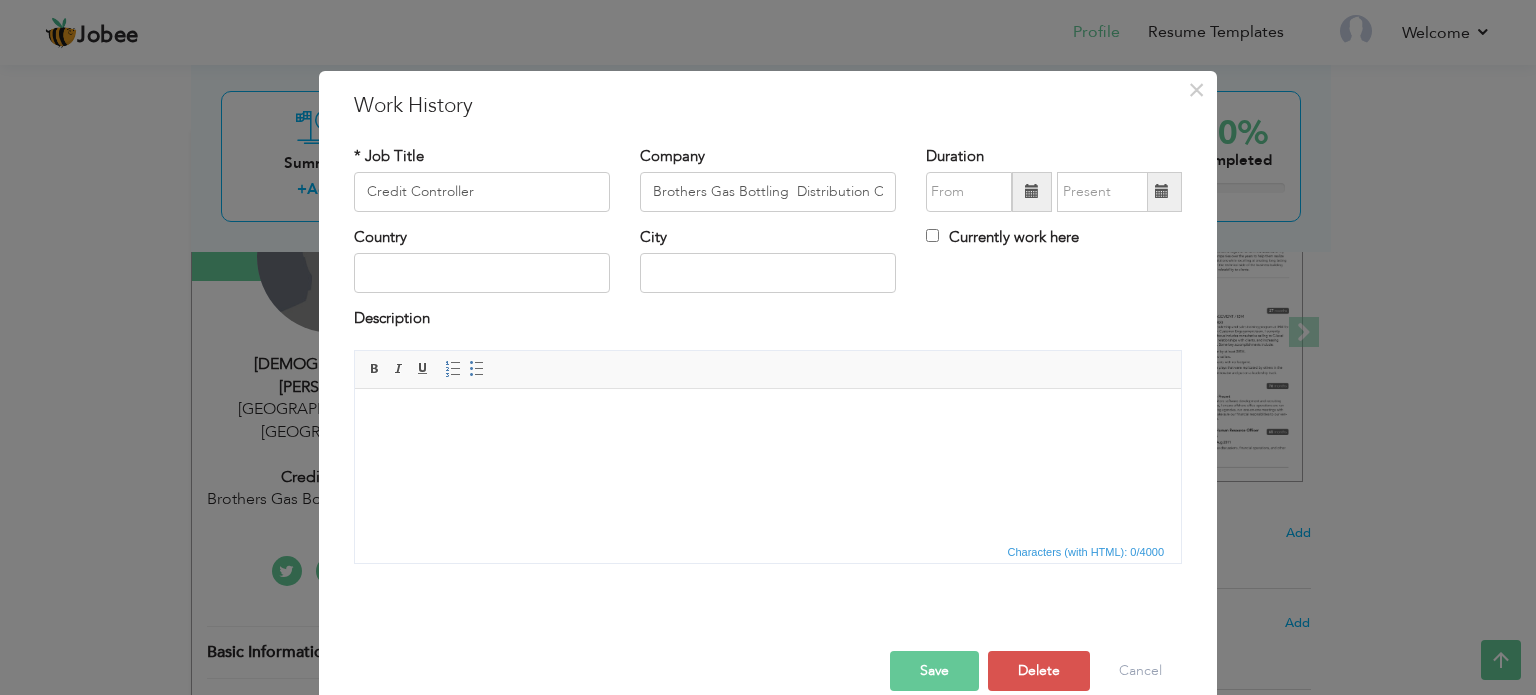 click at bounding box center (1032, 191) 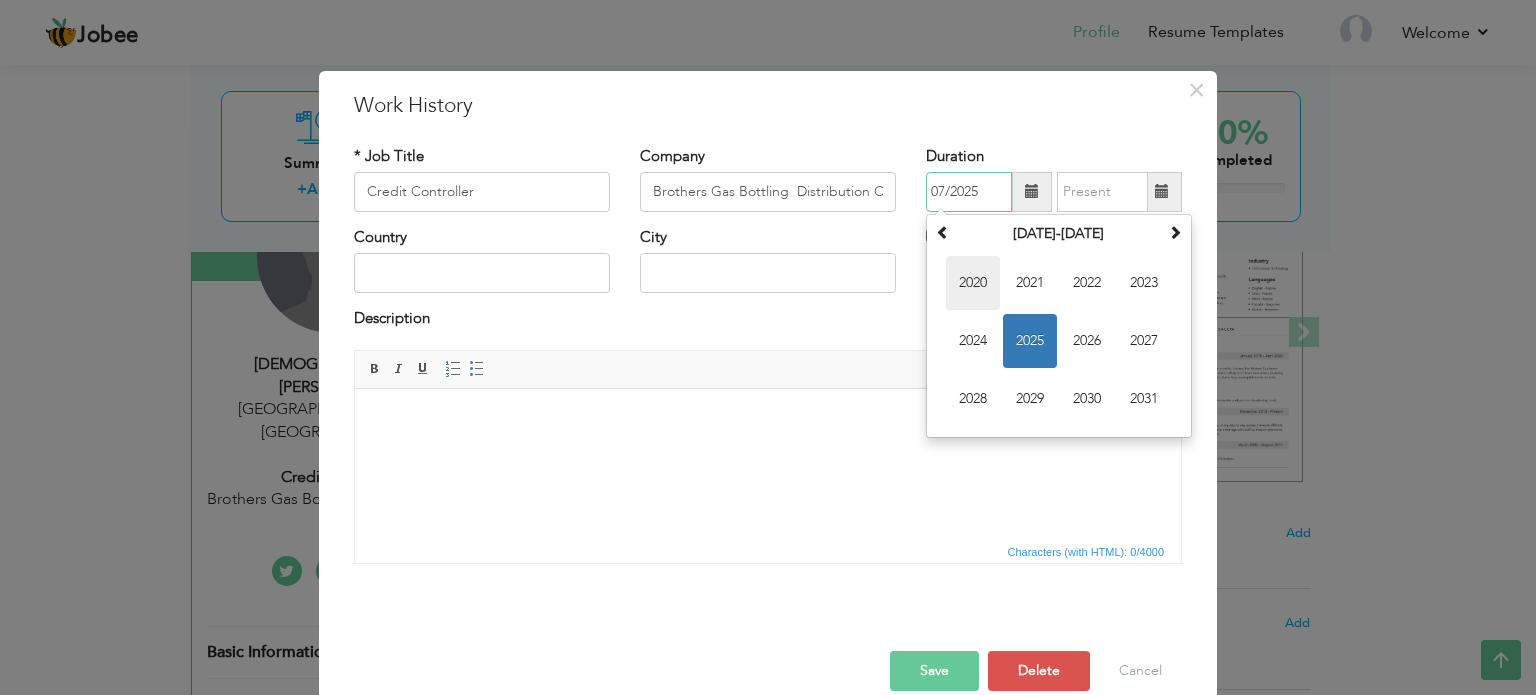 click on "2020" at bounding box center (973, 283) 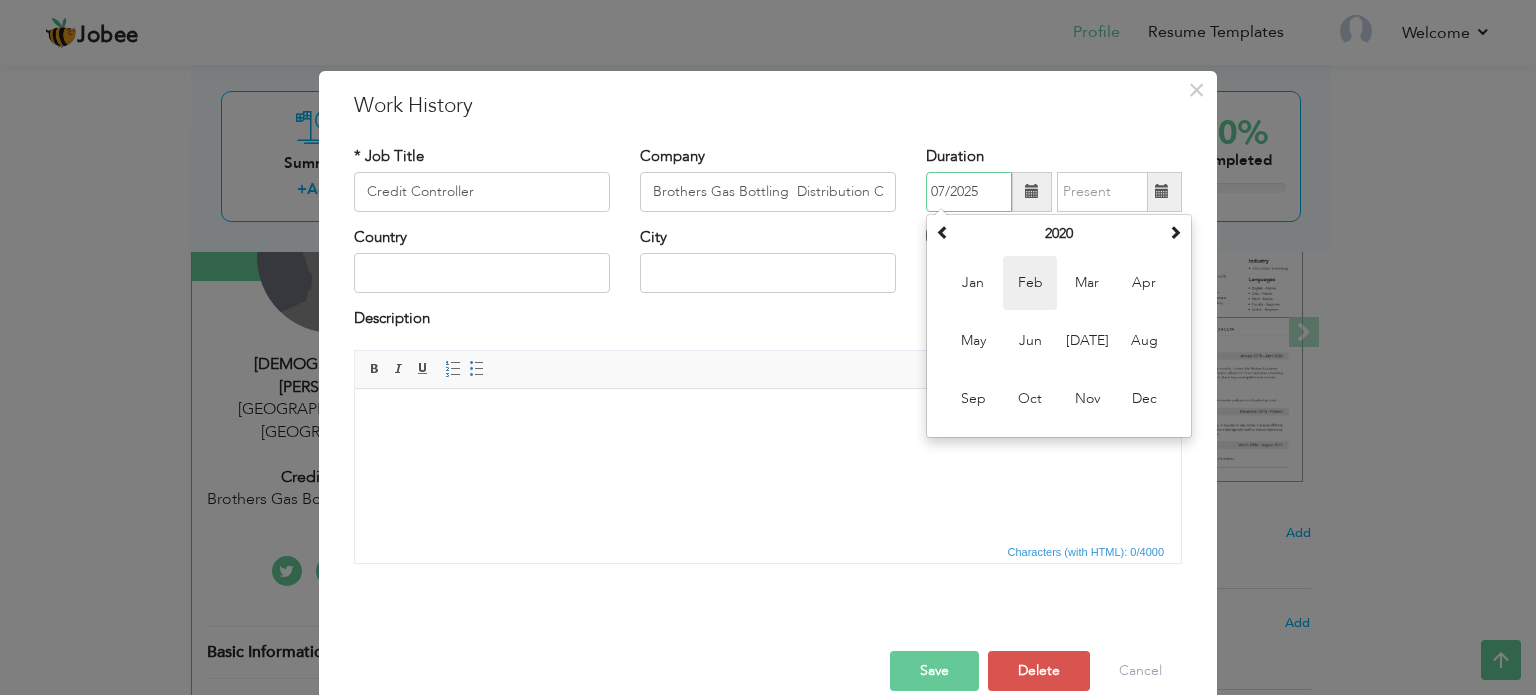 click on "Feb" at bounding box center (1030, 283) 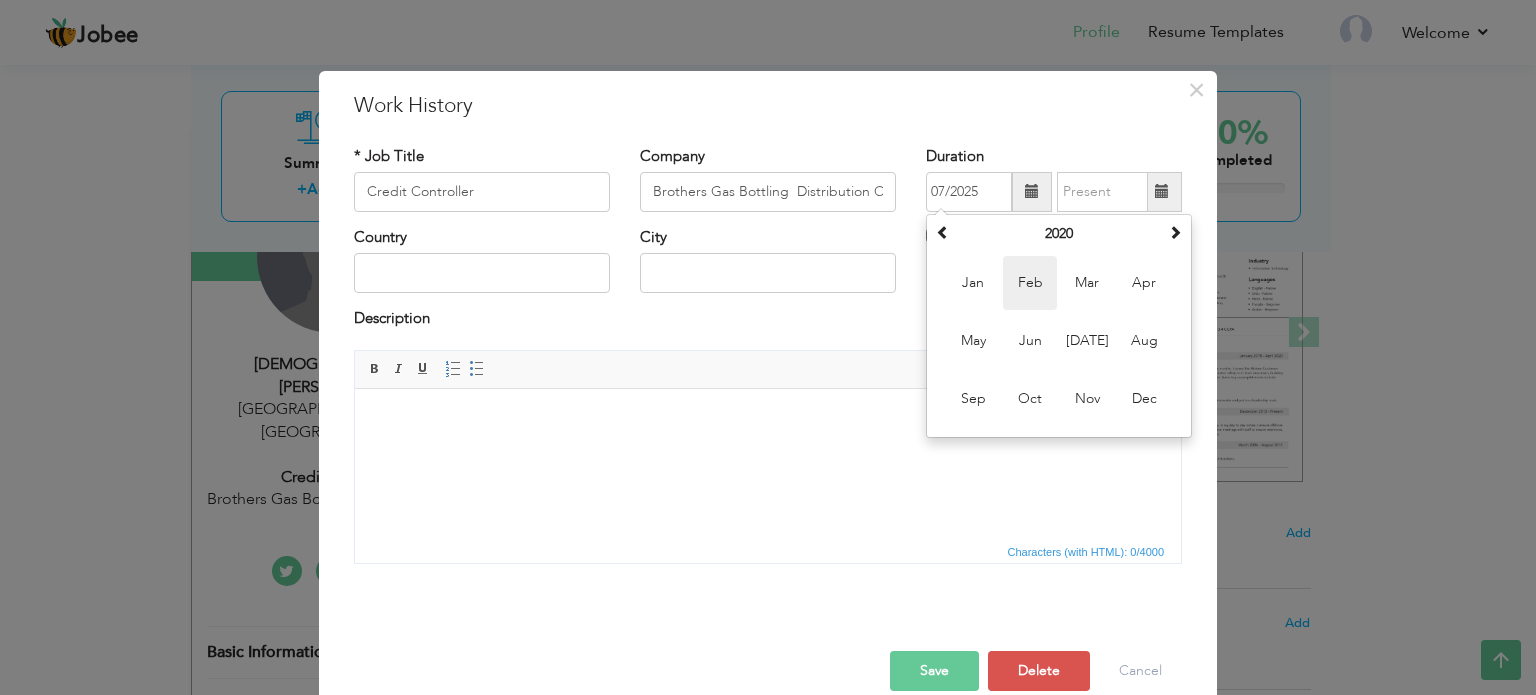 type on "02/2020" 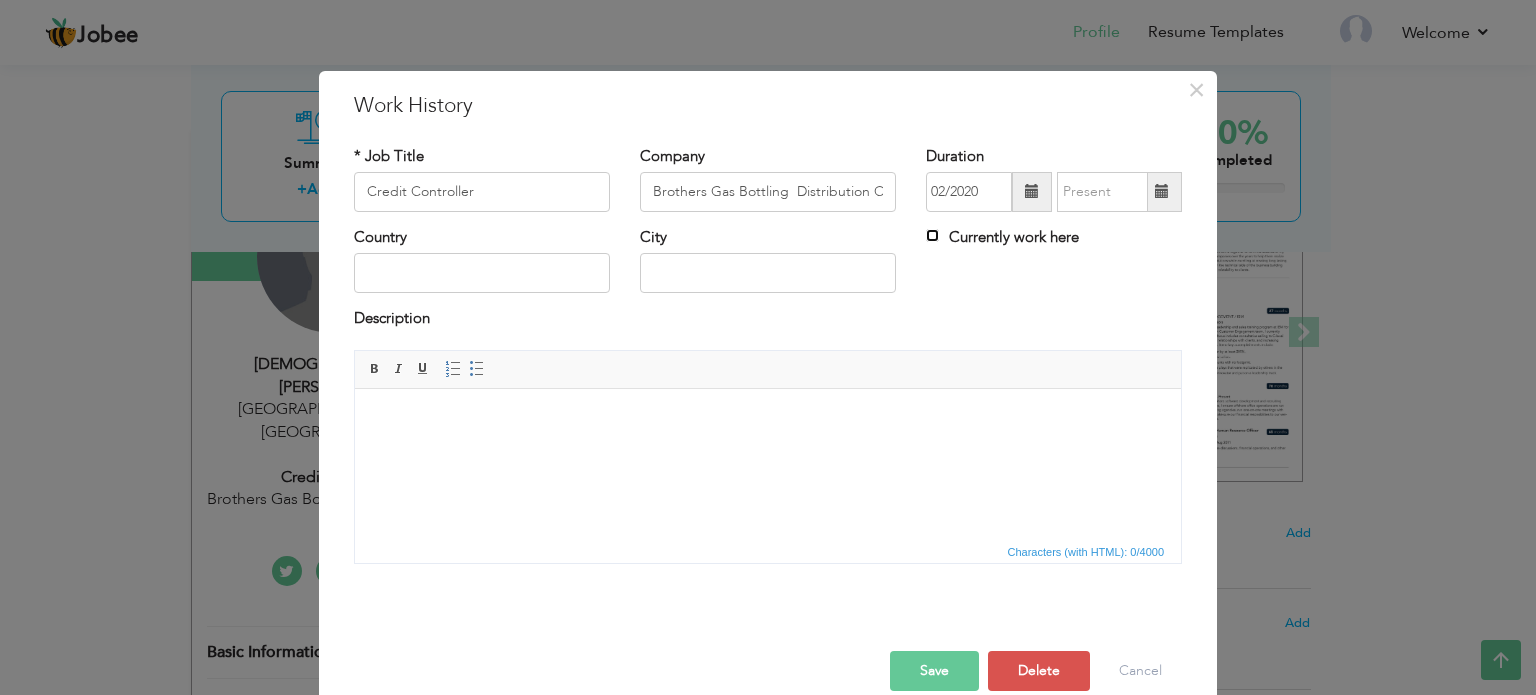 click on "Currently work here" at bounding box center [932, 235] 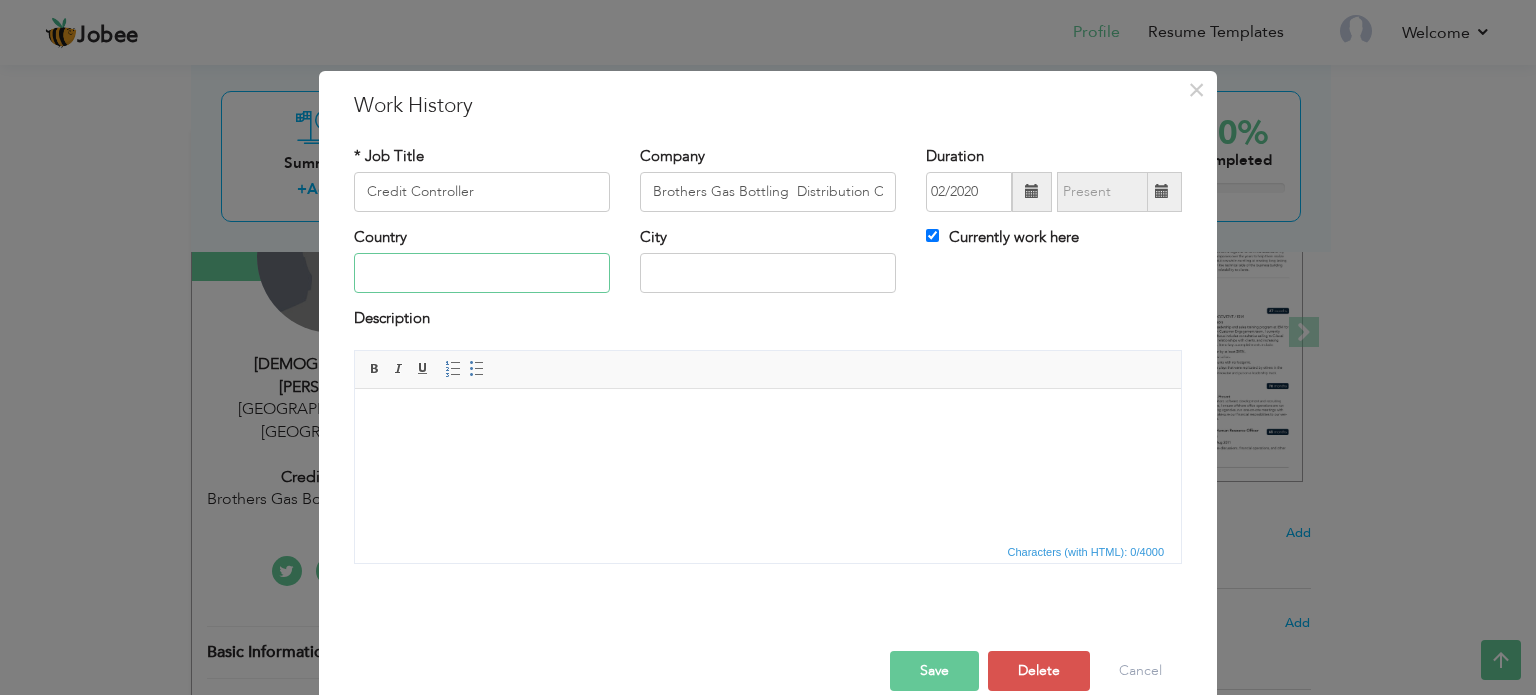 click at bounding box center [482, 273] 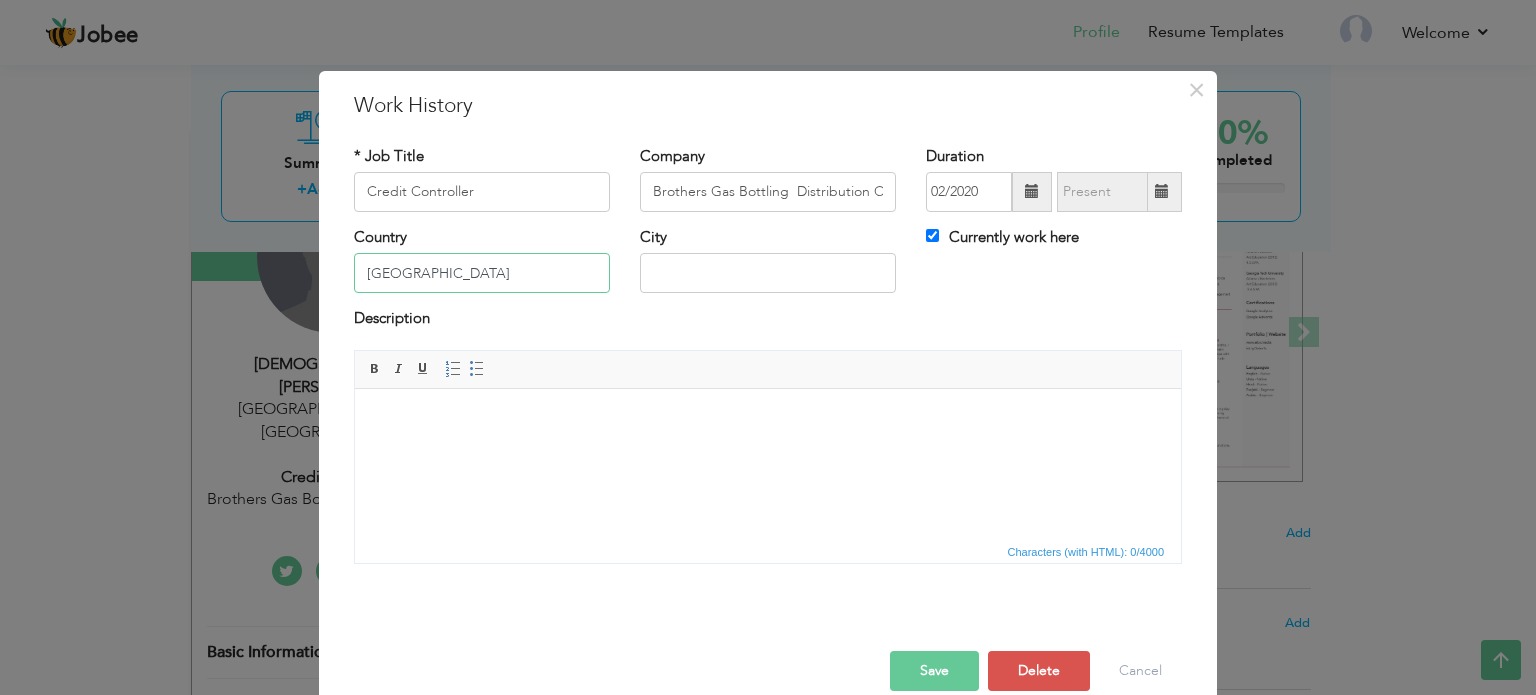 type on "UAE" 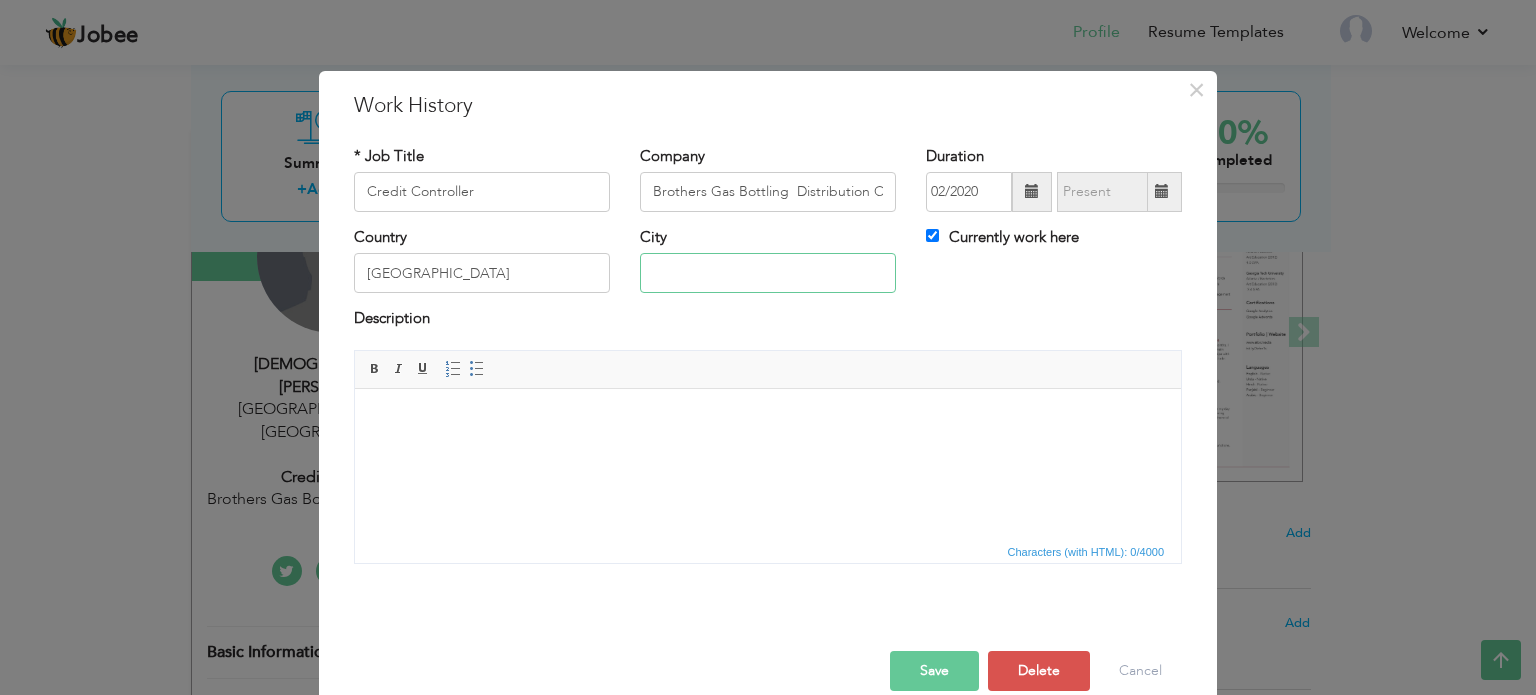 click at bounding box center (768, 273) 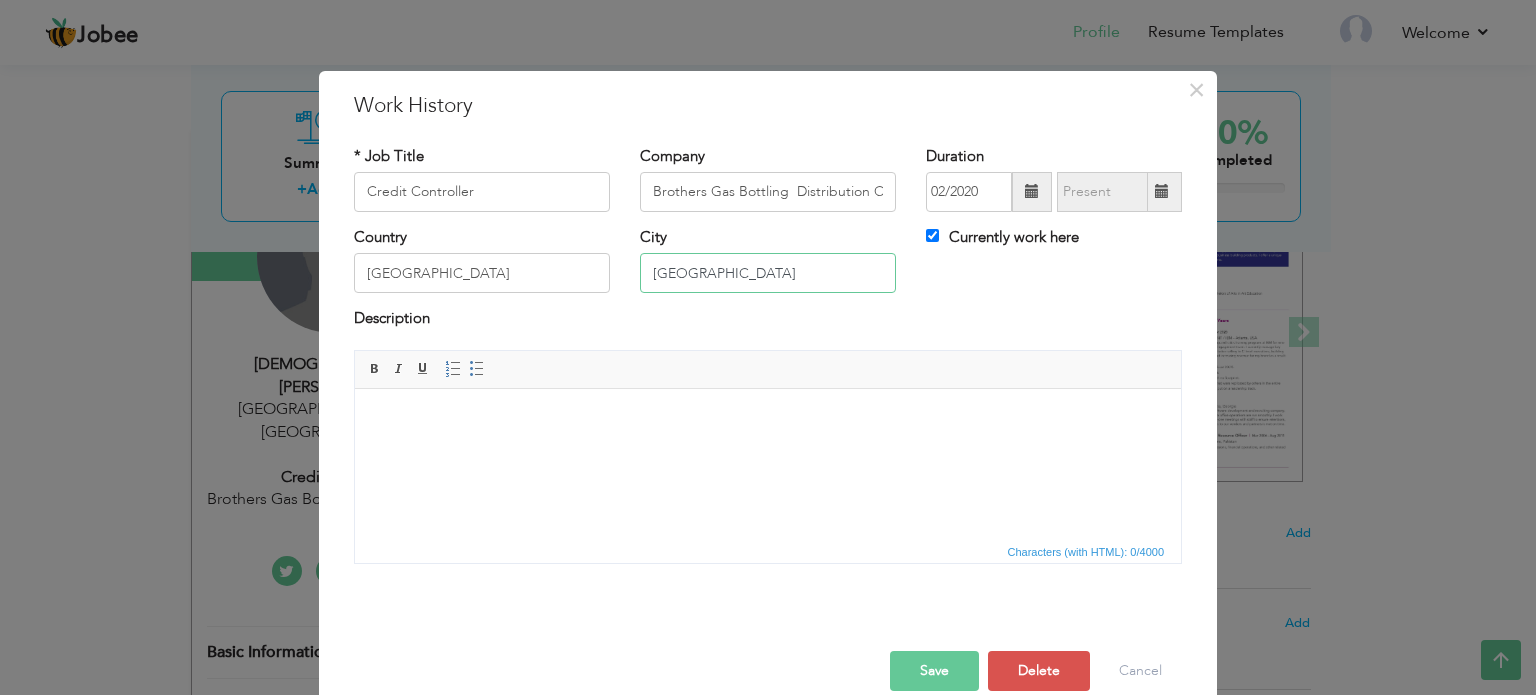 type on "Dubai" 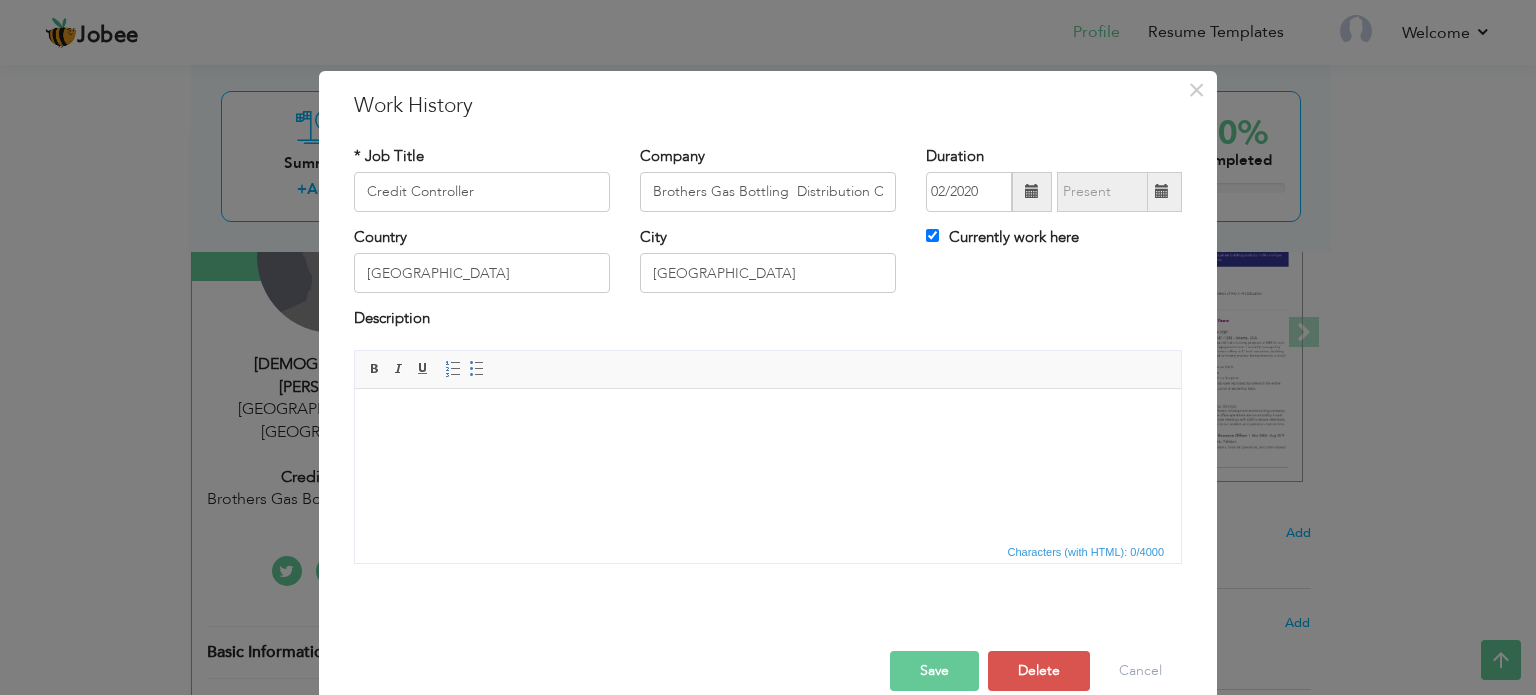 click on "Save" at bounding box center (934, 671) 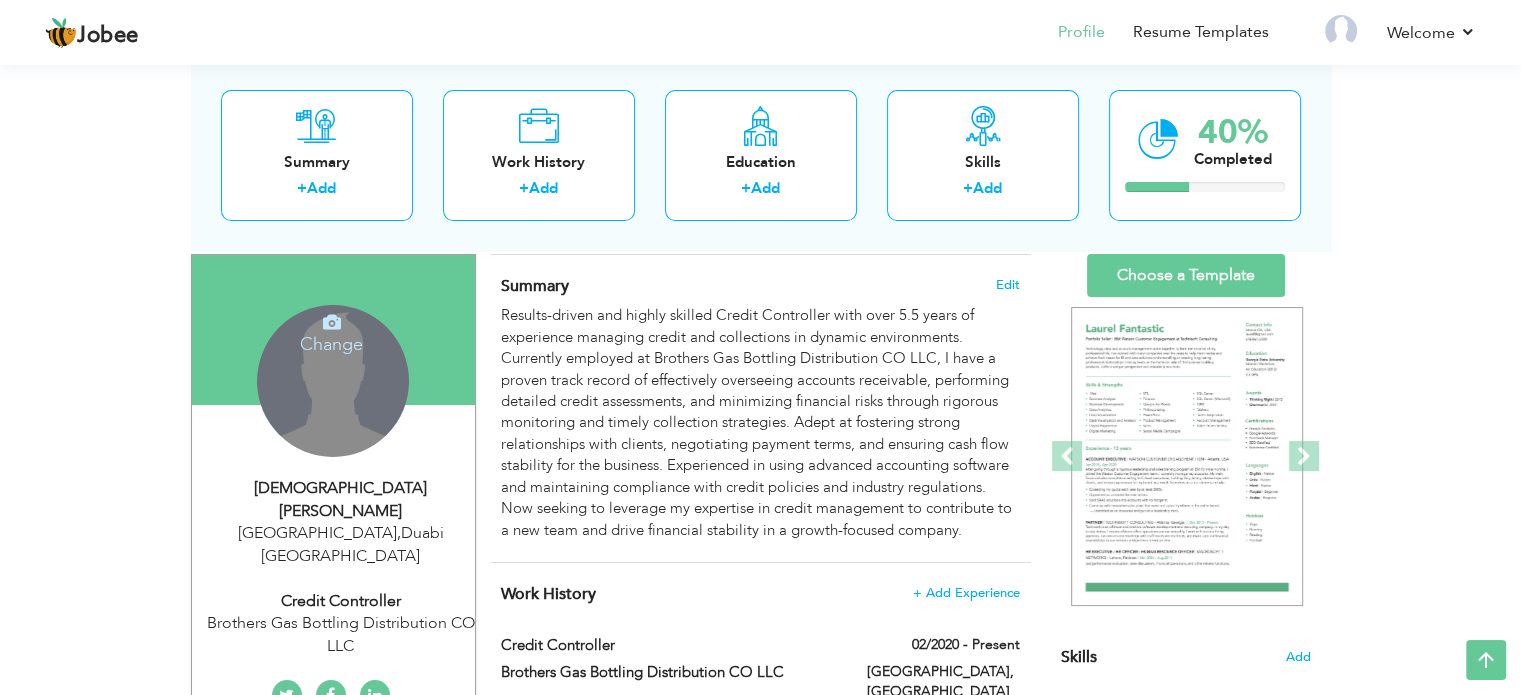 scroll, scrollTop: 120, scrollLeft: 0, axis: vertical 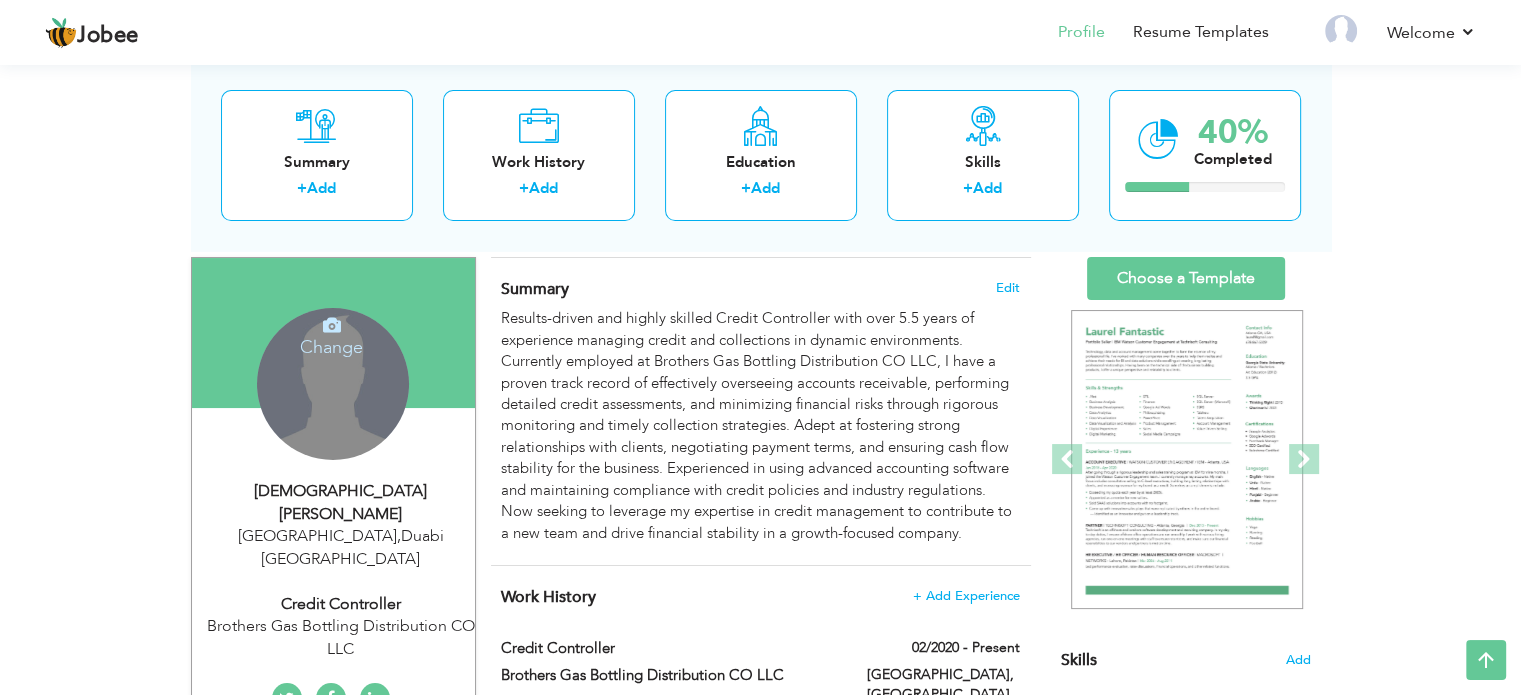 click on "Summary
Edit
Results-driven and highly skilled Credit Controller with over 5.5 years of experience managing credit and collections in dynamic environments. Currently employed at Brothers Gas Bottling Distribution CO LLC, I have a proven track record of effectively overseeing accounts receivable, performing detailed credit assessments, and minimizing financial risks through rigorous monitoring and timely collection strategies. Adept at fostering strong relationships with clients, negotiating payment terms, and ensuring cash flow stability for the business. Experienced in using advanced accounting software and maintaining compliance with credit policies and industry regulations. Now seeking to leverage my expertise in credit management to contribute to a new team and drive financial stability in a growth-focused company." at bounding box center [761, 412] 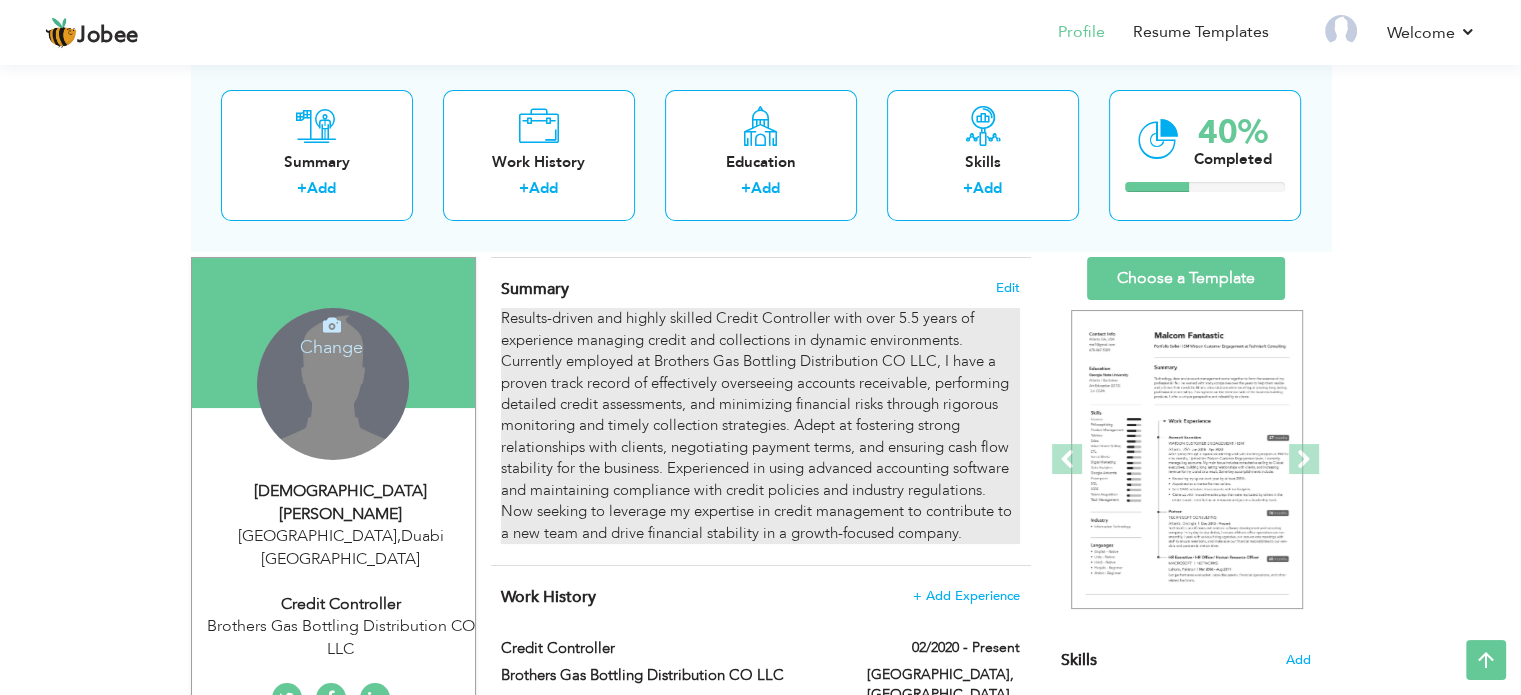 click on "Results-driven and highly skilled Credit Controller with over 5.5 years of experience managing credit and collections in dynamic environments. Currently employed at Brothers Gas Bottling Distribution CO LLC, I have a proven track record of effectively overseeing accounts receivable, performing detailed credit assessments, and minimizing financial risks through rigorous monitoring and timely collection strategies. Adept at fostering strong relationships with clients, negotiating payment terms, and ensuring cash flow stability for the business. Experienced in using advanced accounting software and maintaining compliance with credit policies and industry regulations. Now seeking to leverage my expertise in credit management to contribute to a new team and drive financial stability in a growth-focused company." at bounding box center (760, 426) 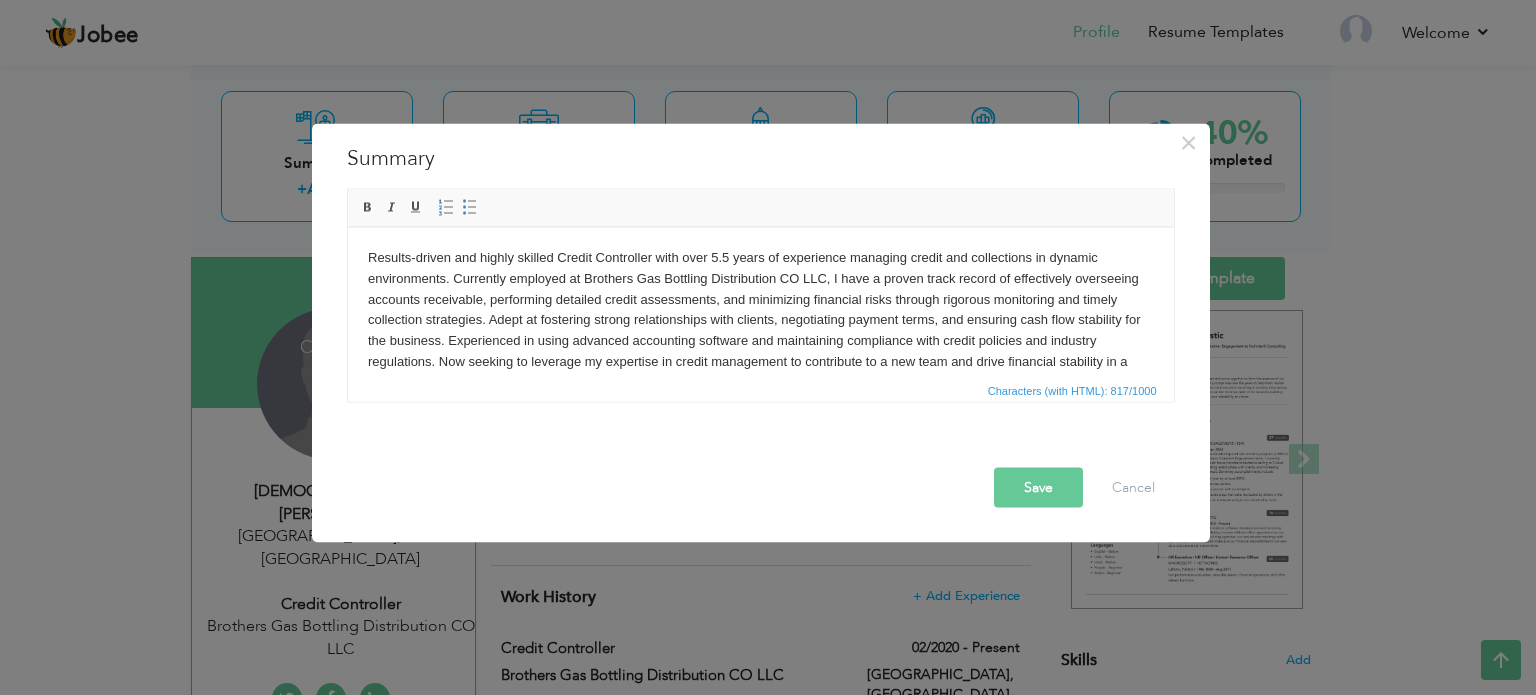 click on "Results-driven and highly skilled Credit Controller with over 5.5 years of experience managing credit and collections in dynamic environments. Currently employed at Brothers Gas Bottling Distribution CO LLC, I have a proven track record of effectively overseeing accounts receivable, performing detailed credit assessments, and minimizing financial risks through rigorous monitoring and timely collection strategies. Adept at fostering strong relationships with clients, negotiating payment terms, and ensuring cash flow stability for the business. Experienced in using advanced accounting software and maintaining compliance with credit policies and industry regulations. Now seeking to leverage my expertise in credit management to contribute to a new team and drive financial stability in a growth-focused company." at bounding box center (760, 320) 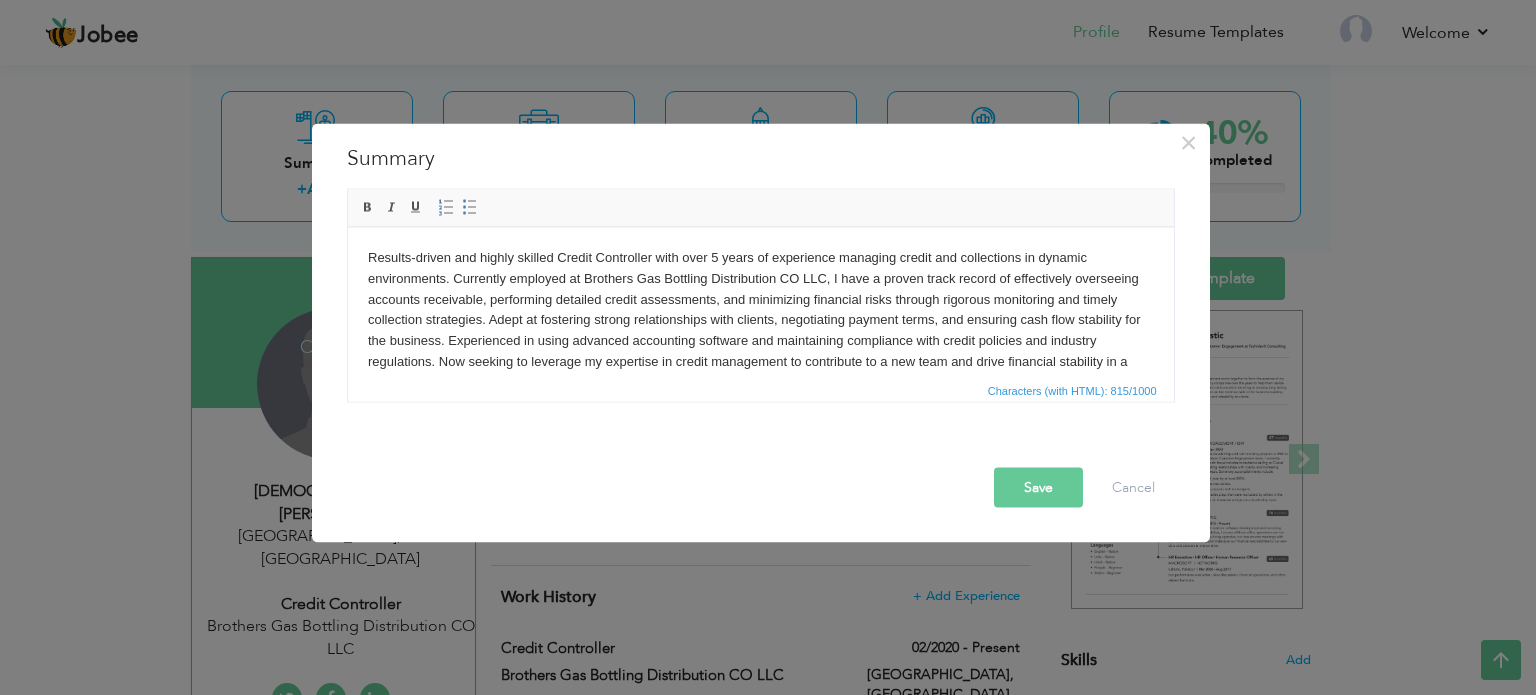 click on "Save" at bounding box center (1038, 487) 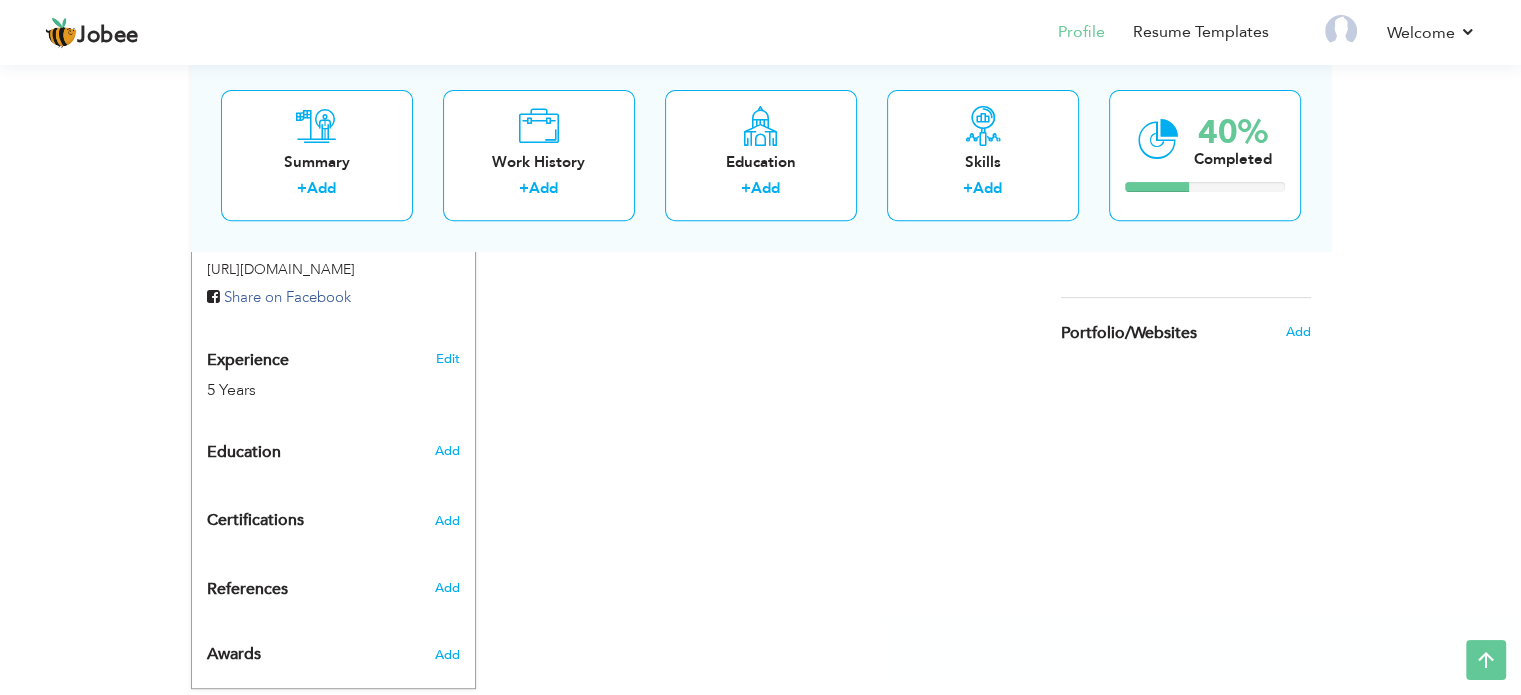 scroll, scrollTop: 738, scrollLeft: 0, axis: vertical 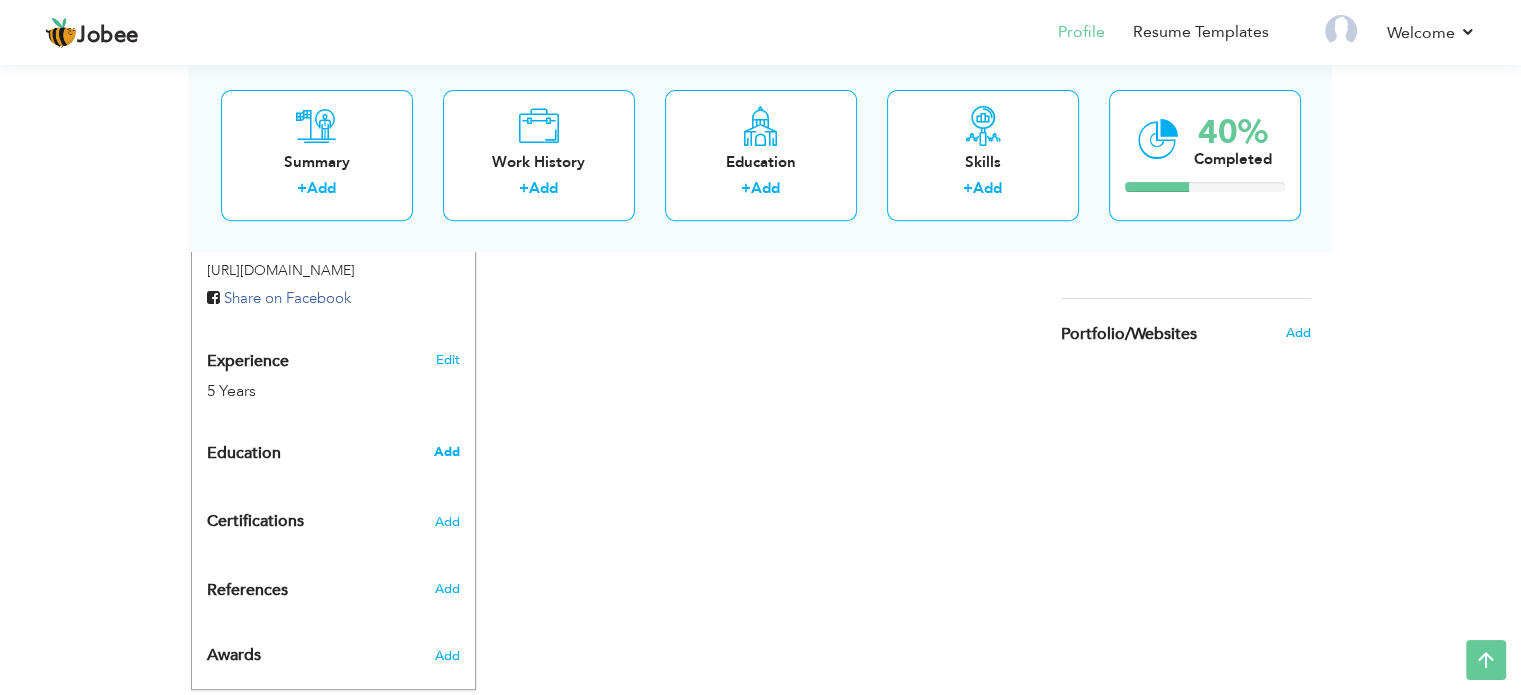 click on "Add" at bounding box center (446, 452) 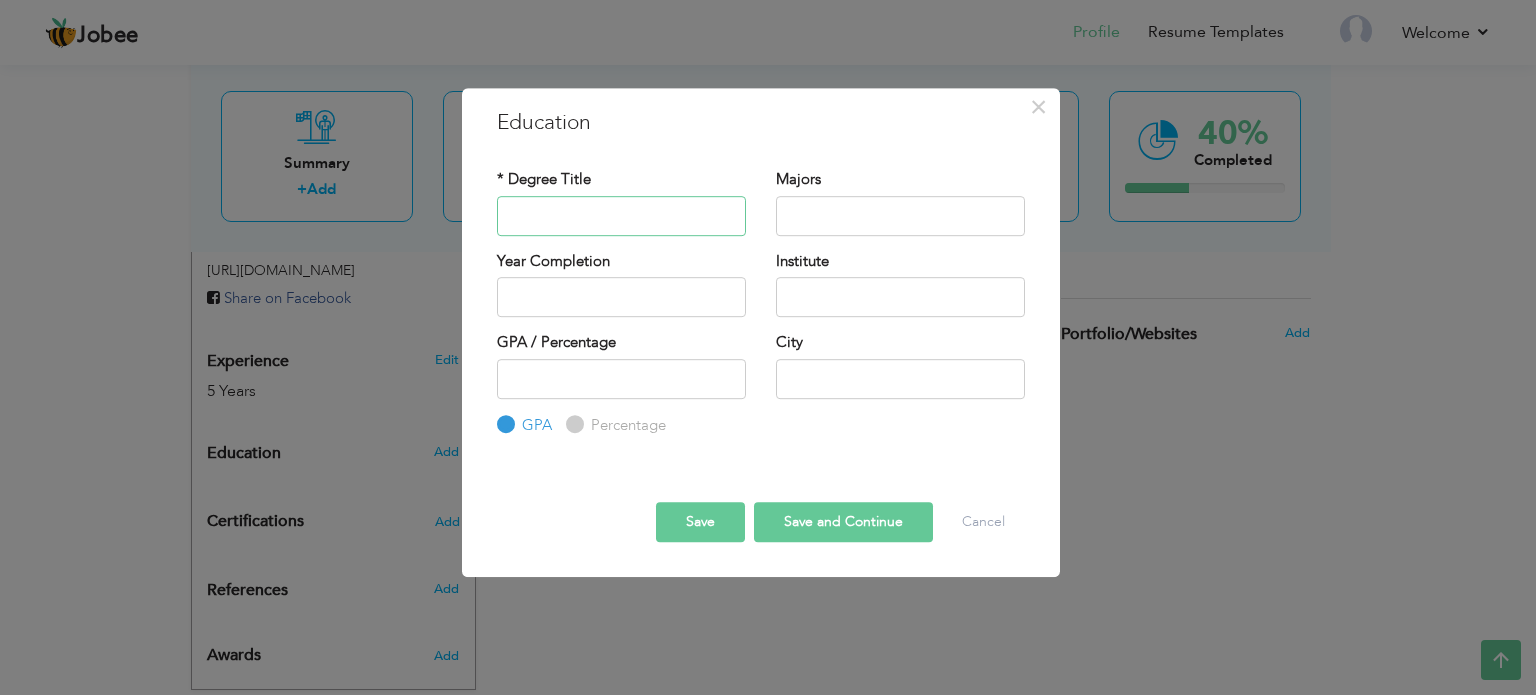click at bounding box center [621, 216] 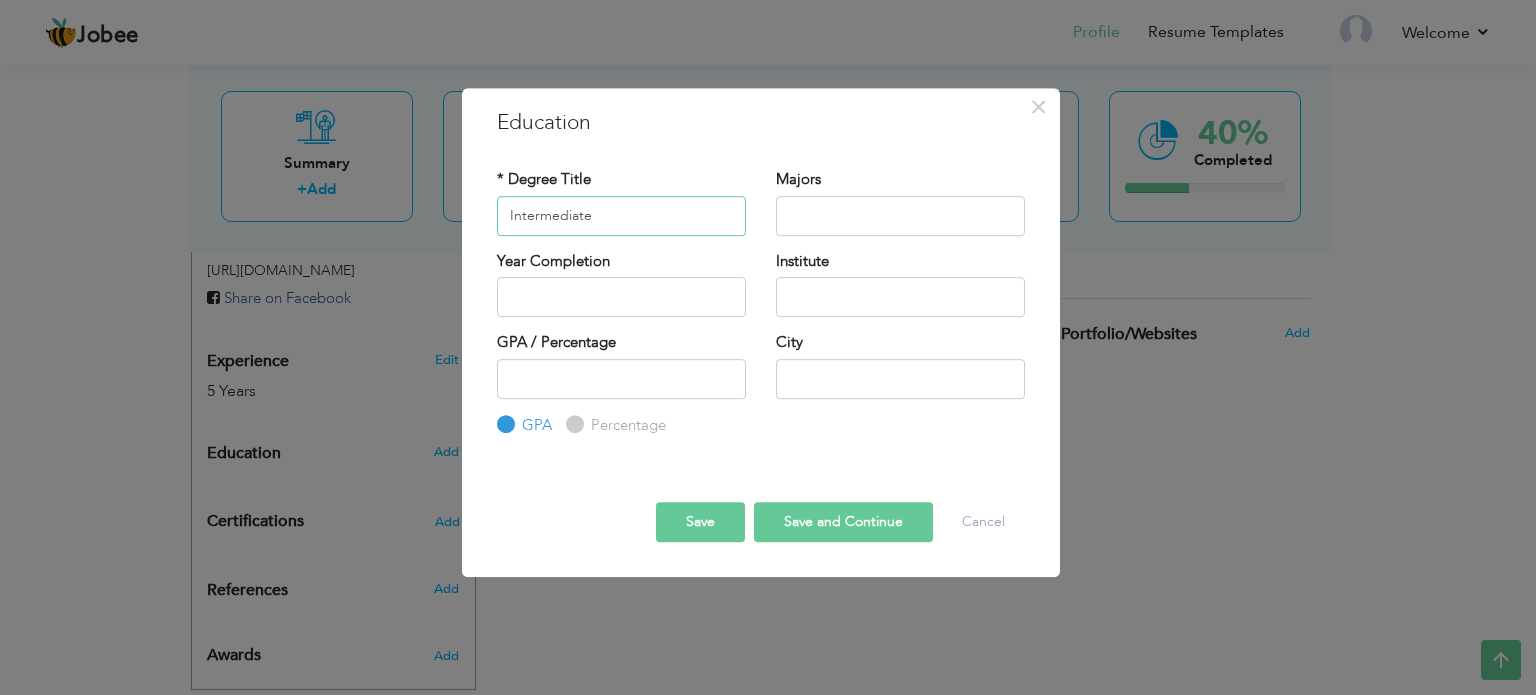 drag, startPoint x: 613, startPoint y: 218, endPoint x: 507, endPoint y: 220, distance: 106.01887 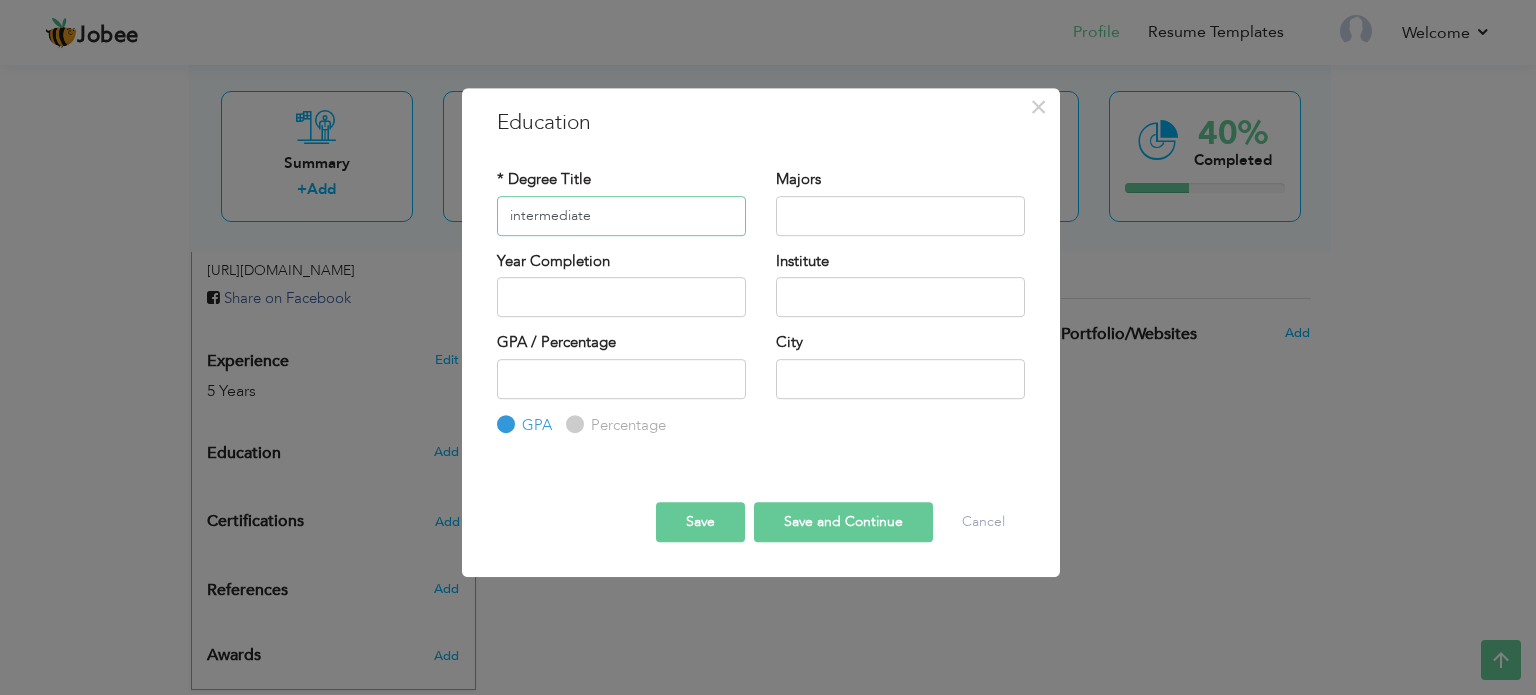 type on "intermediate" 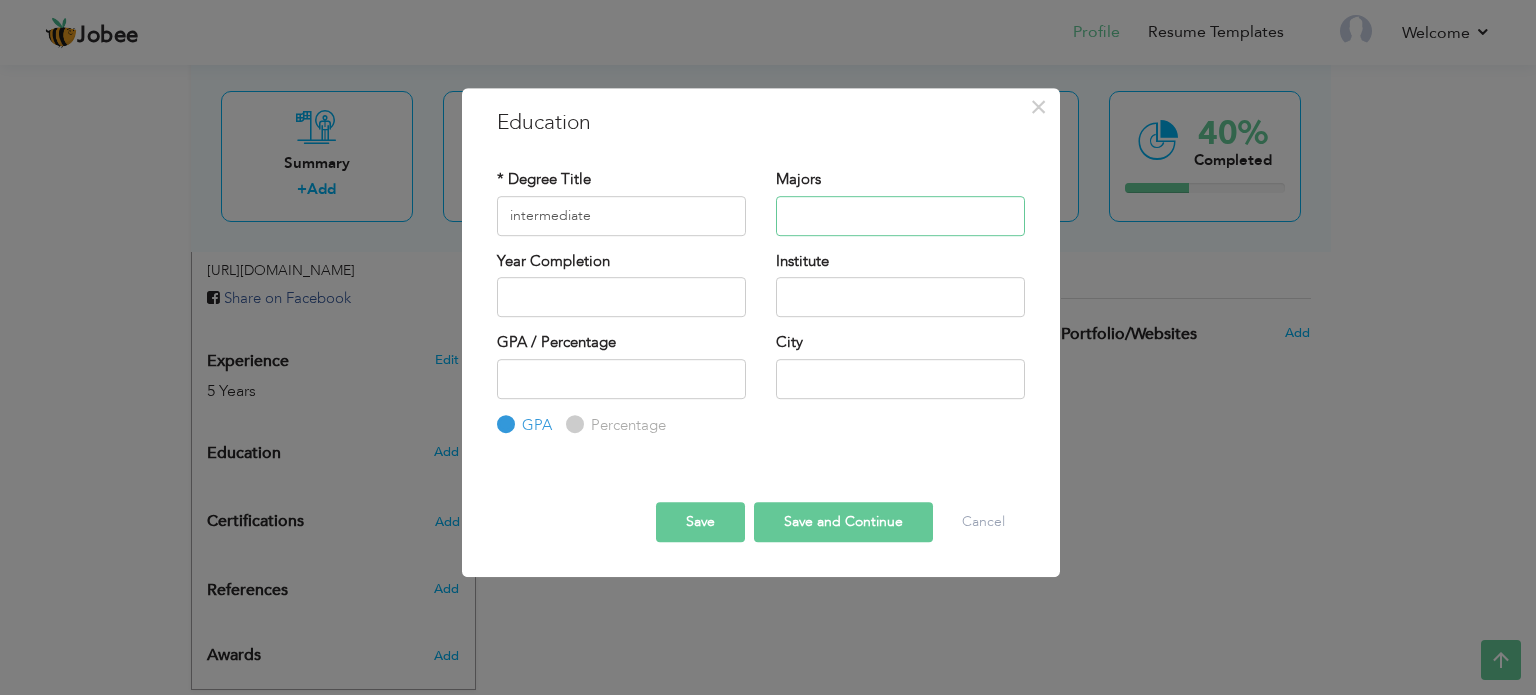 click at bounding box center (900, 216) 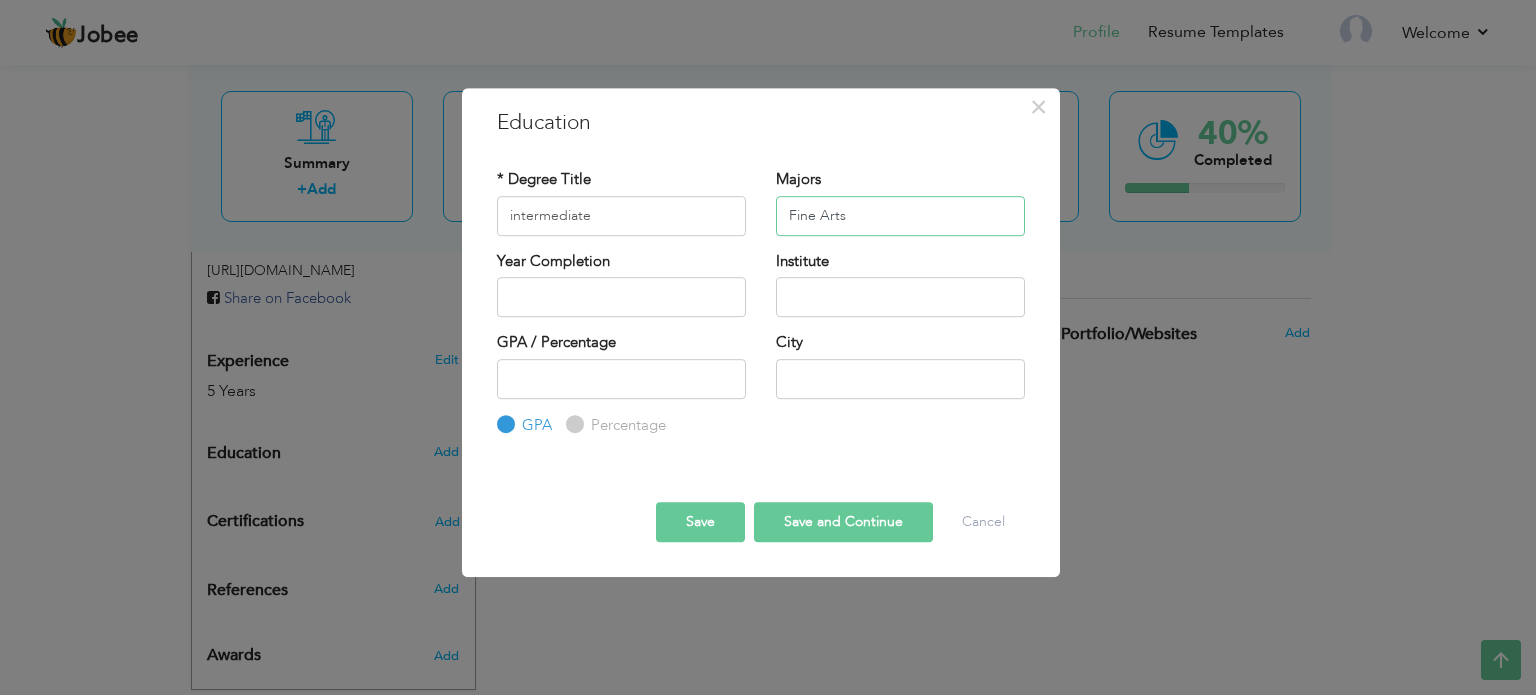 type on "Fine Arts" 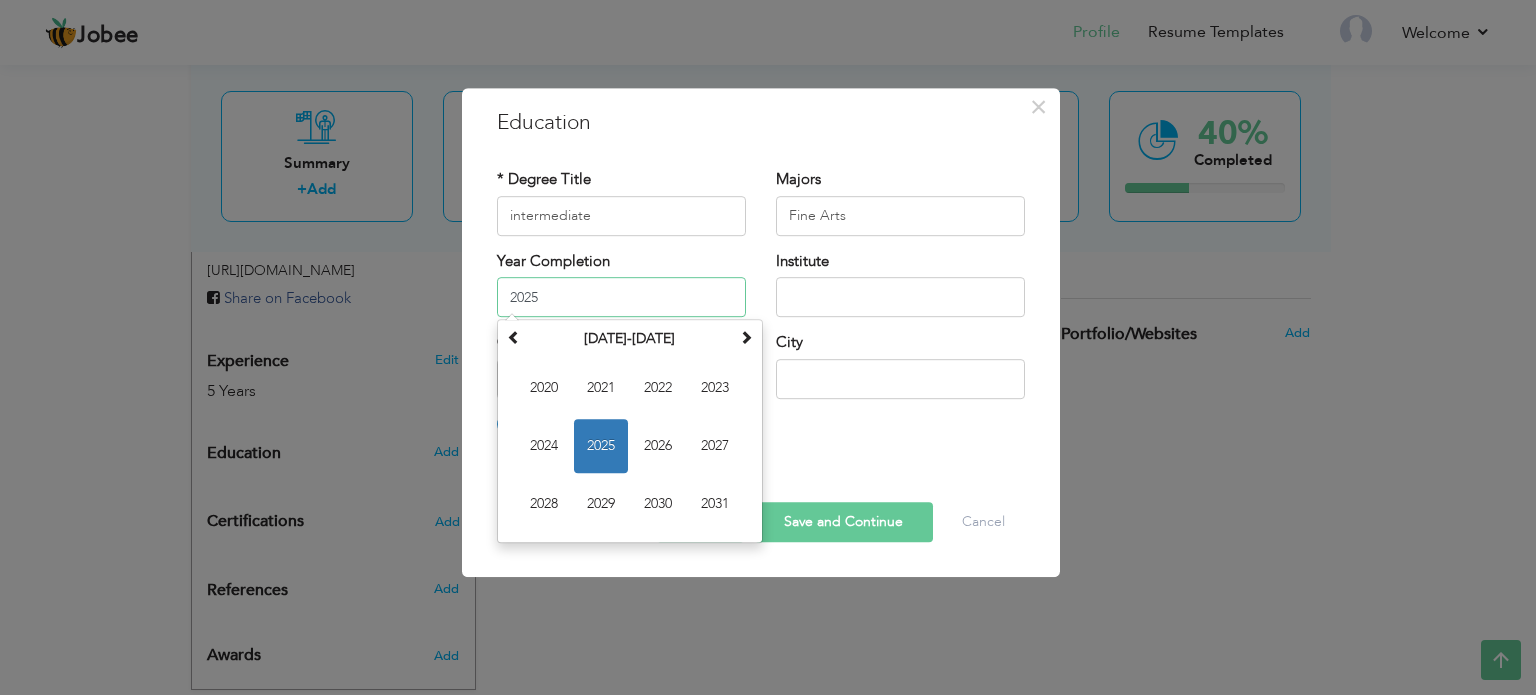 click on "2025" at bounding box center [621, 297] 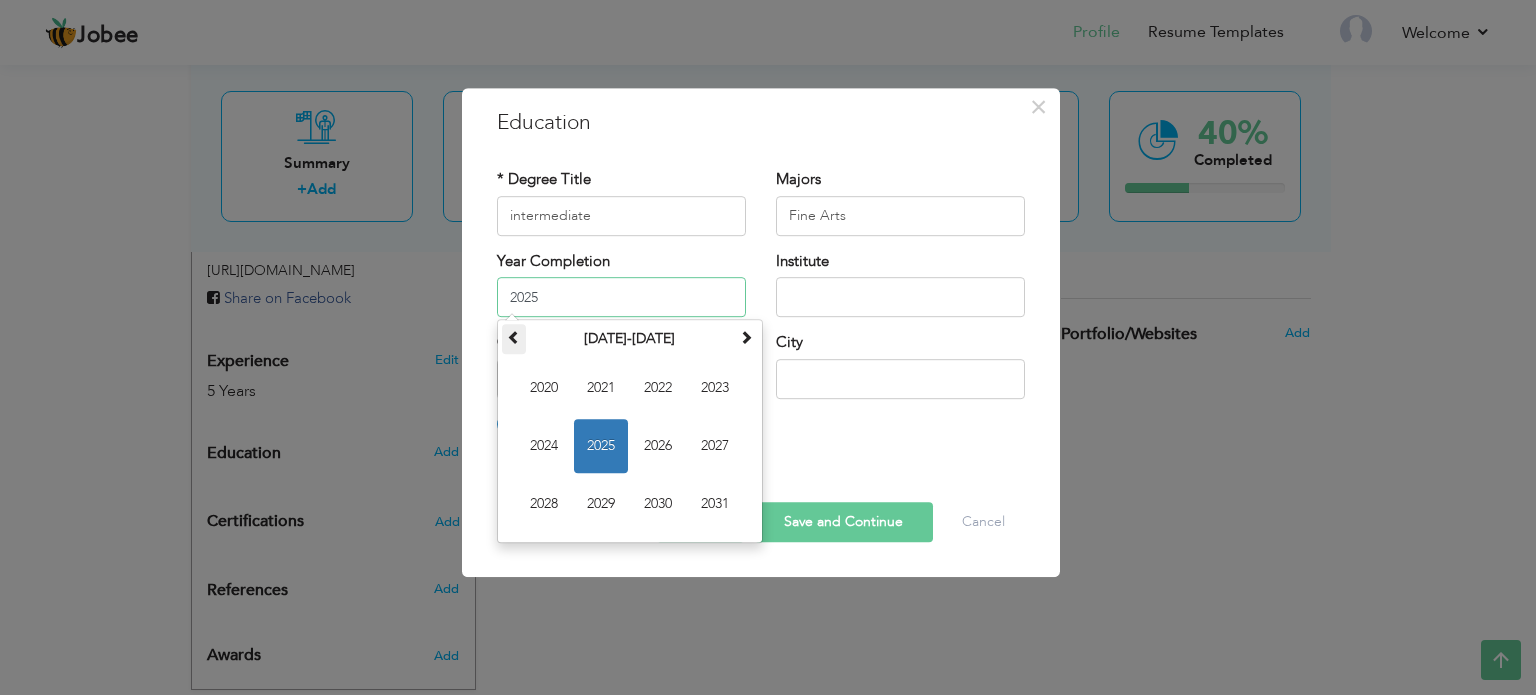 click at bounding box center (514, 337) 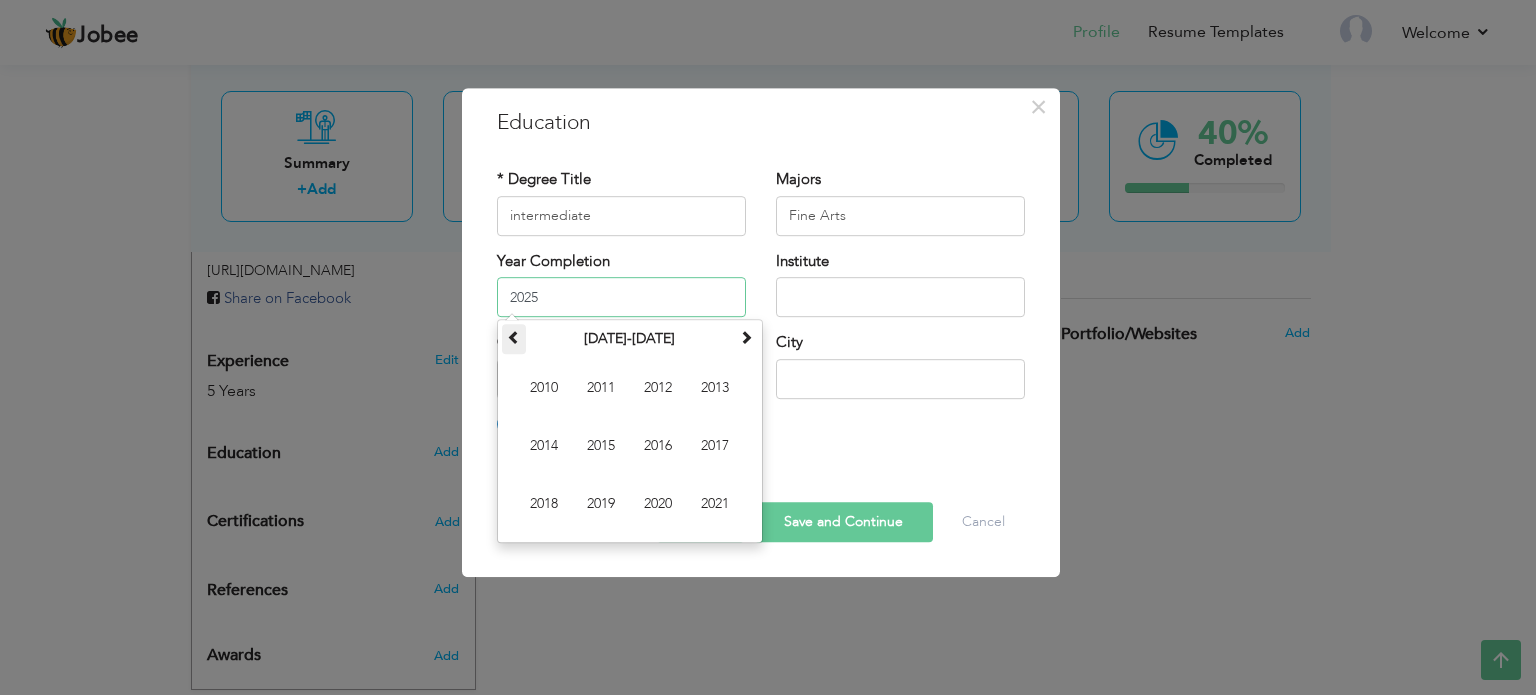 click at bounding box center [514, 337] 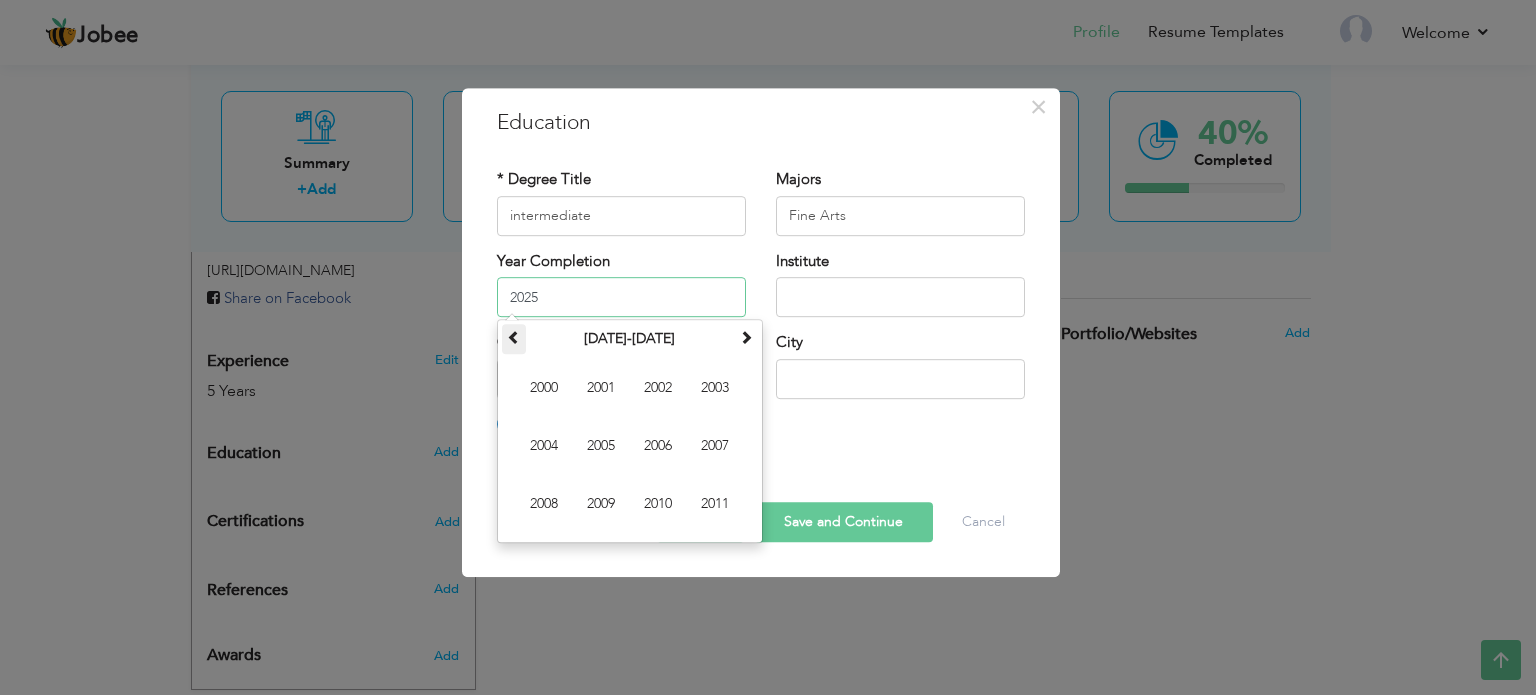 click at bounding box center (514, 337) 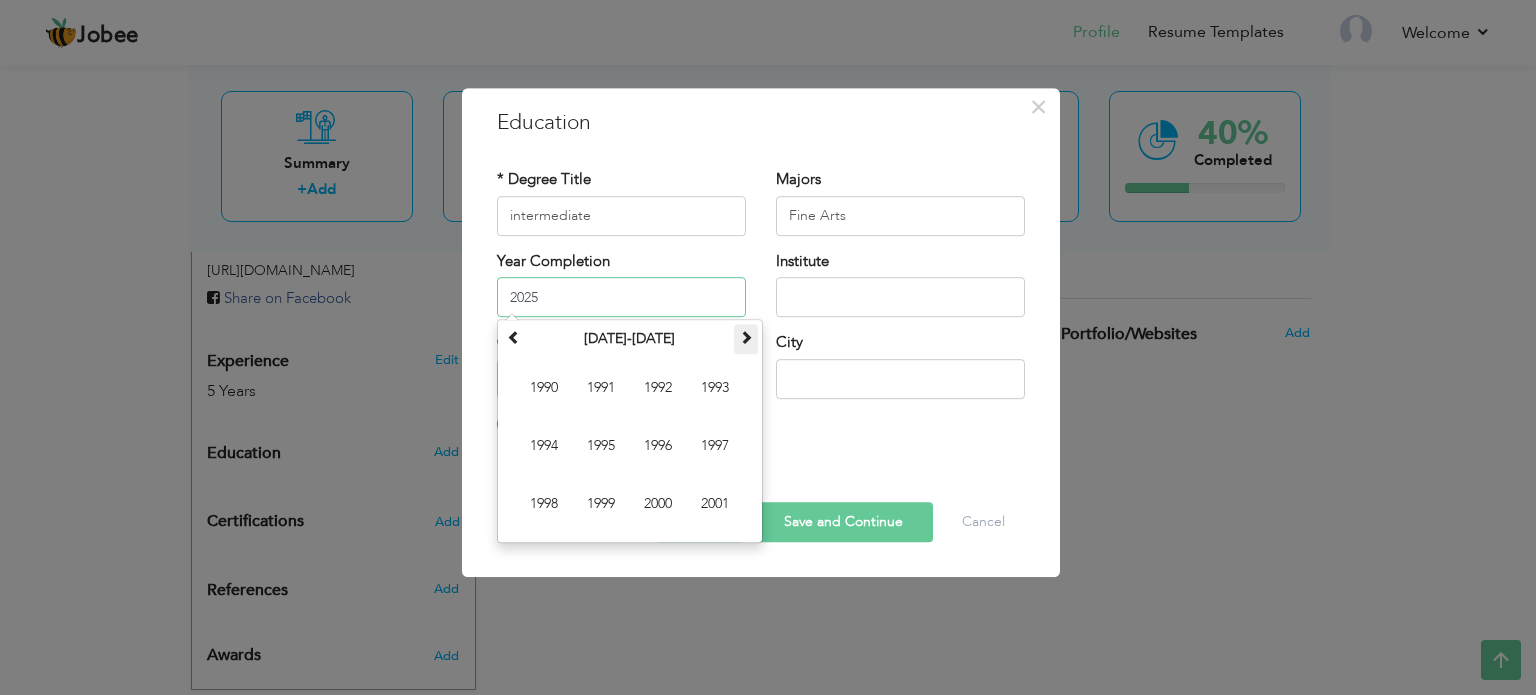 click at bounding box center (746, 337) 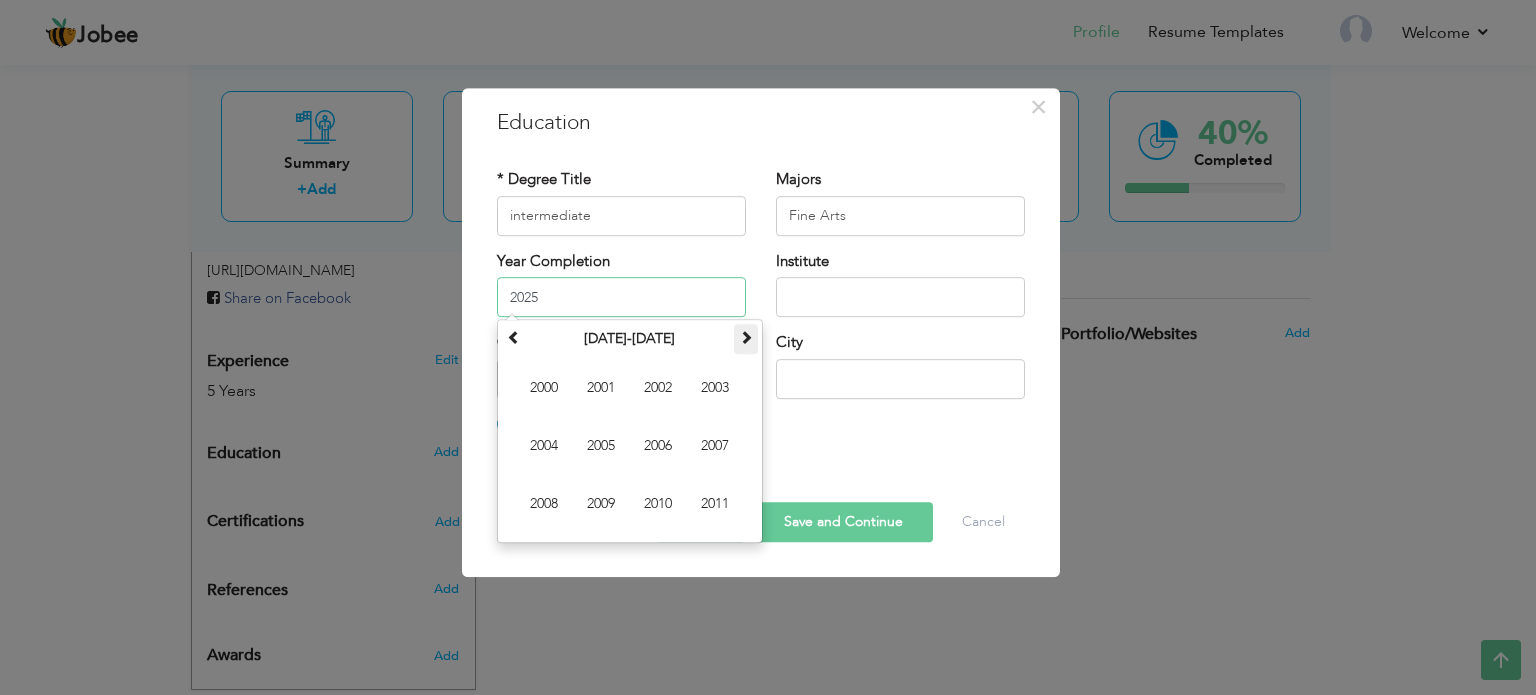 click at bounding box center (746, 337) 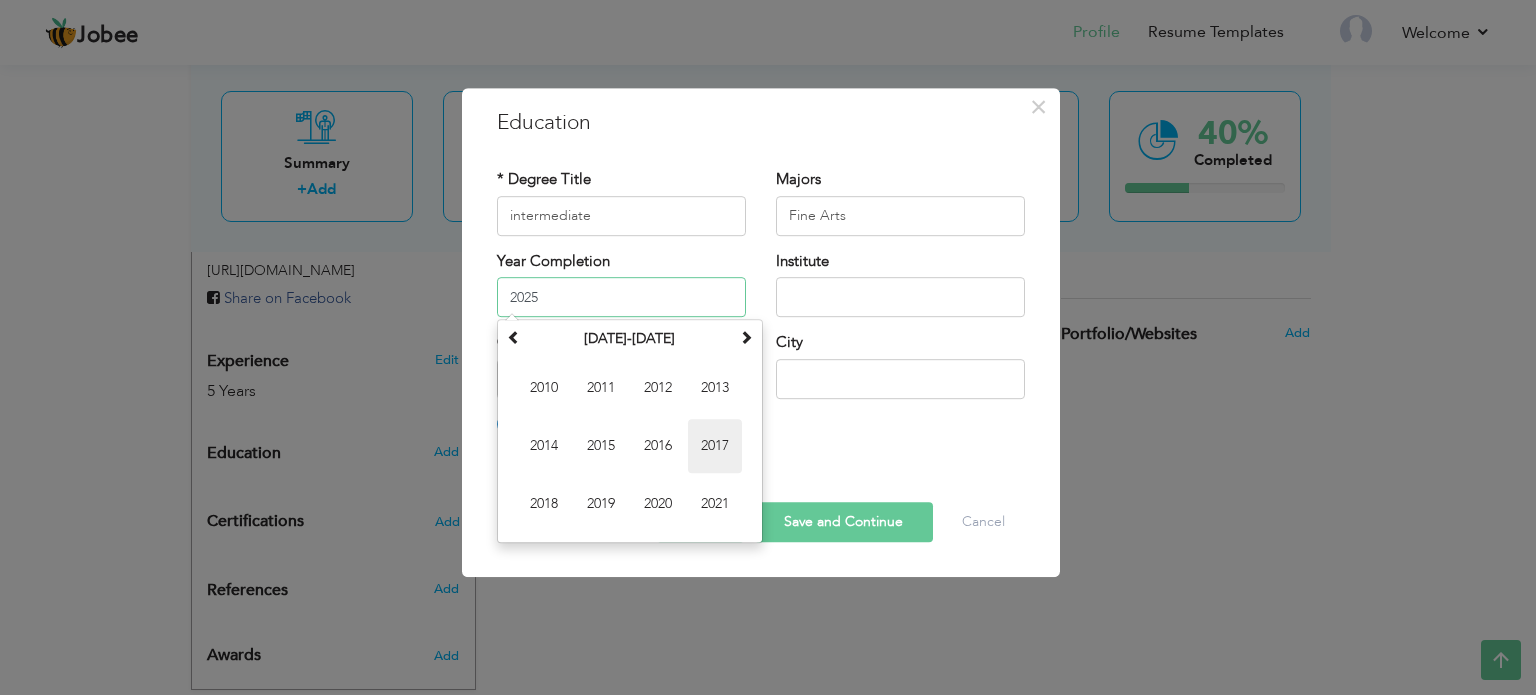 click on "2017" at bounding box center (715, 446) 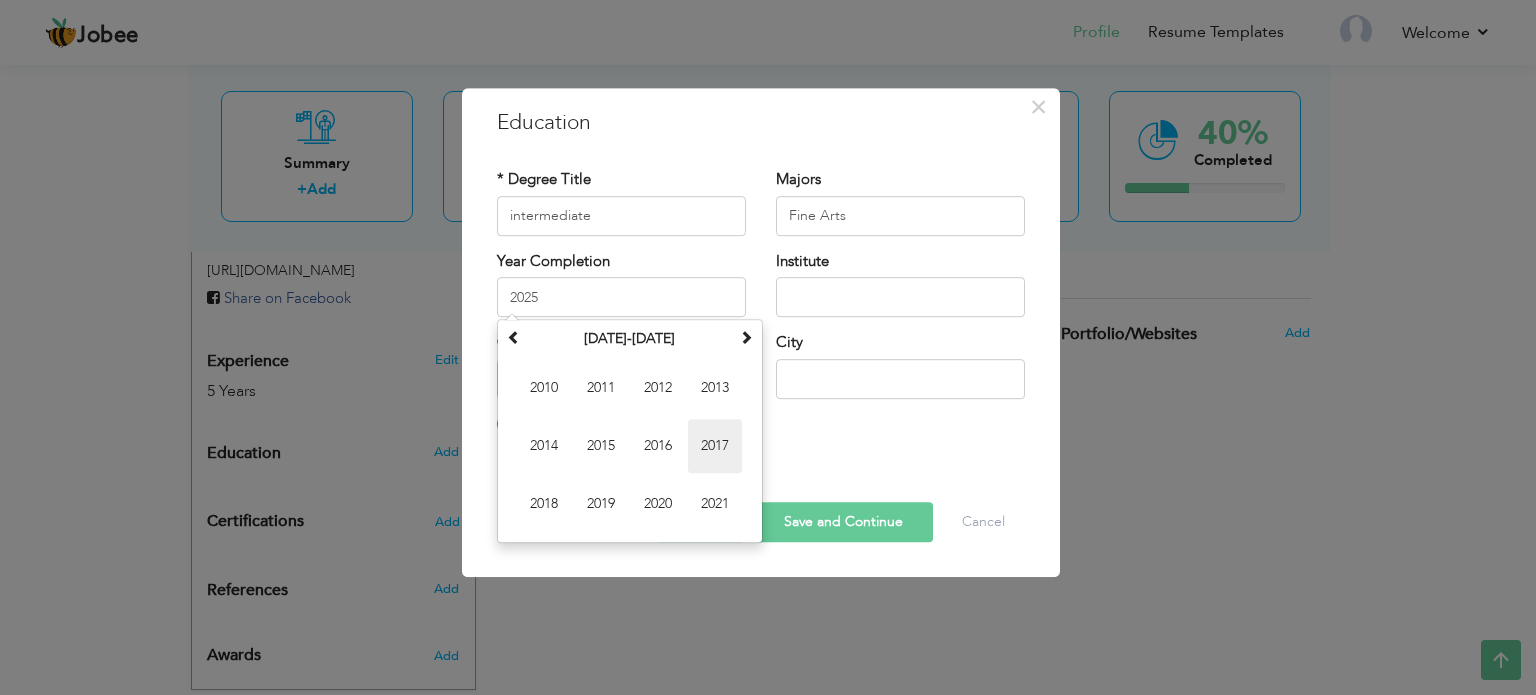 type on "2017" 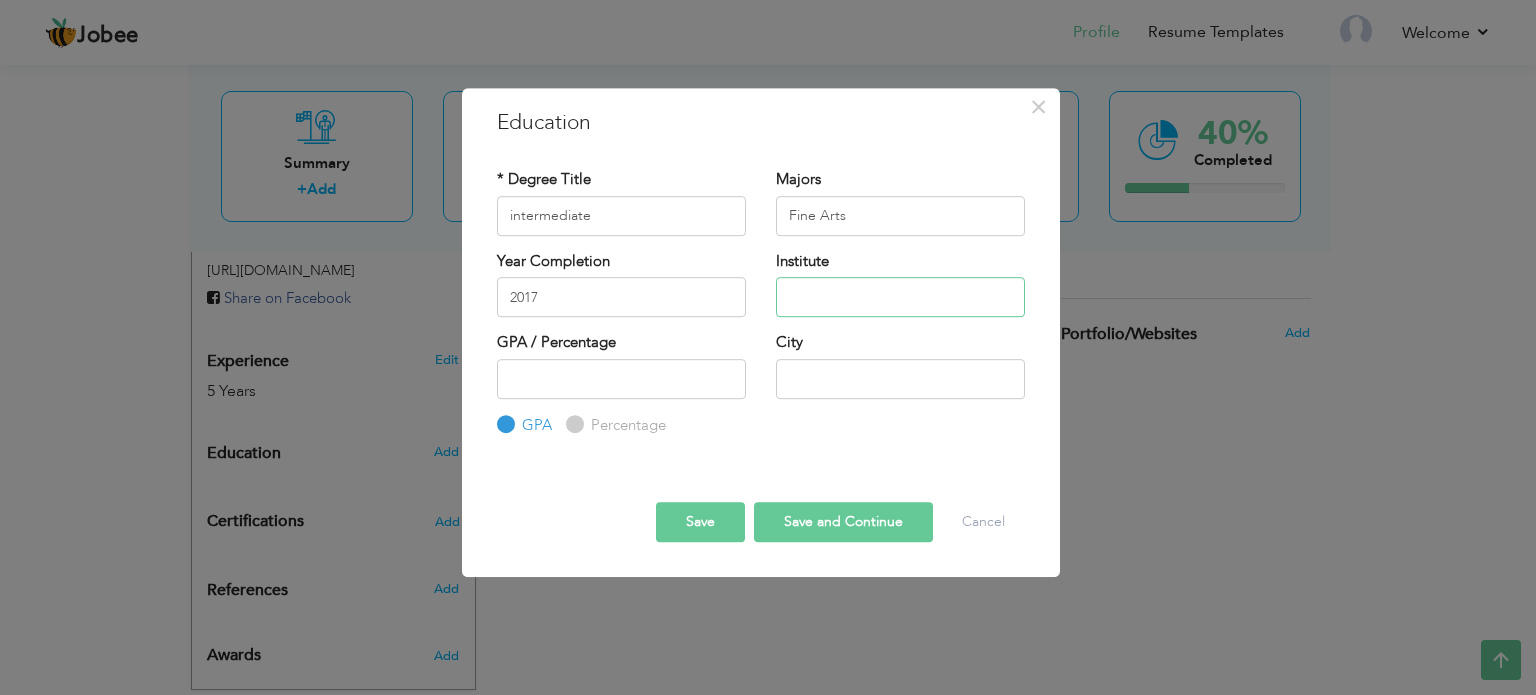 click at bounding box center [900, 297] 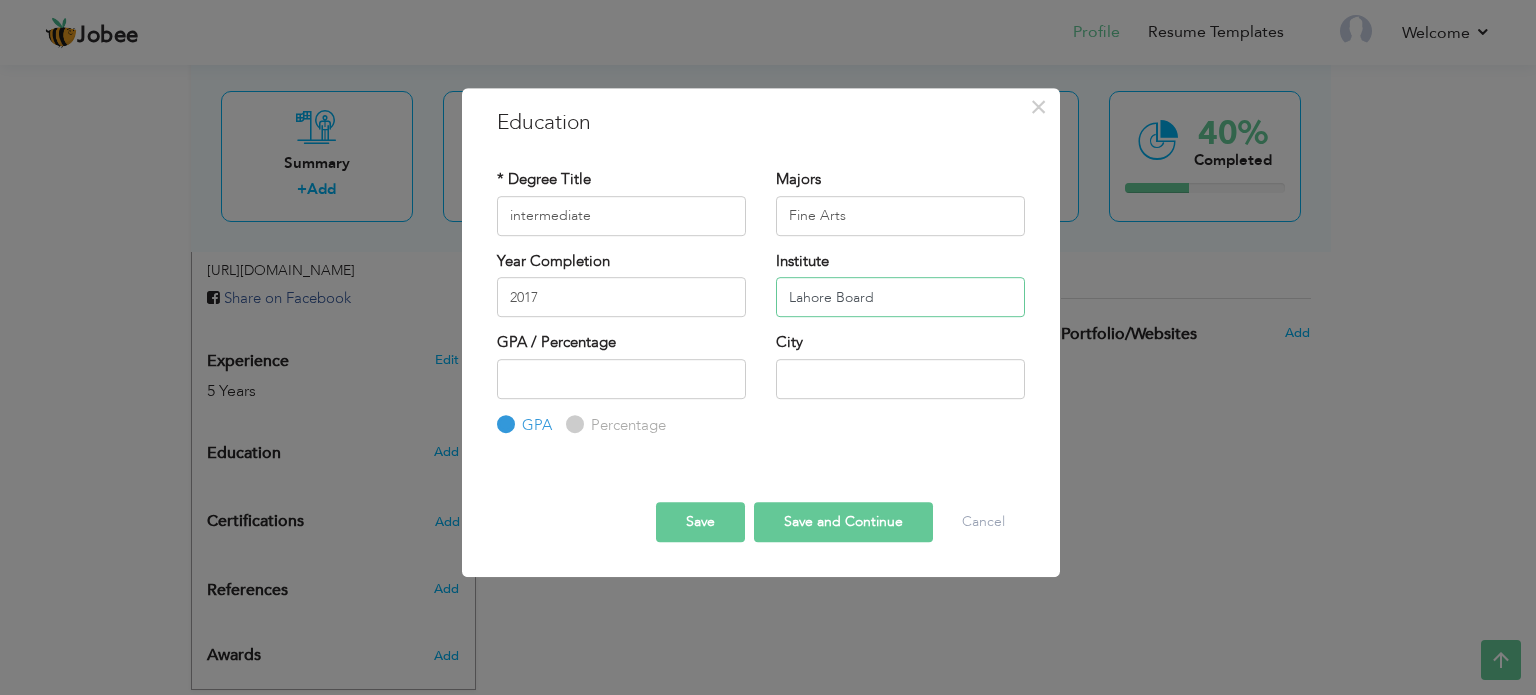 type on "Lahore Board" 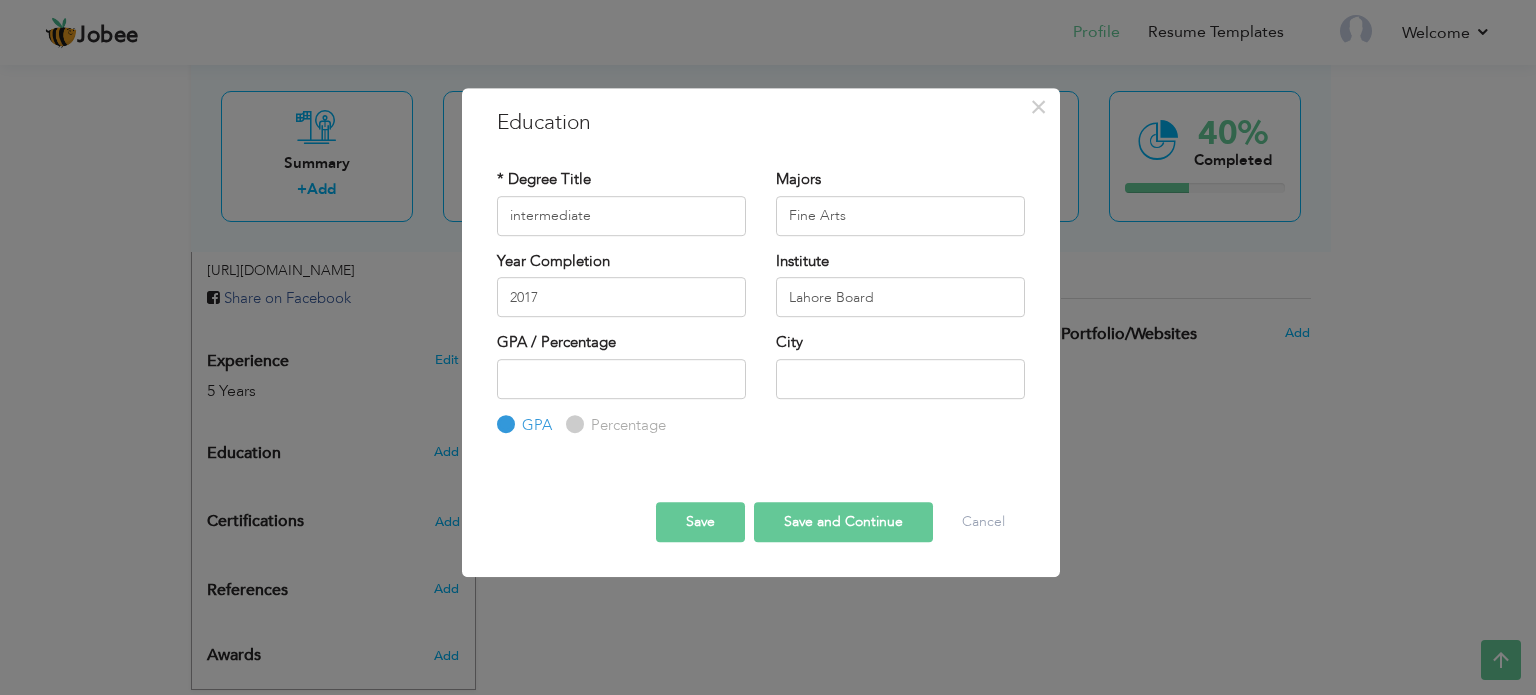 click on "Percentage" at bounding box center [572, 424] 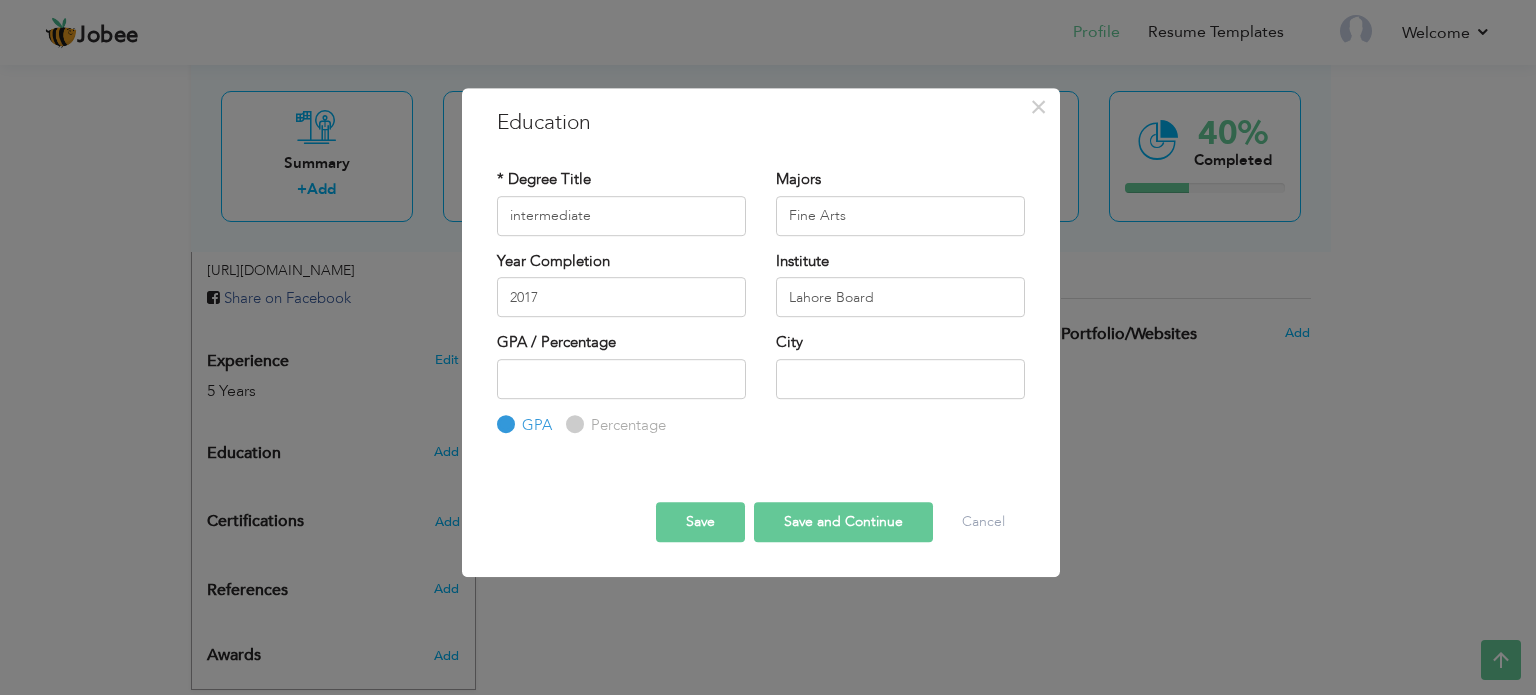 radio on "true" 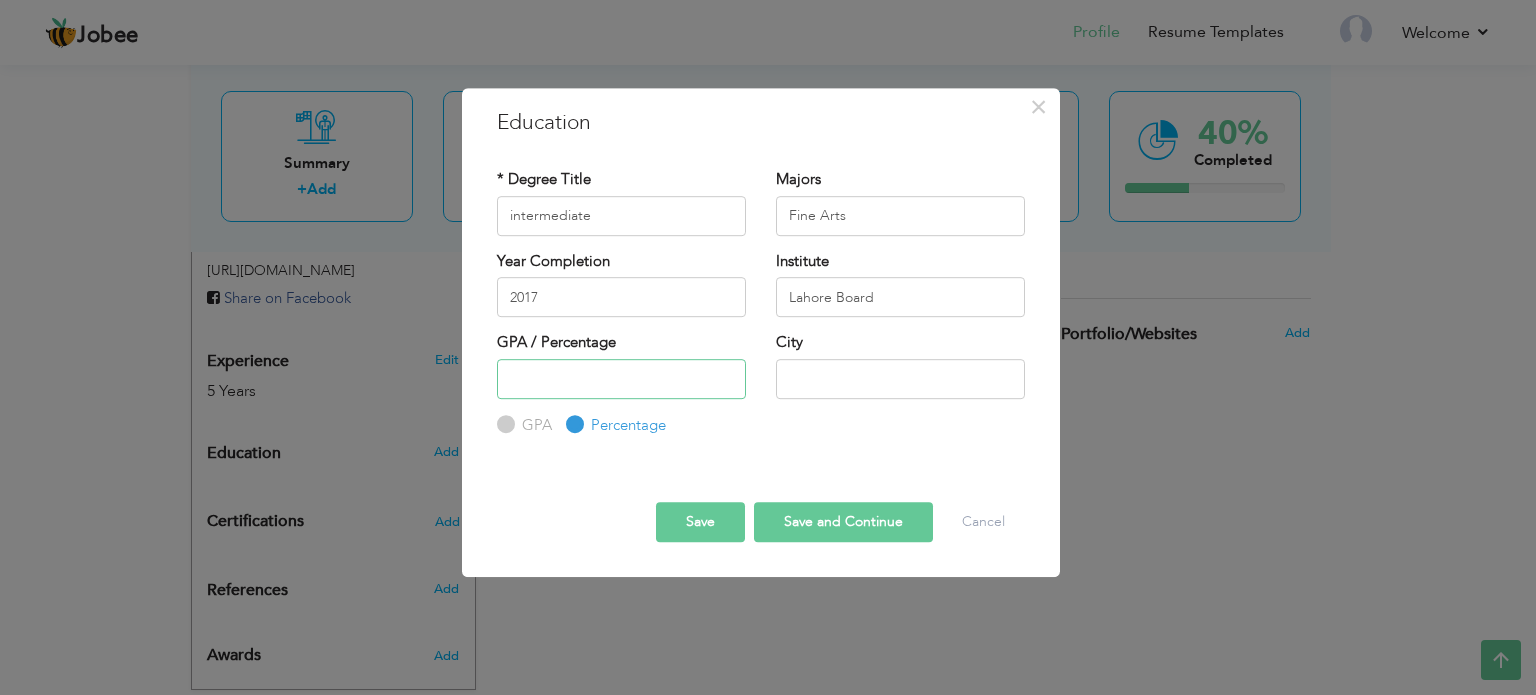 click at bounding box center (621, 379) 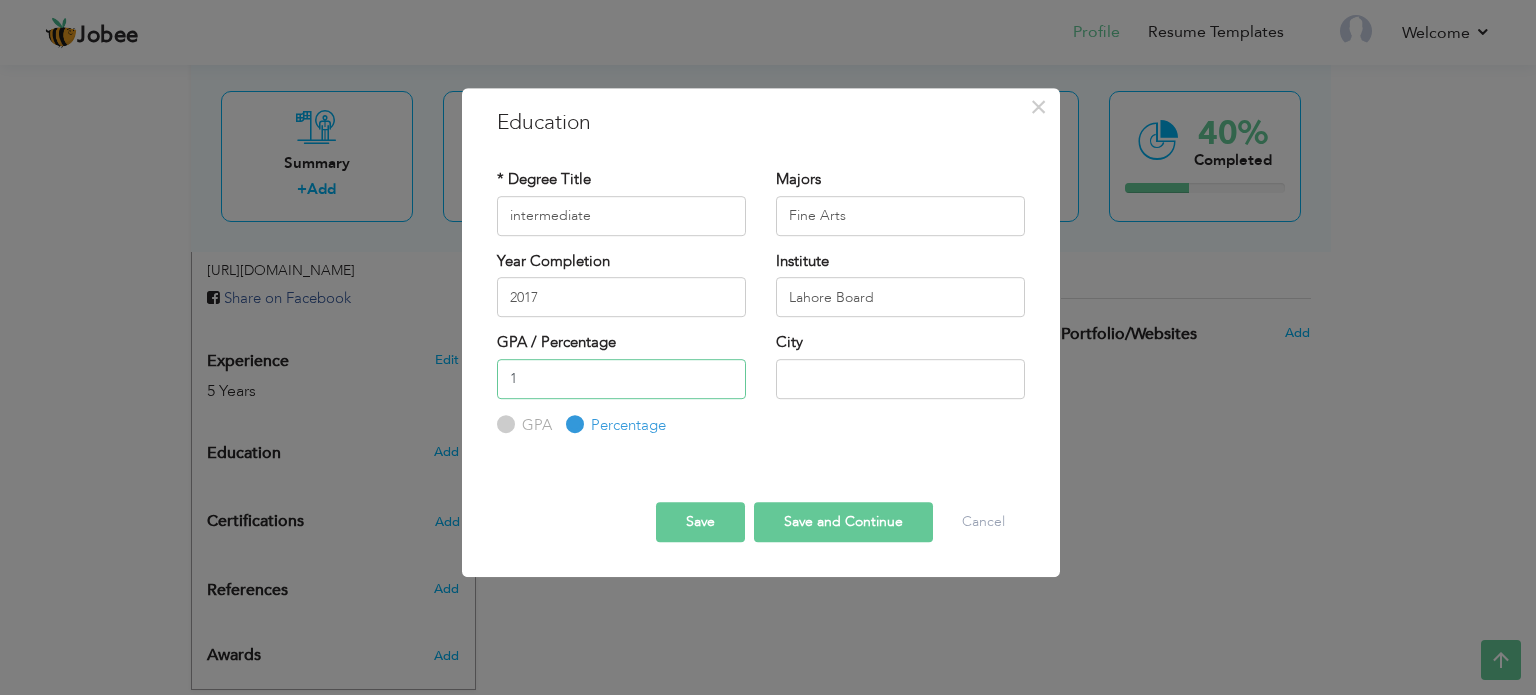 click on "1" at bounding box center (621, 379) 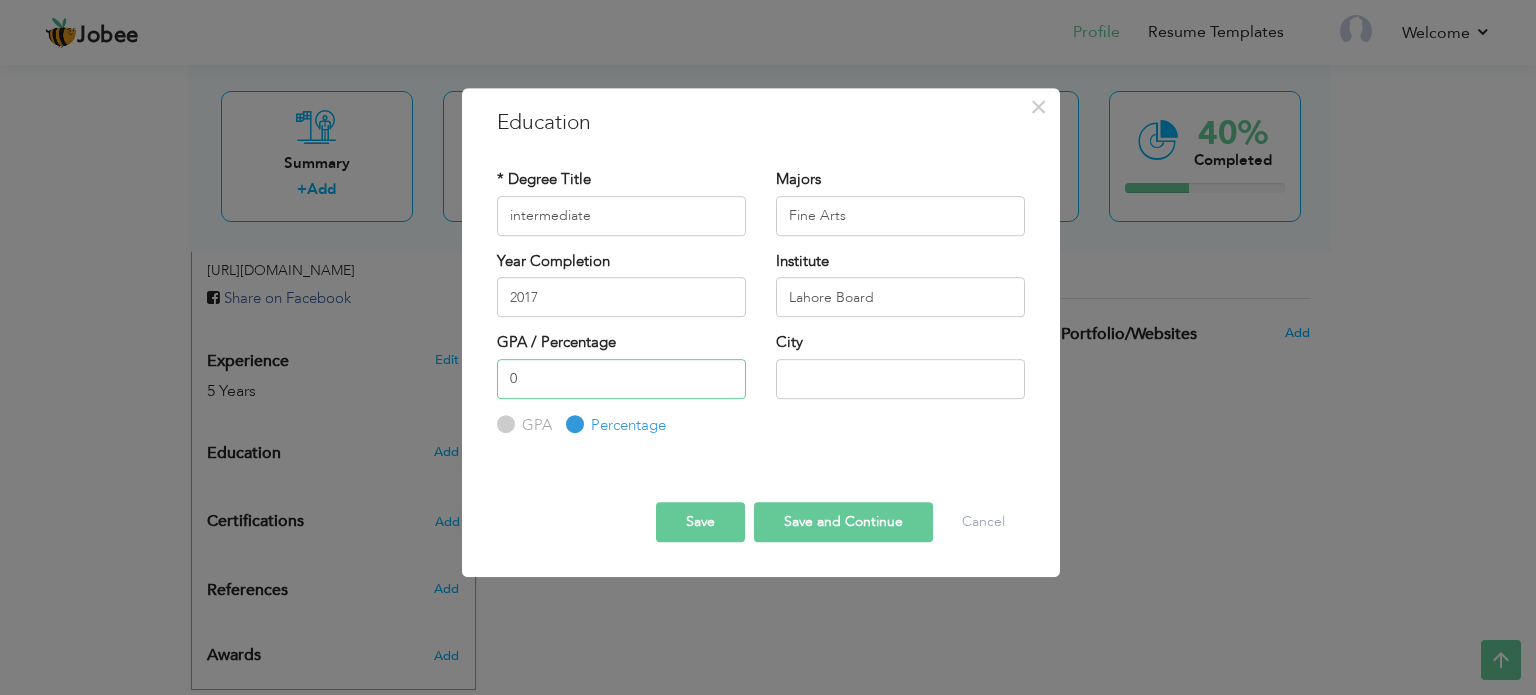 click on "0" at bounding box center [621, 379] 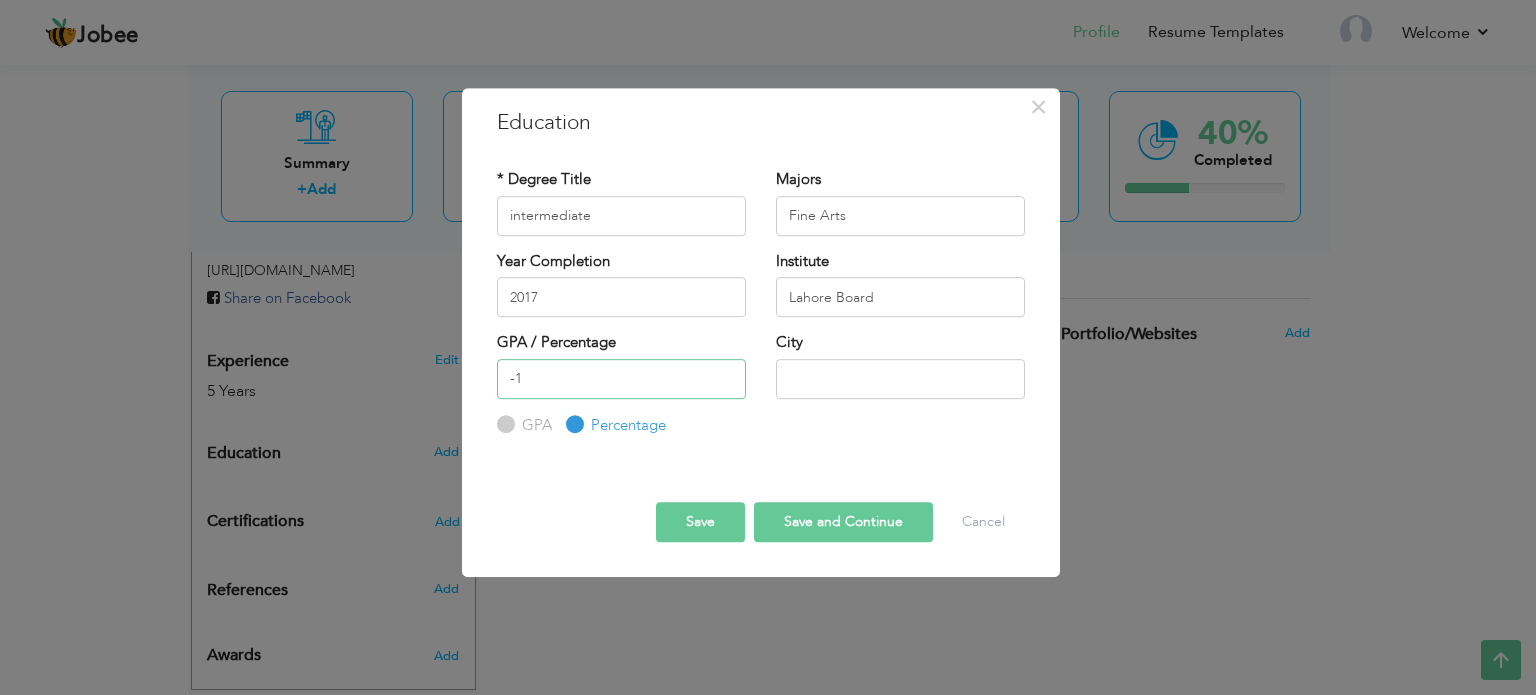 click on "-1" at bounding box center (621, 379) 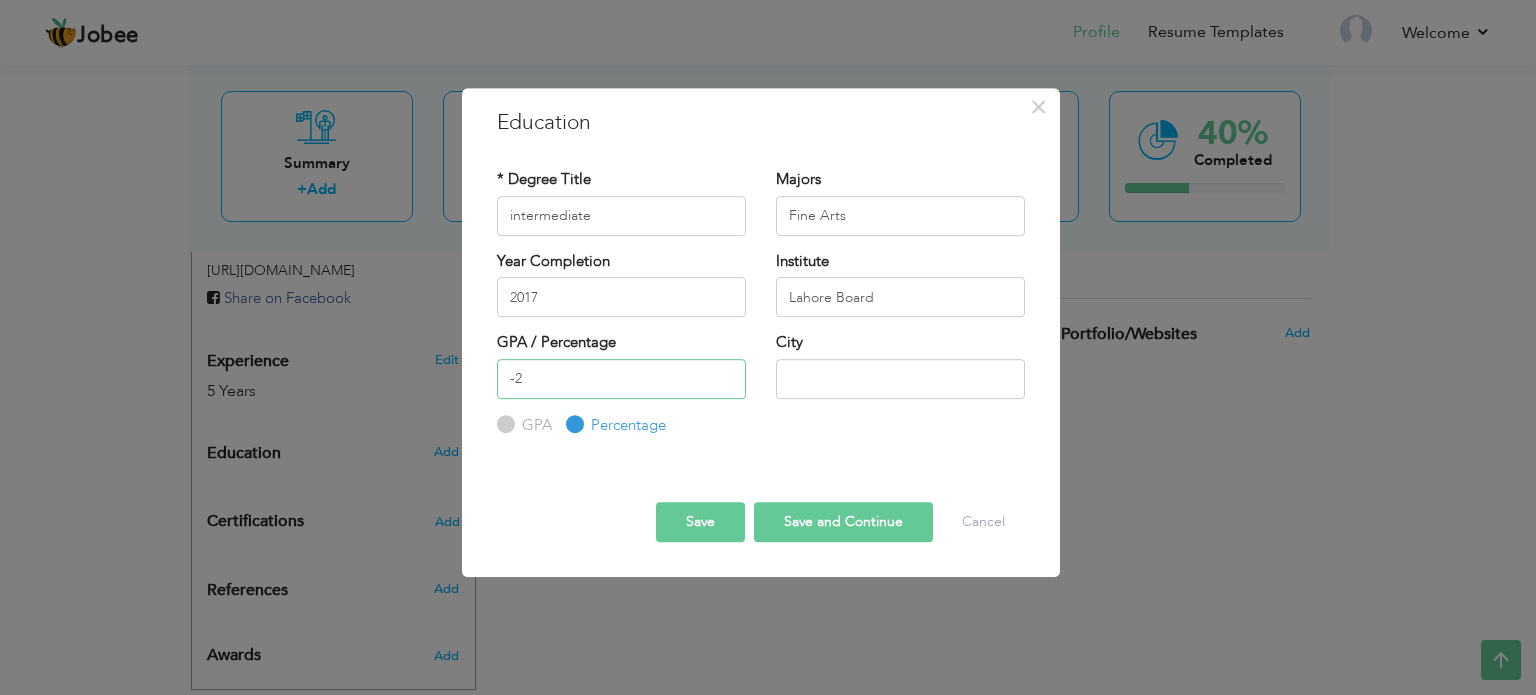click on "-2" at bounding box center [621, 379] 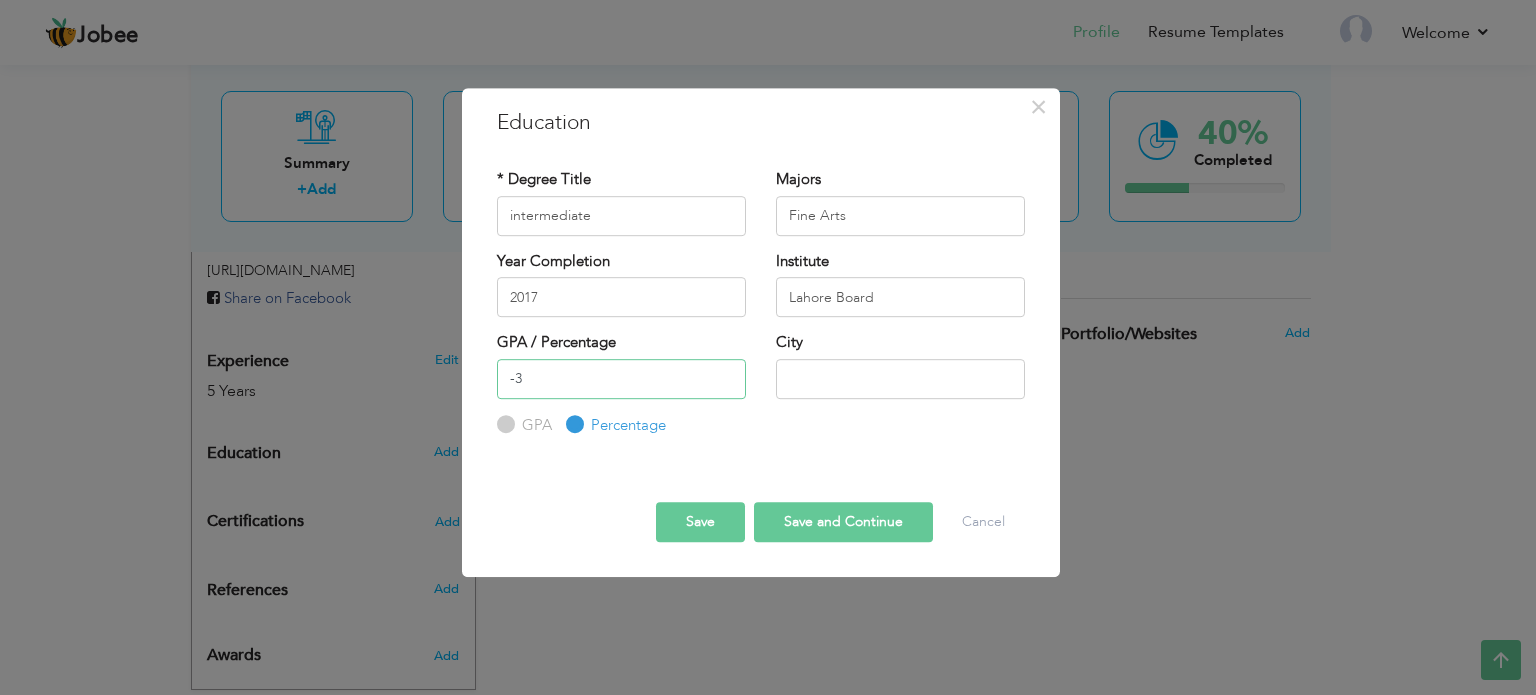 click on "-3" at bounding box center [621, 379] 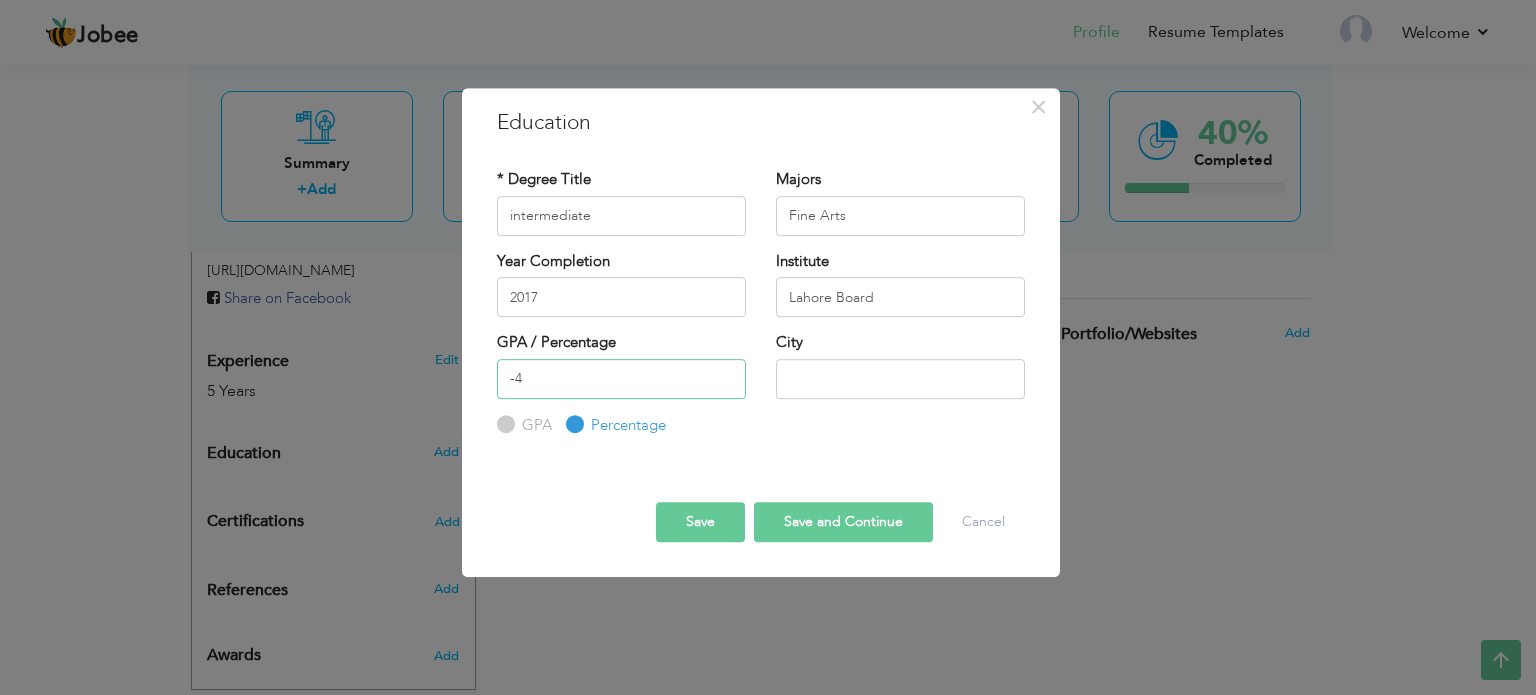 click on "-4" at bounding box center [621, 379] 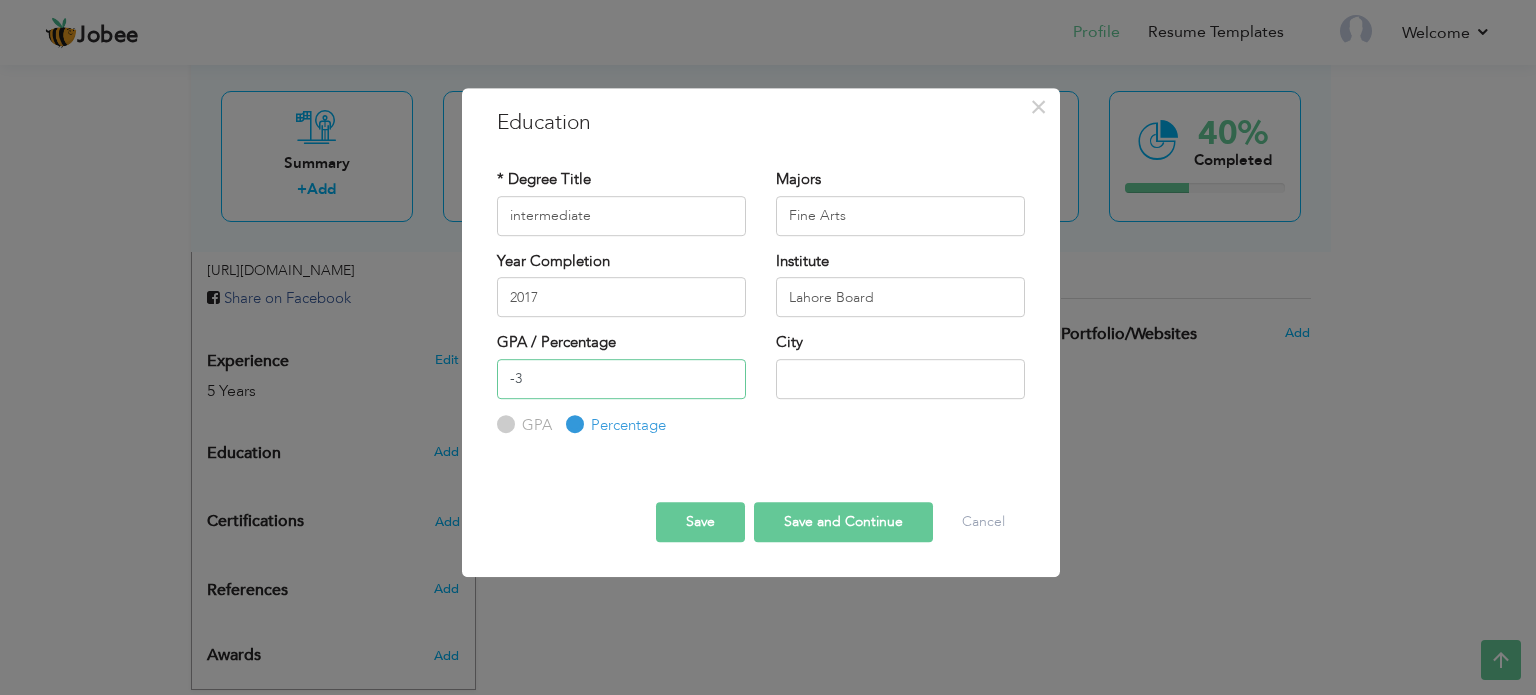 drag, startPoint x: 724, startPoint y: 385, endPoint x: 726, endPoint y: 371, distance: 14.142136 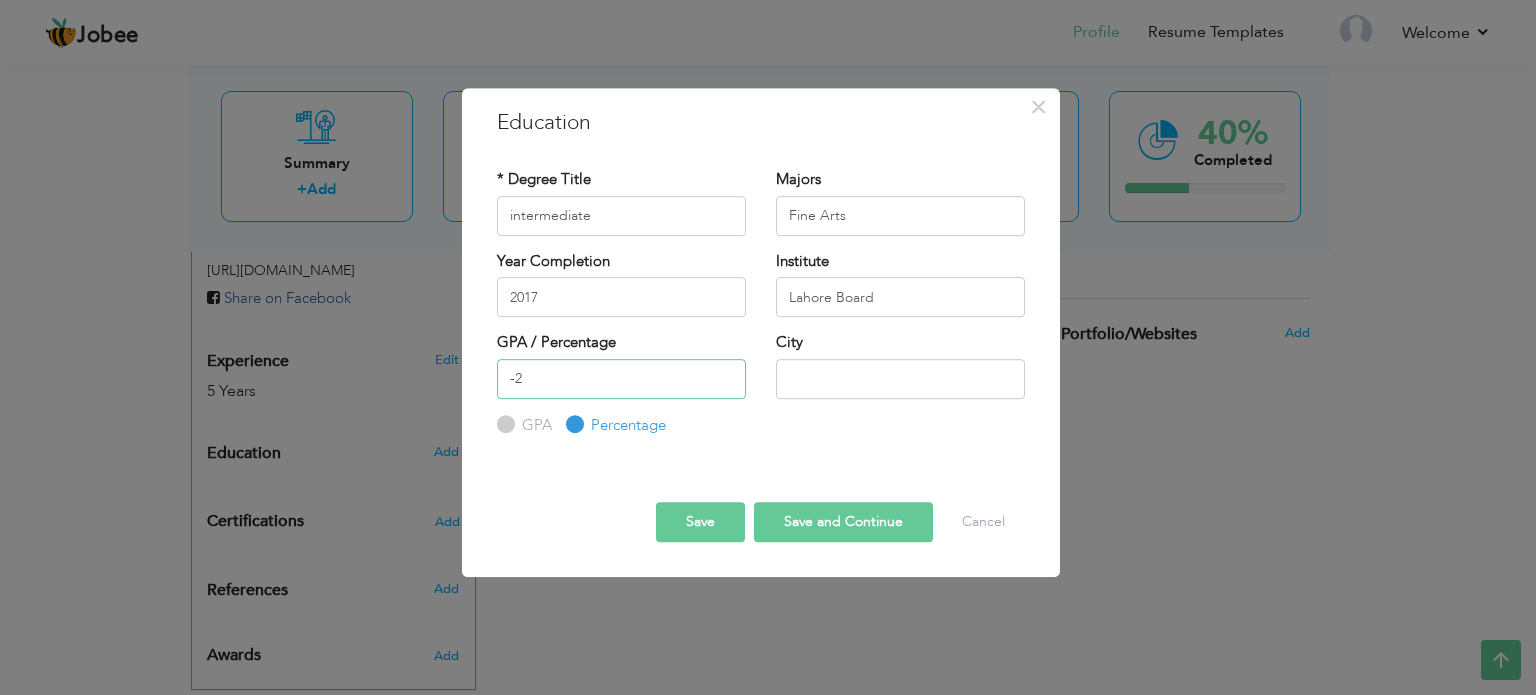 click on "-2" at bounding box center (621, 379) 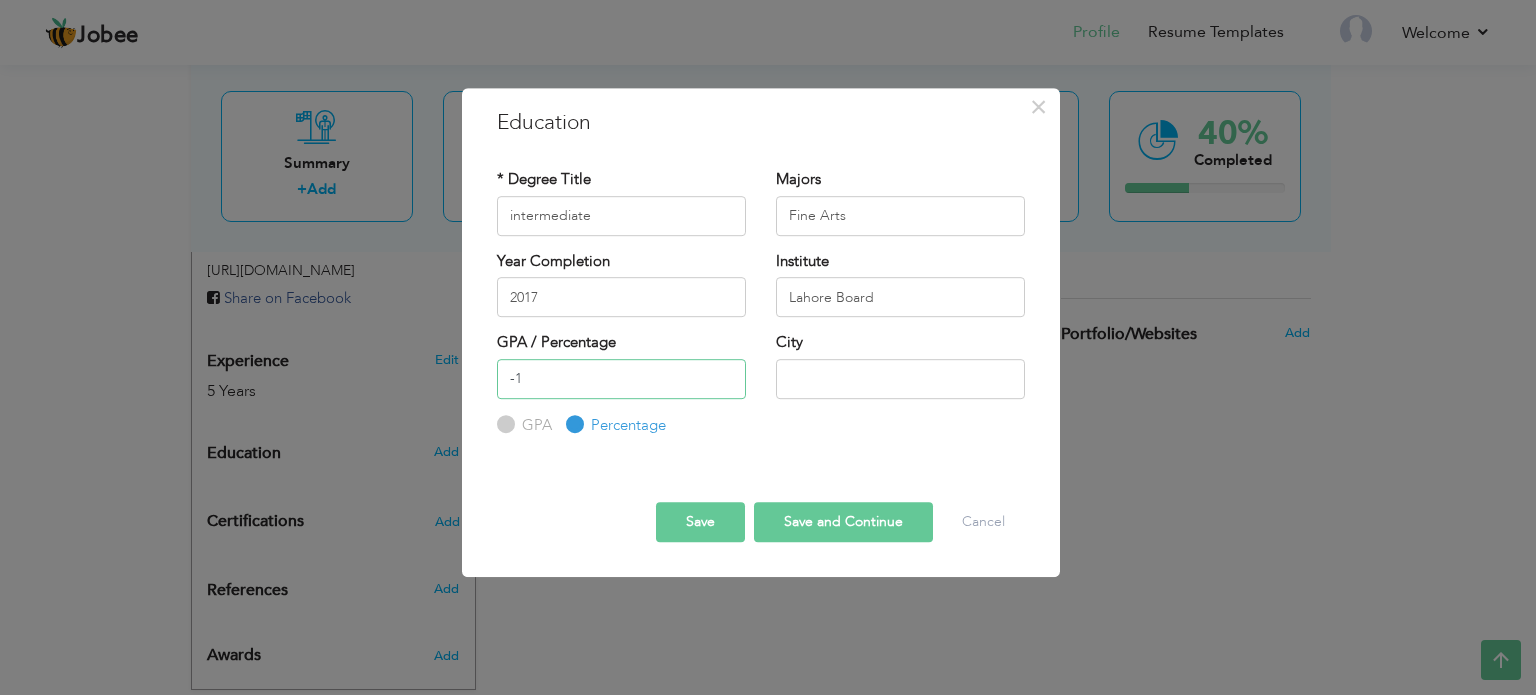 click on "-1" at bounding box center [621, 379] 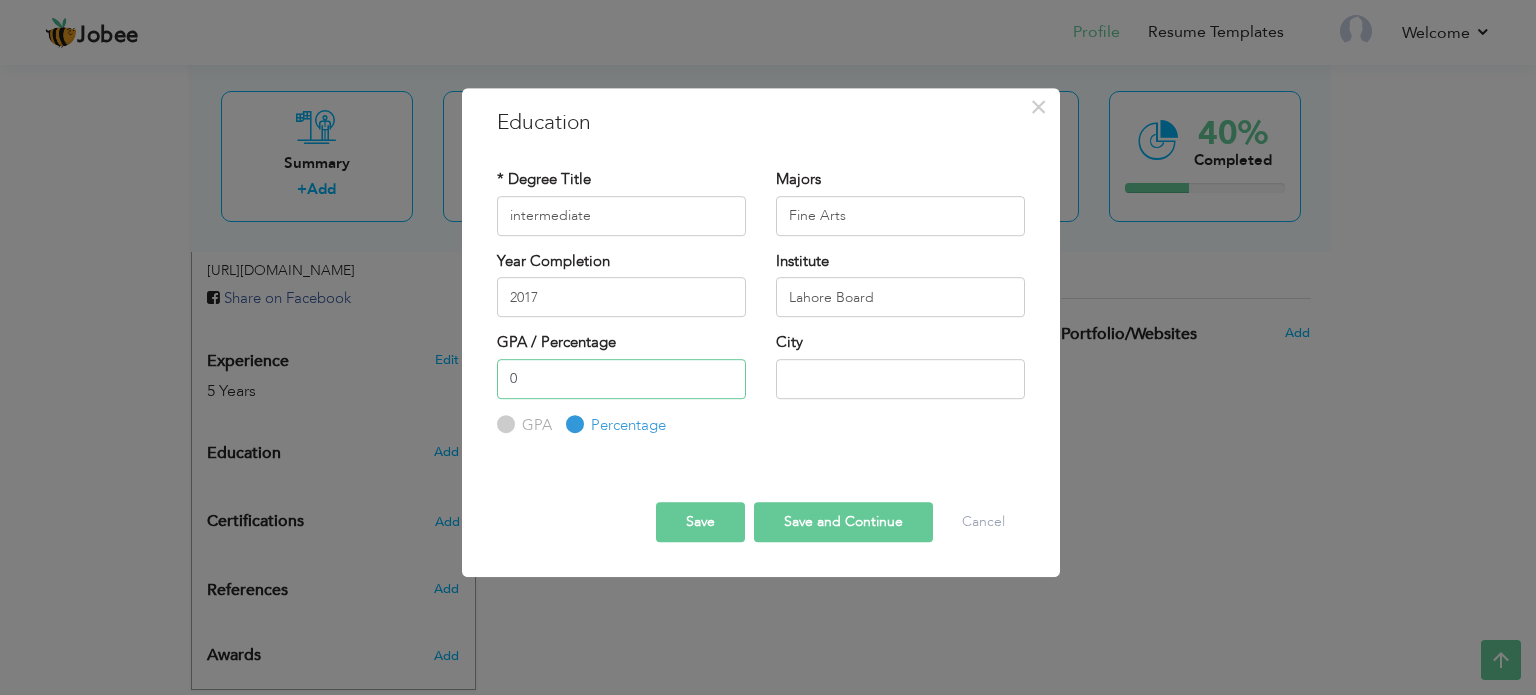 type on "0" 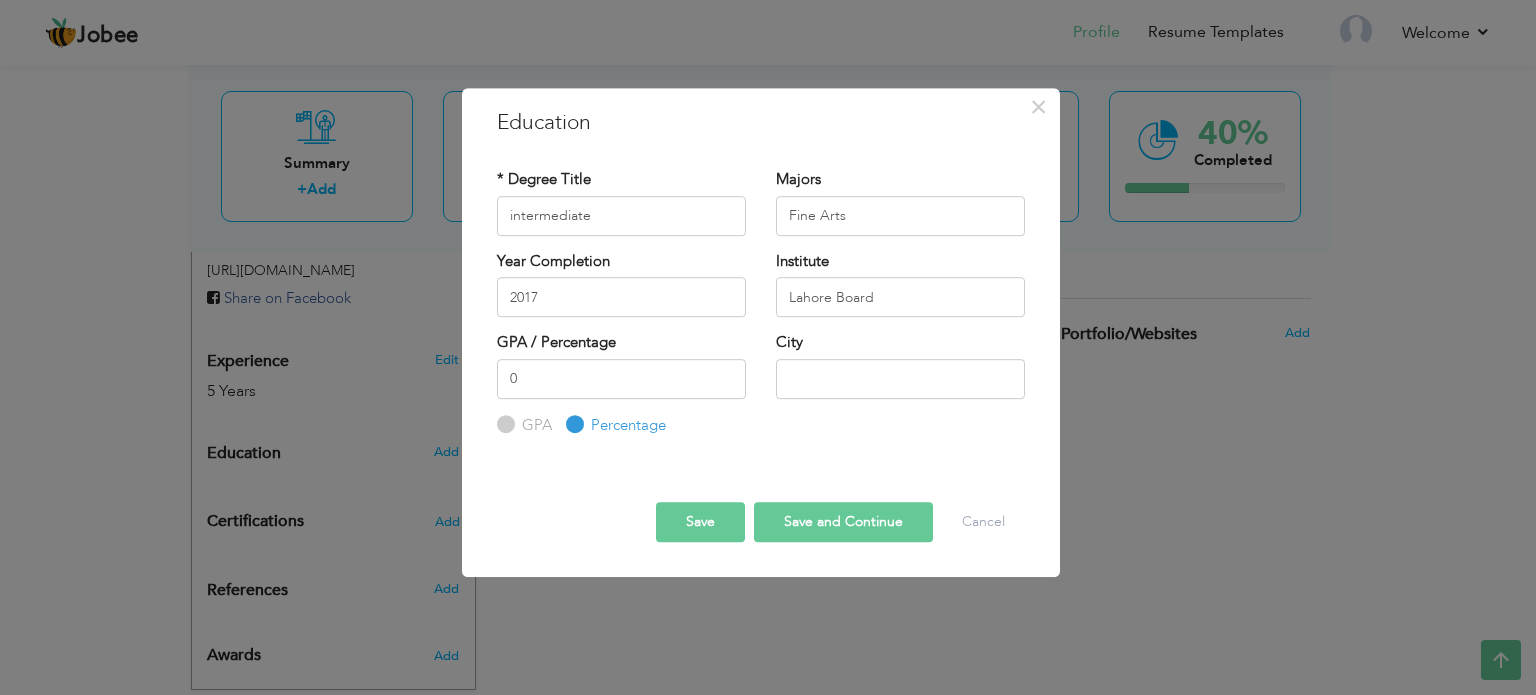 click on "* Degree Title
intermediate
Majors
Fine Arts
2017" at bounding box center (761, 303) 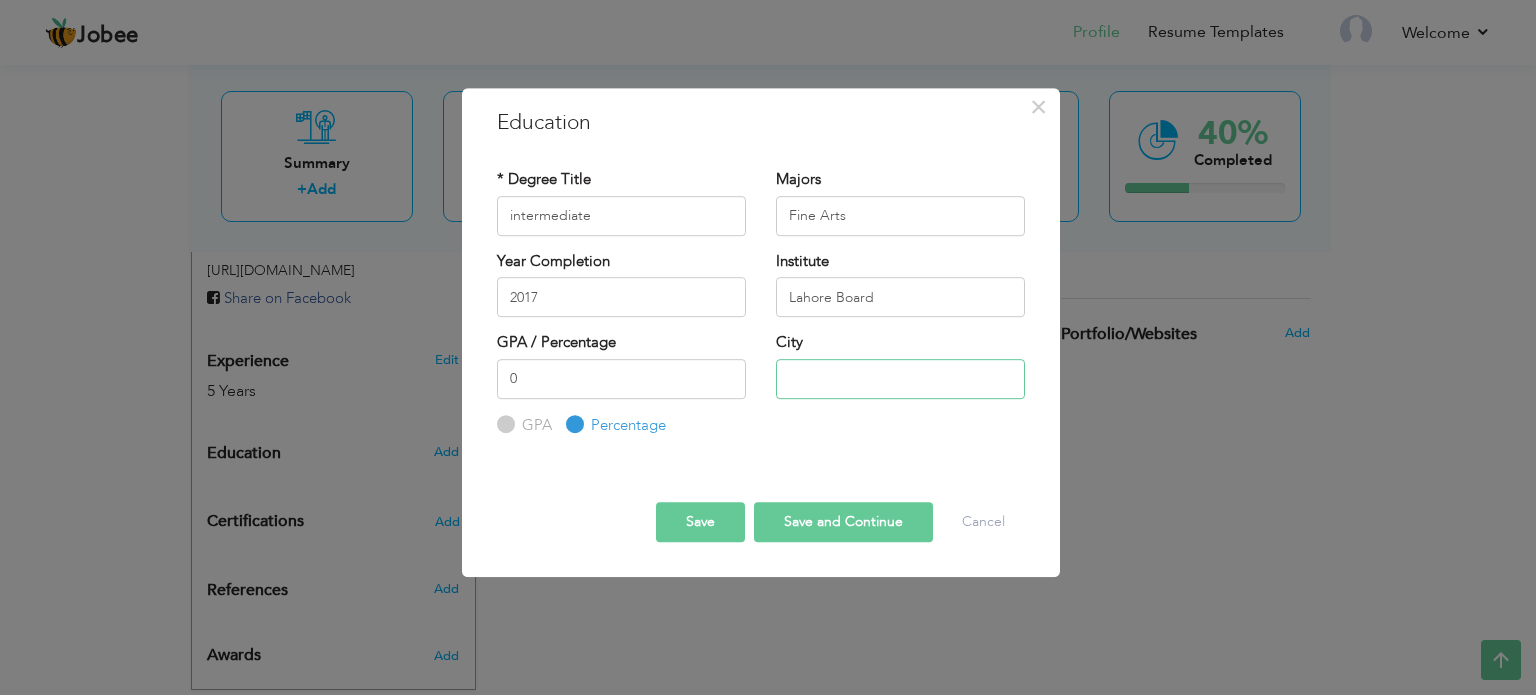 click at bounding box center [900, 379] 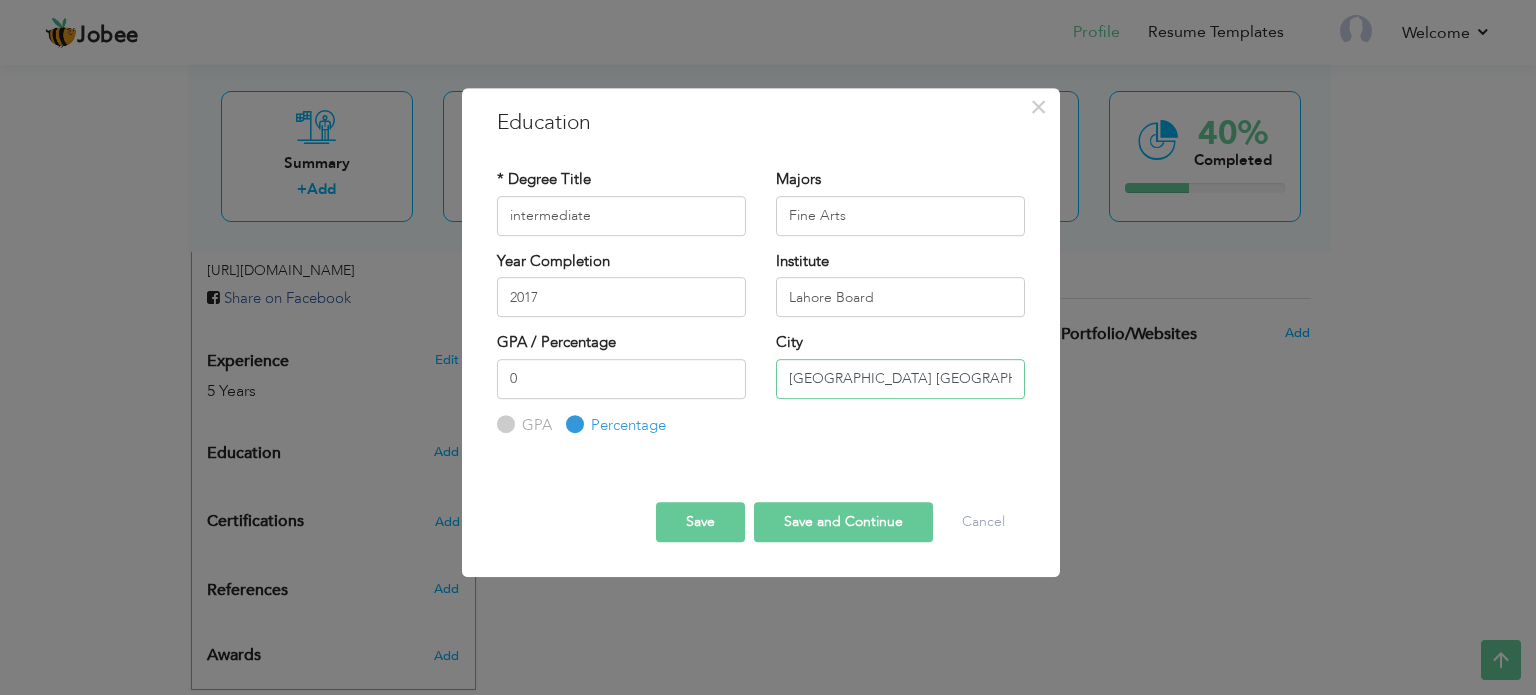 click on "Lahore pakistan" at bounding box center (900, 379) 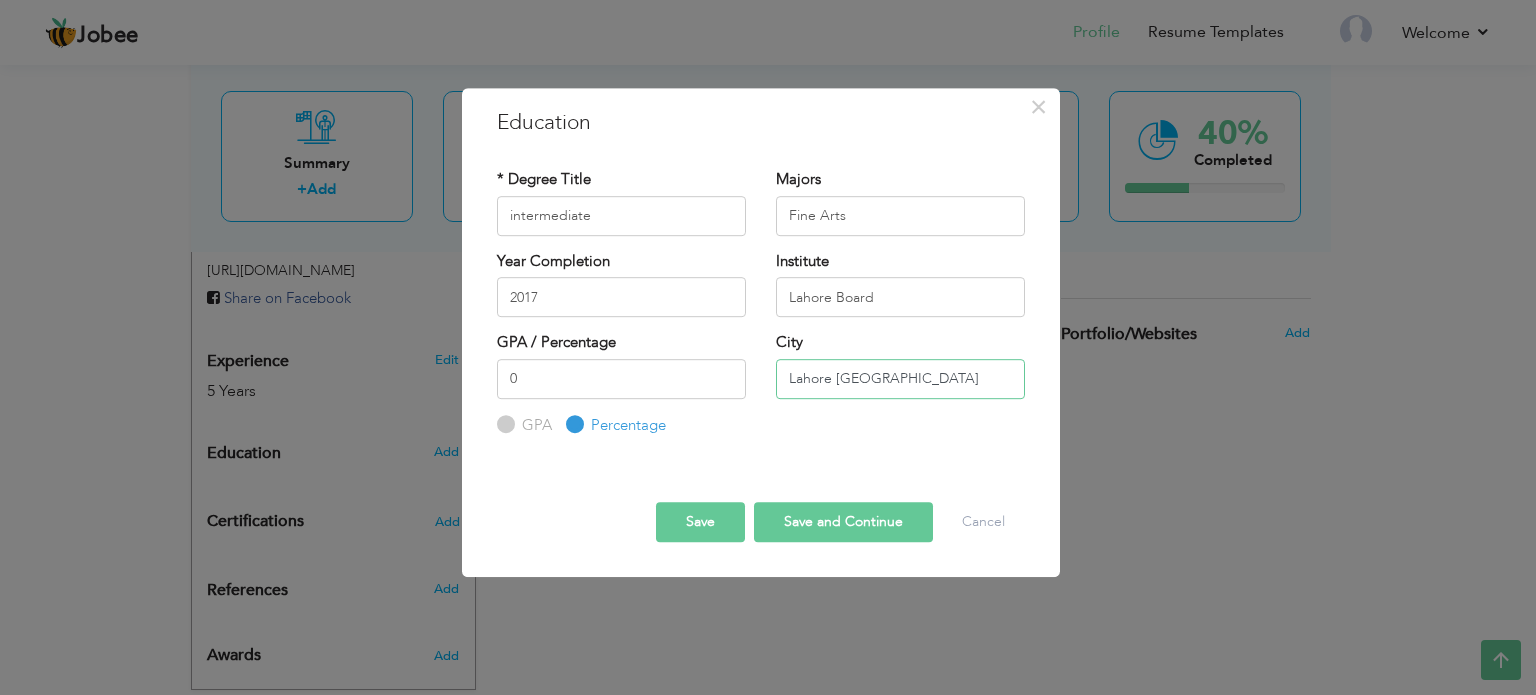 type on "Lahore Pakistan" 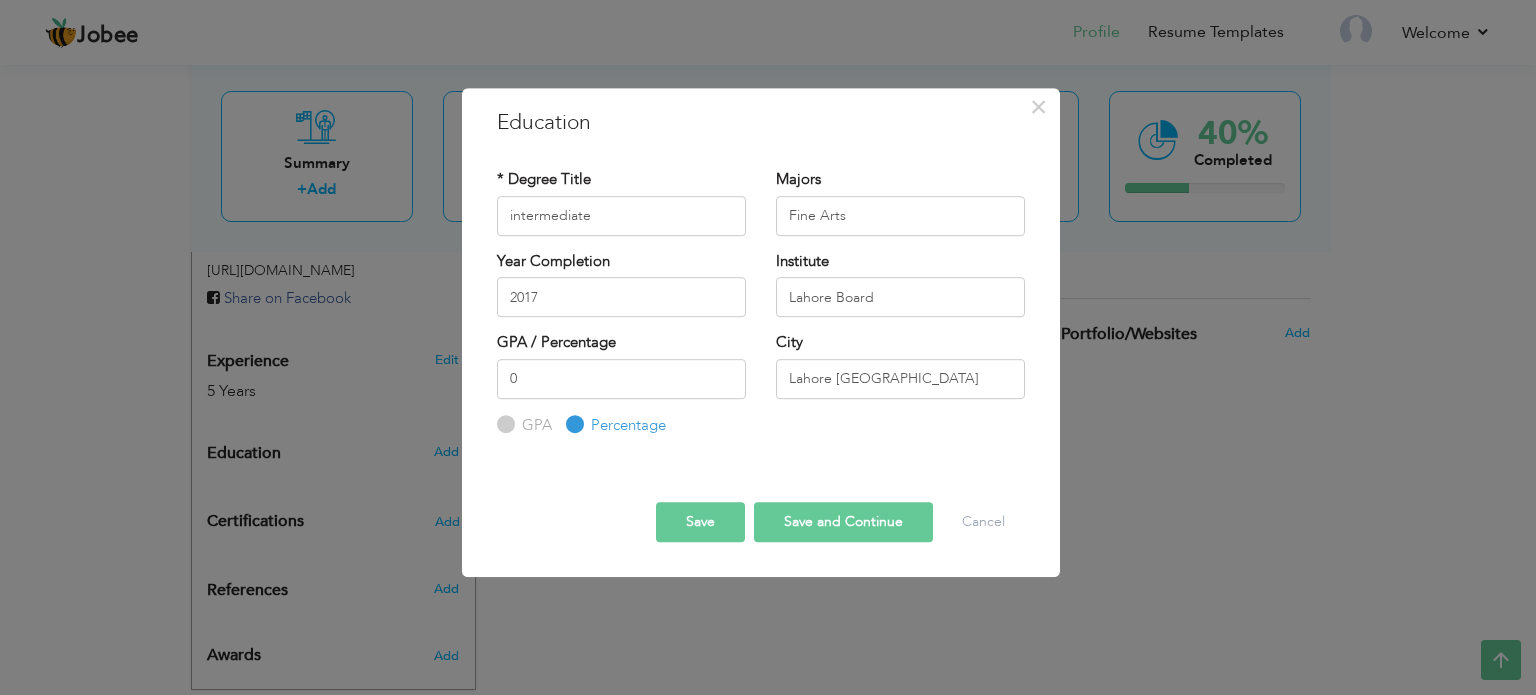 click on "Save and Continue" at bounding box center [843, 522] 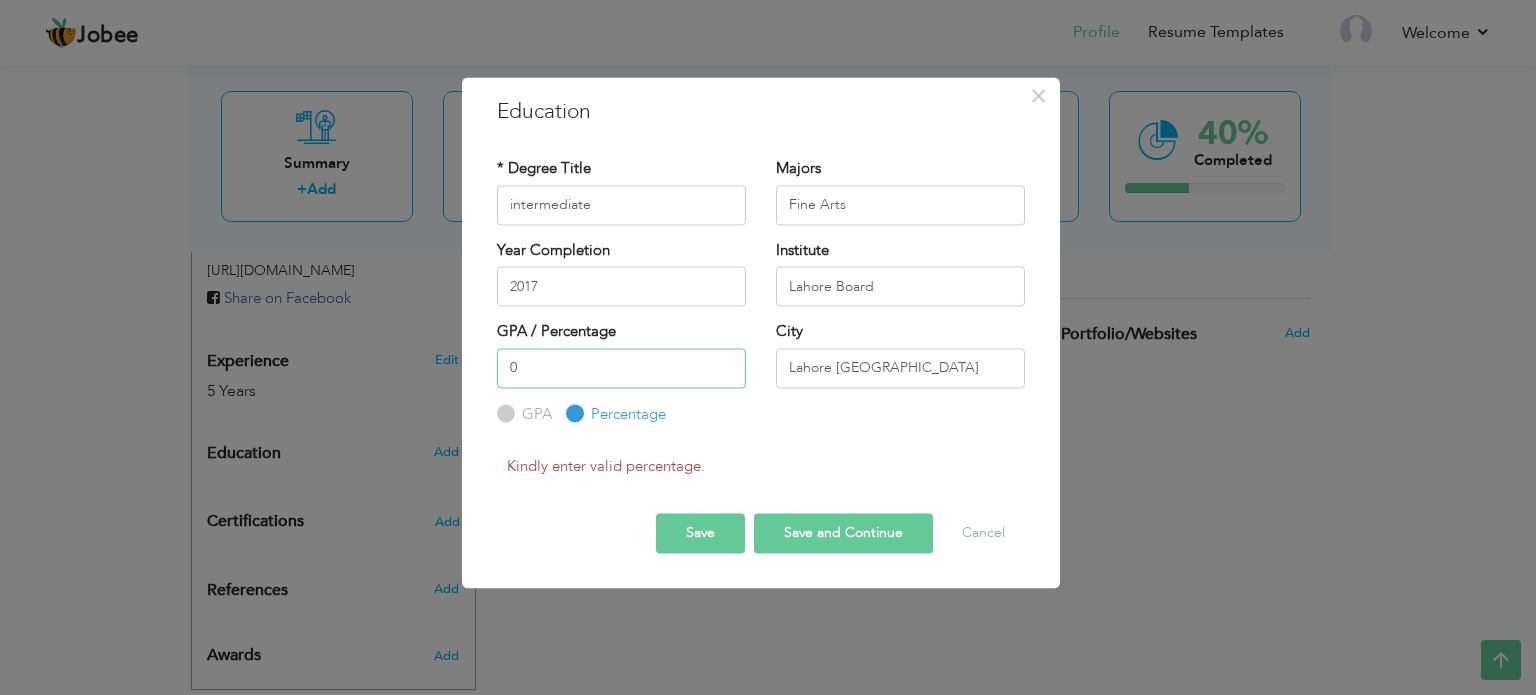 click on "0" at bounding box center (621, 368) 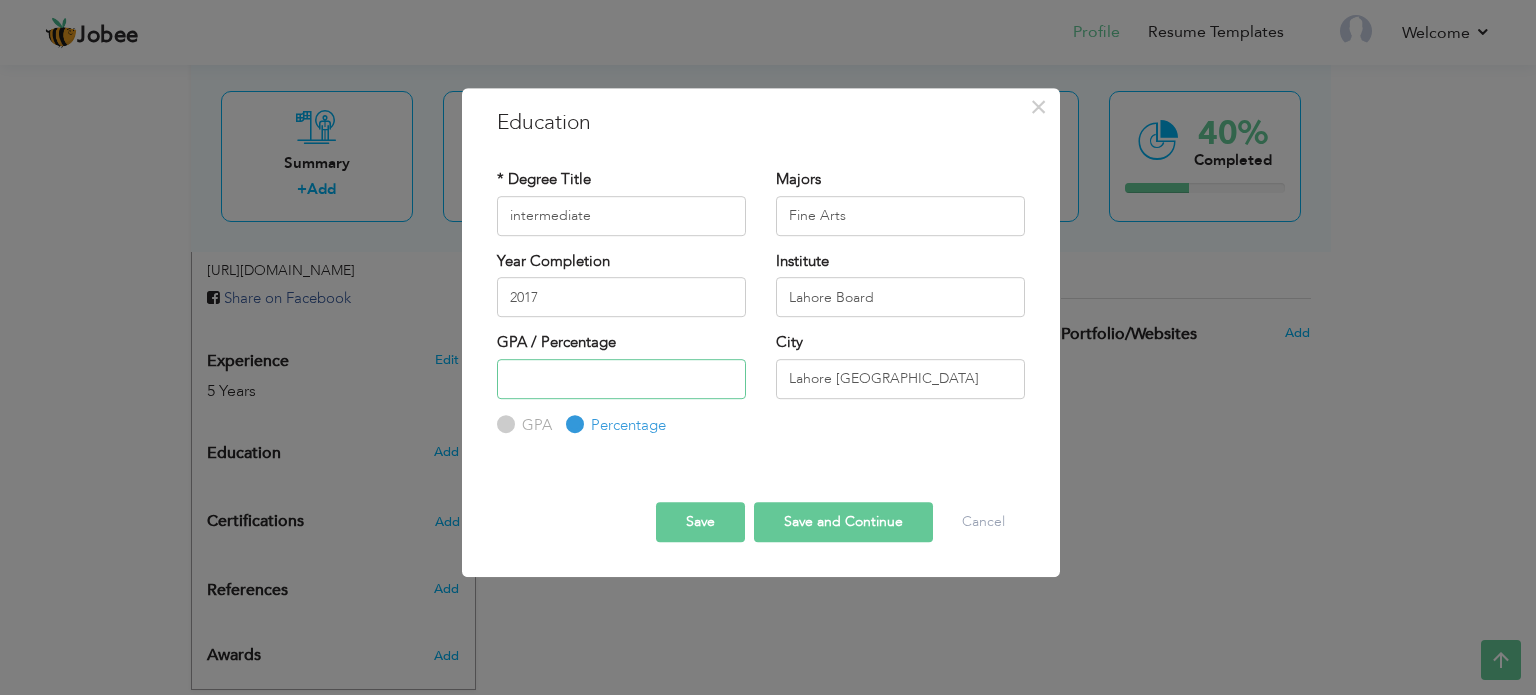 type 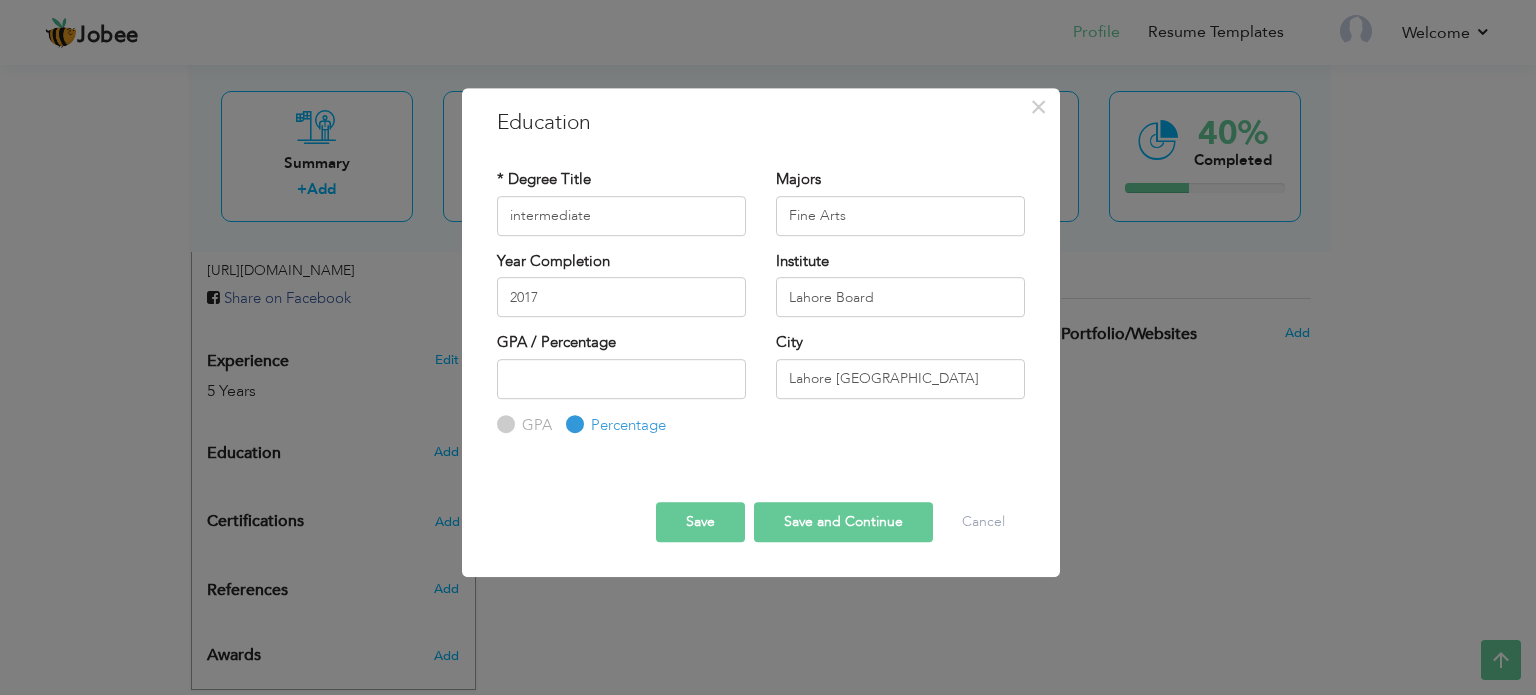 click on "Save and Continue" at bounding box center (843, 522) 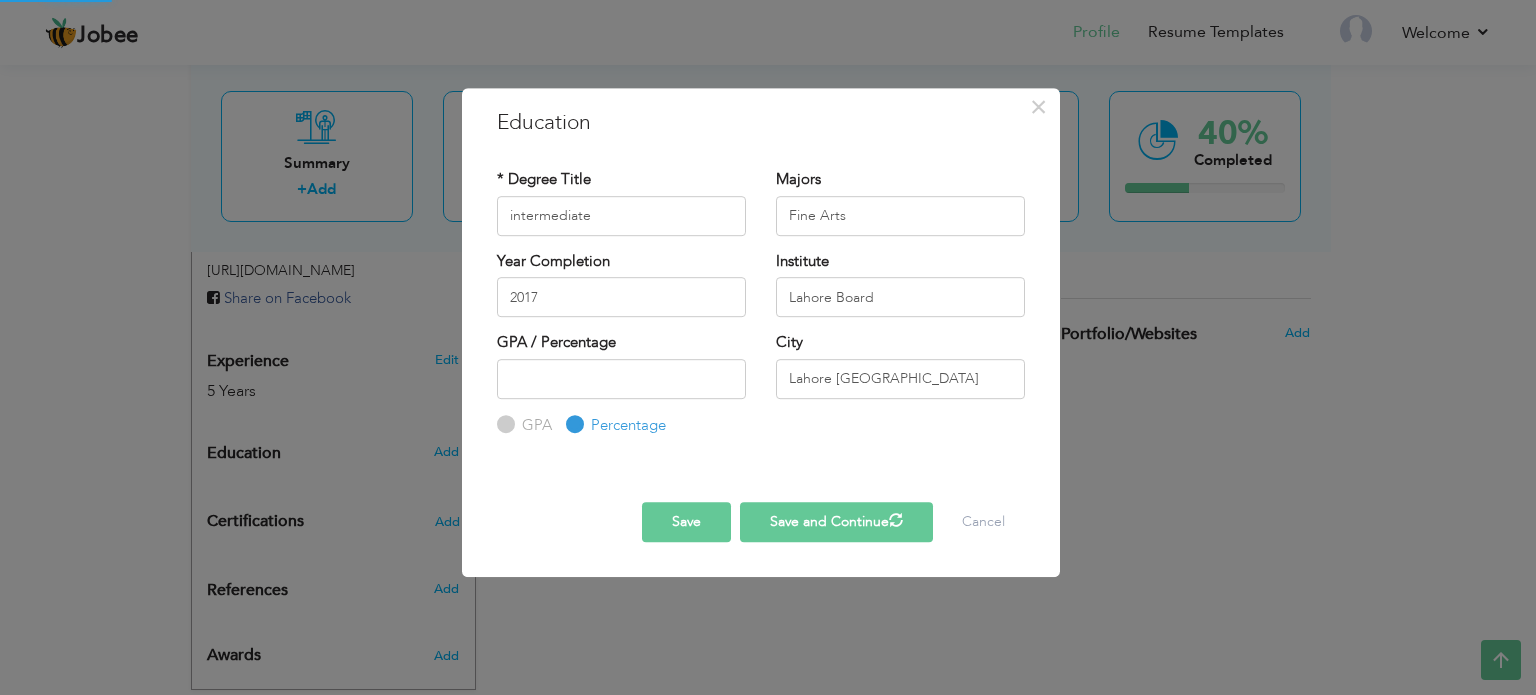 type 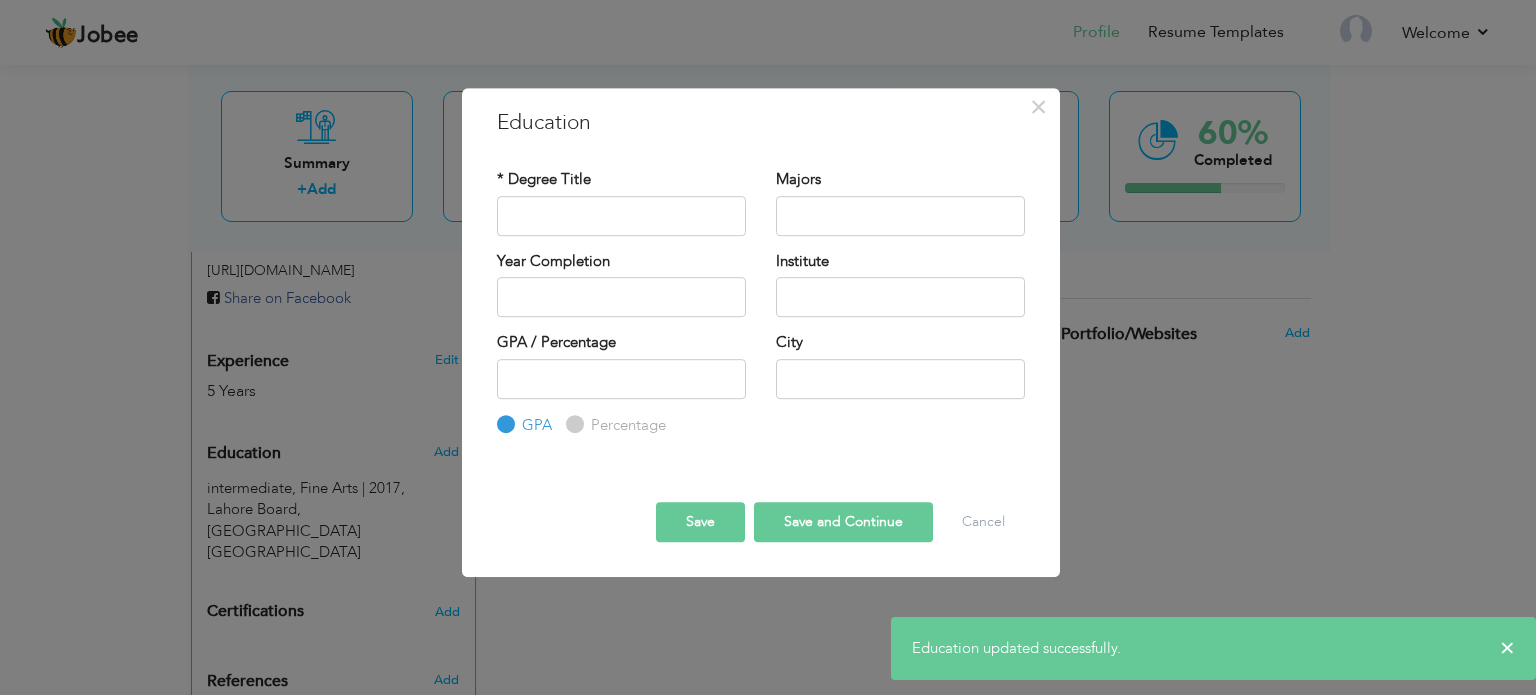 click on "Save" at bounding box center (700, 522) 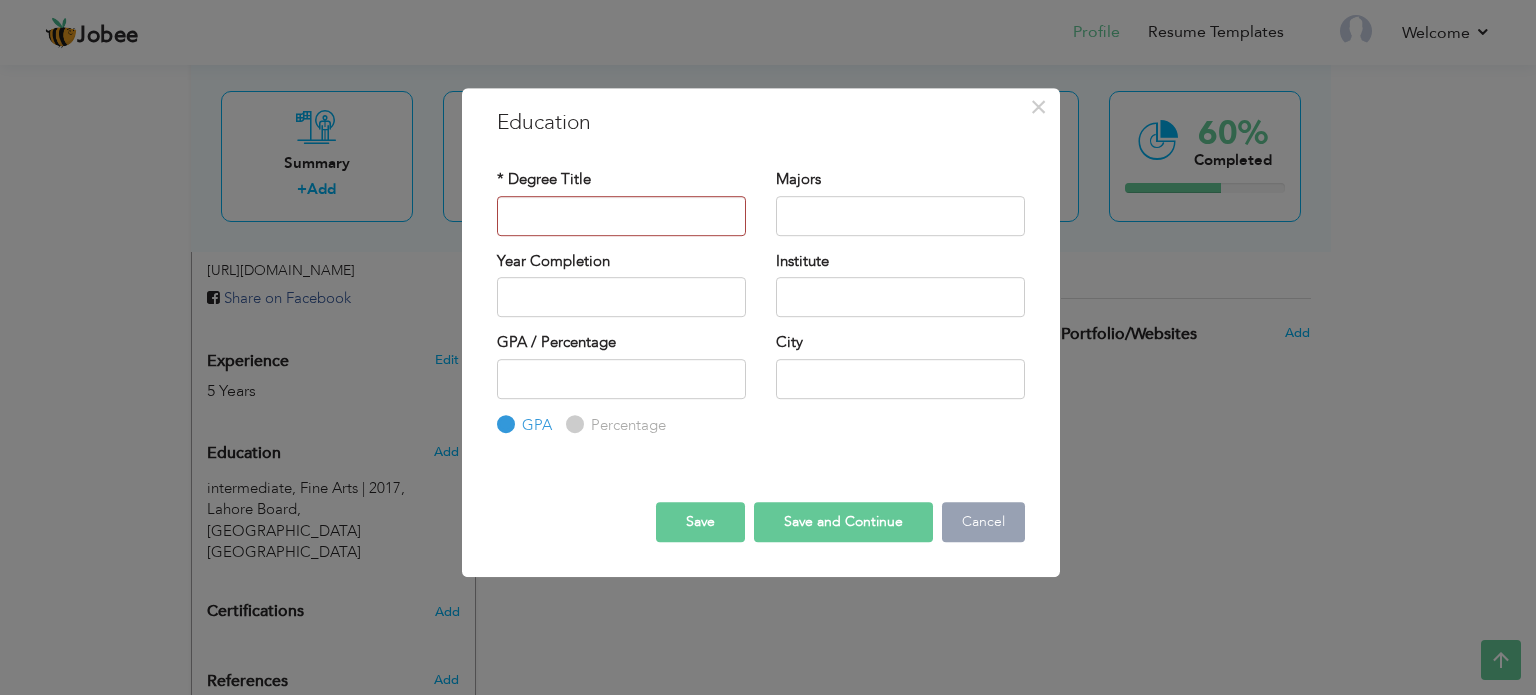 click on "Cancel" at bounding box center [983, 522] 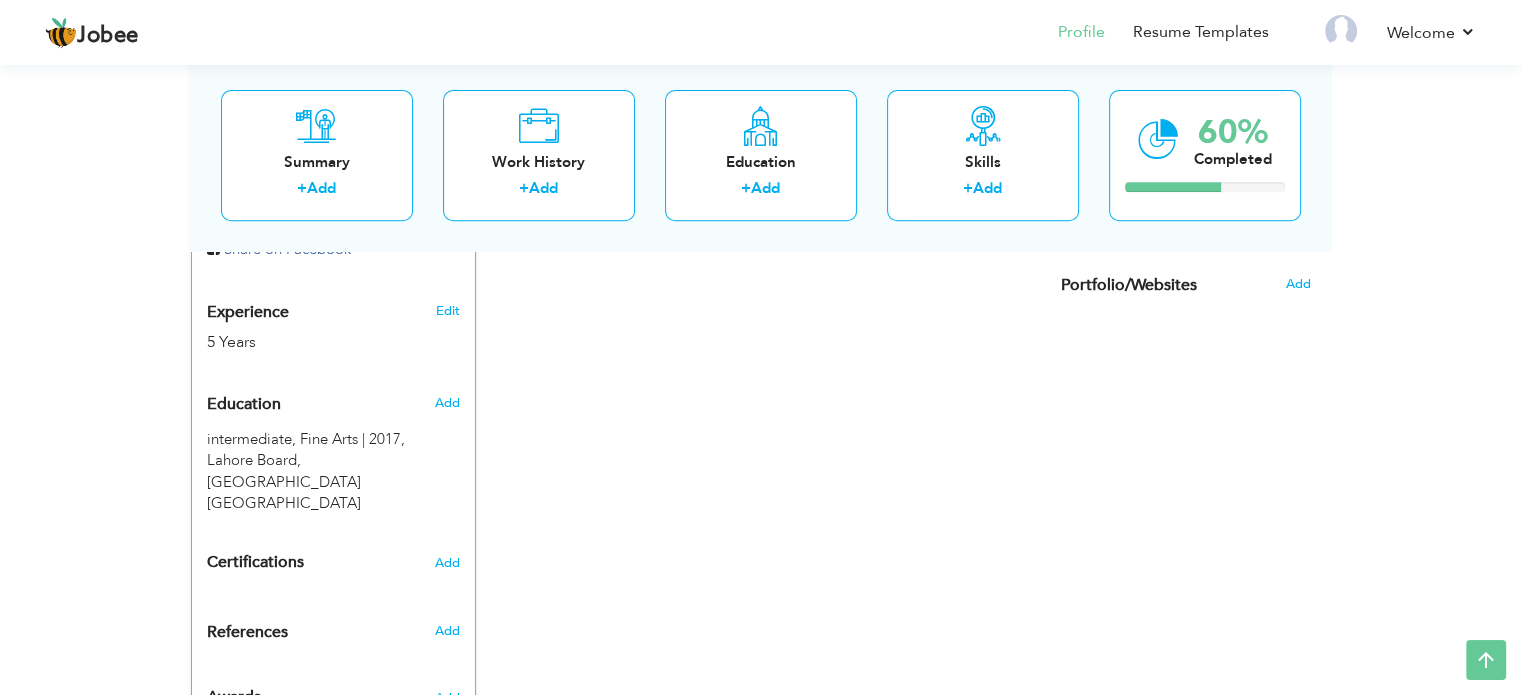 scroll, scrollTop: 785, scrollLeft: 0, axis: vertical 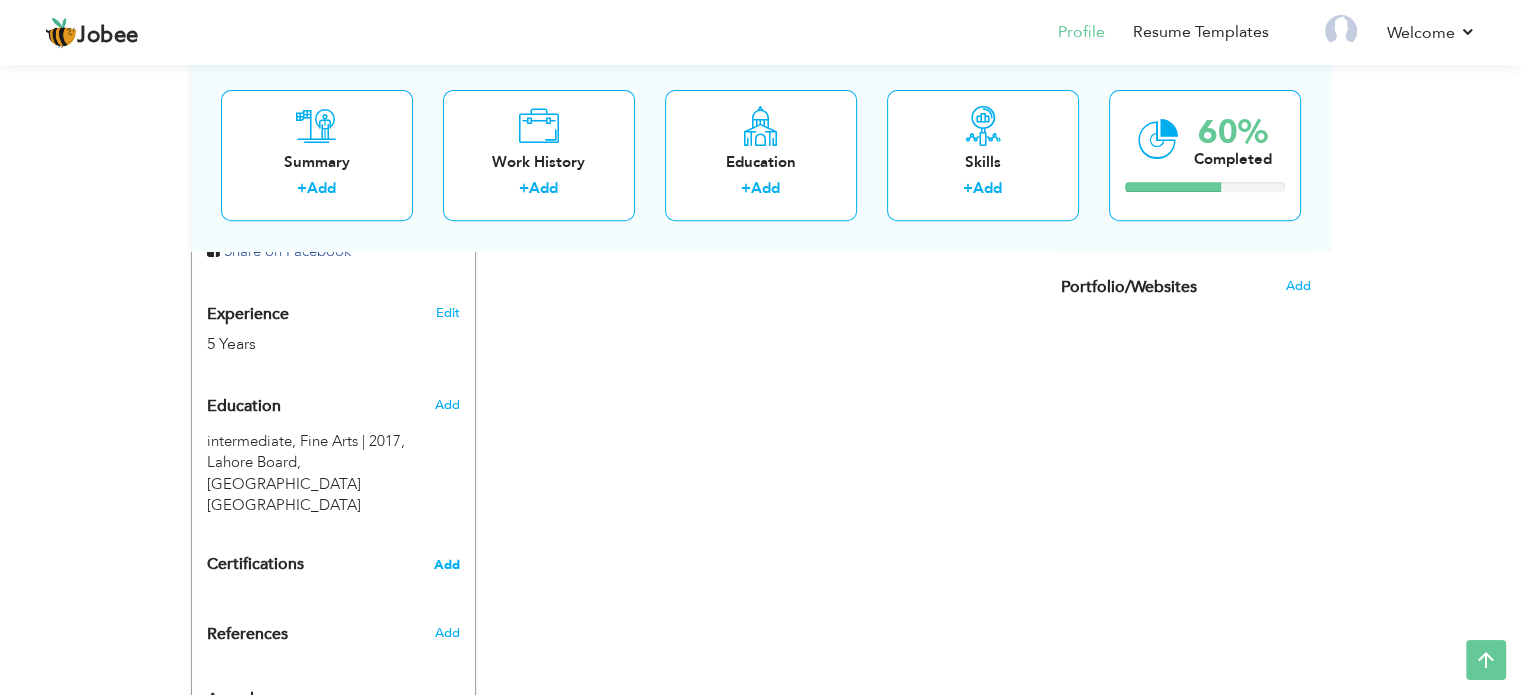 click on "Add" at bounding box center (447, 565) 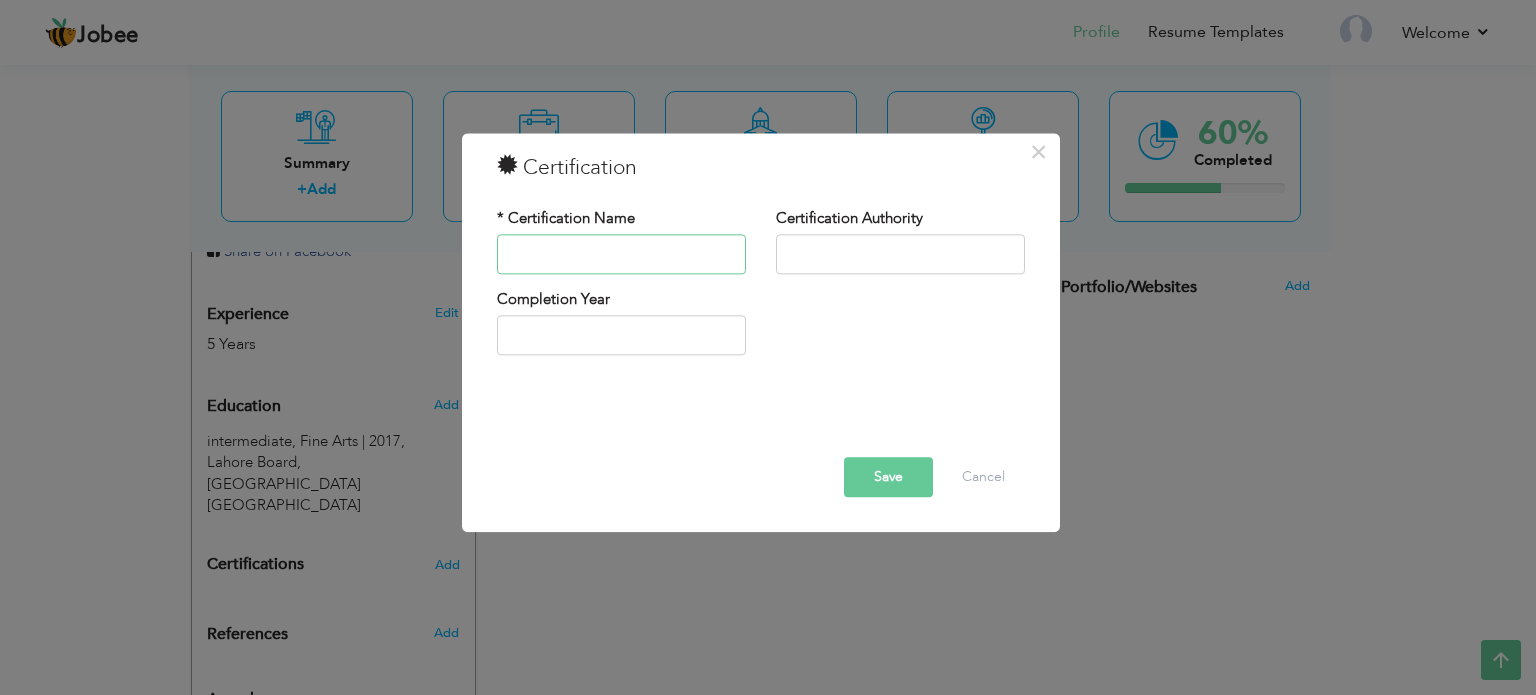 click at bounding box center (621, 254) 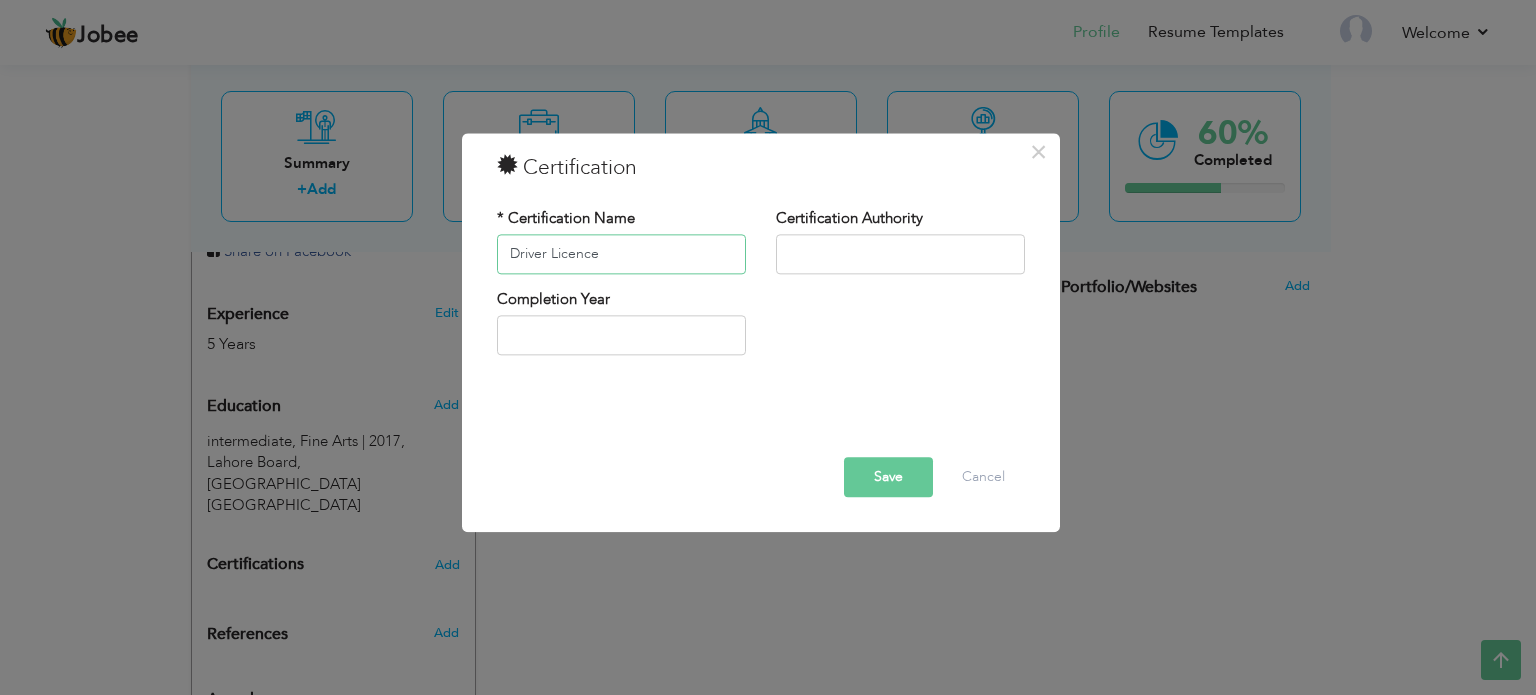 click on "Driver Licence" at bounding box center [621, 254] 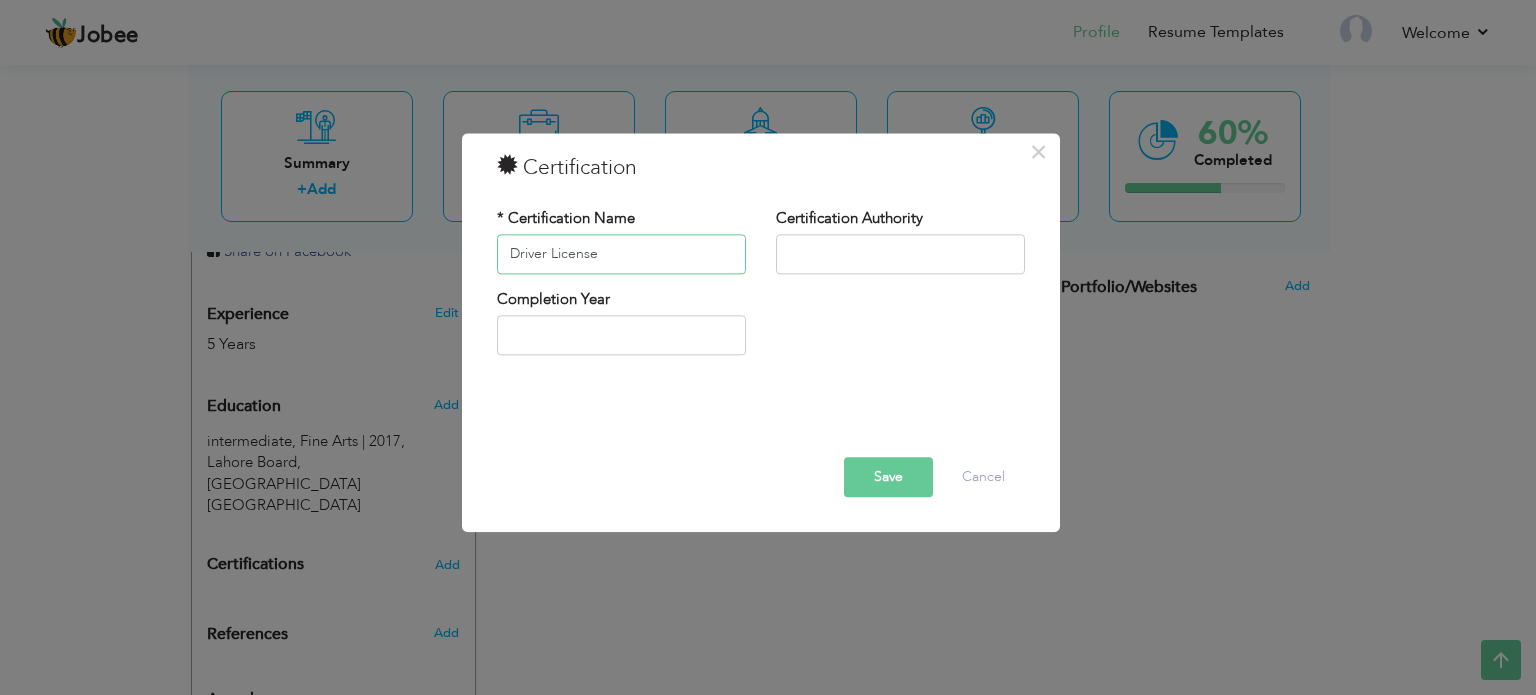 type on "Driver License" 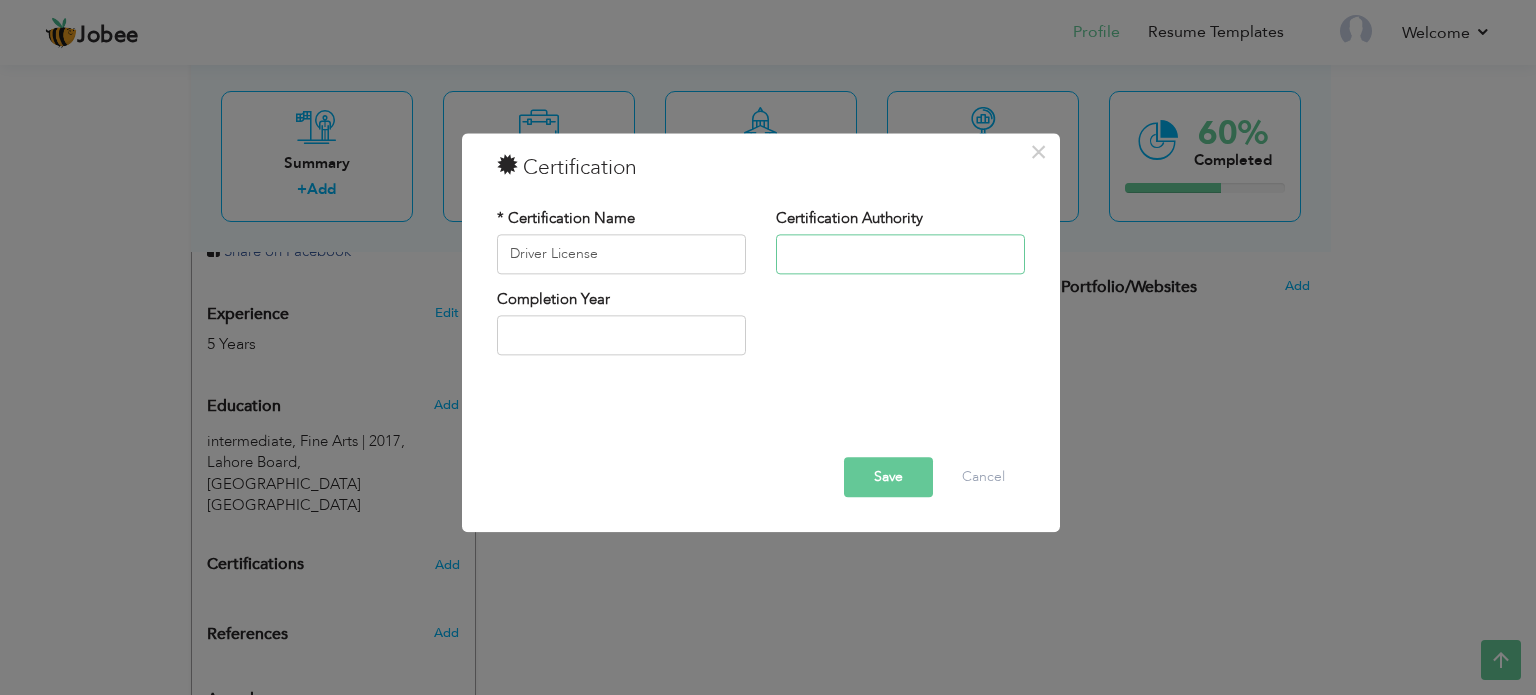 click at bounding box center (900, 254) 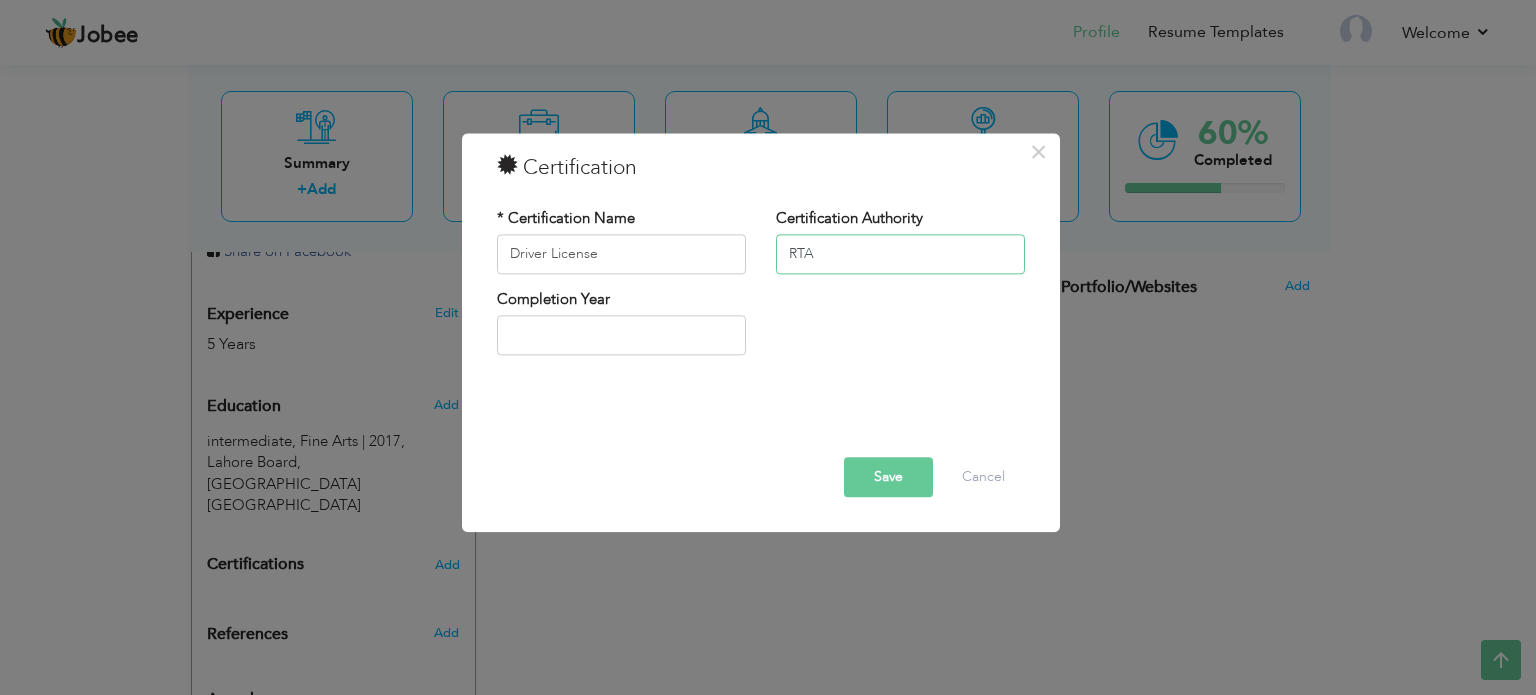 type on "RTA" 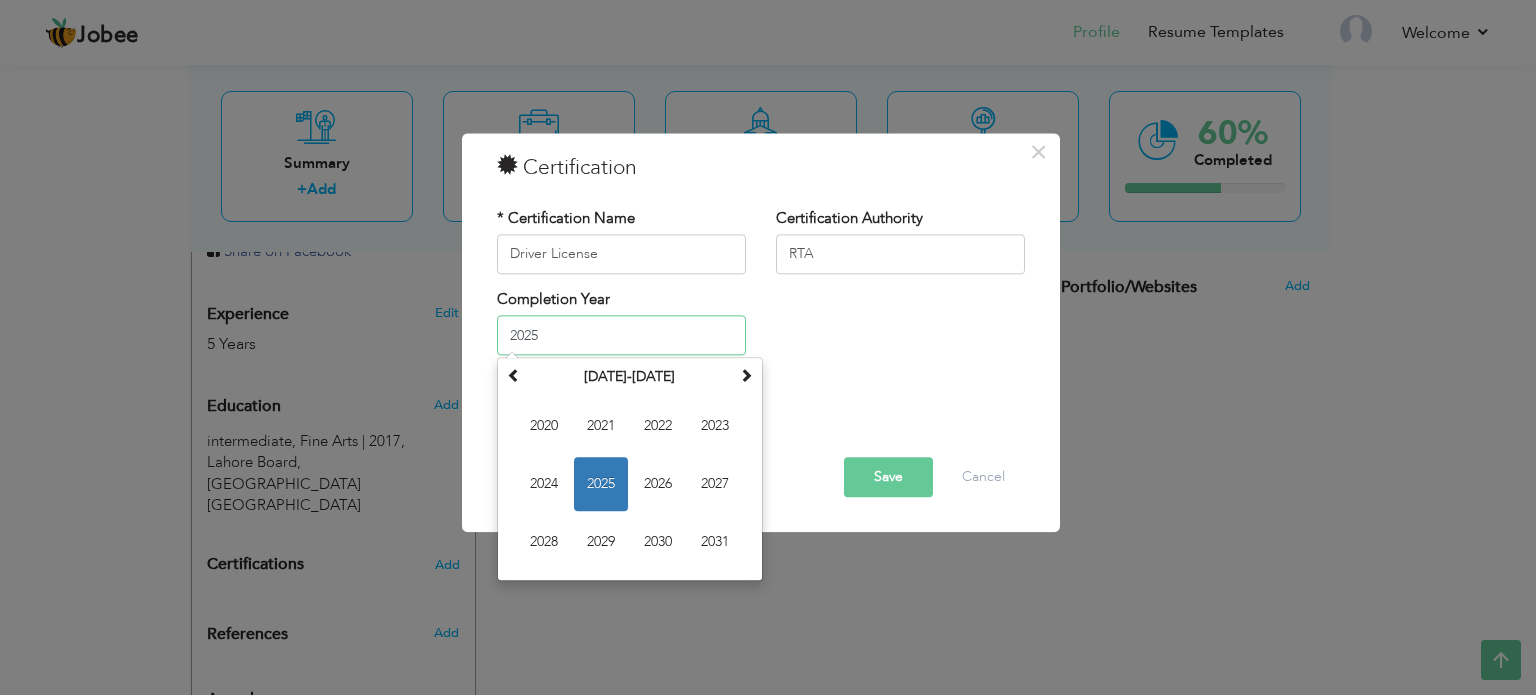 click on "2025" at bounding box center [621, 336] 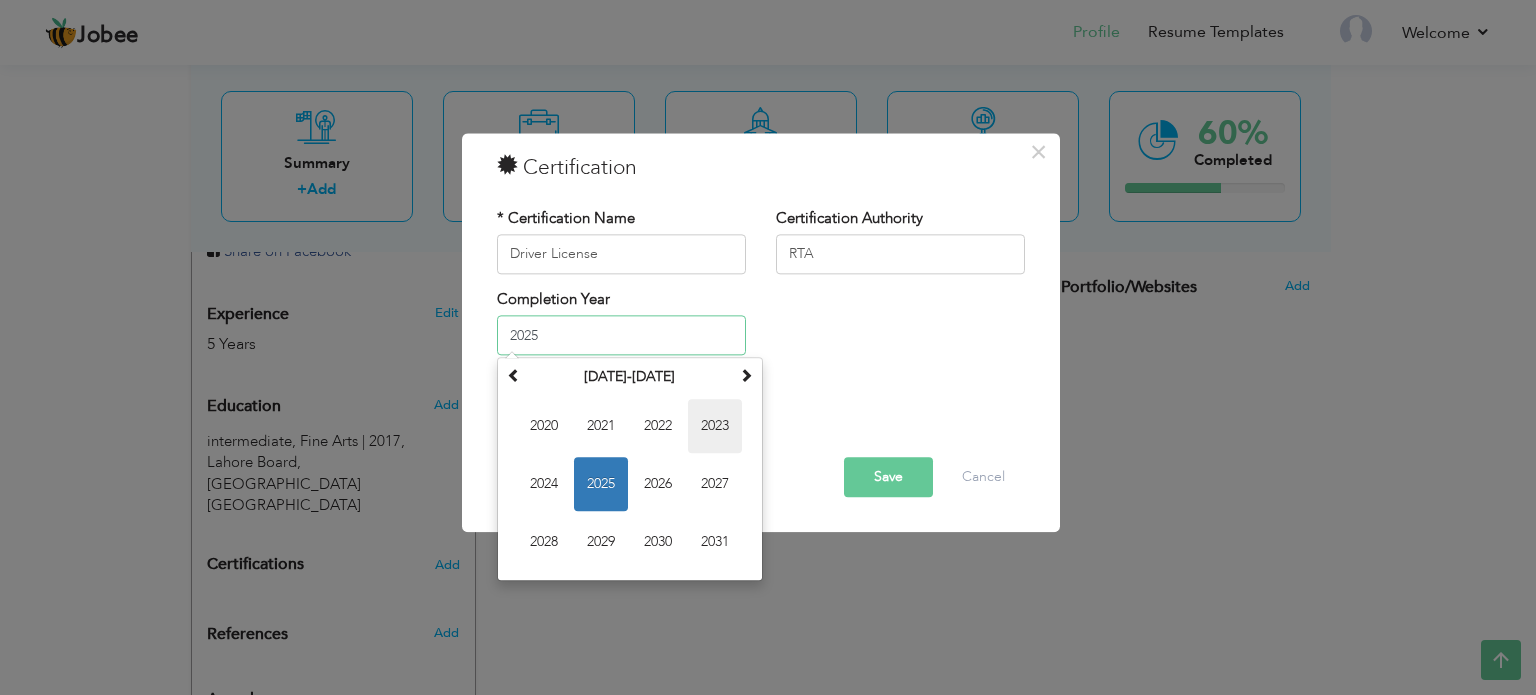 click on "2023" at bounding box center (715, 427) 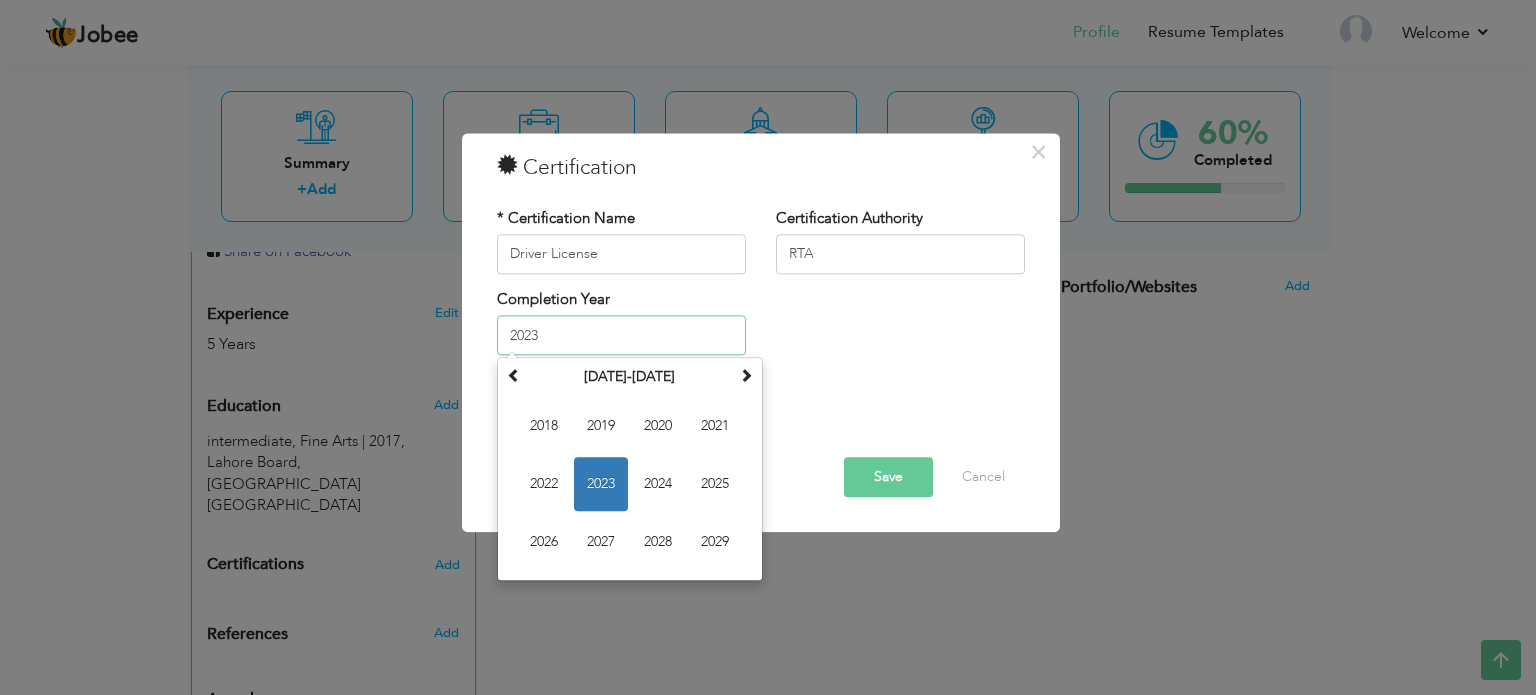 click on "2023" at bounding box center (621, 336) 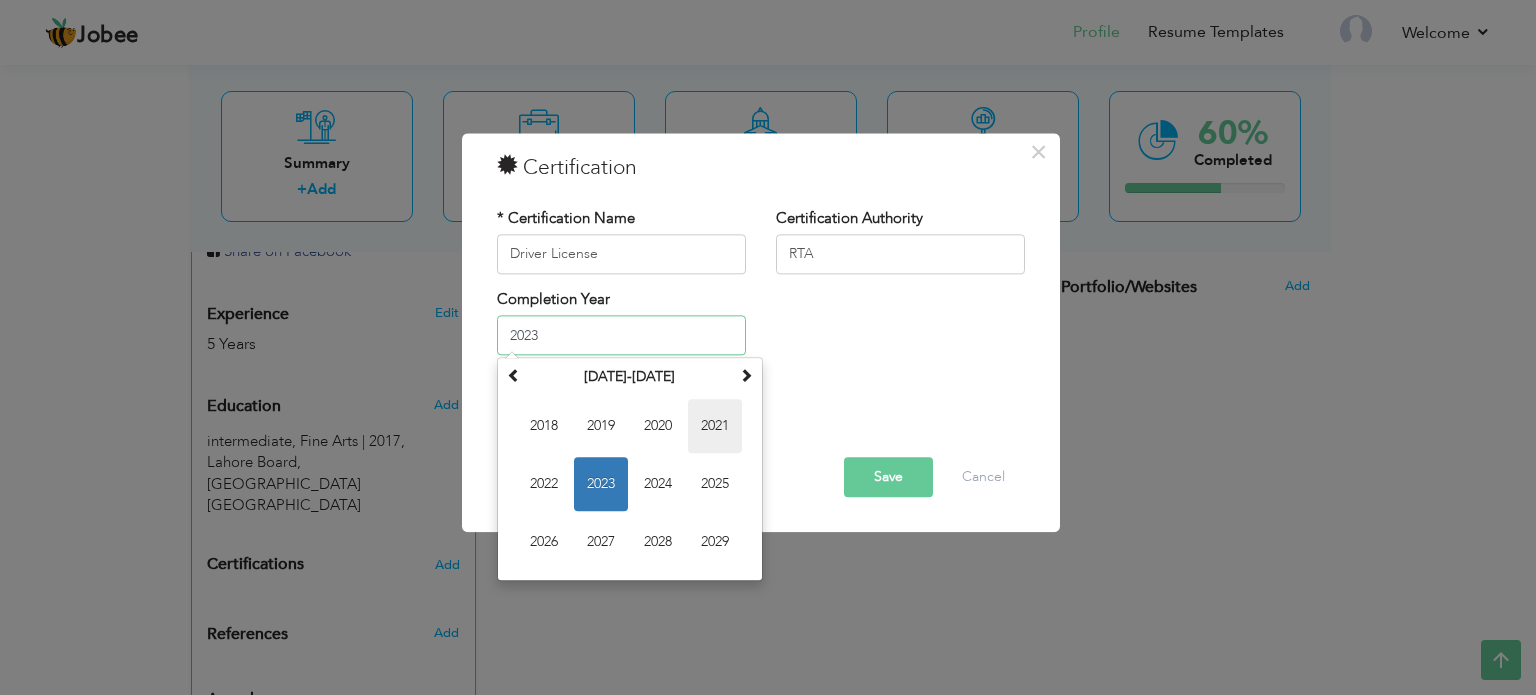 click on "2021" at bounding box center (715, 427) 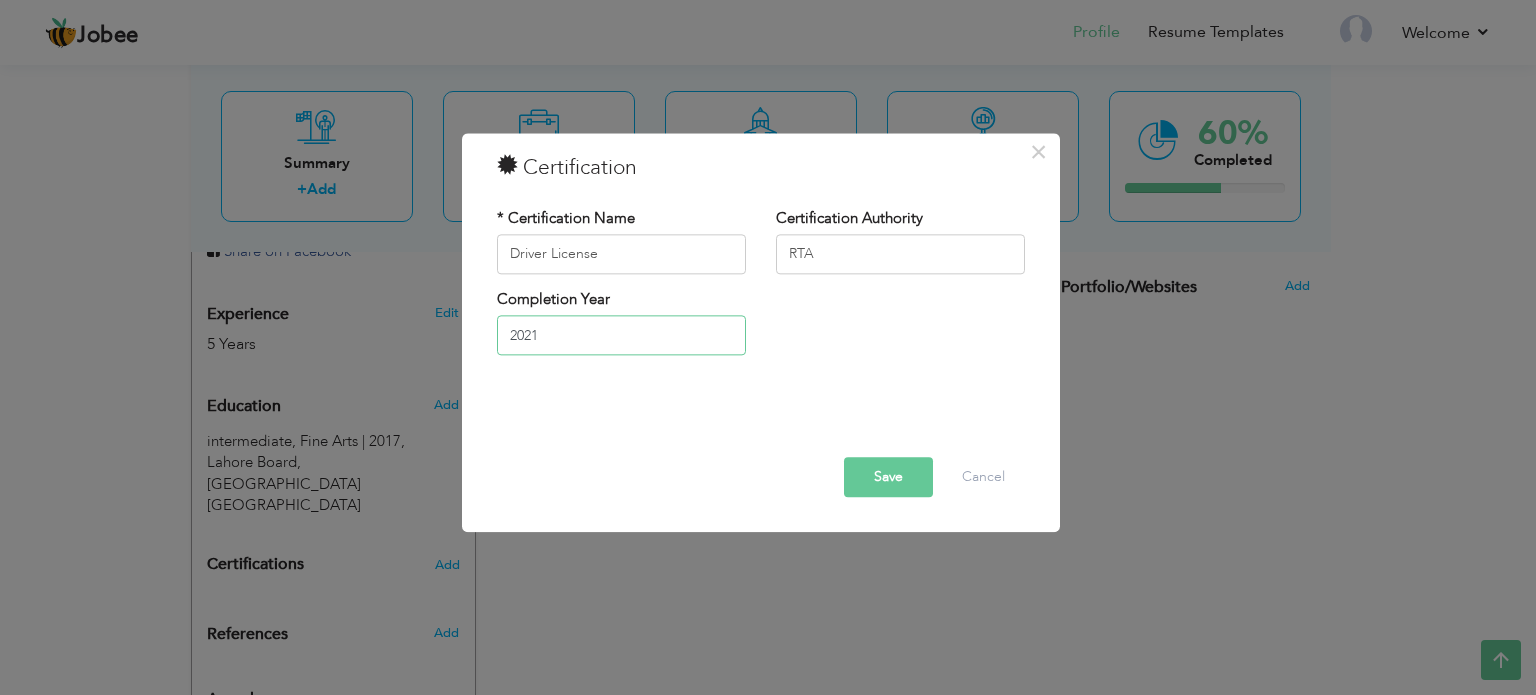 click on "2021" at bounding box center (621, 336) 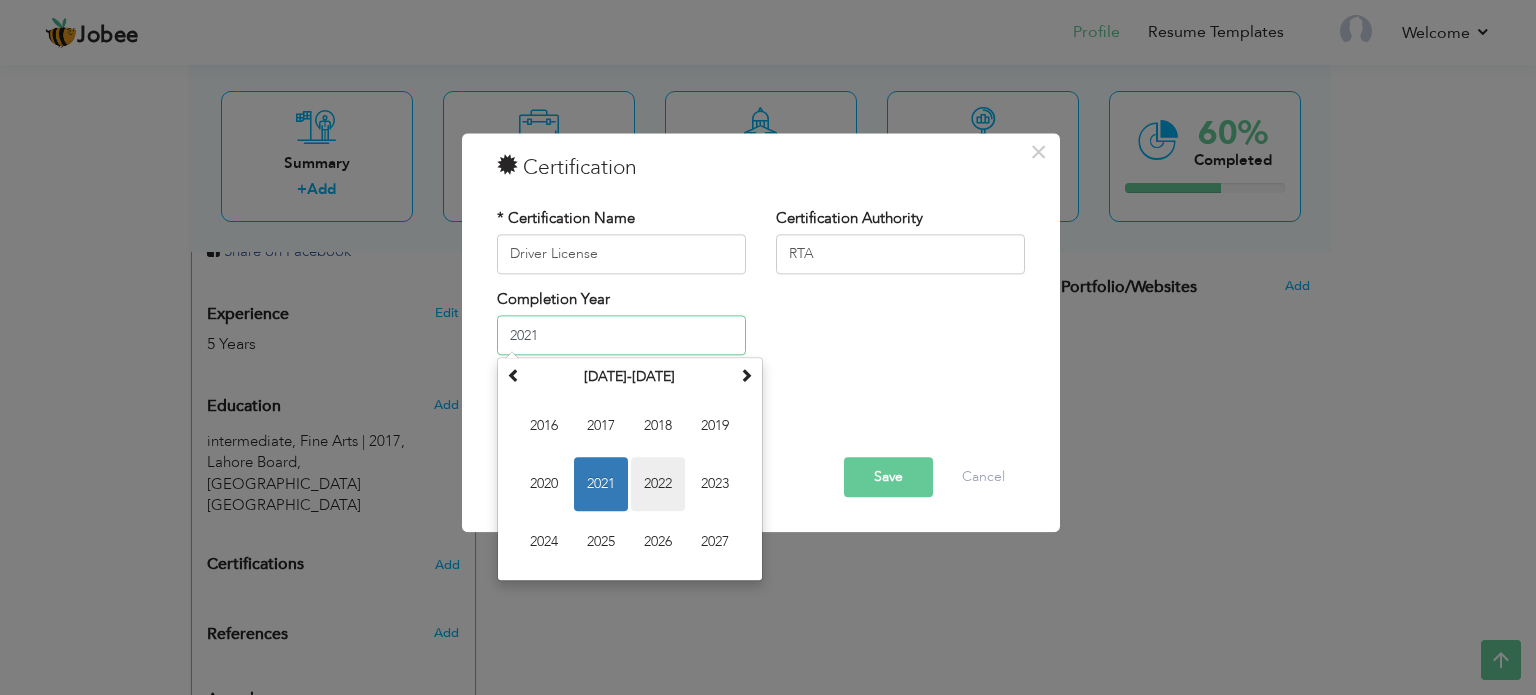 click on "2022" at bounding box center [658, 485] 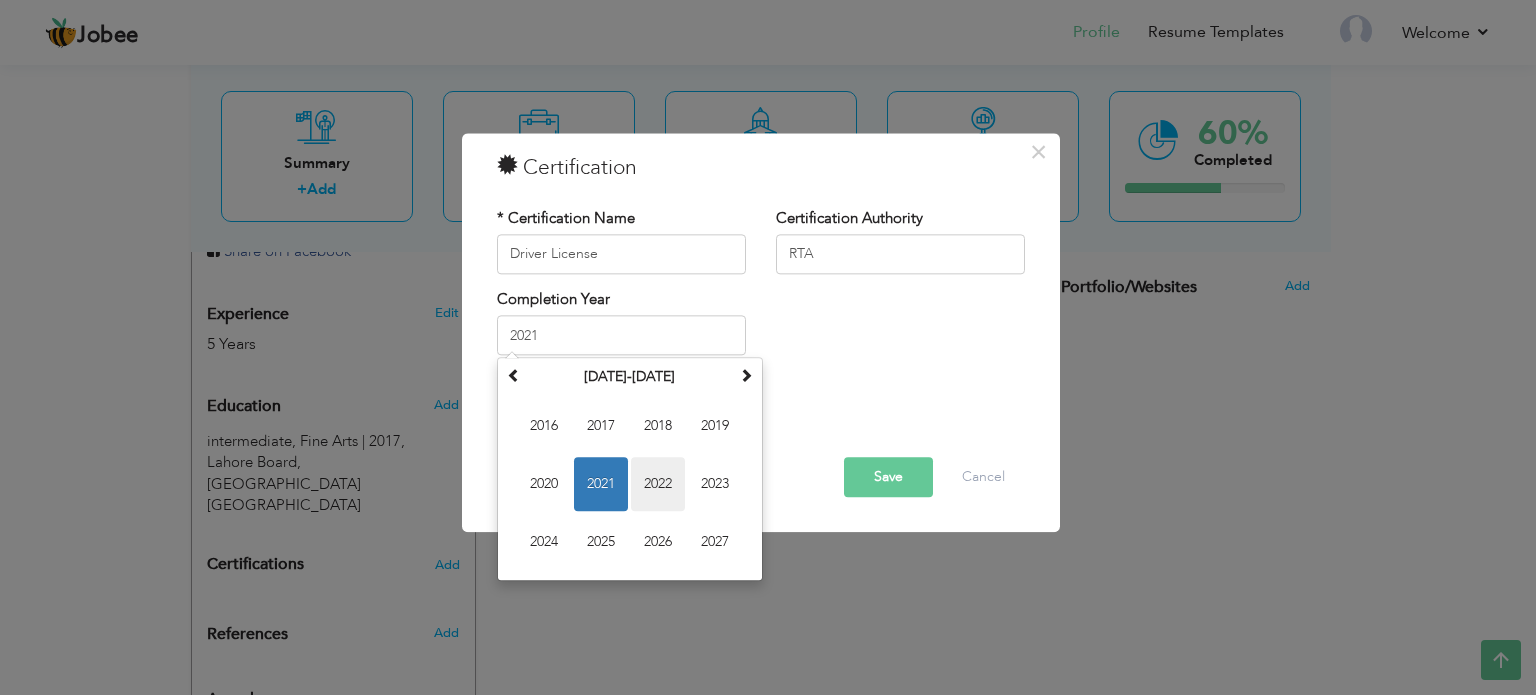 type on "2022" 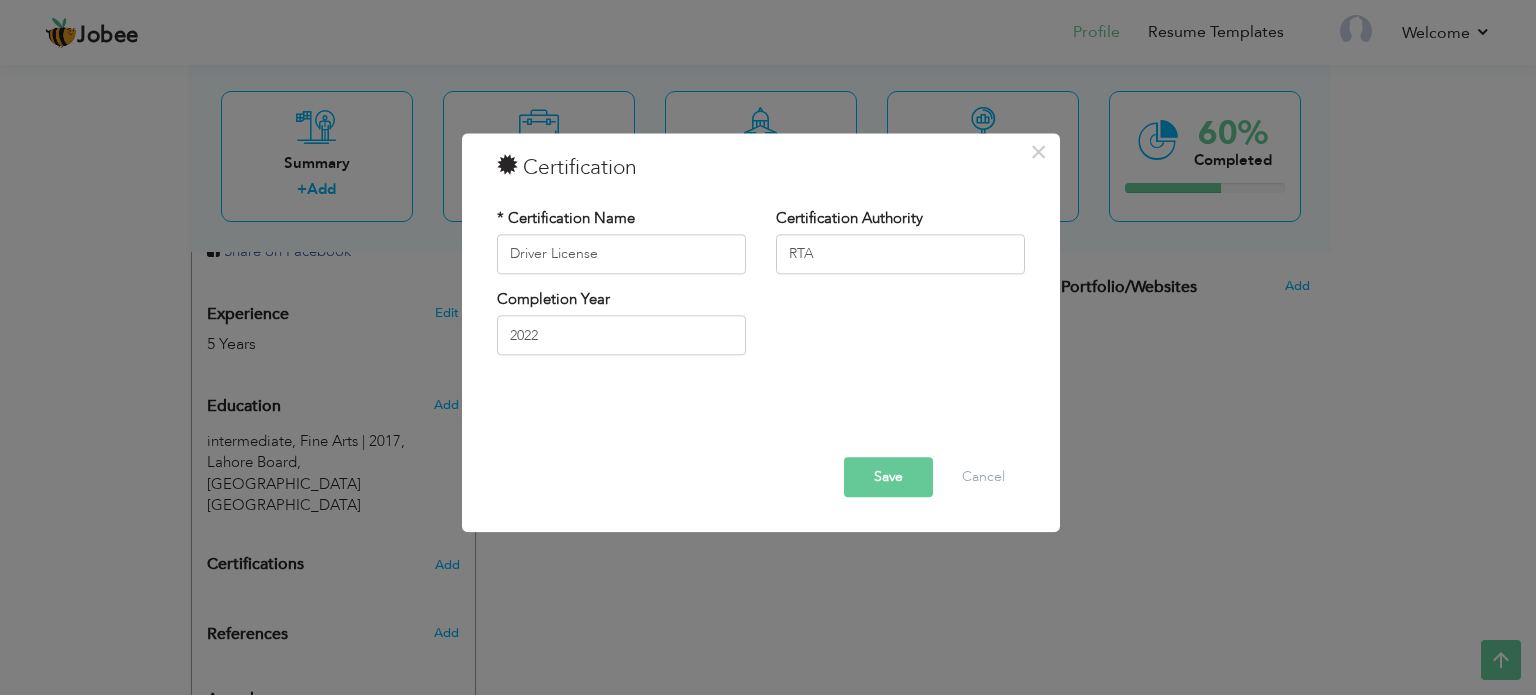 click on "Save" at bounding box center [888, 477] 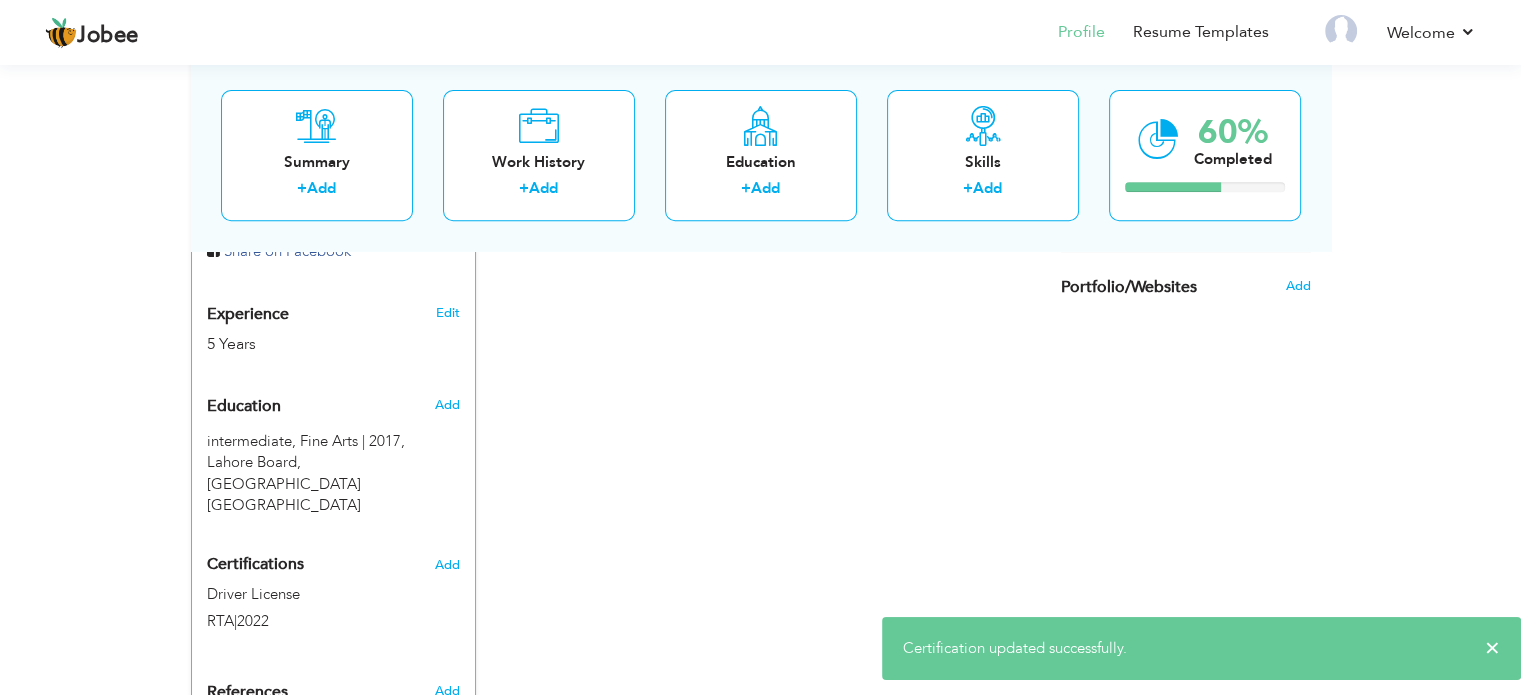 scroll, scrollTop: 845, scrollLeft: 0, axis: vertical 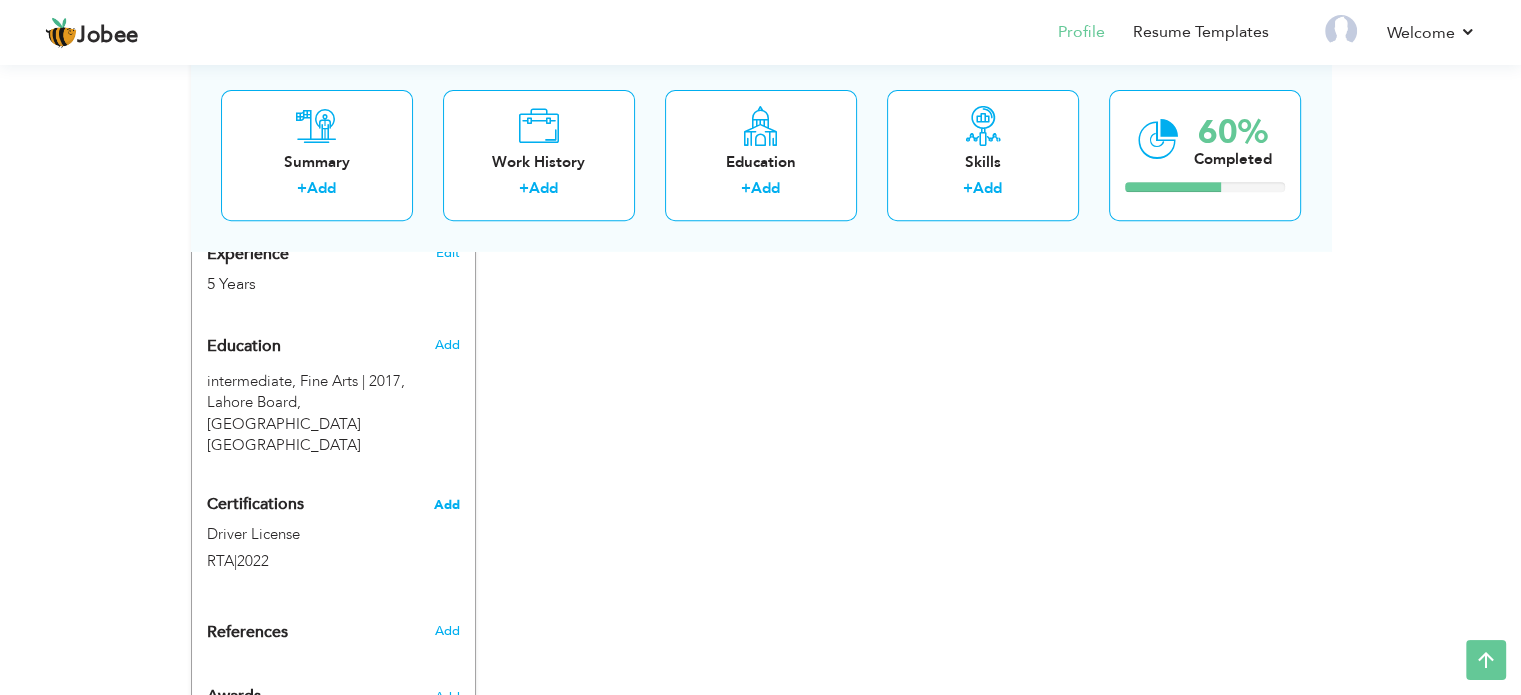 click on "Add" at bounding box center (447, 505) 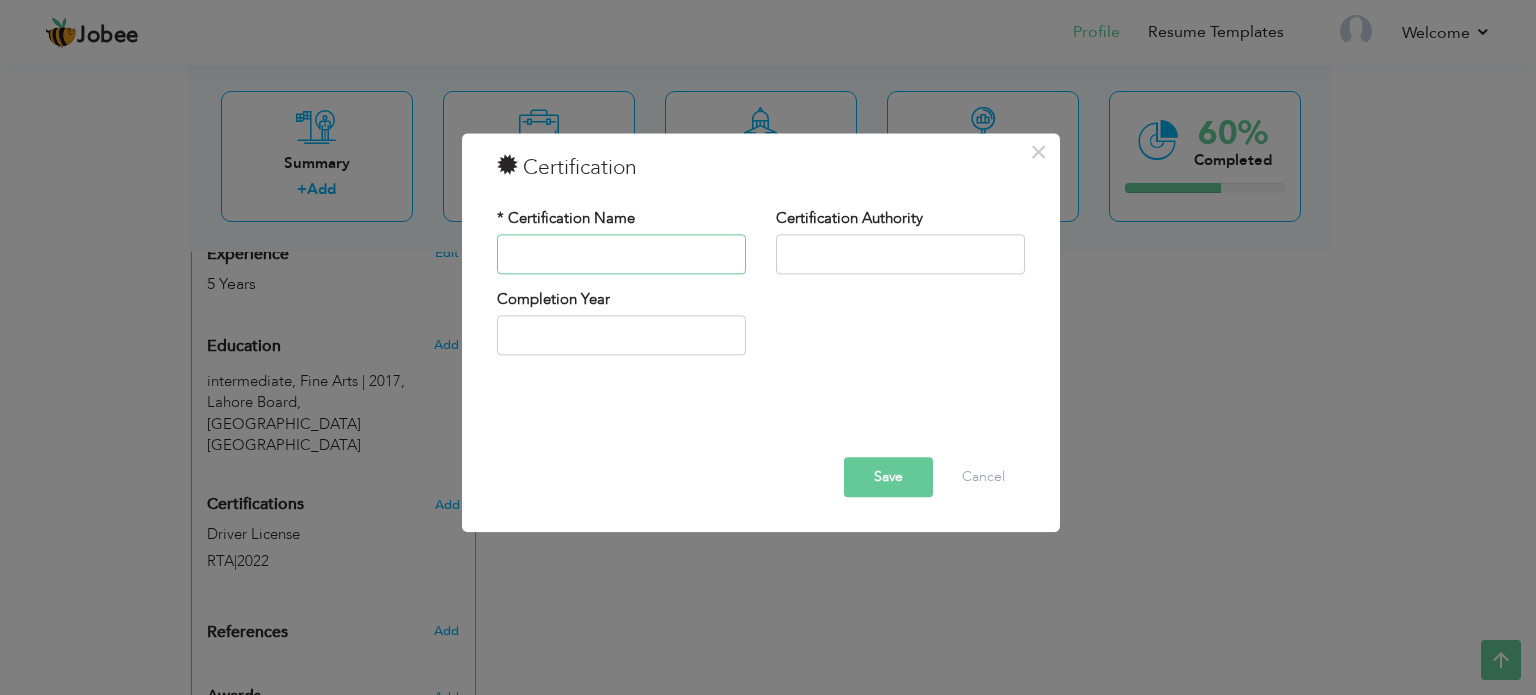 click at bounding box center (621, 254) 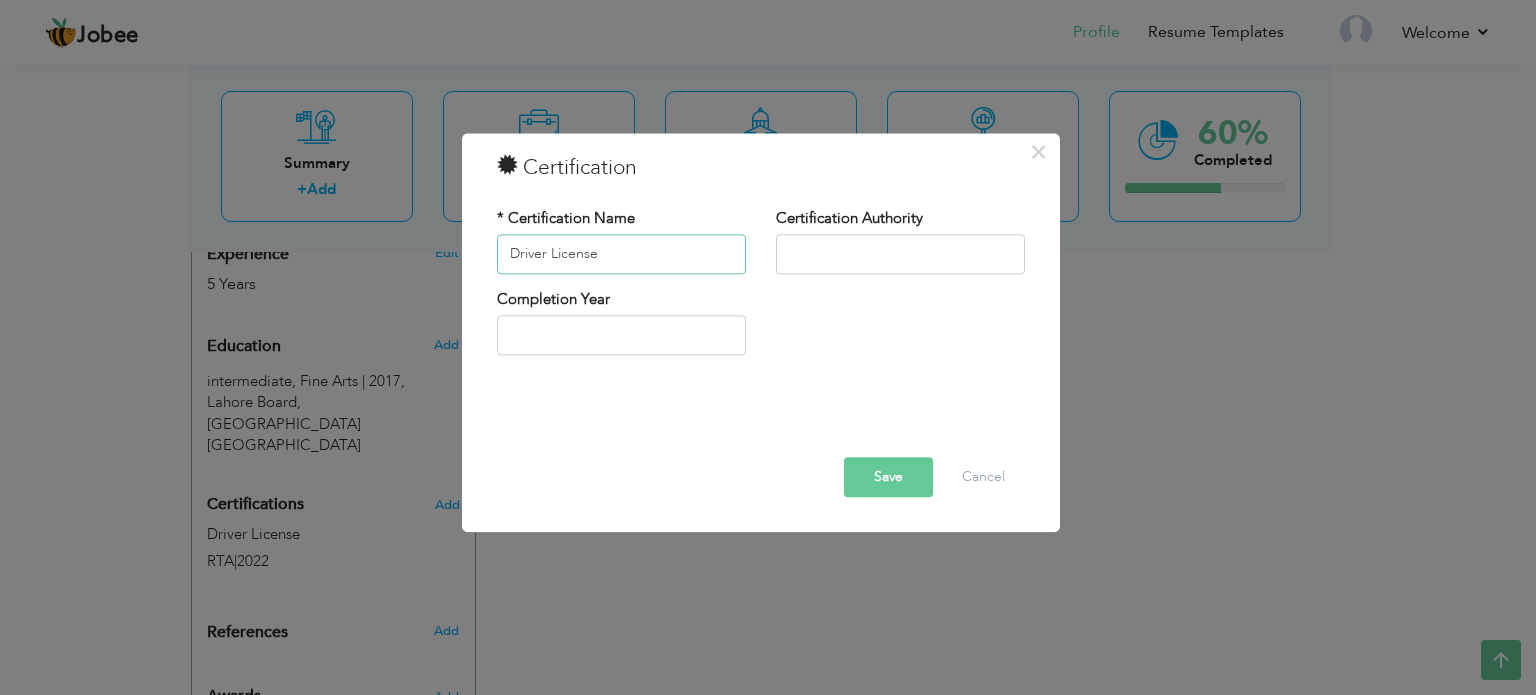 click on "Driver License" at bounding box center (621, 254) 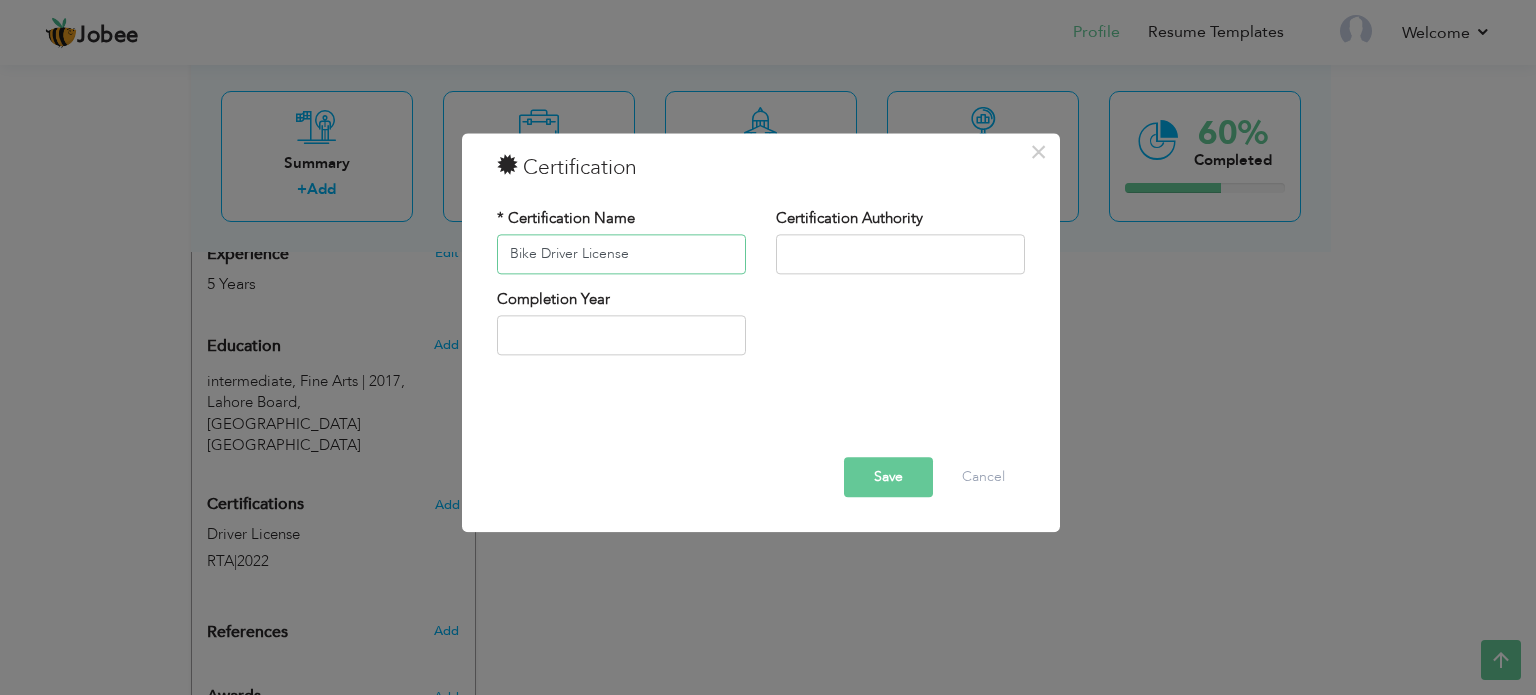 type on "Bike Driver License" 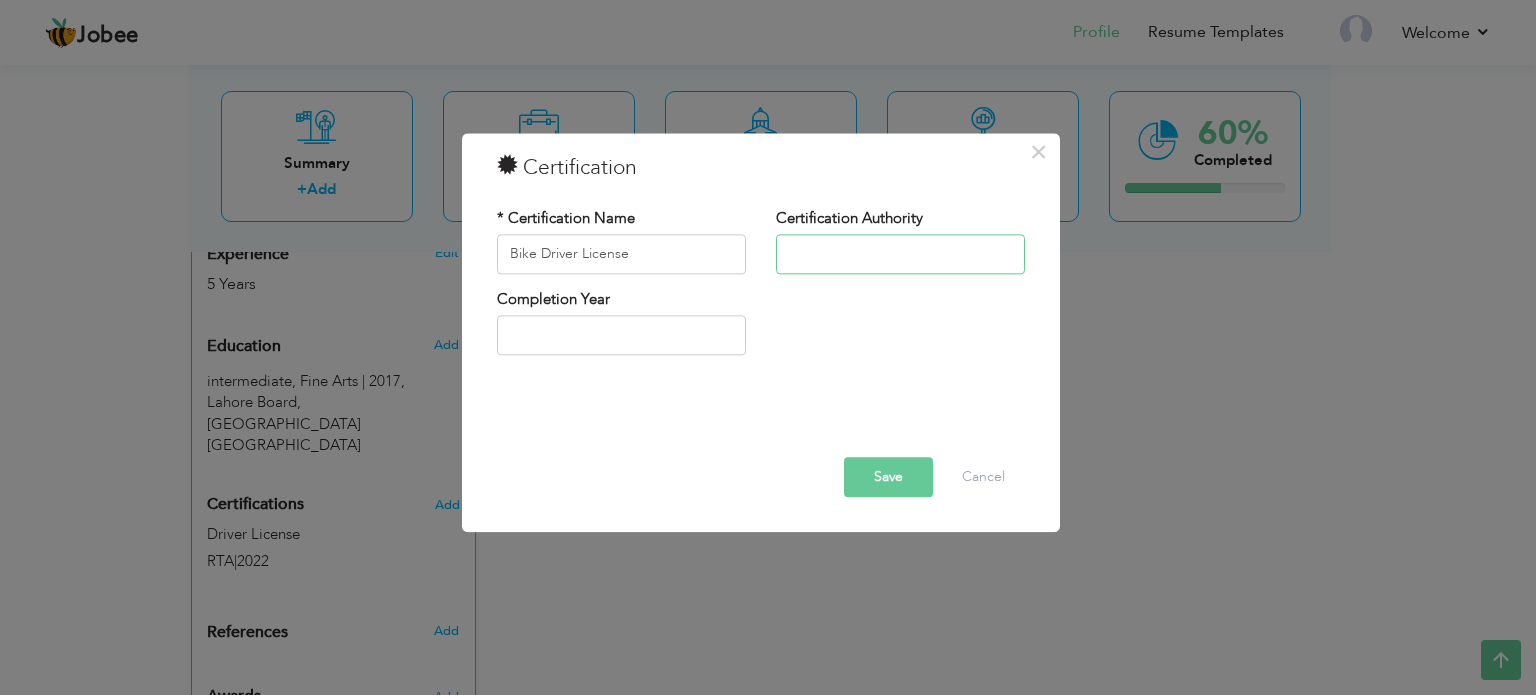 click at bounding box center (900, 254) 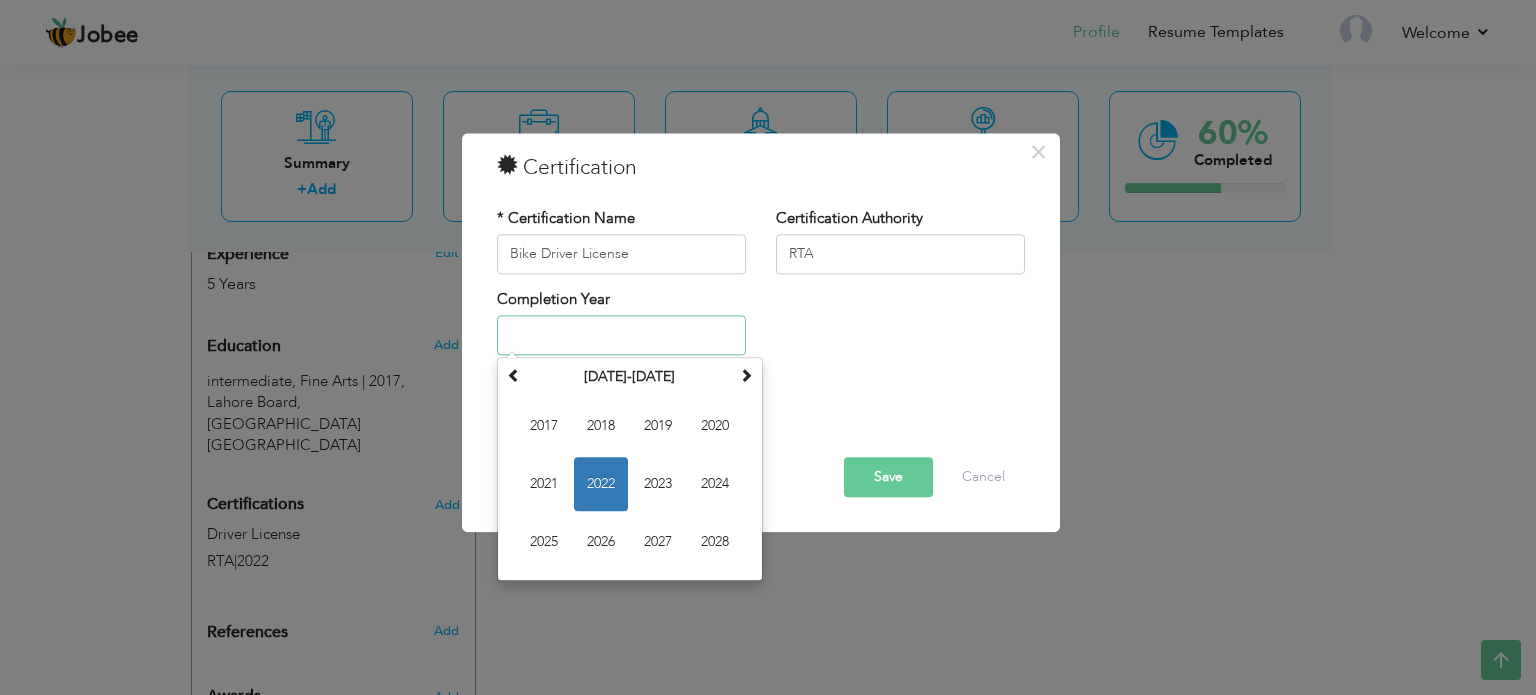 click at bounding box center (621, 336) 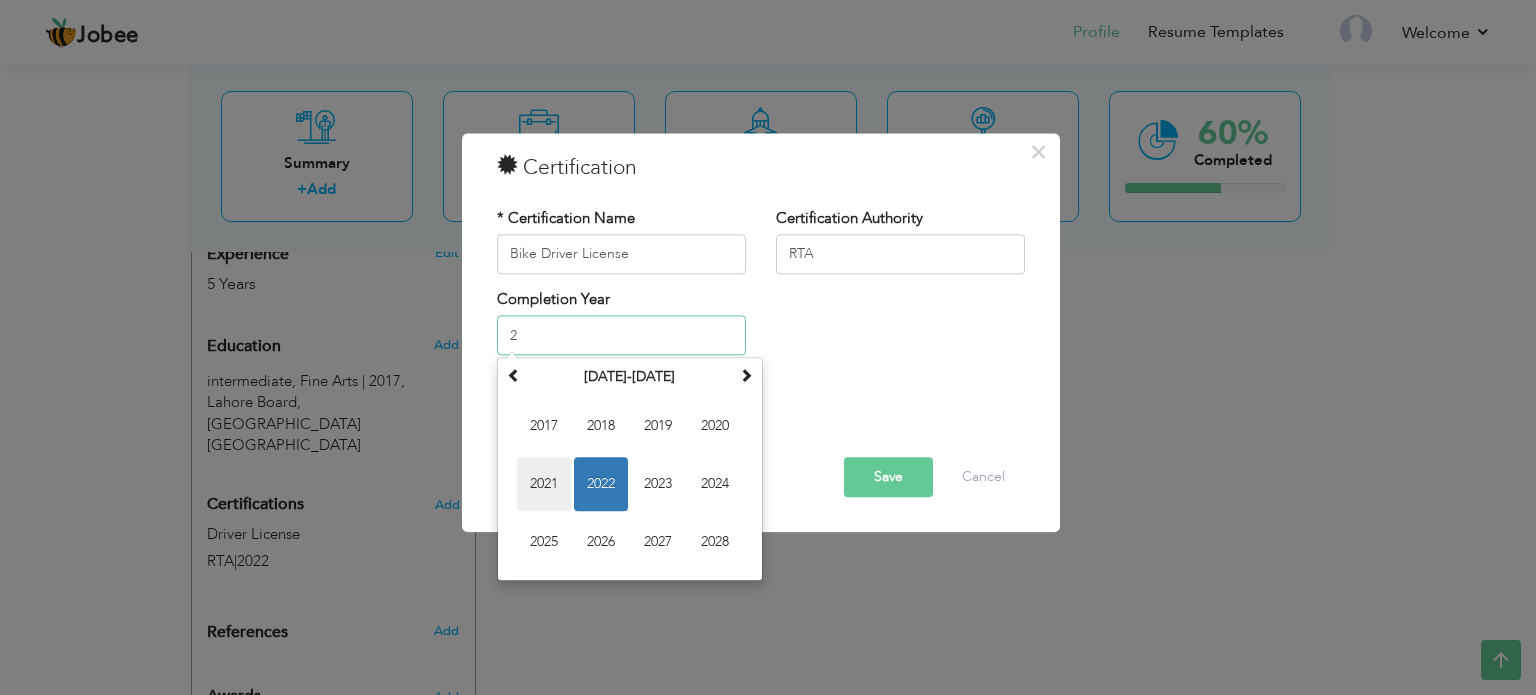 click on "2021" at bounding box center [544, 485] 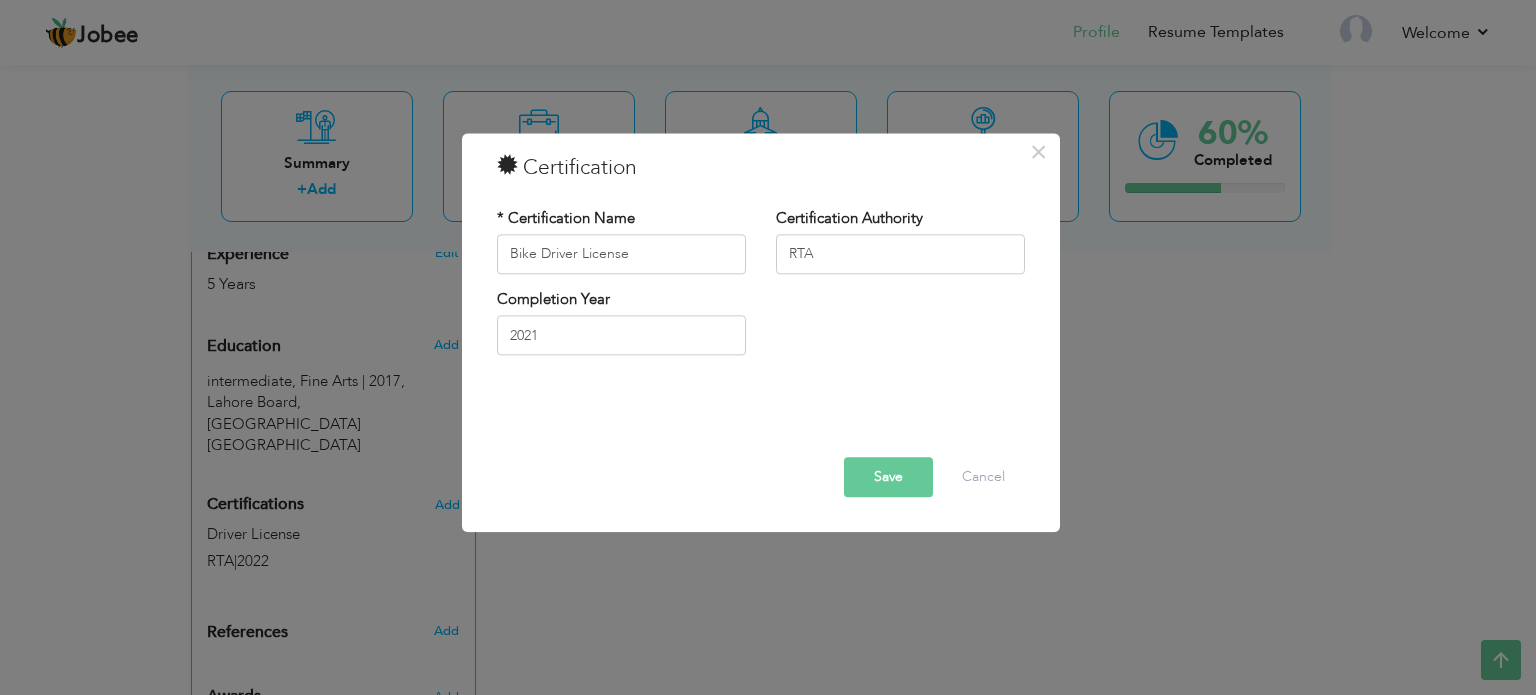 click on "Save" at bounding box center (888, 477) 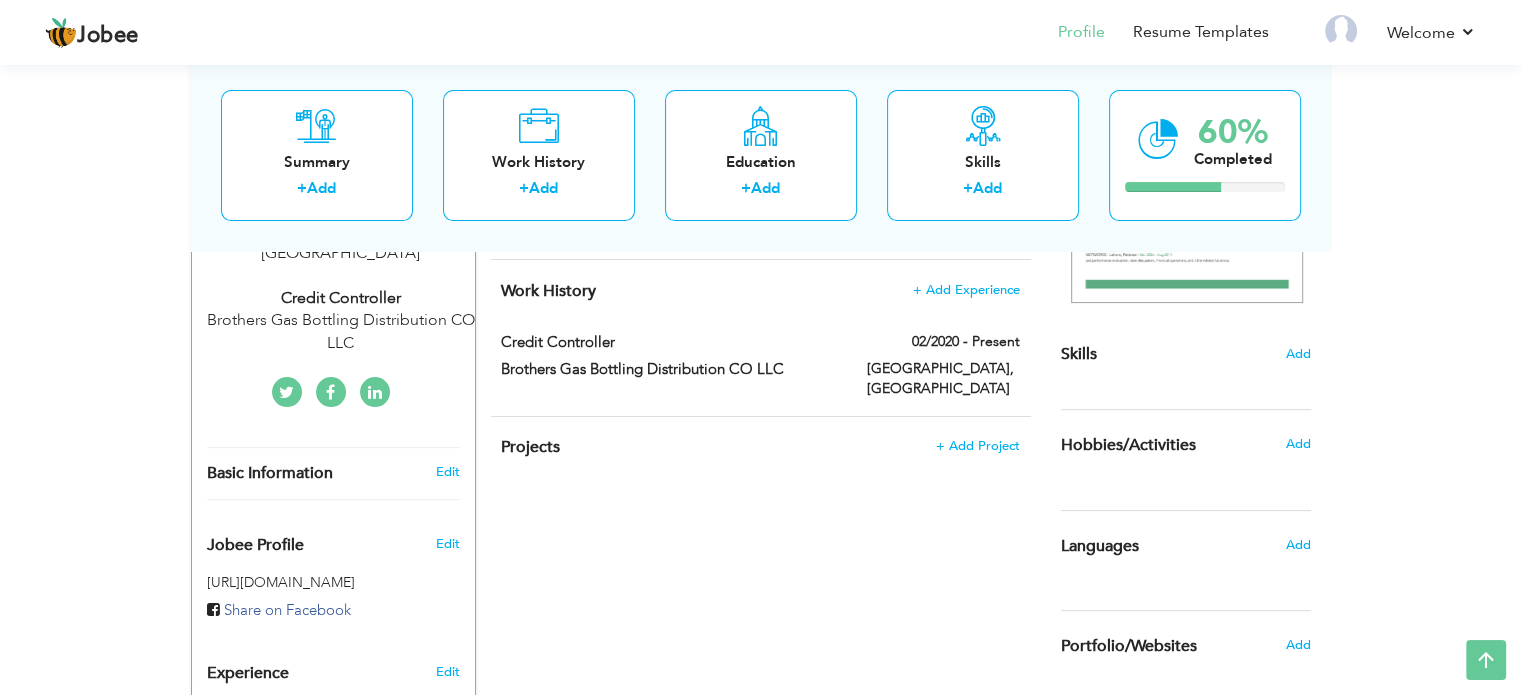 scroll, scrollTop: 425, scrollLeft: 0, axis: vertical 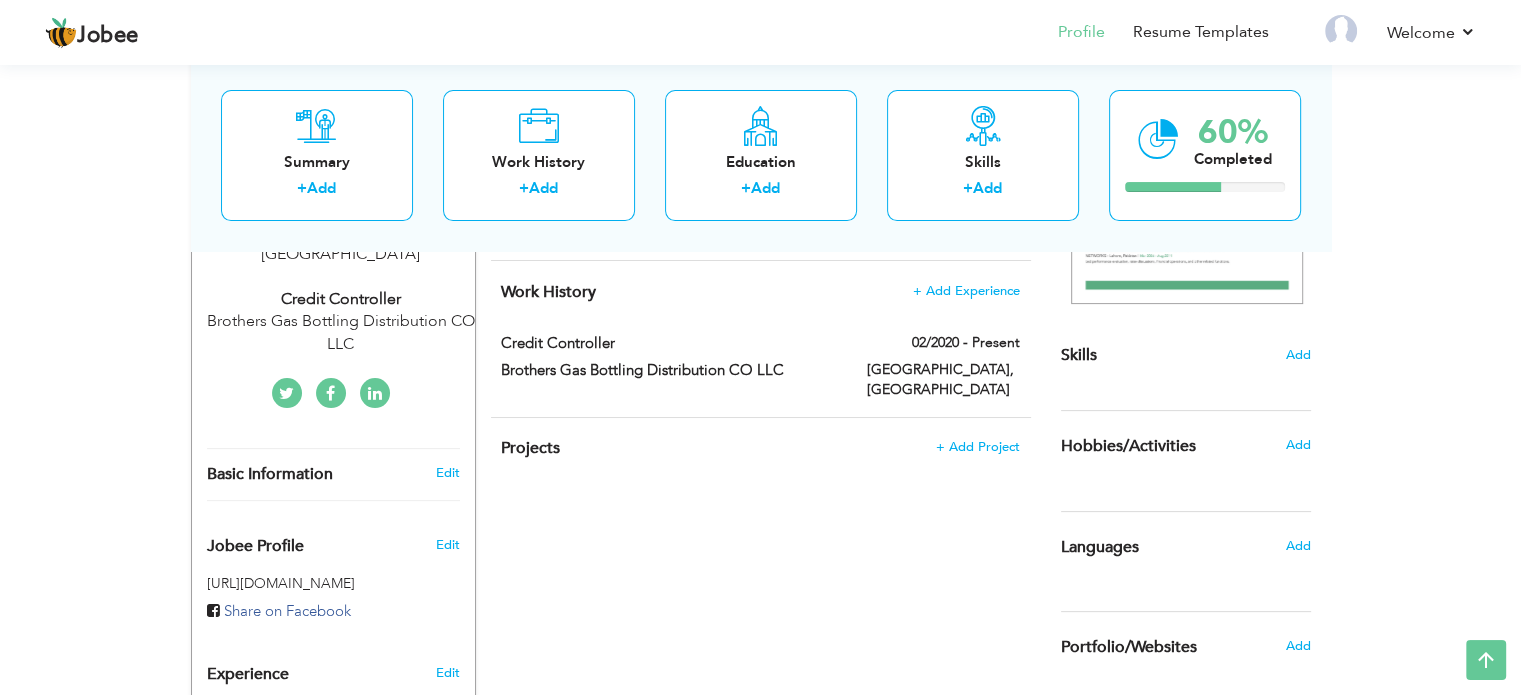 click on "Skills
Add" at bounding box center [1186, 159] 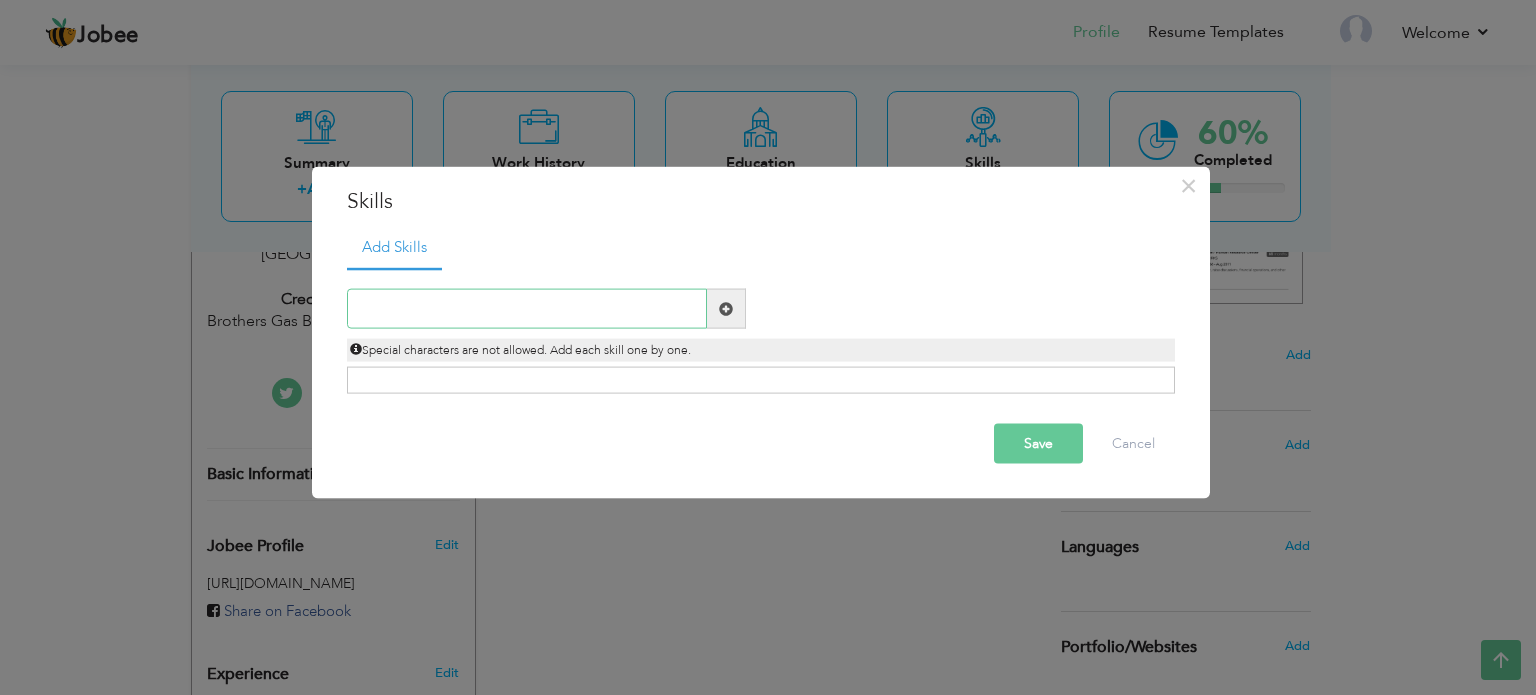 paste on "Credit Risk Assessment" 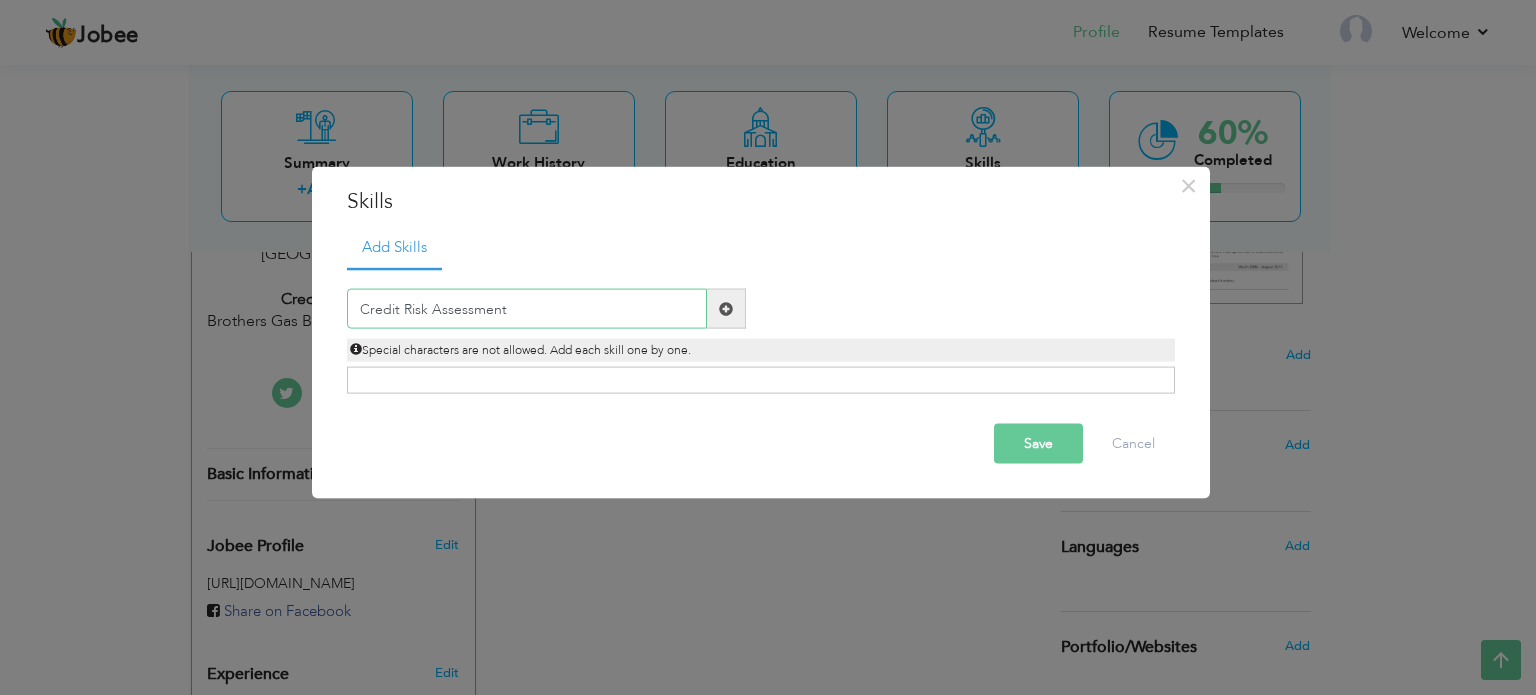 type on "Credit Risk Assessment" 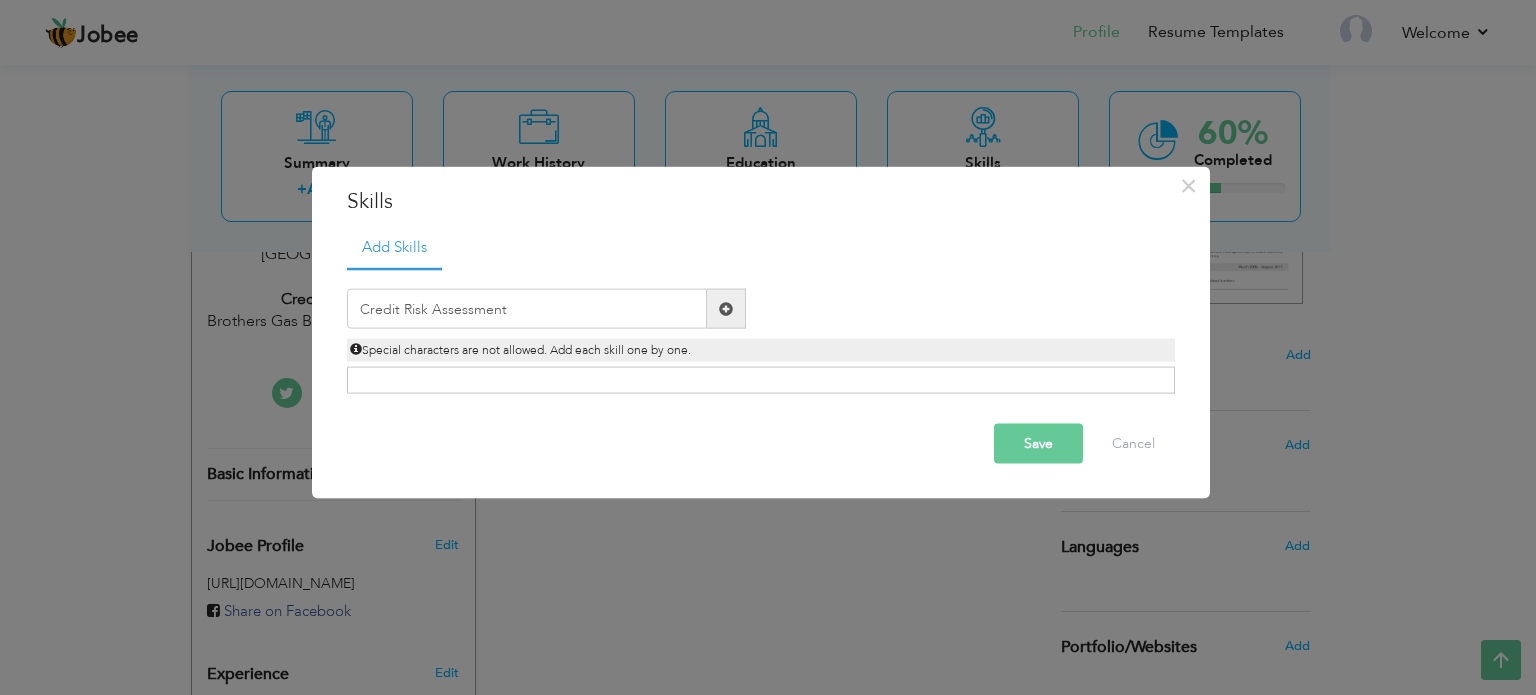 click at bounding box center [726, 308] 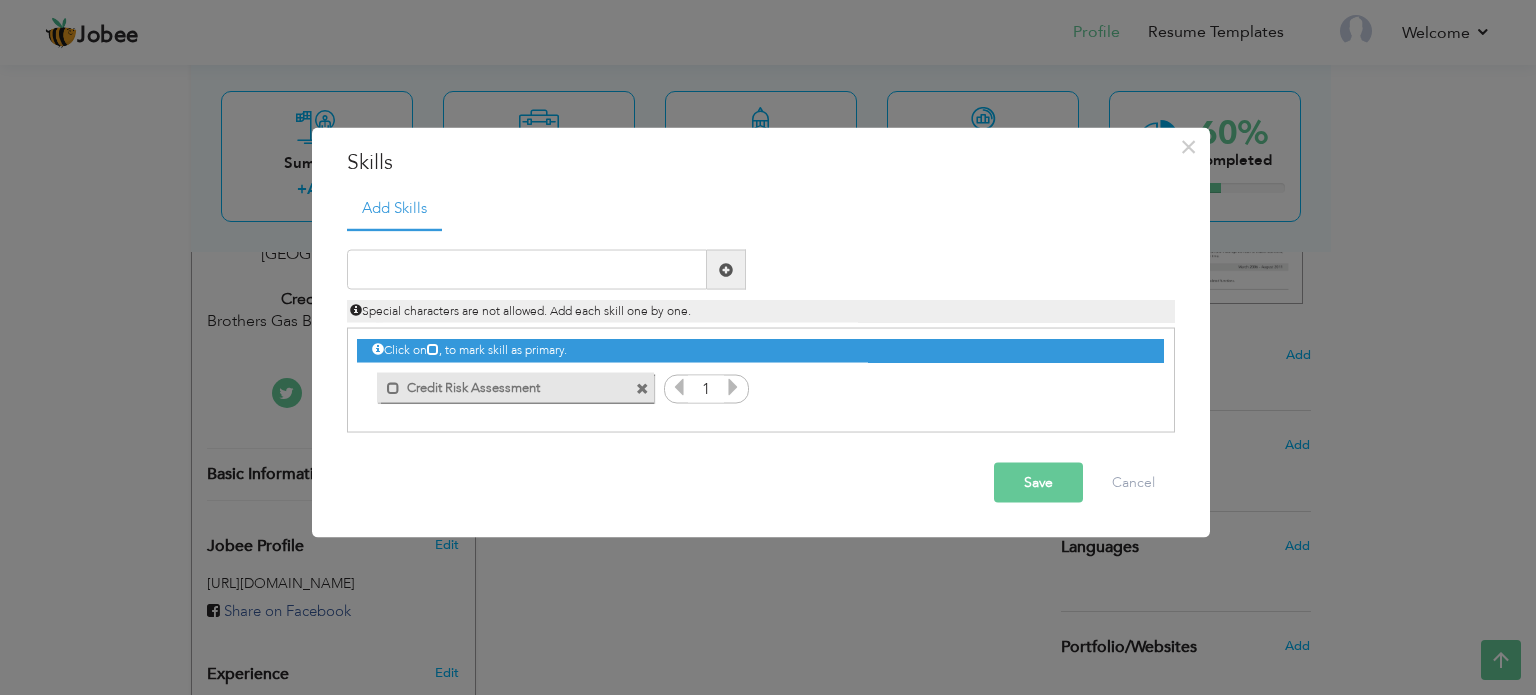 click at bounding box center (733, 387) 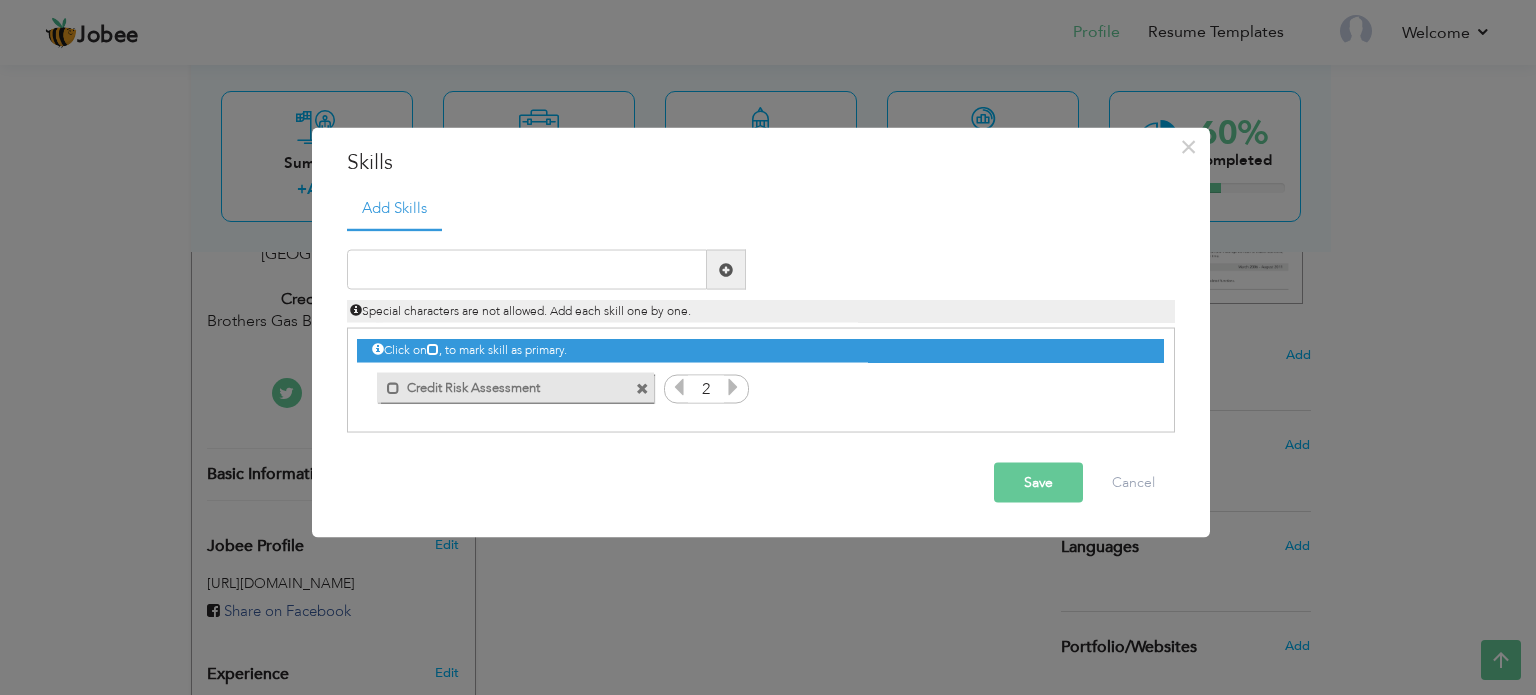 click at bounding box center (733, 387) 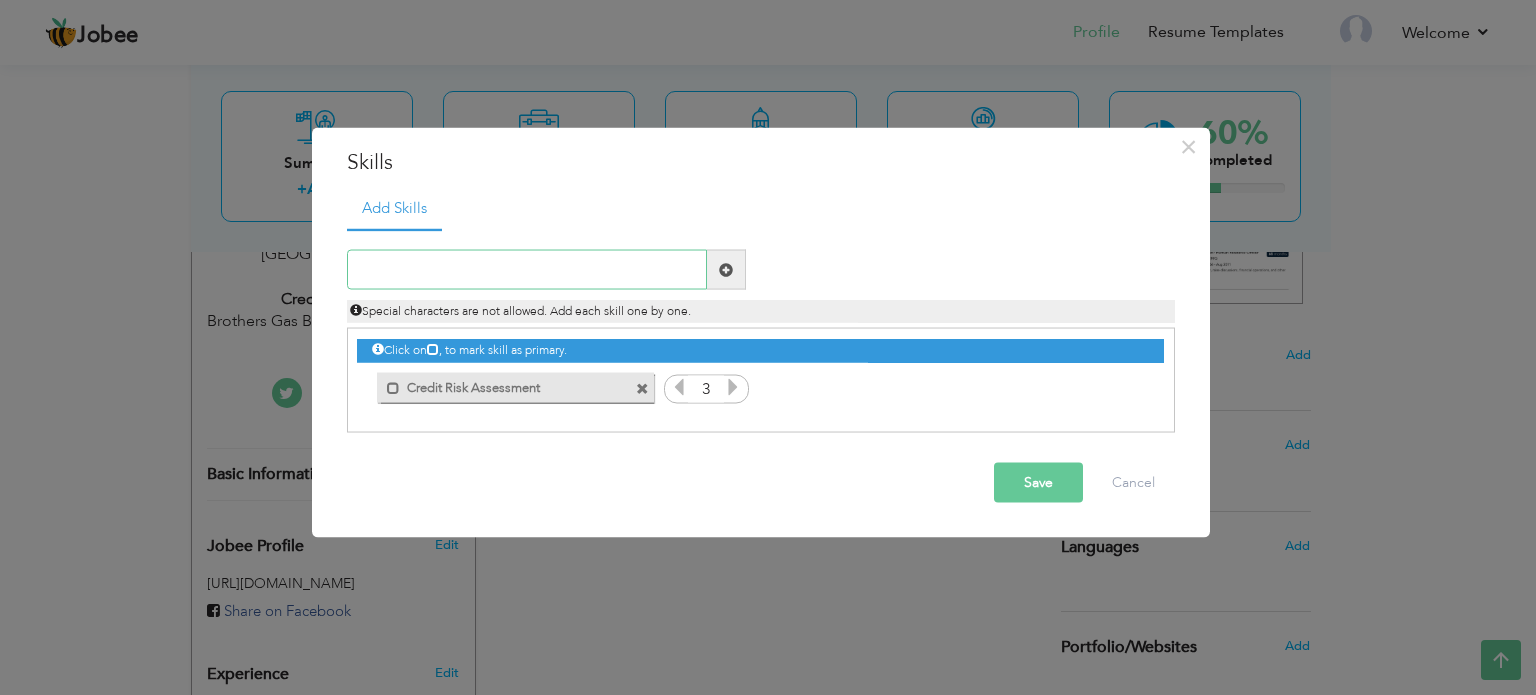 drag, startPoint x: 659, startPoint y: 255, endPoint x: 499, endPoint y: -112, distance: 400.36108 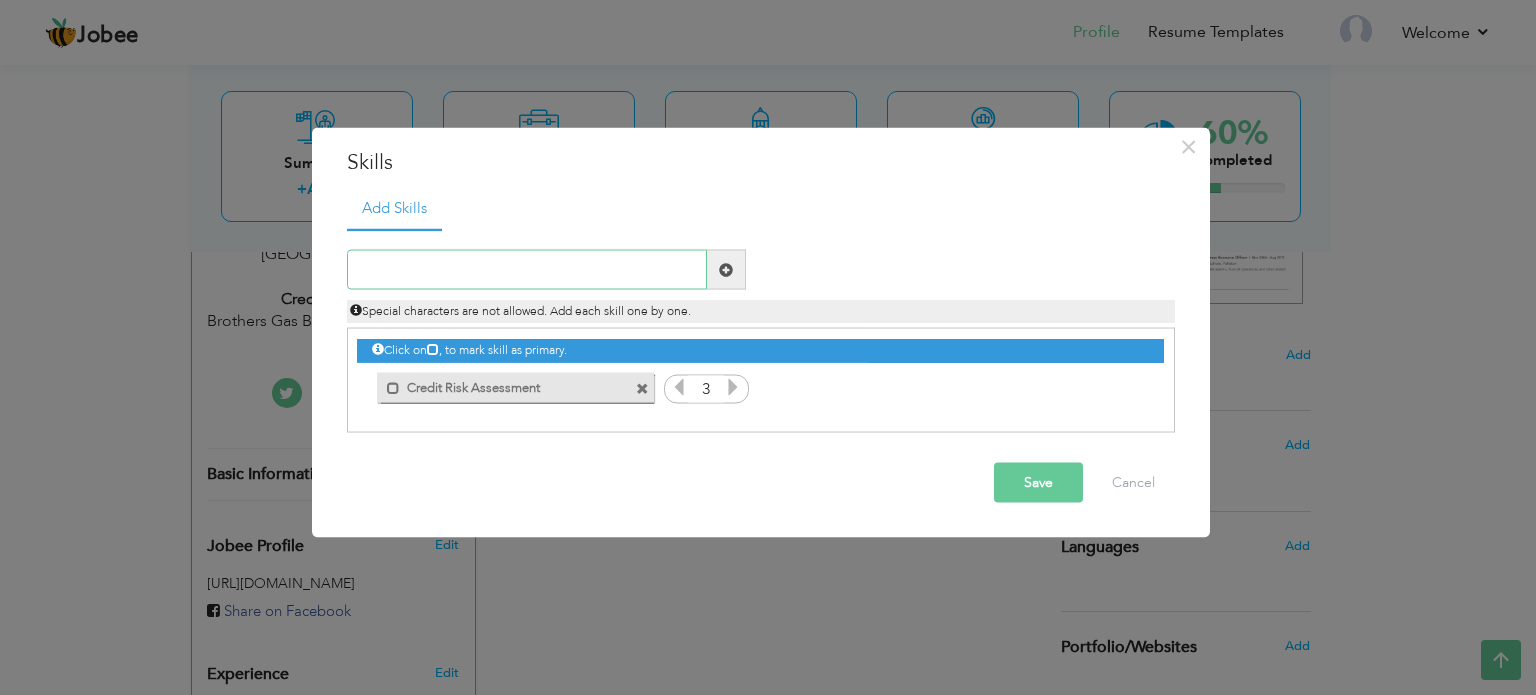 click at bounding box center (527, 270) 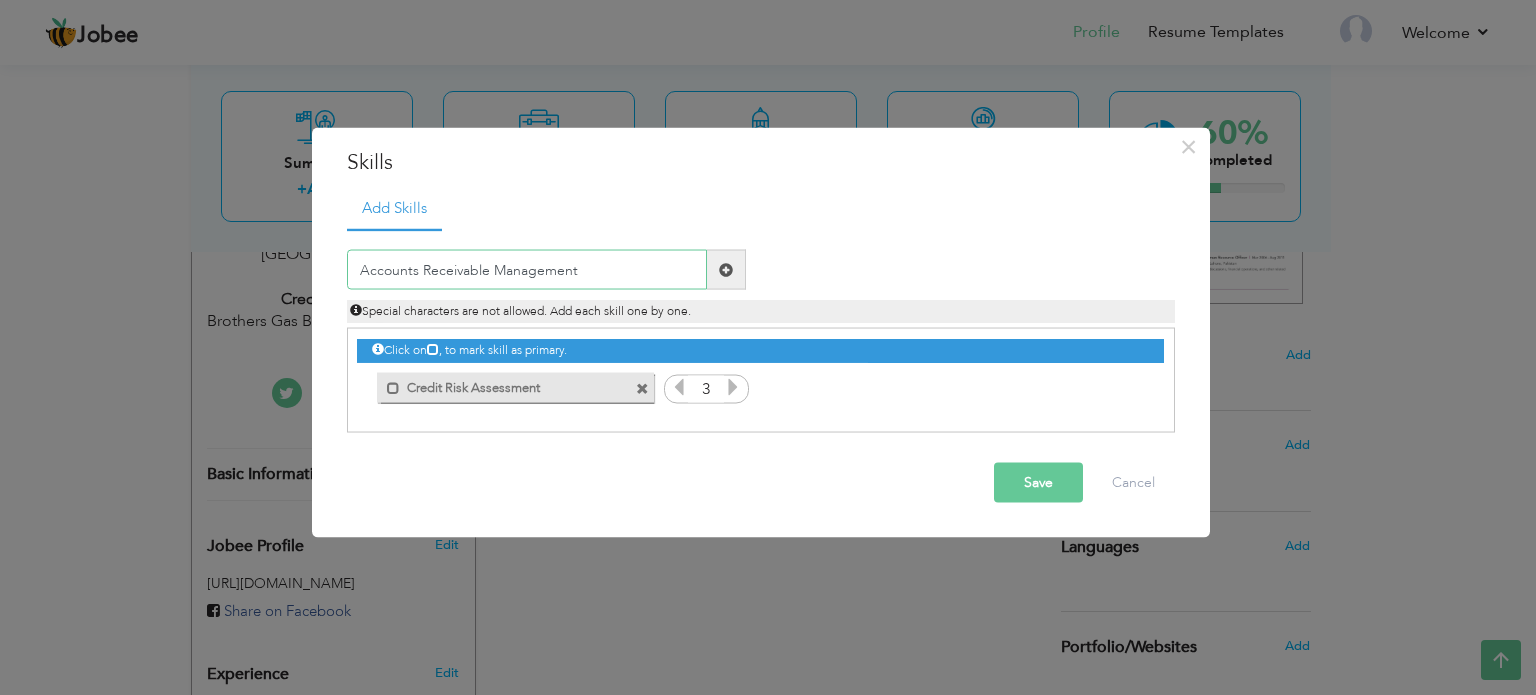 type on "Accounts Receivable Management" 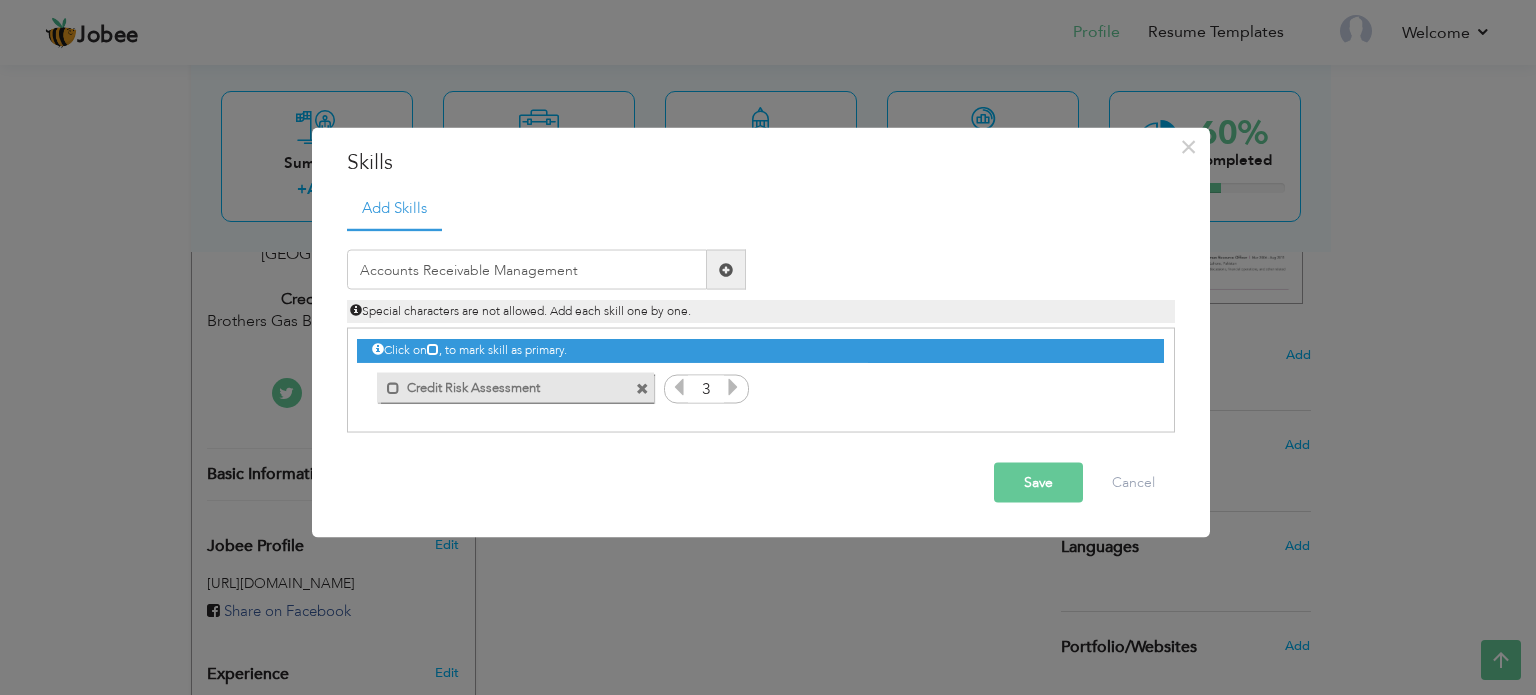 click at bounding box center (726, 269) 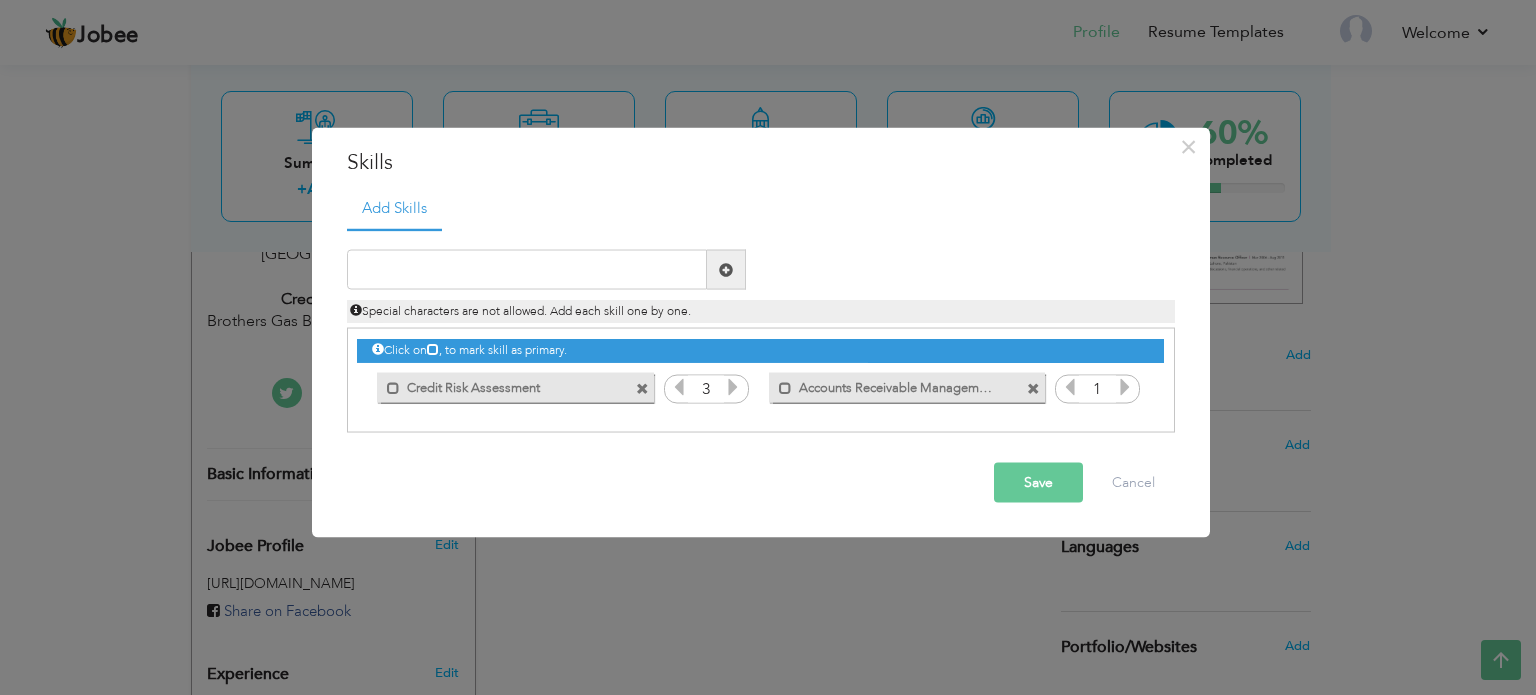 click at bounding box center [1125, 387] 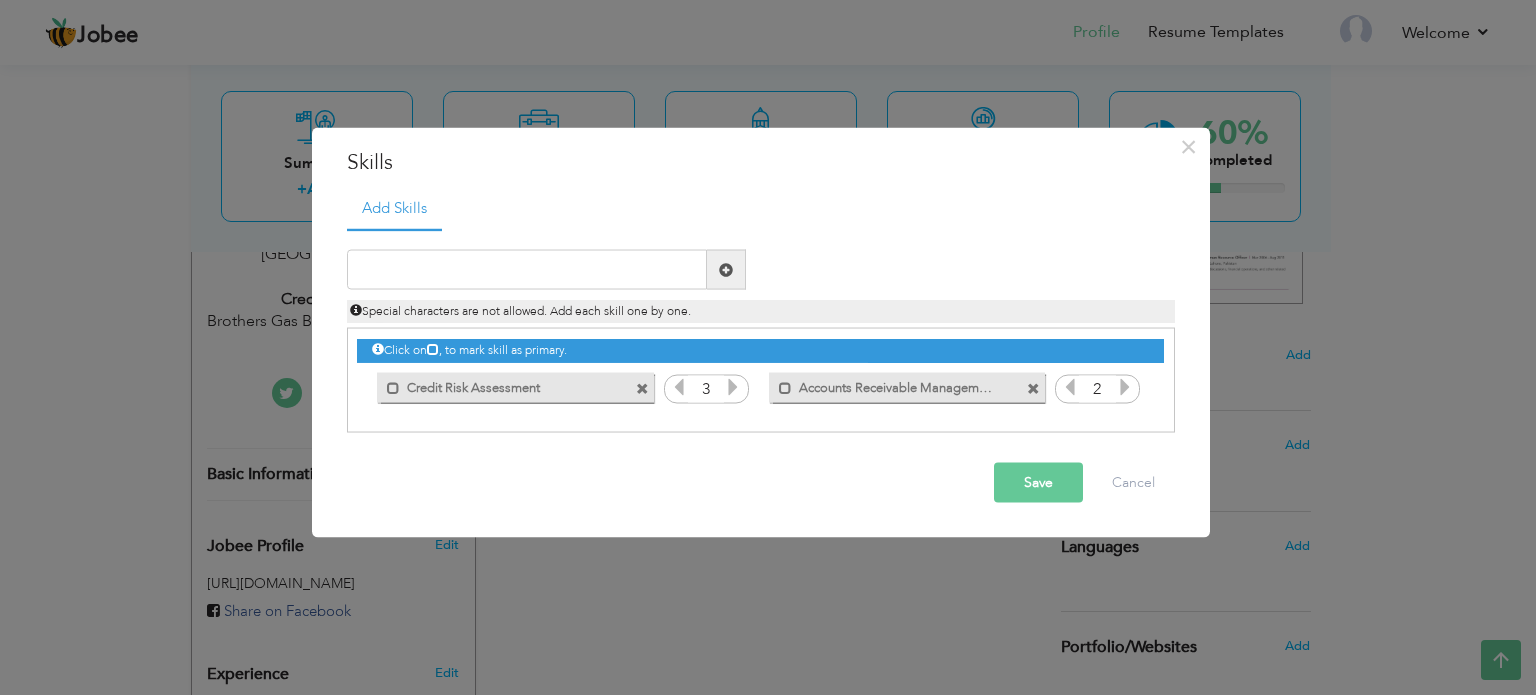 click at bounding box center (1125, 387) 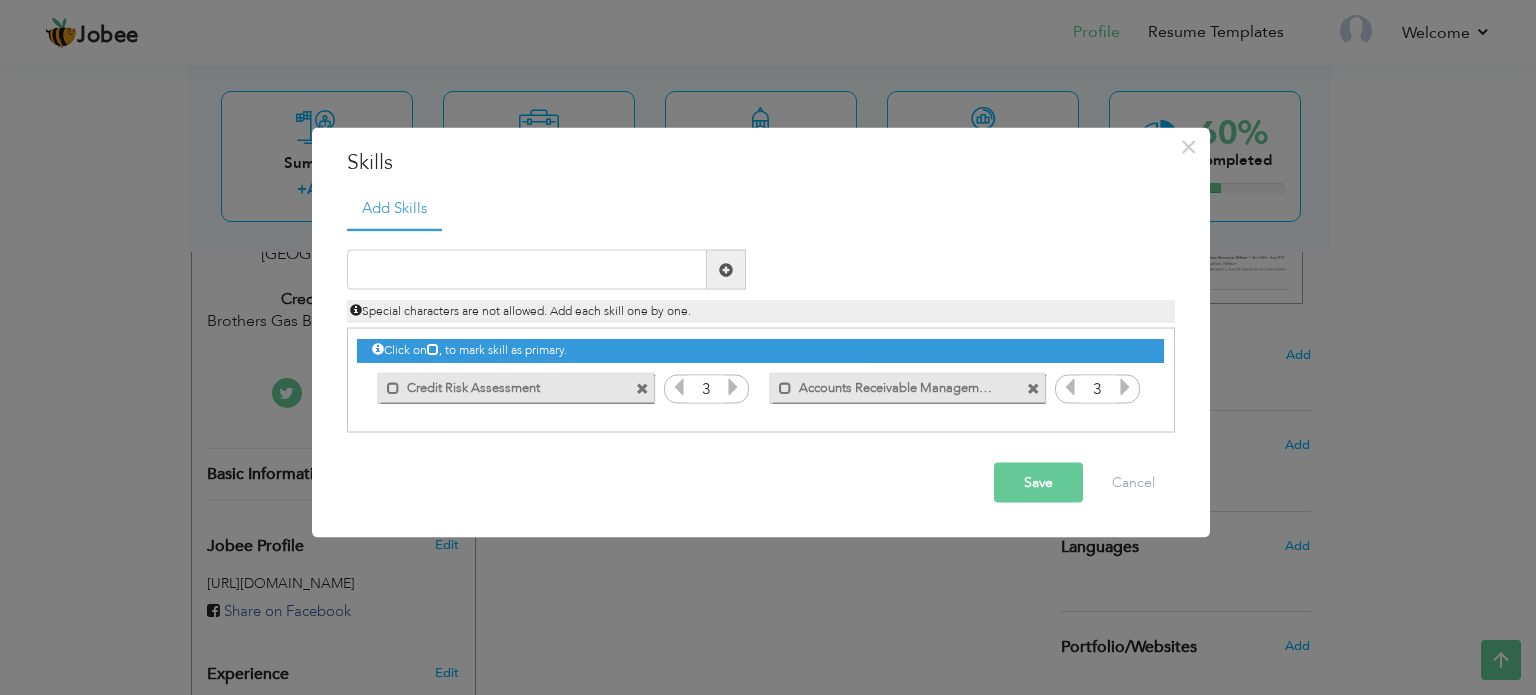 click at bounding box center (1125, 387) 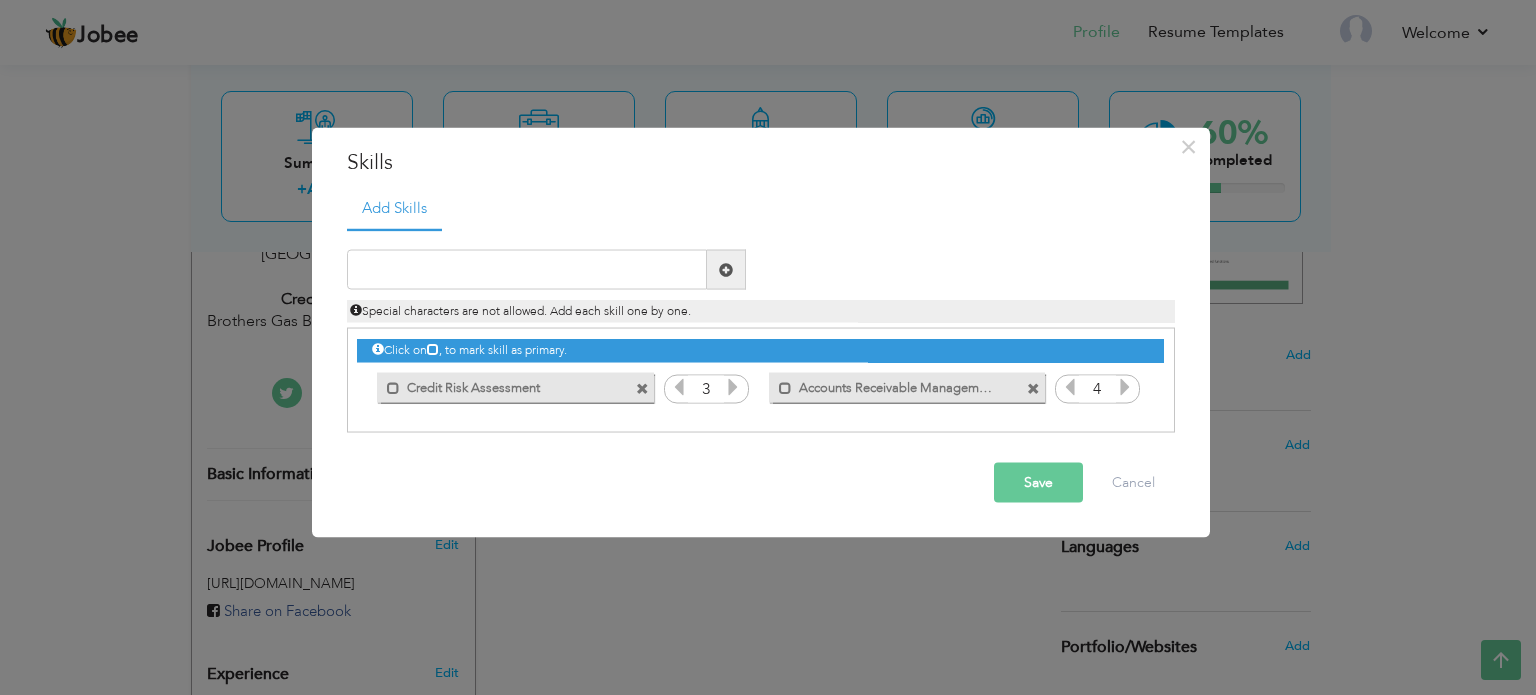click at bounding box center [1070, 387] 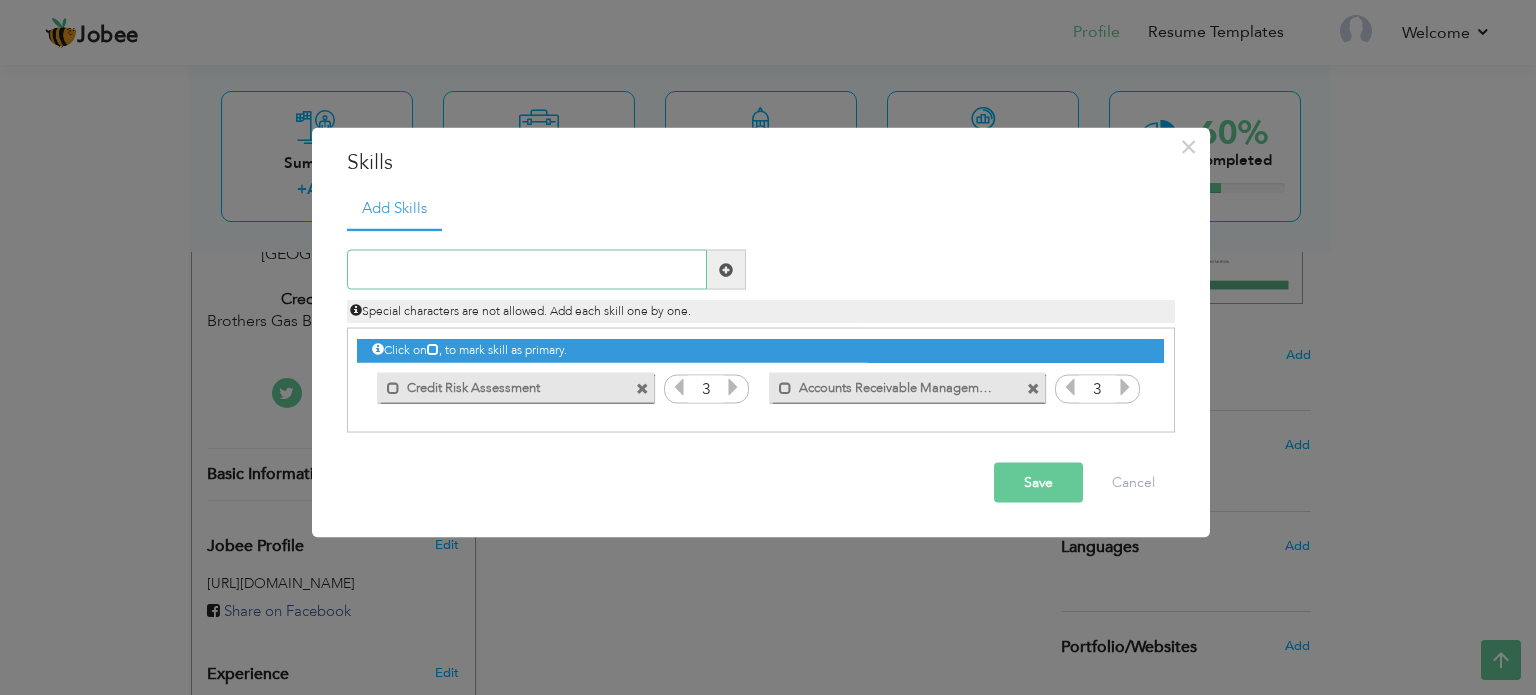 click at bounding box center [527, 270] 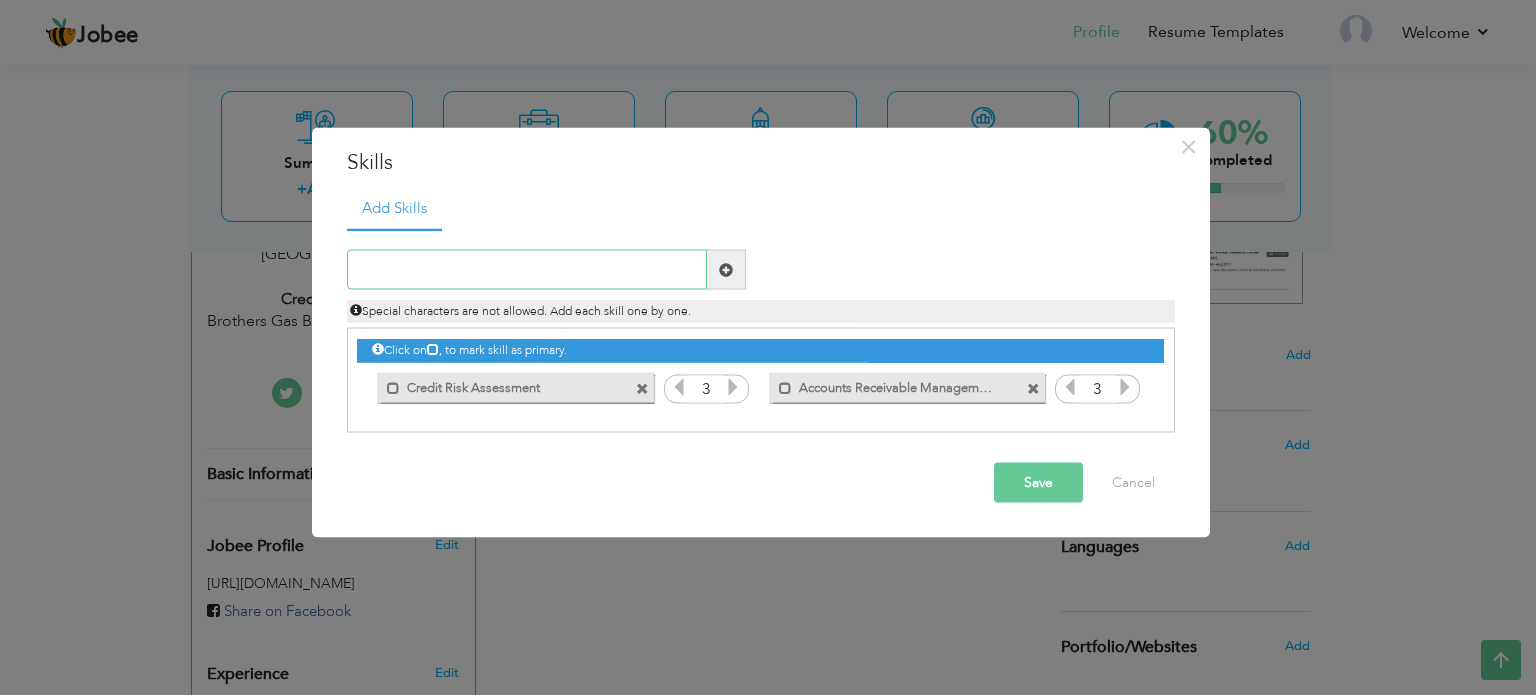 paste on "Debt Collection" 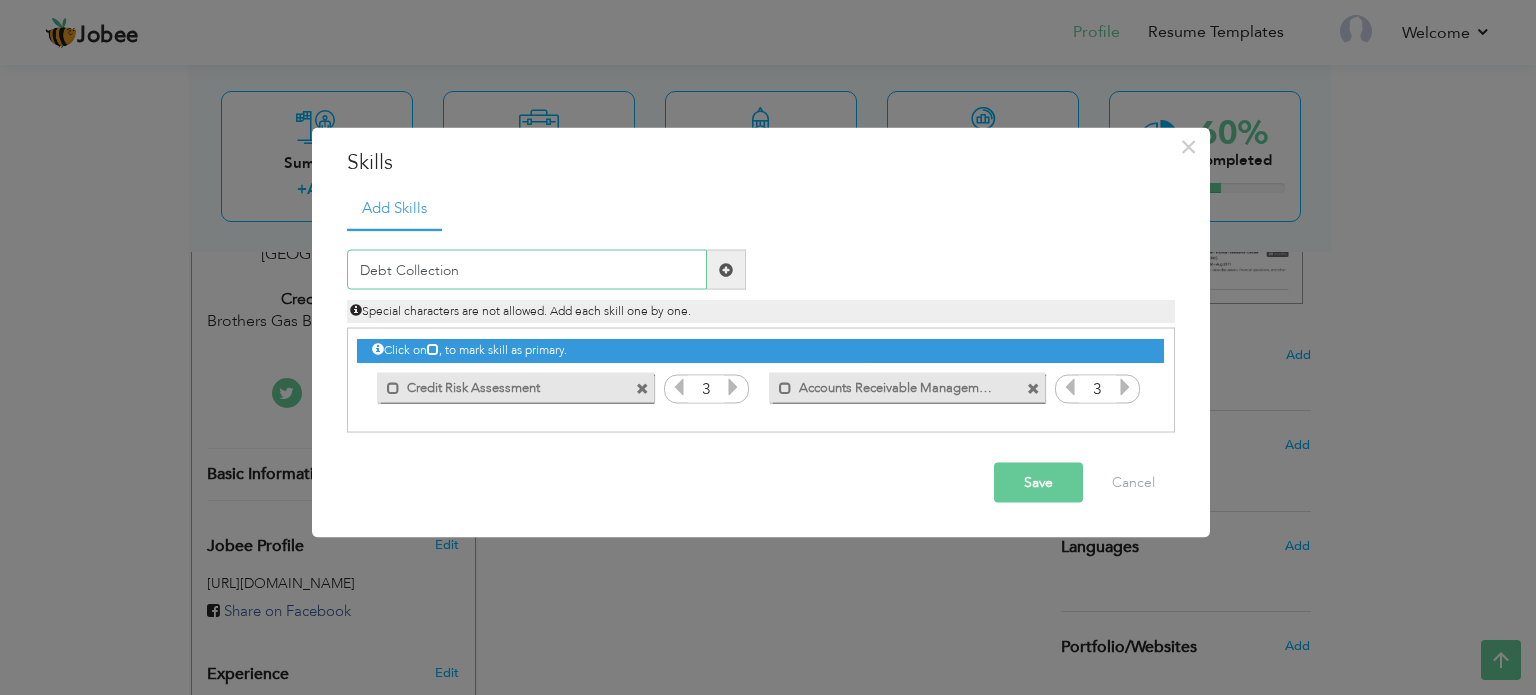 type on "Debt Collection" 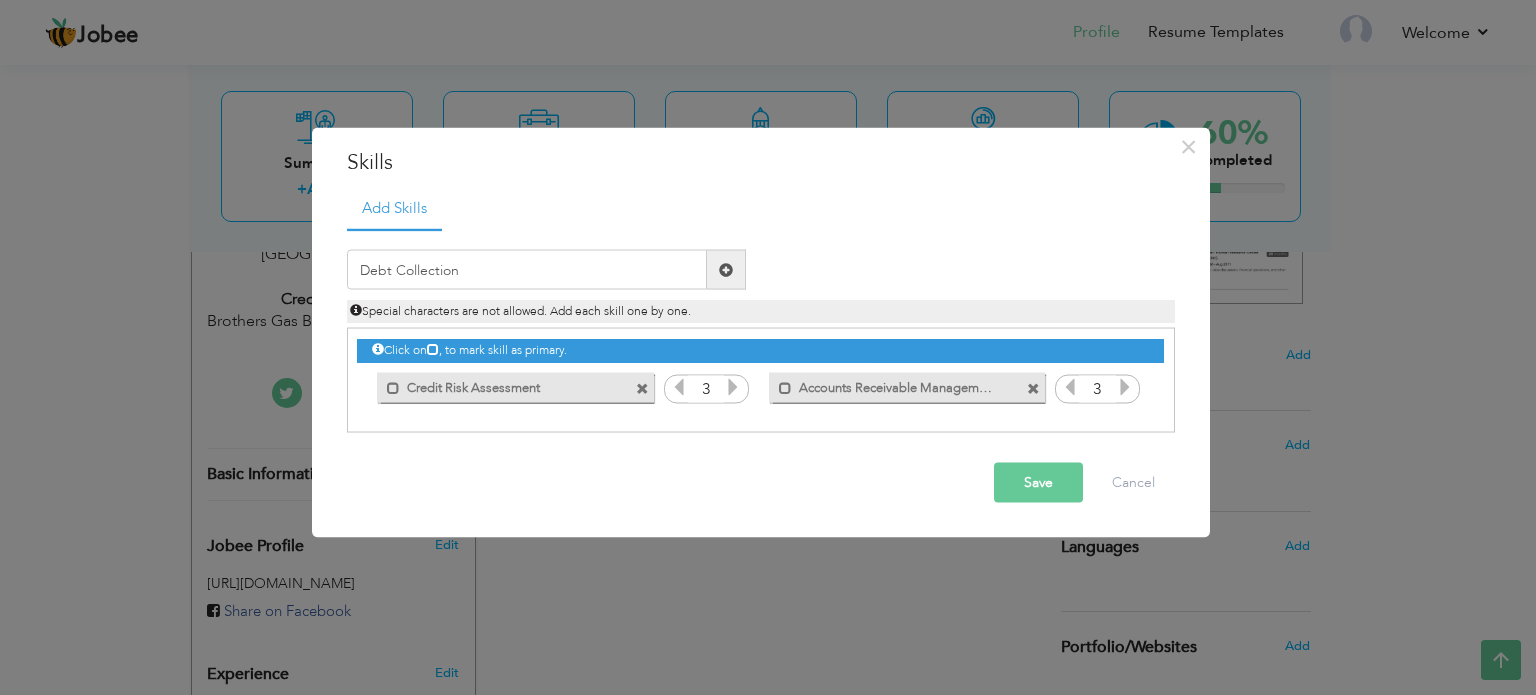 click at bounding box center (726, 270) 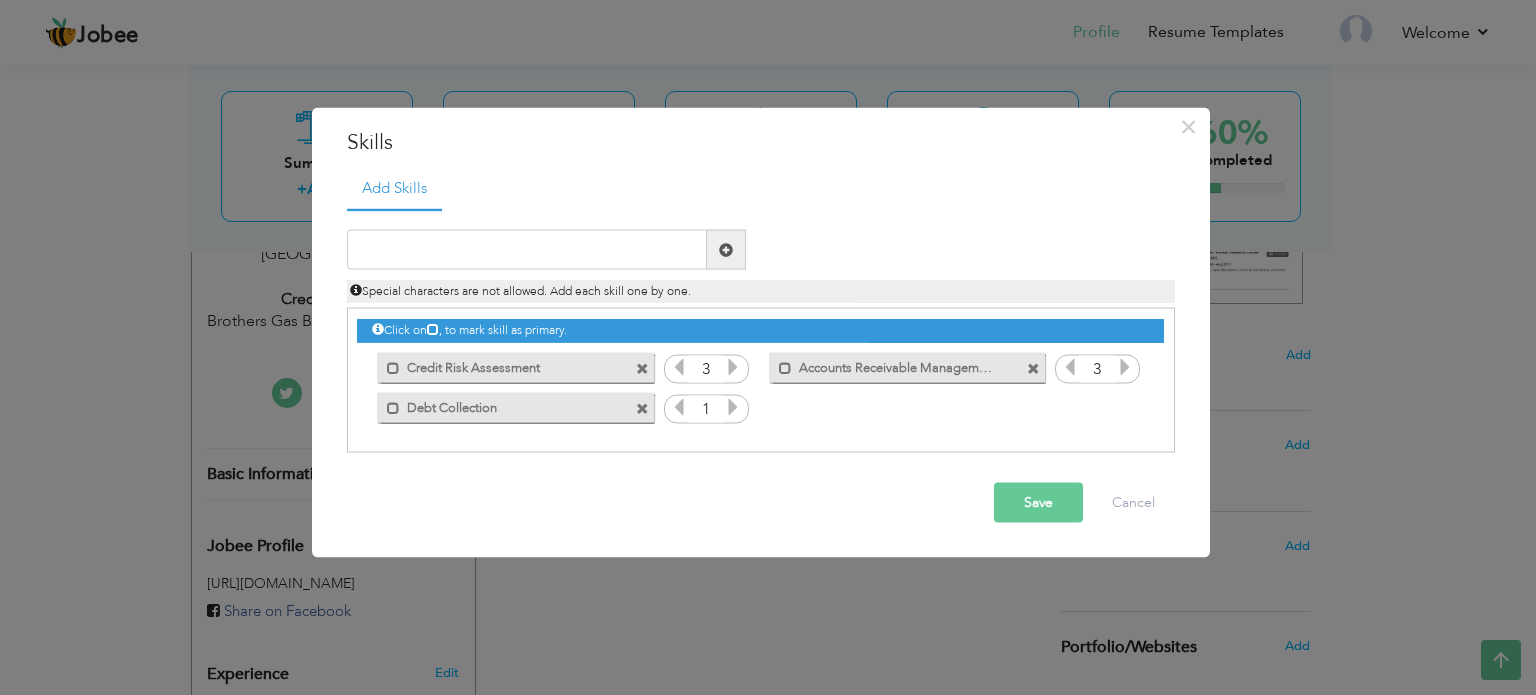 click at bounding box center [733, 407] 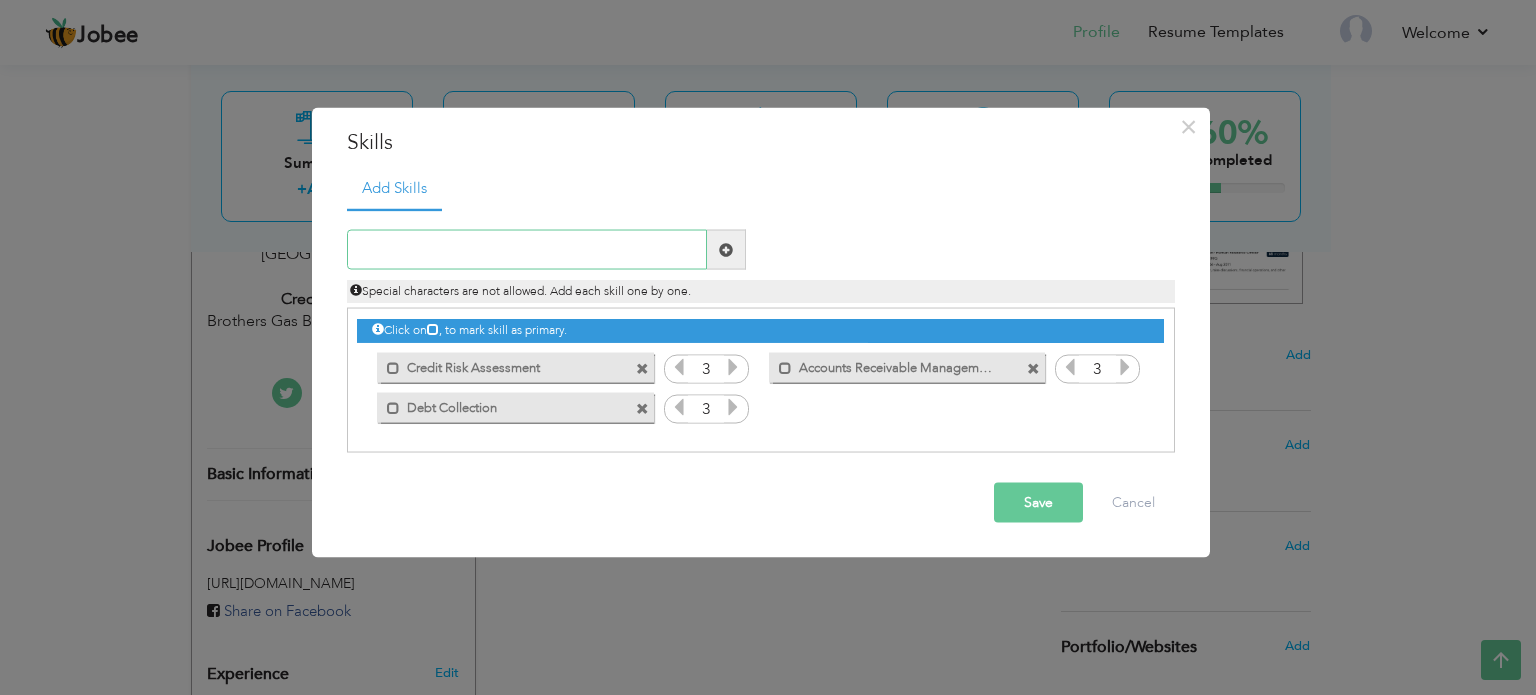 click at bounding box center [527, 250] 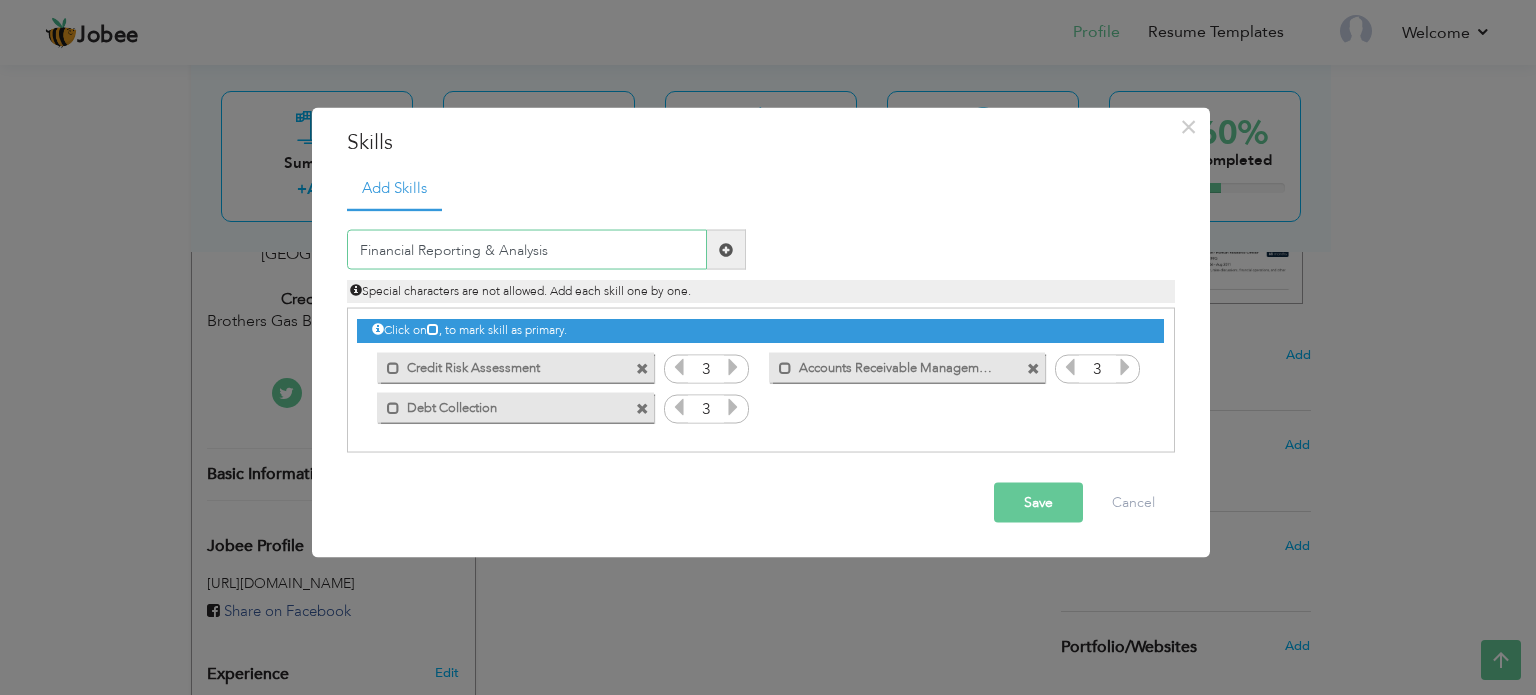 type on "Financial Reporting & Analysis" 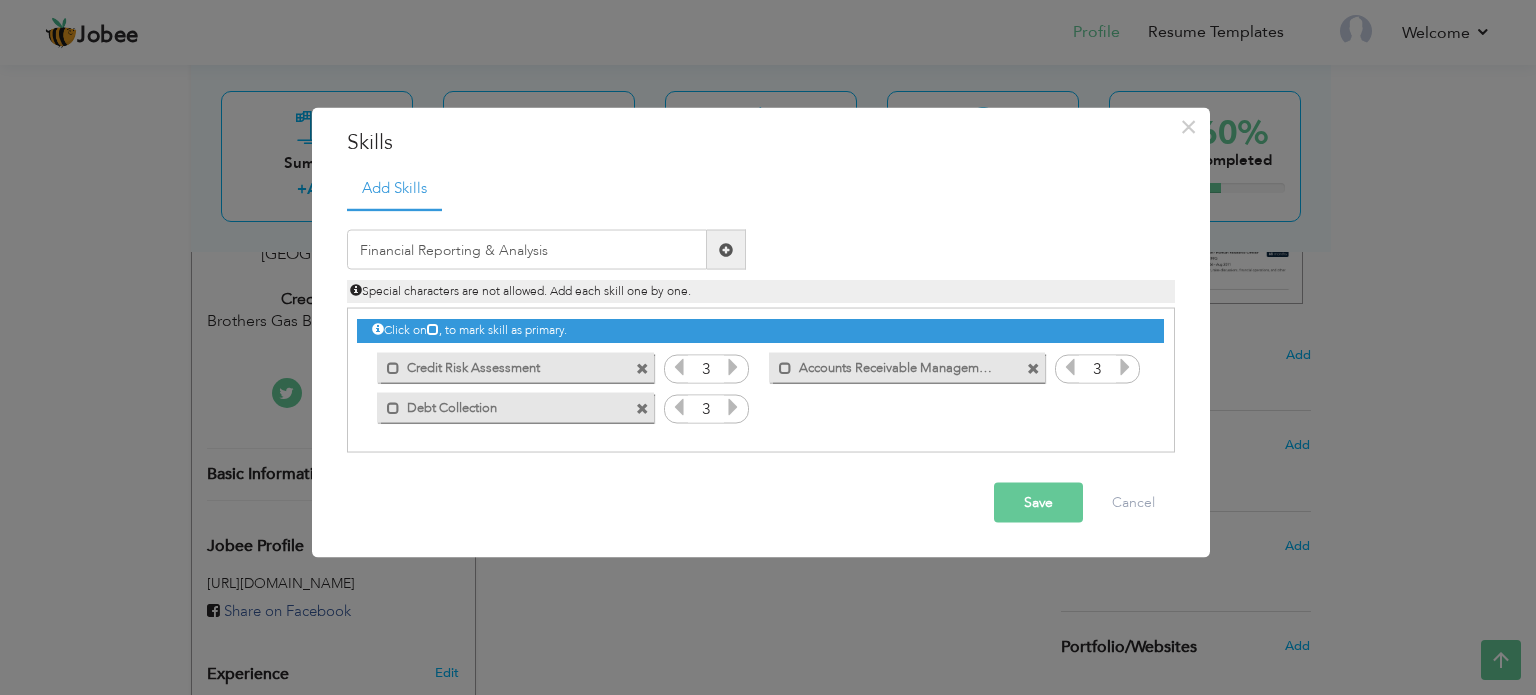 click at bounding box center [726, 249] 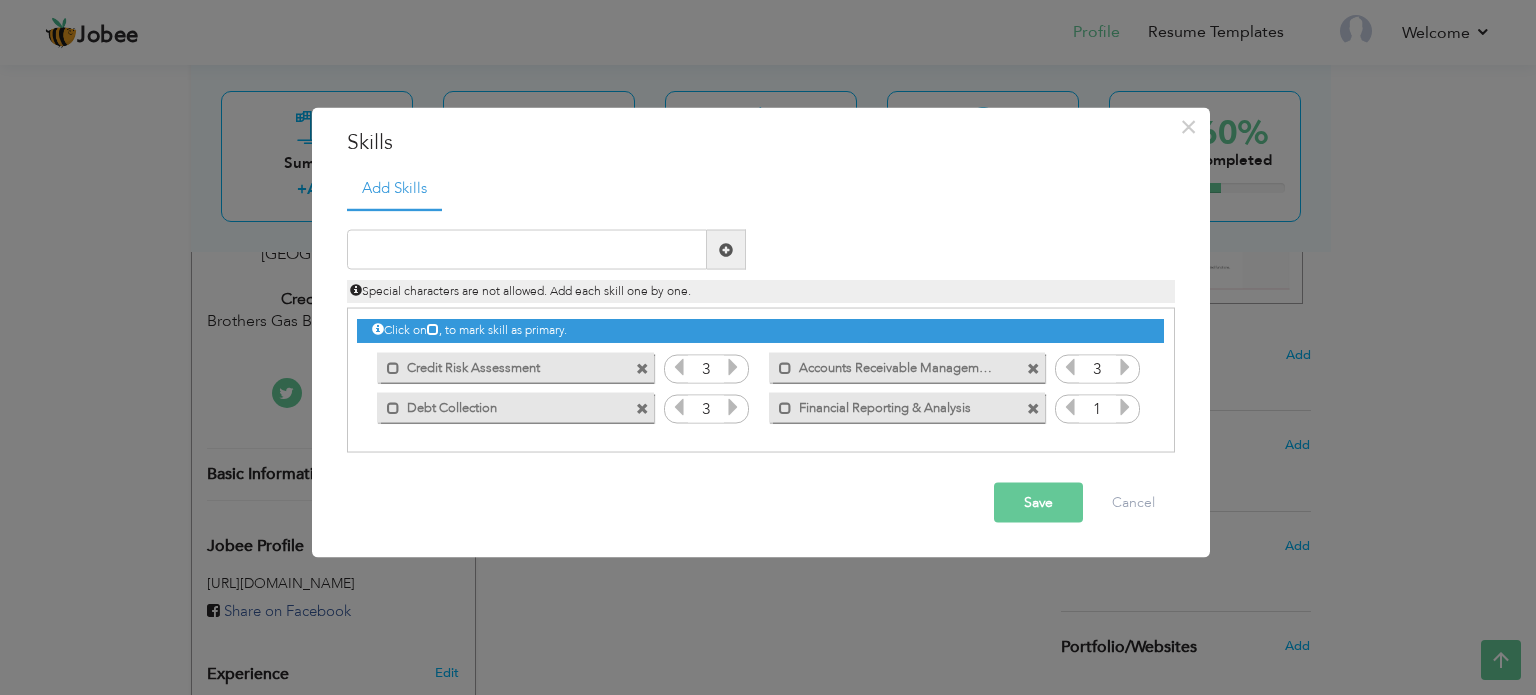 click at bounding box center (1125, 407) 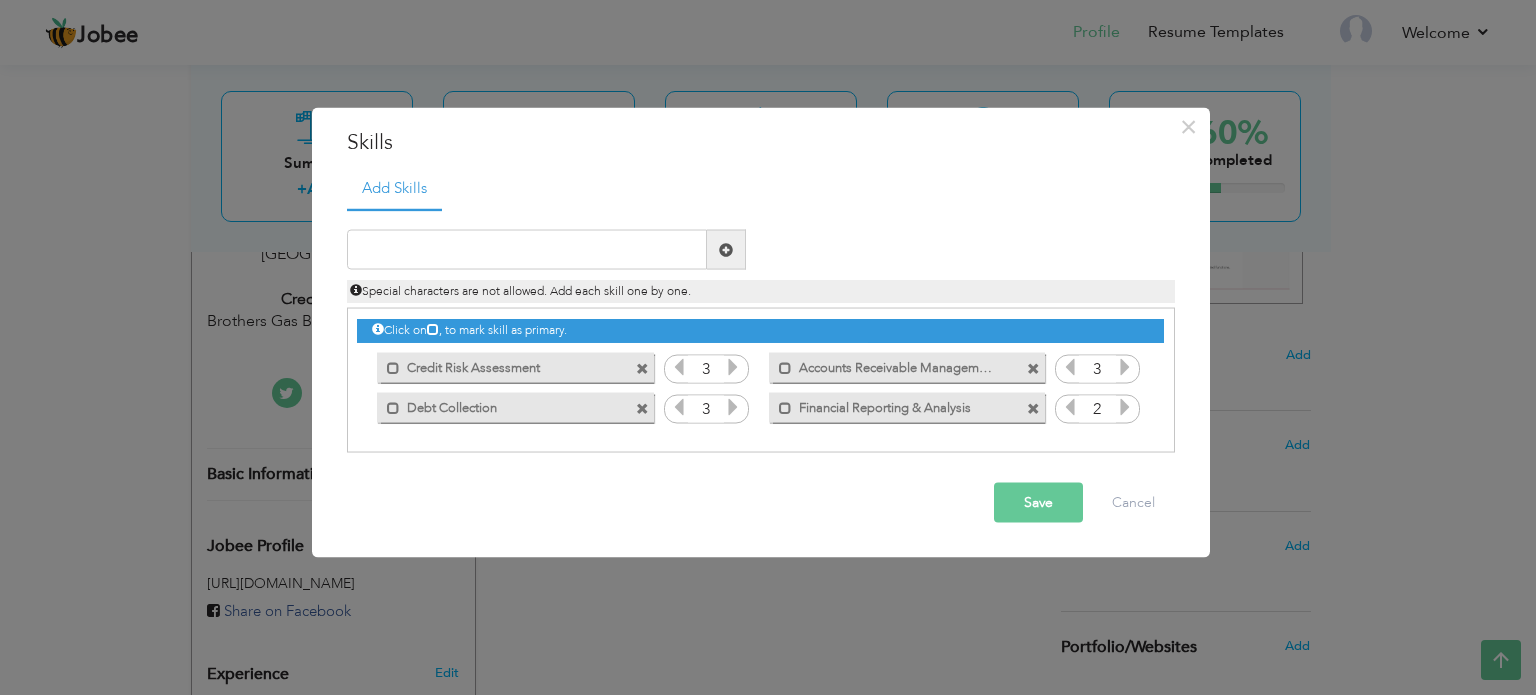 click at bounding box center [1125, 407] 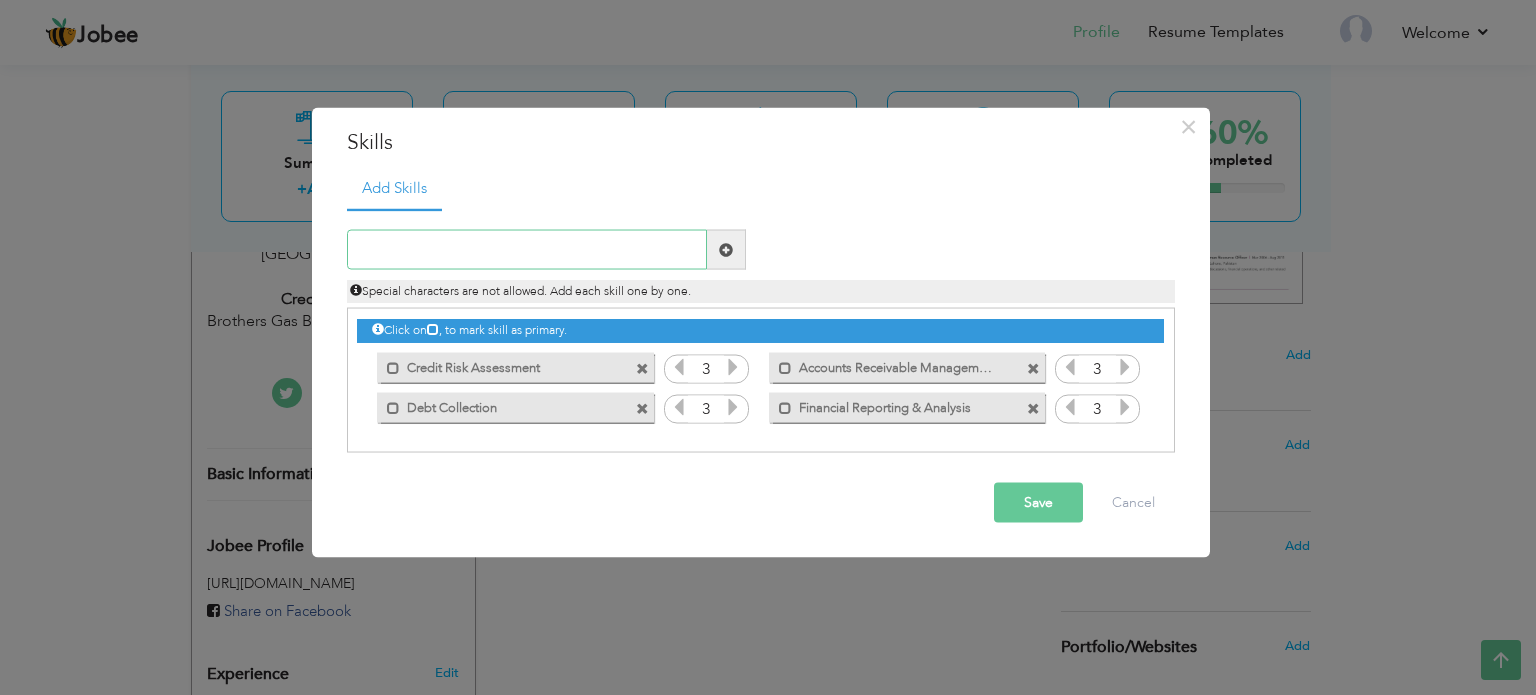 click at bounding box center (527, 250) 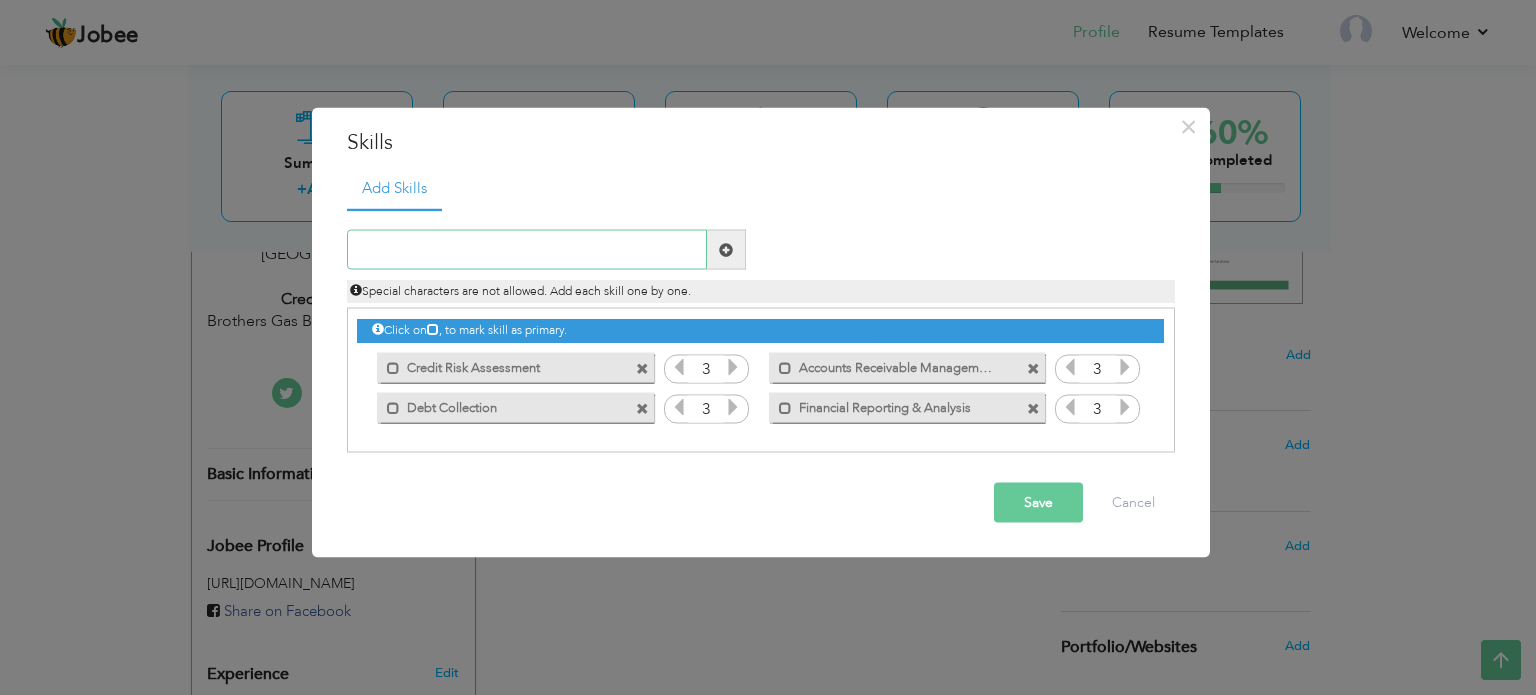 paste on "Customer Relationship Management" 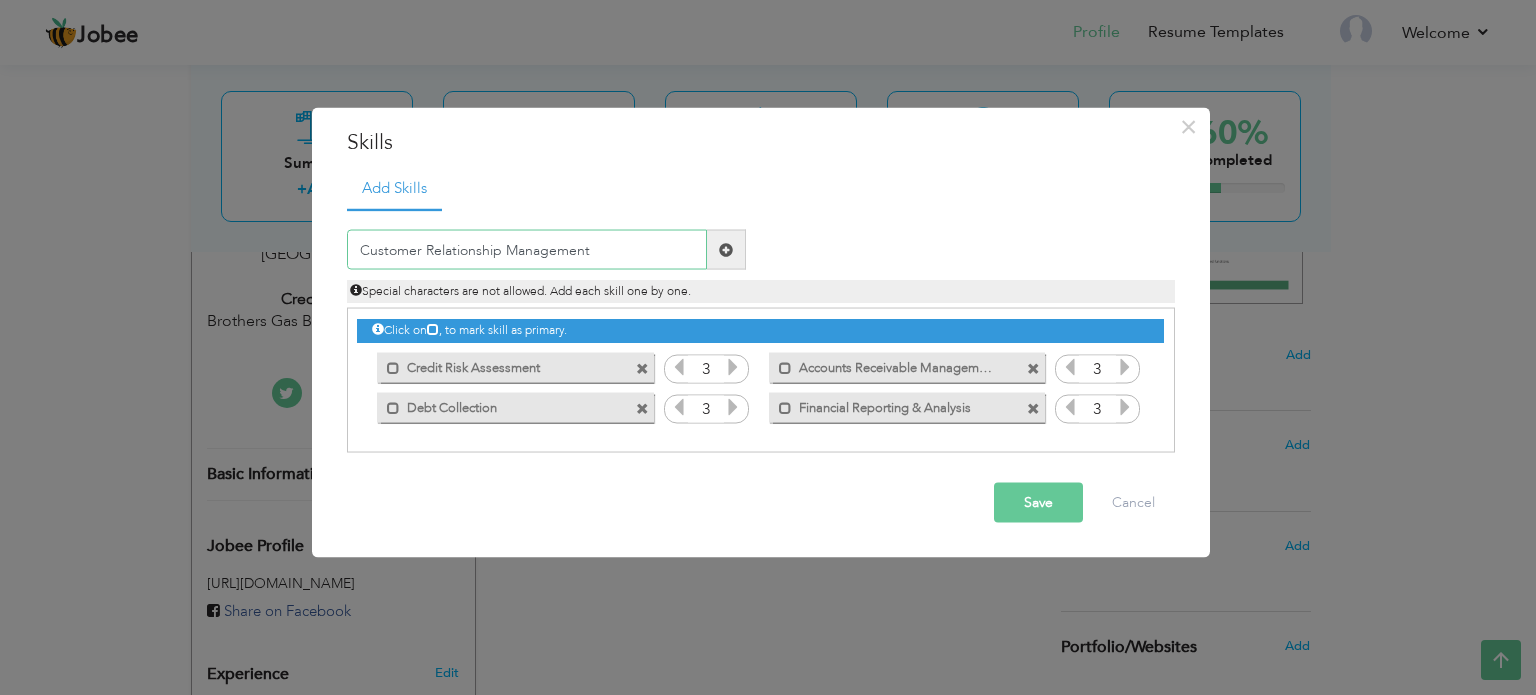 type on "Customer Relationship Management" 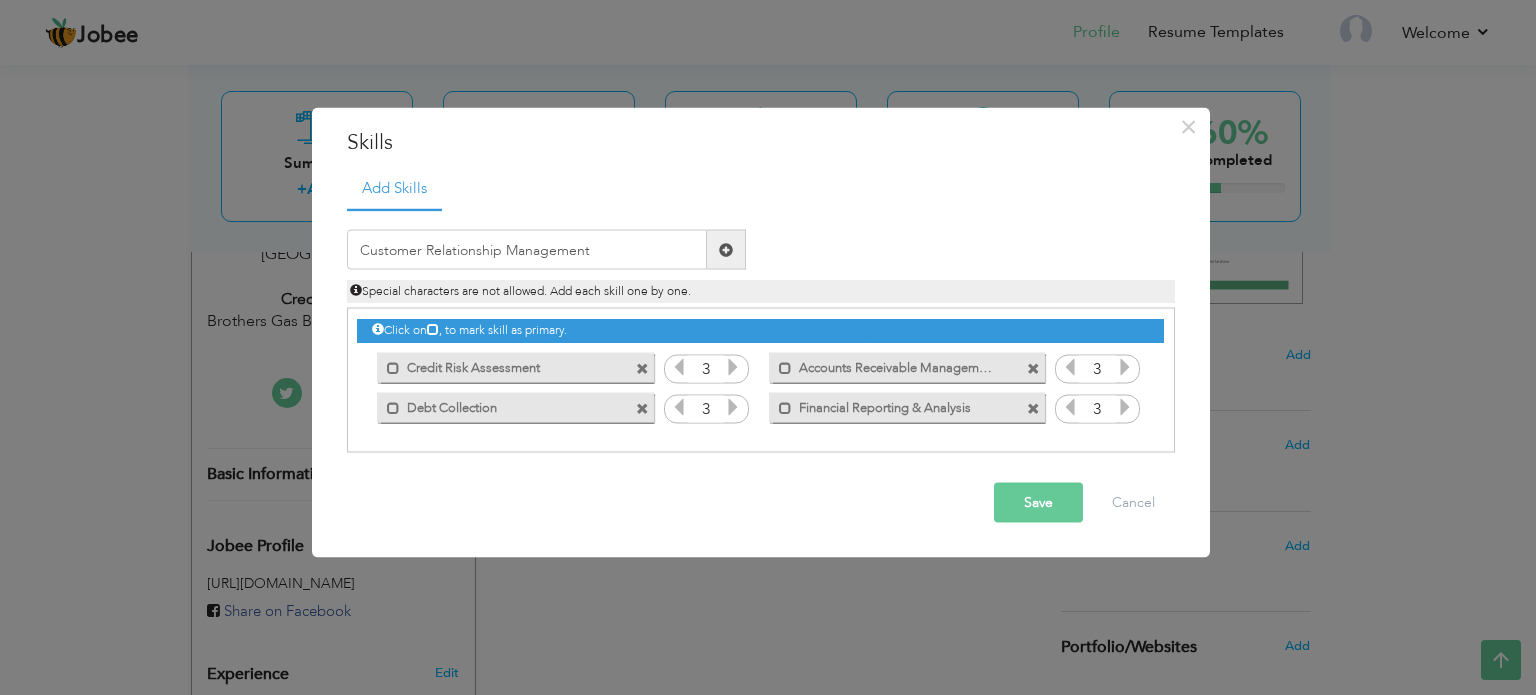 click at bounding box center (726, 249) 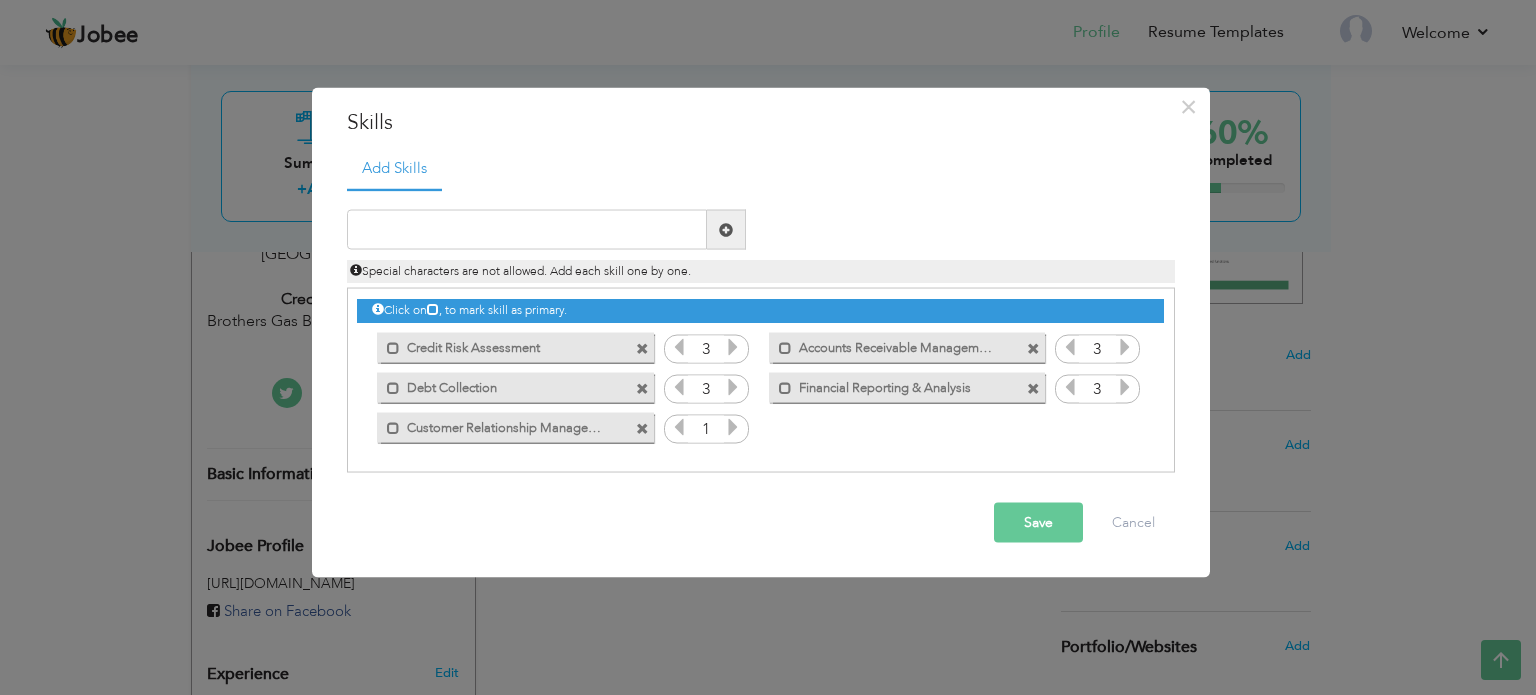 click at bounding box center [733, 427] 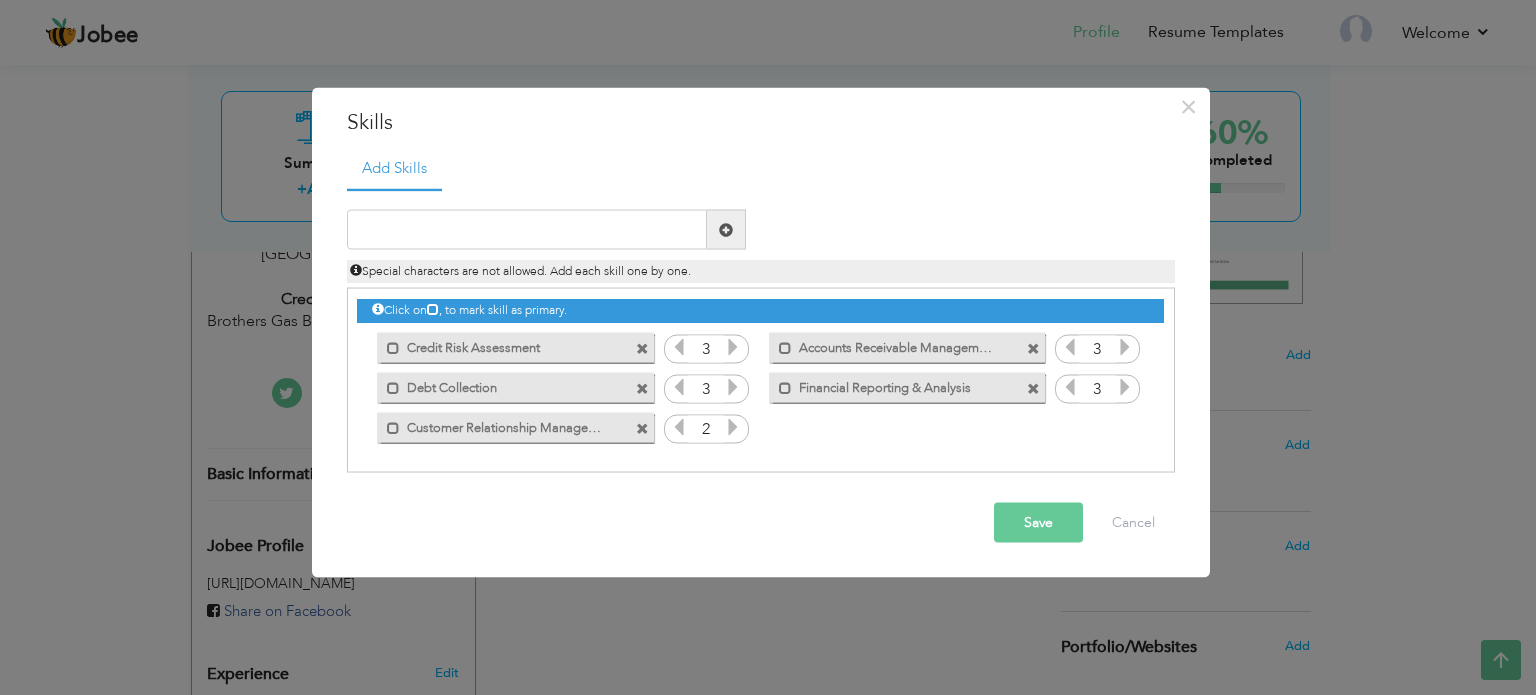 click at bounding box center (733, 427) 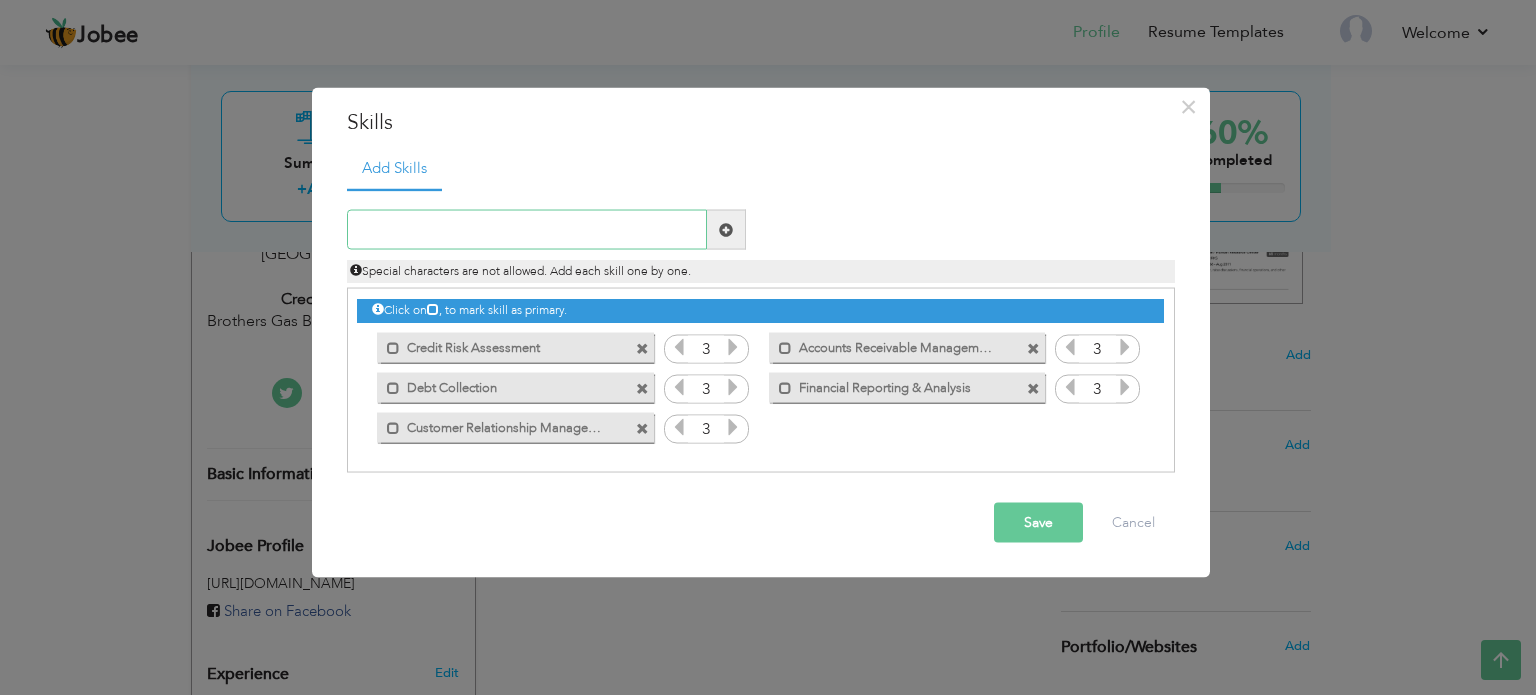 click at bounding box center [527, 230] 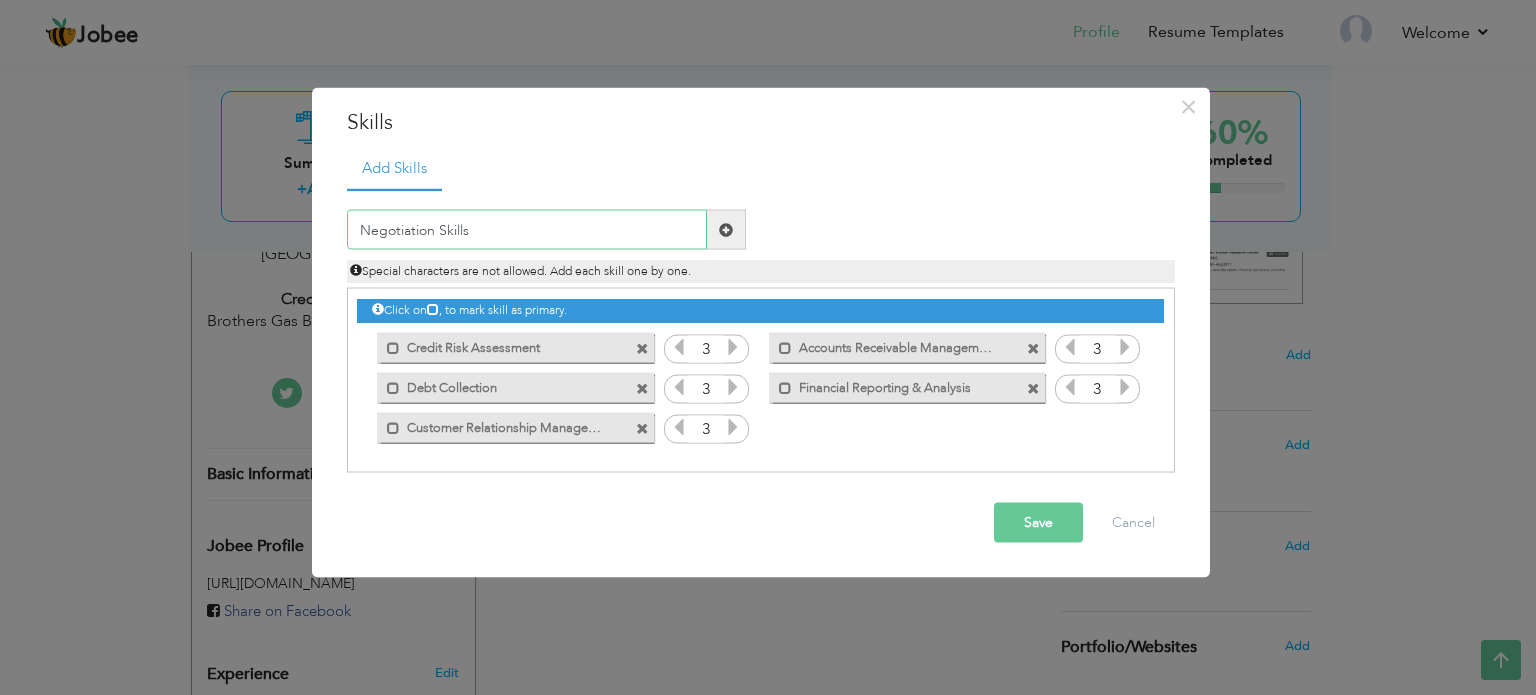 type on "Negotiation Skills" 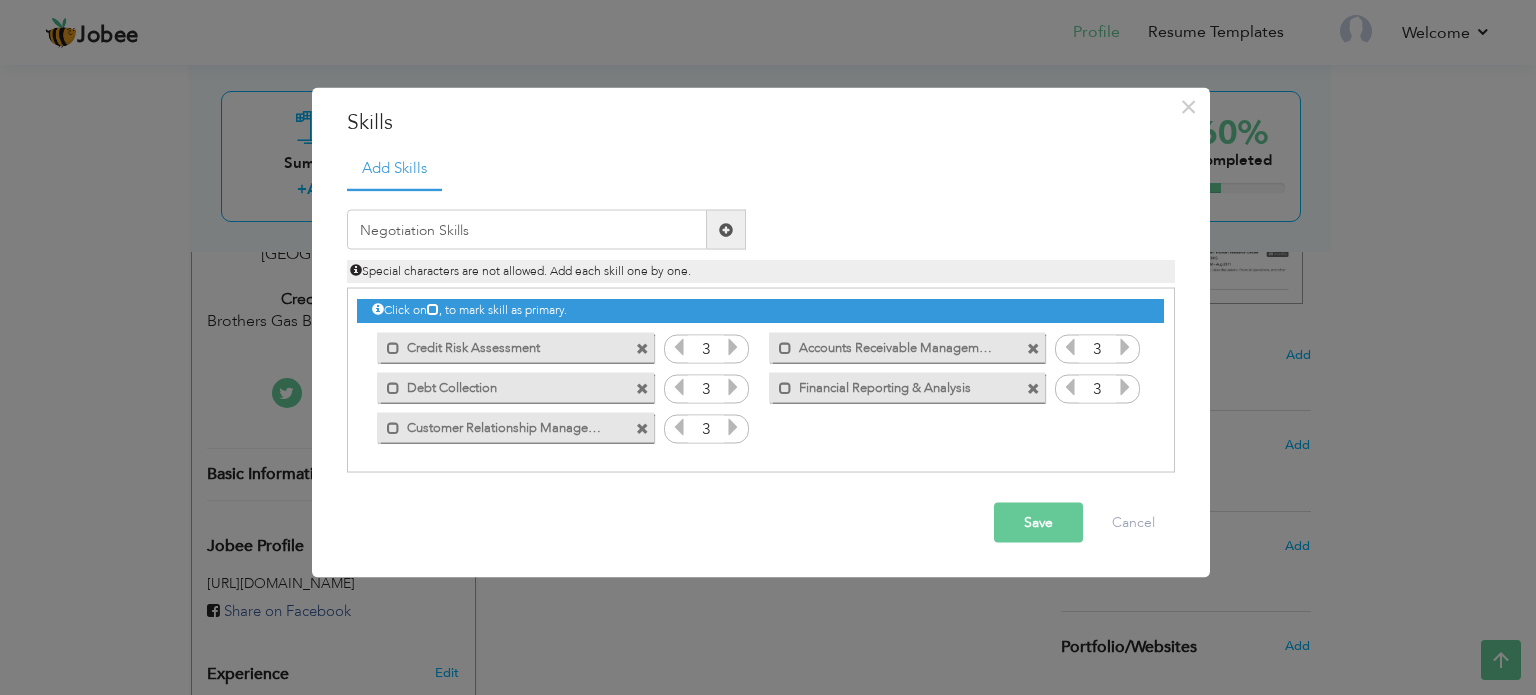 click at bounding box center (726, 229) 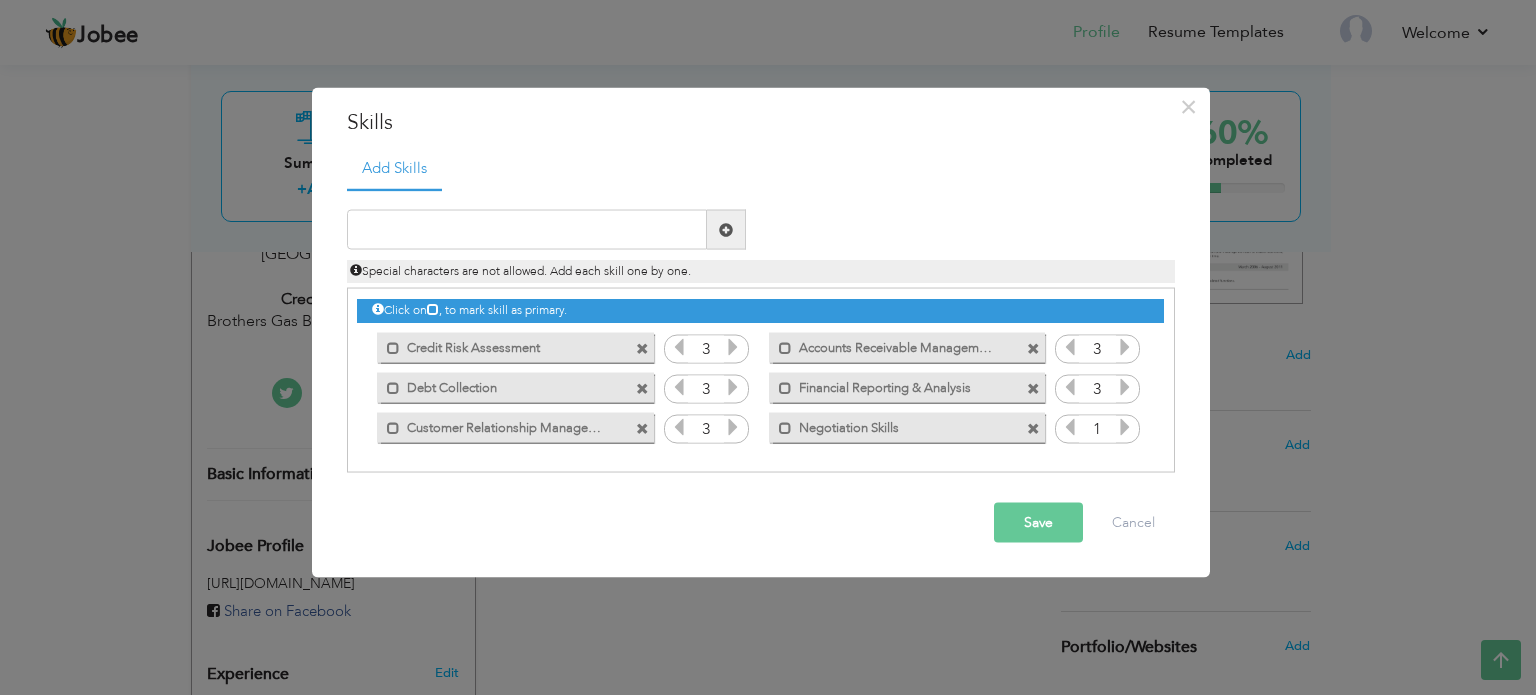 click at bounding box center [1125, 427] 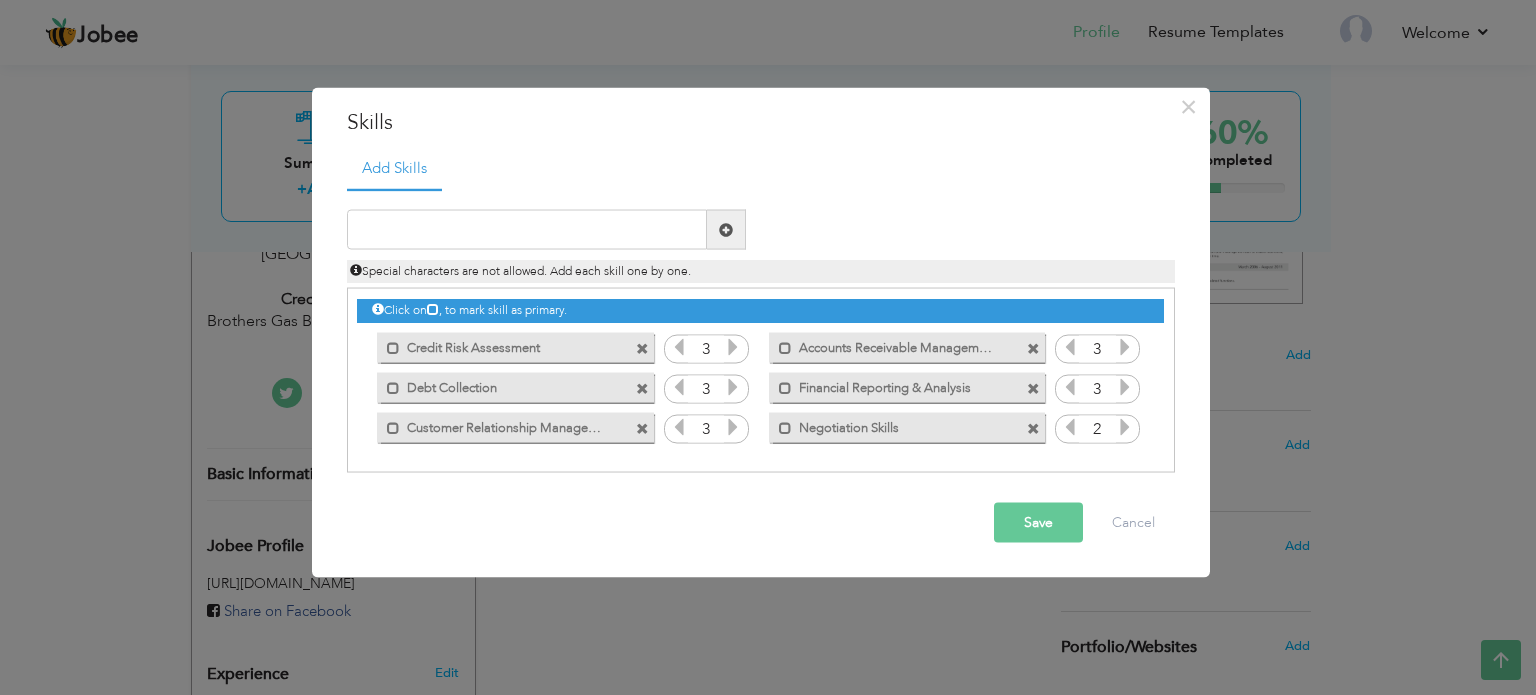 click at bounding box center (1125, 427) 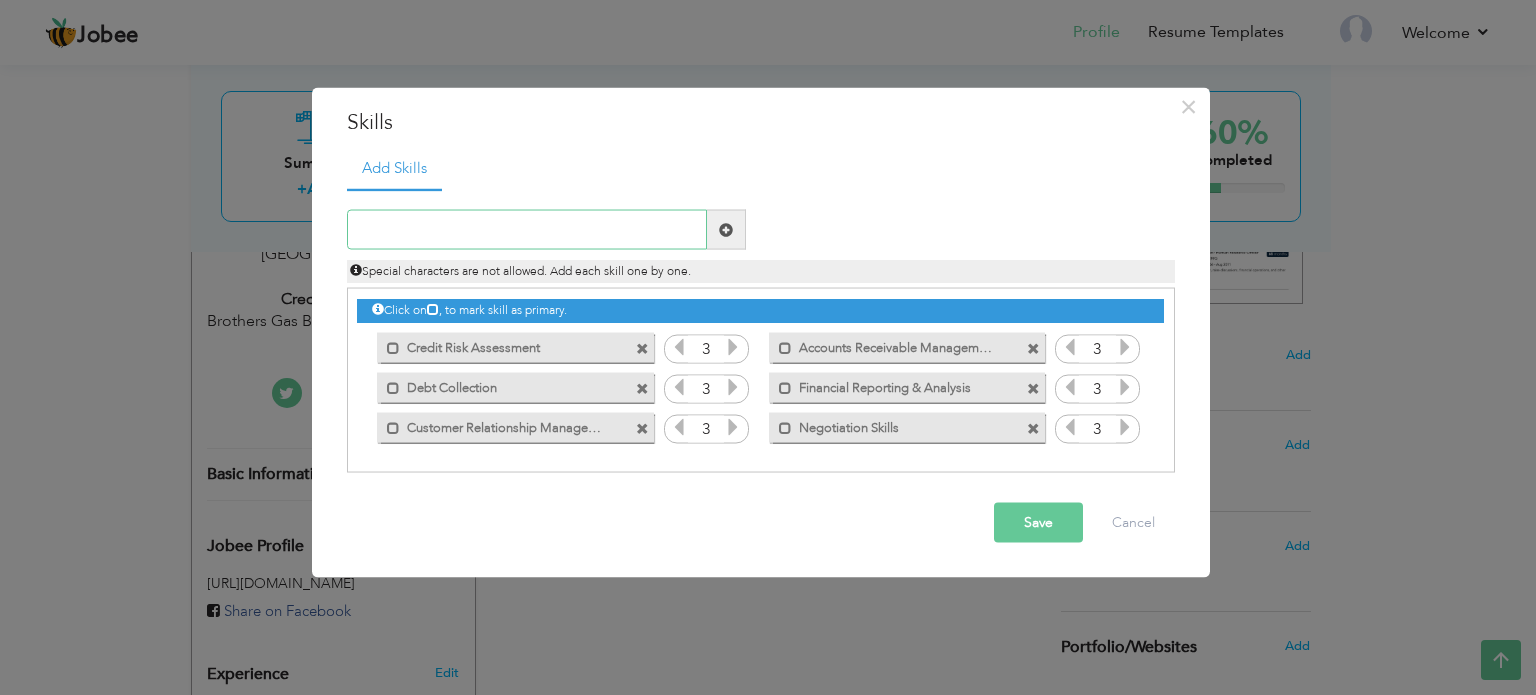 click at bounding box center [527, 230] 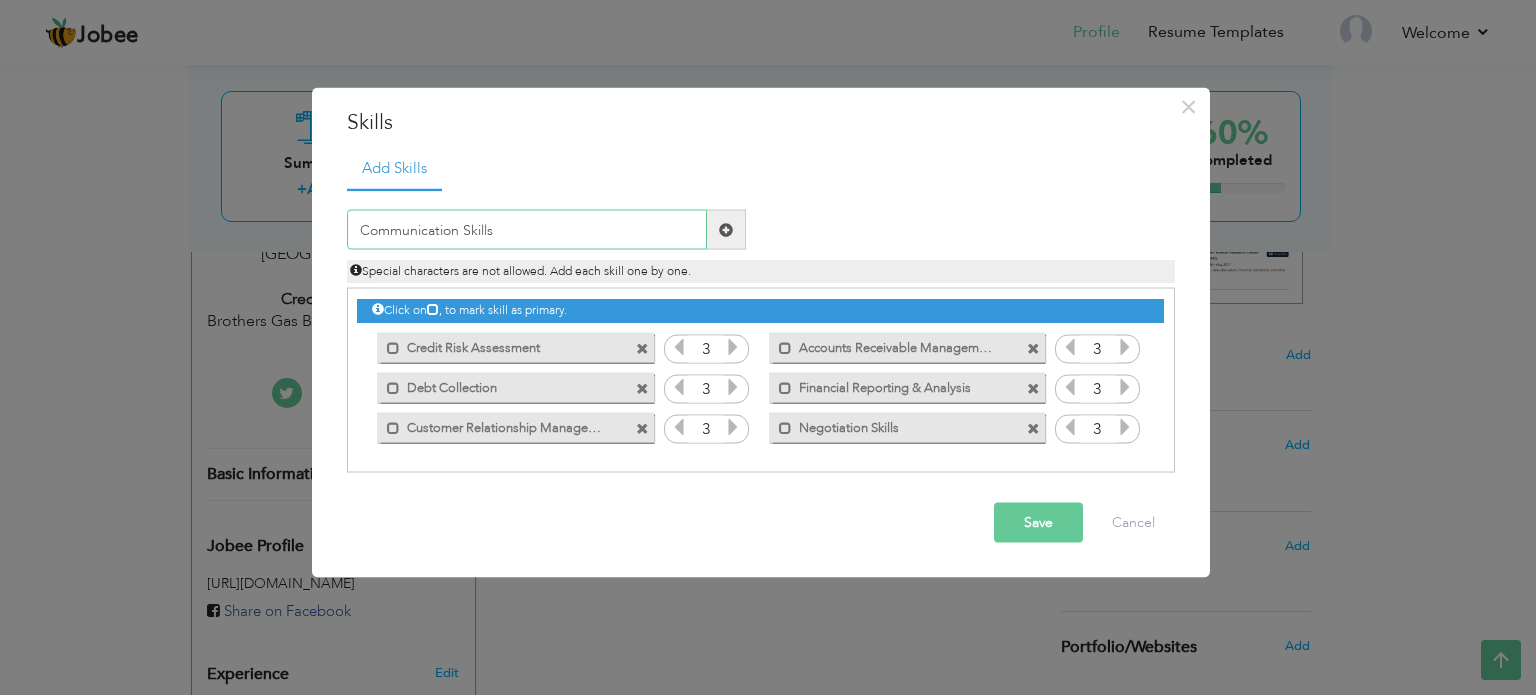 type on "Communication Skills" 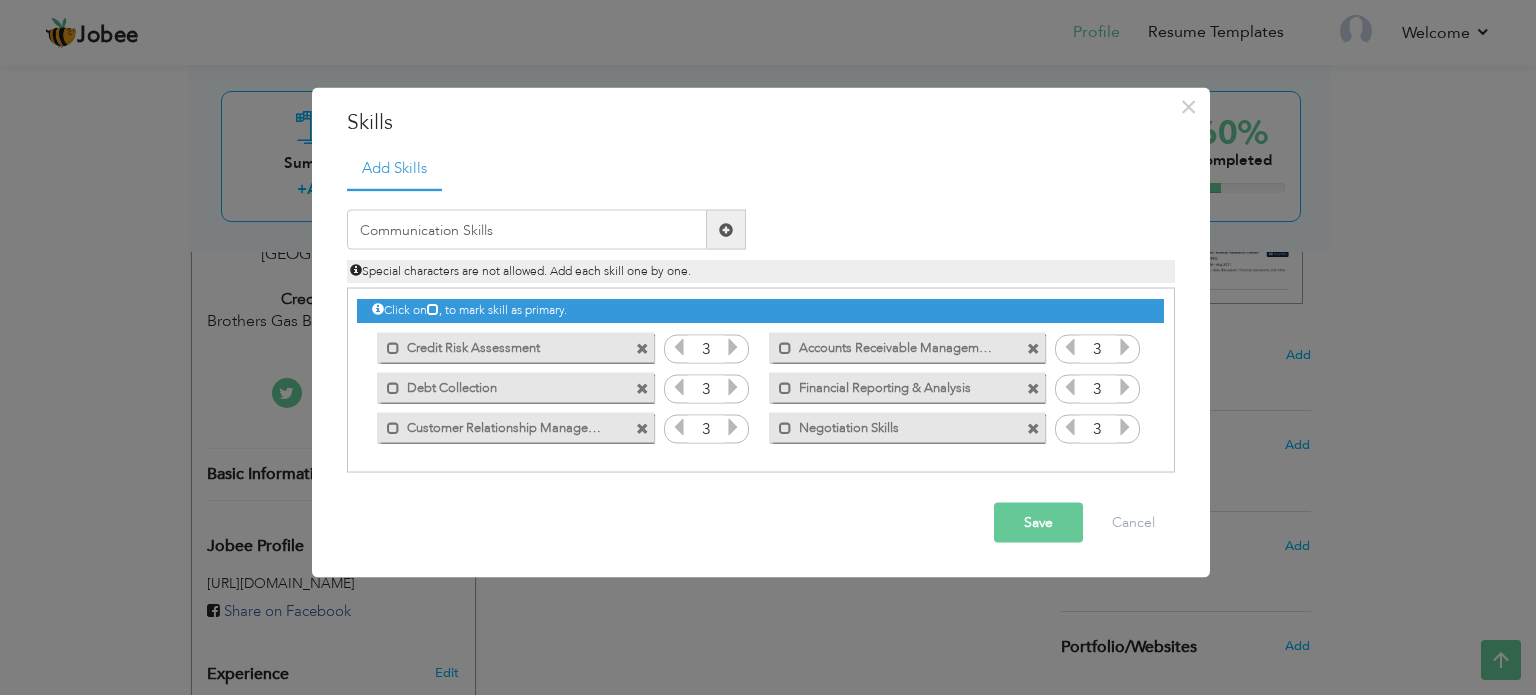click at bounding box center (726, 230) 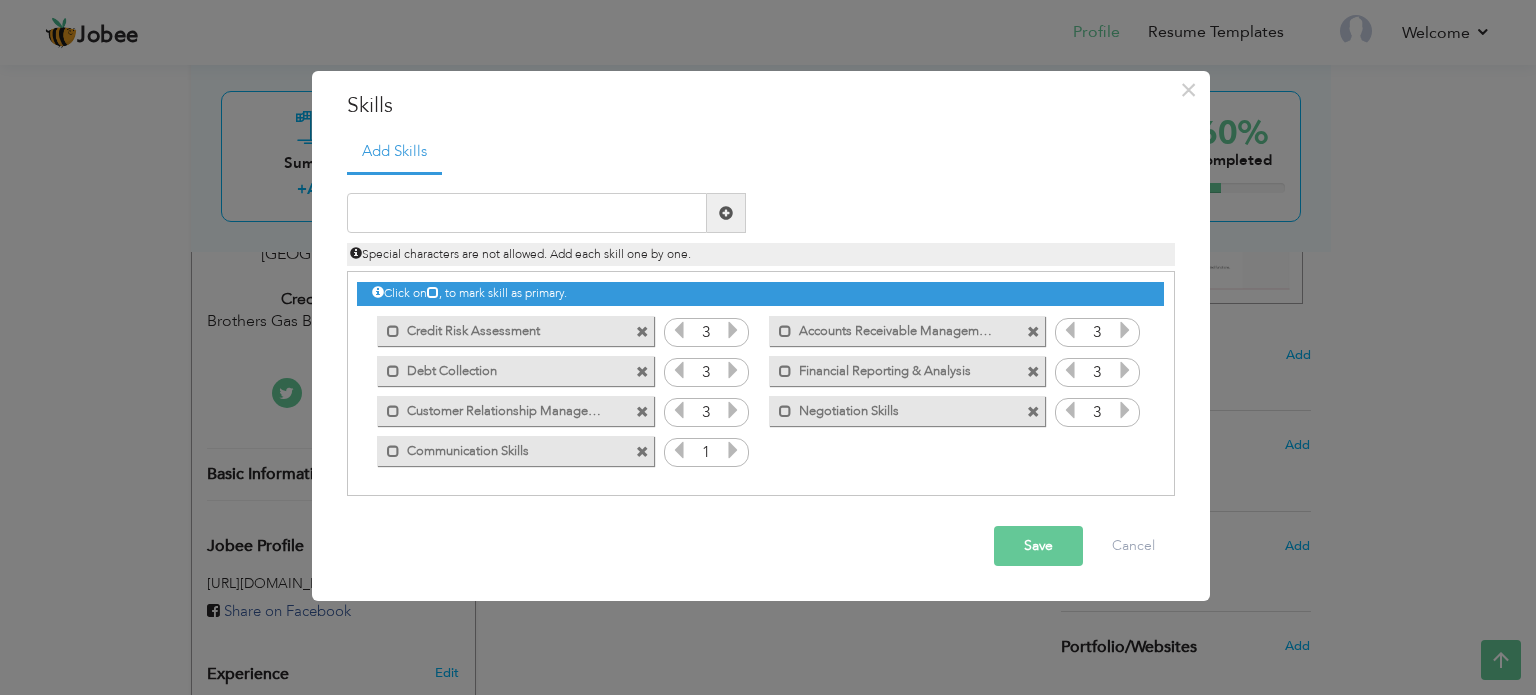 click at bounding box center [733, 450] 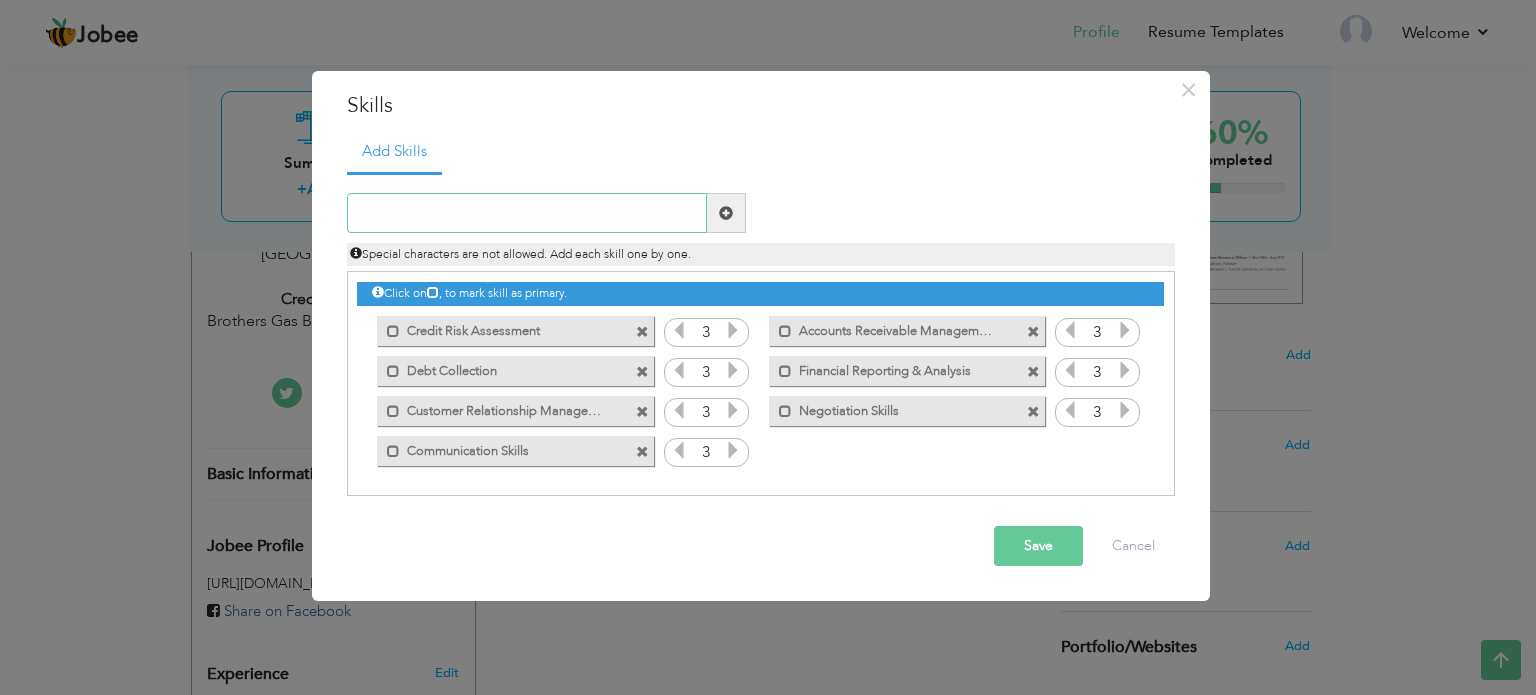 click at bounding box center [527, 213] 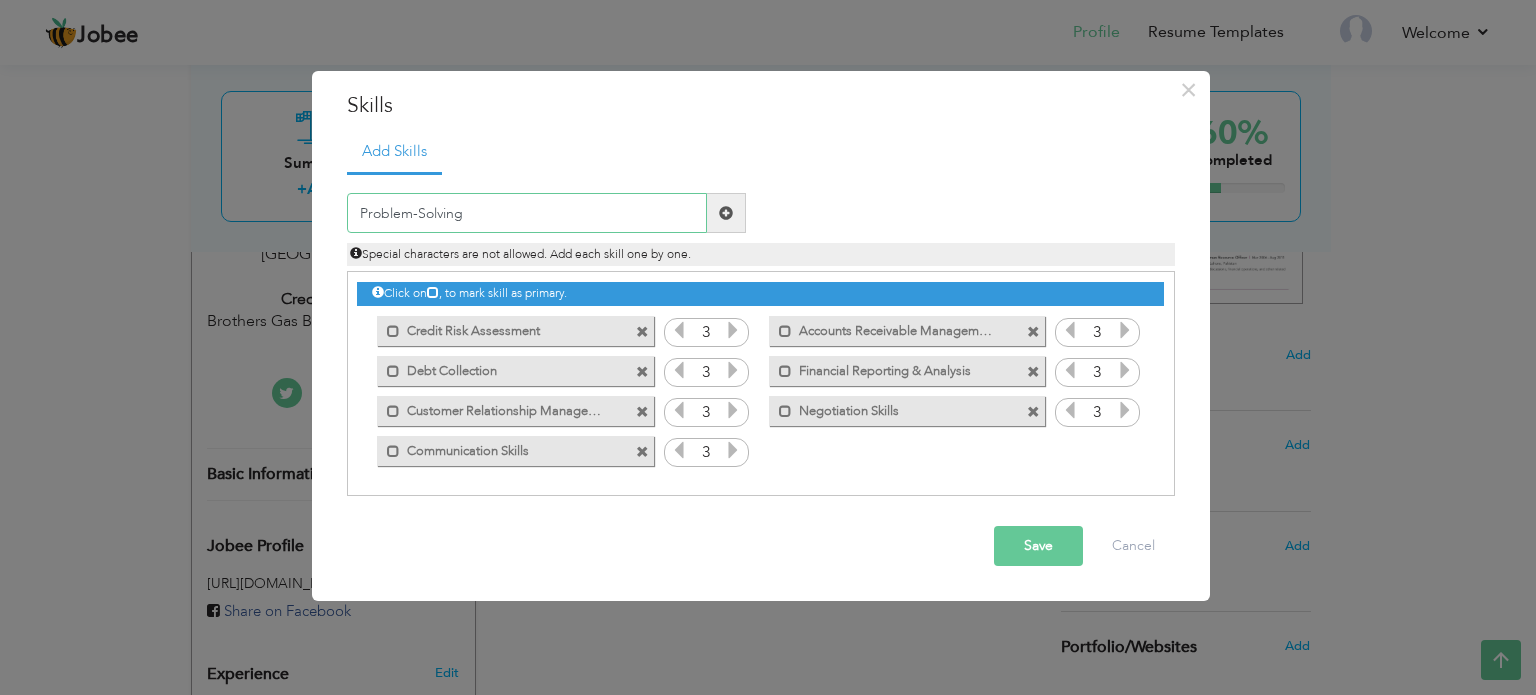 type on "Problem-Solving" 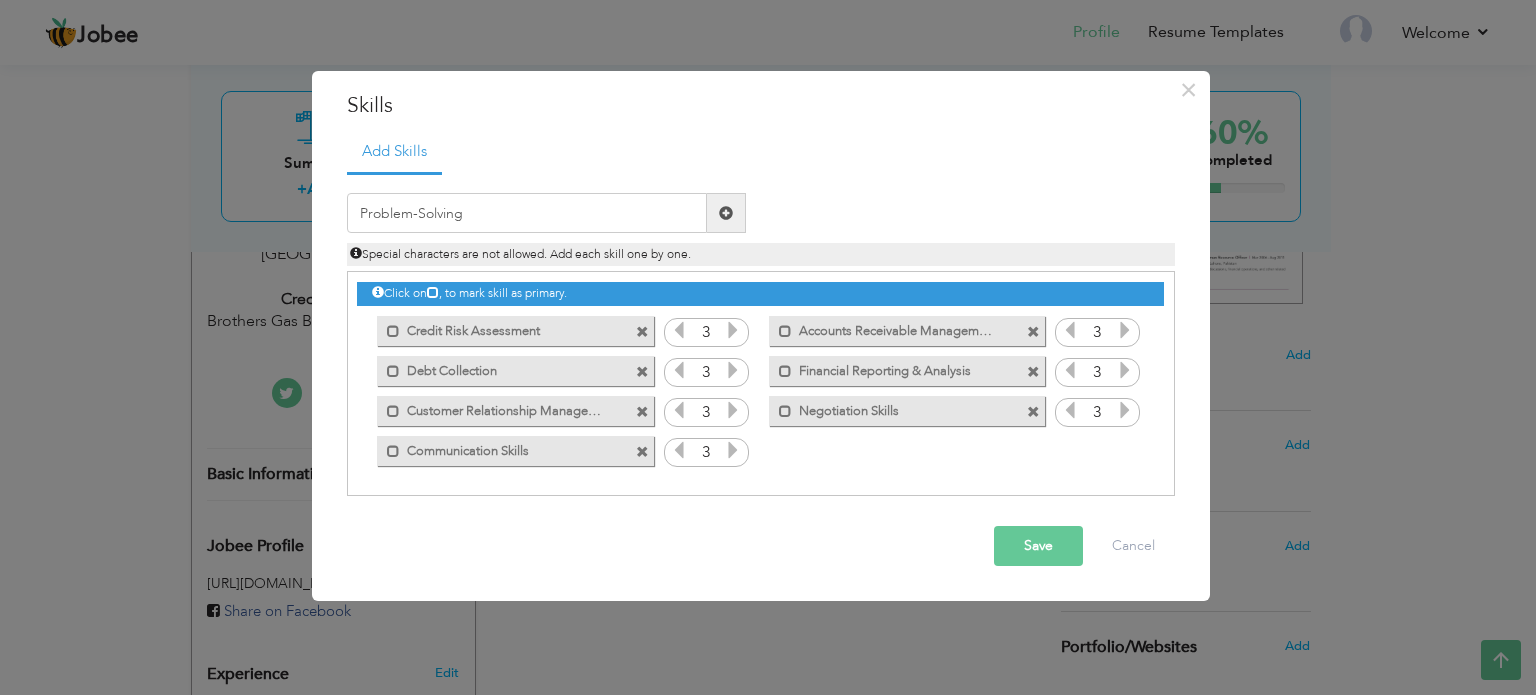 click at bounding box center [726, 213] 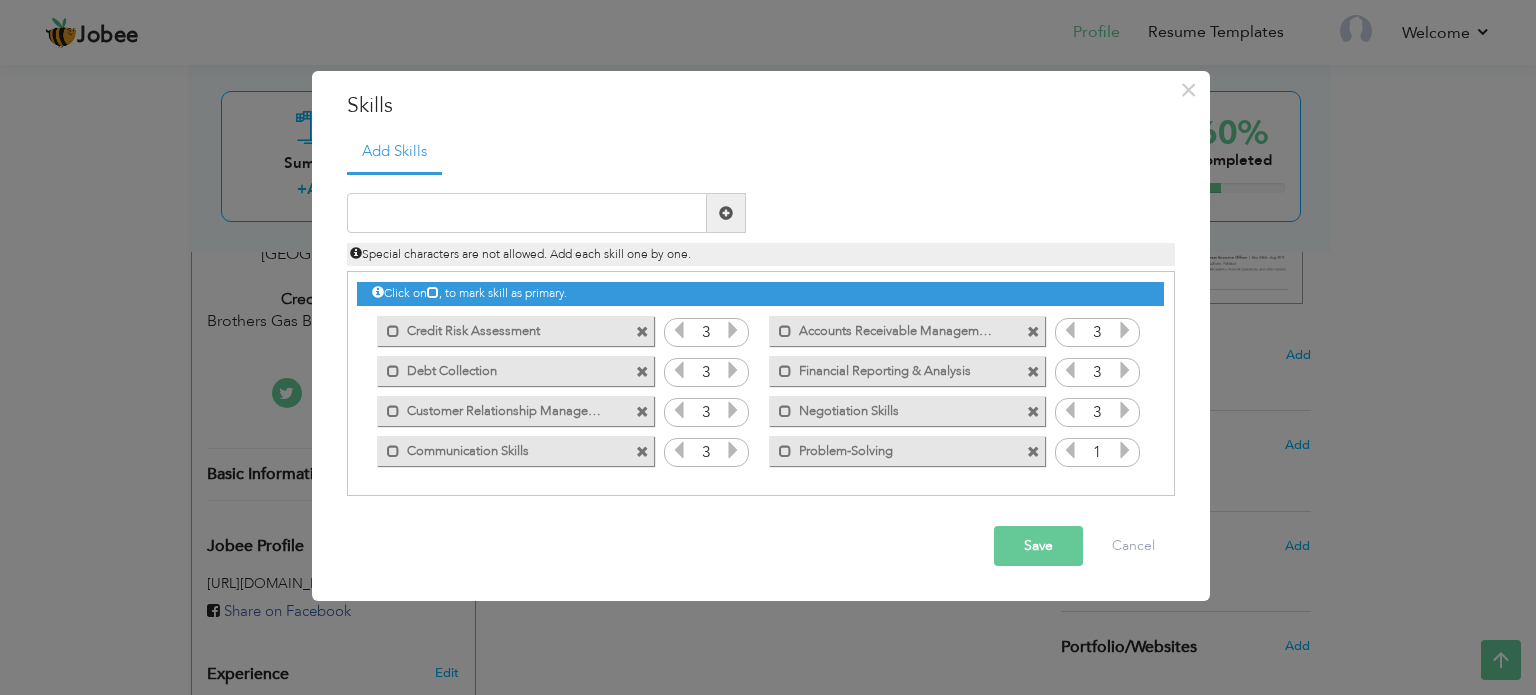 click at bounding box center [1125, 450] 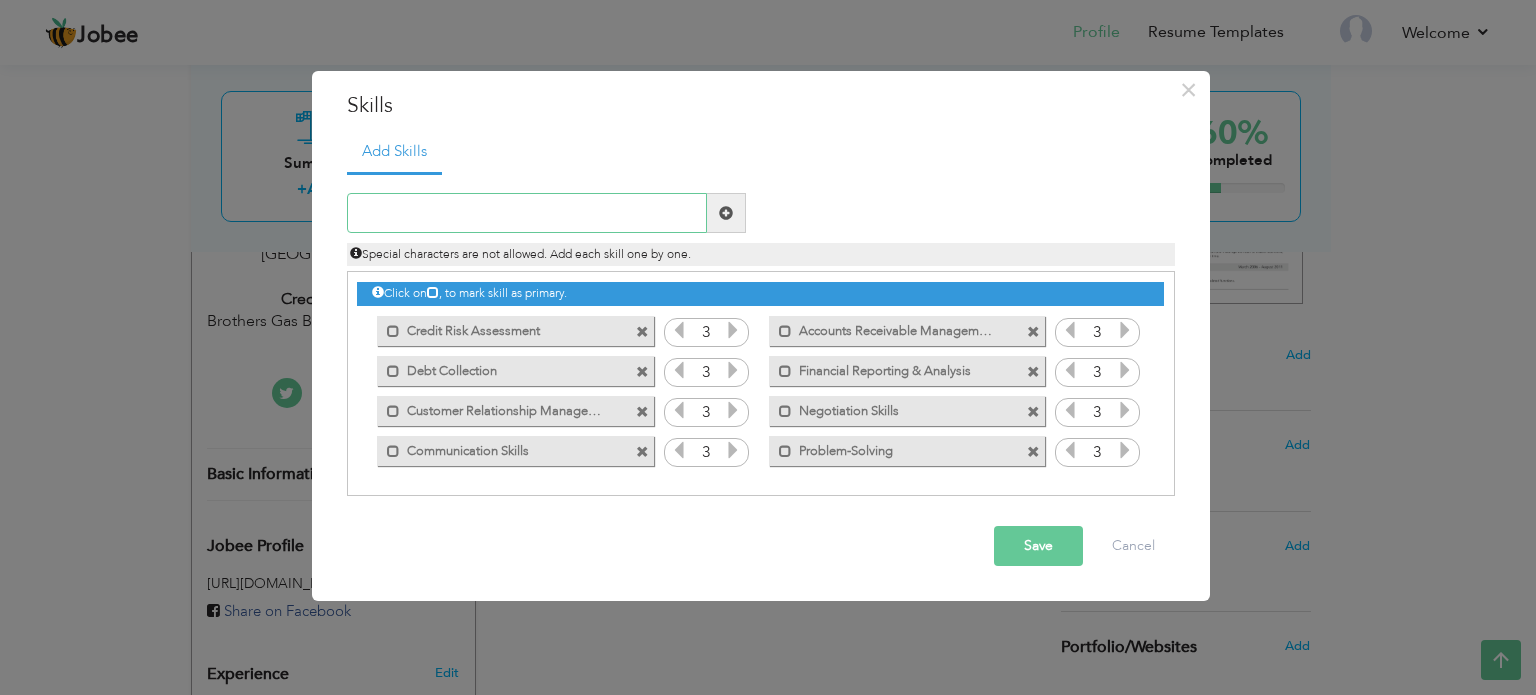 click at bounding box center (527, 213) 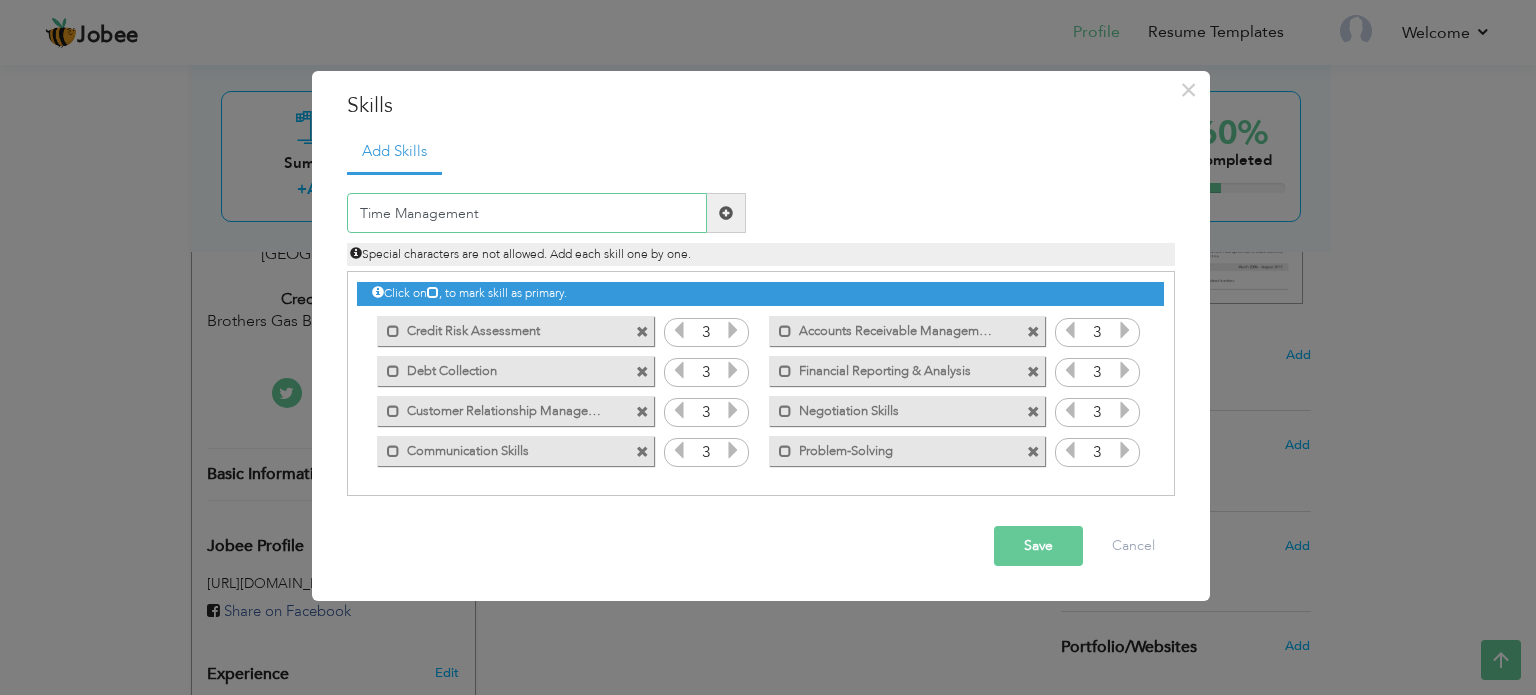 type on "Time Management" 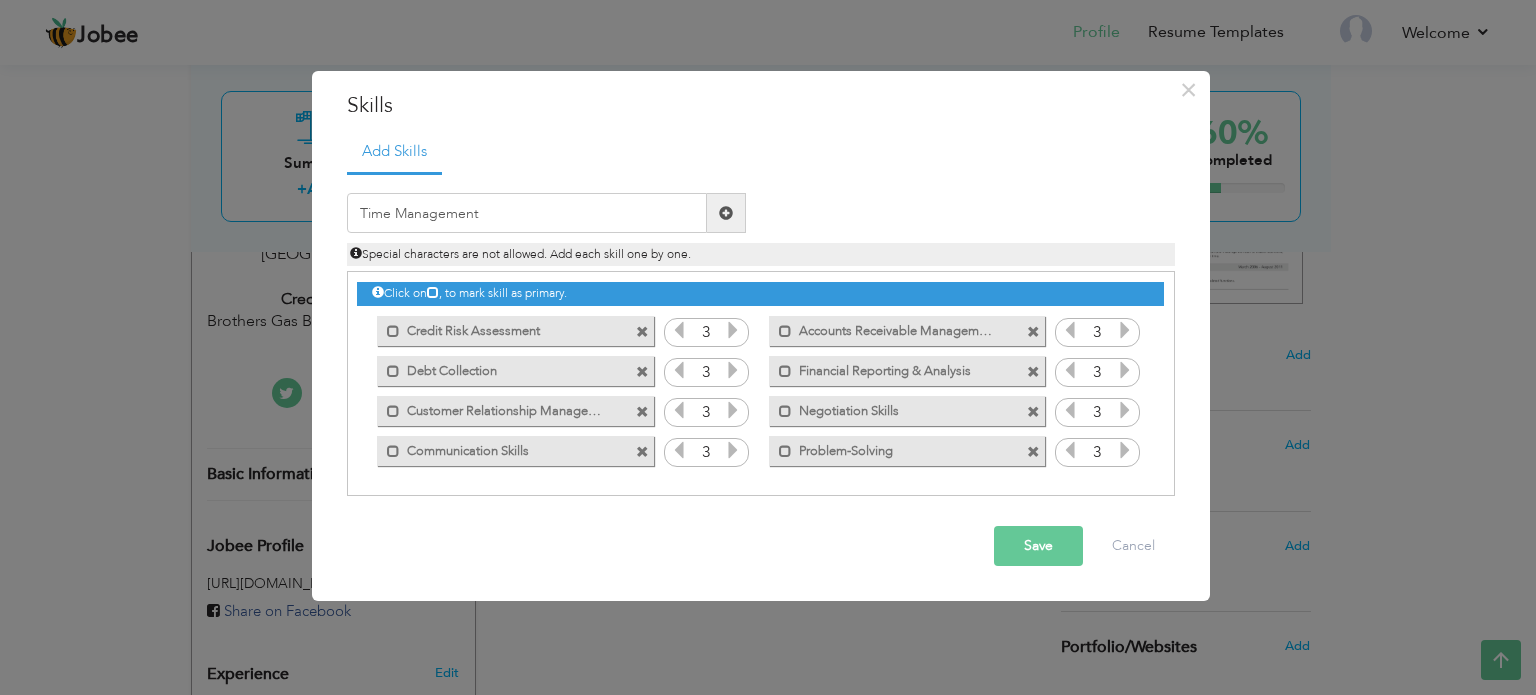 click at bounding box center (726, 213) 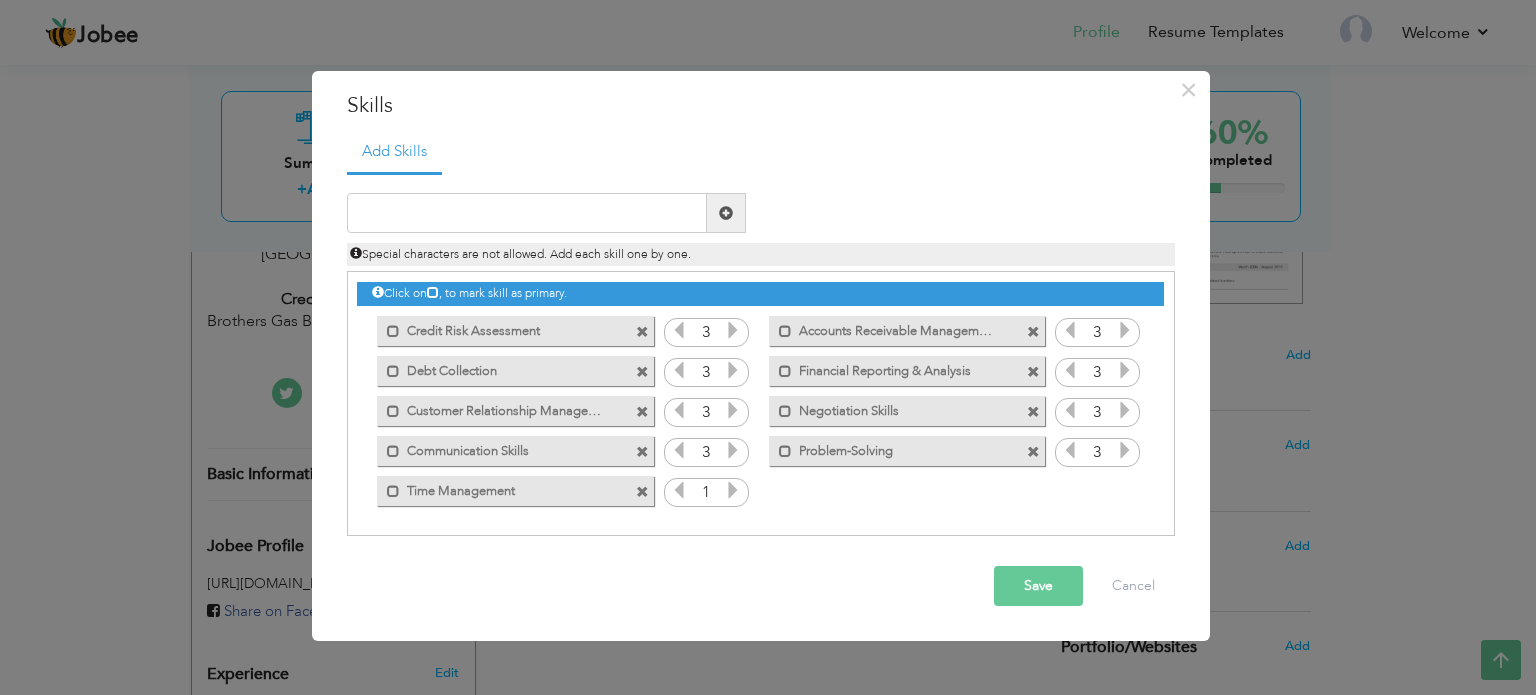 click at bounding box center (733, 490) 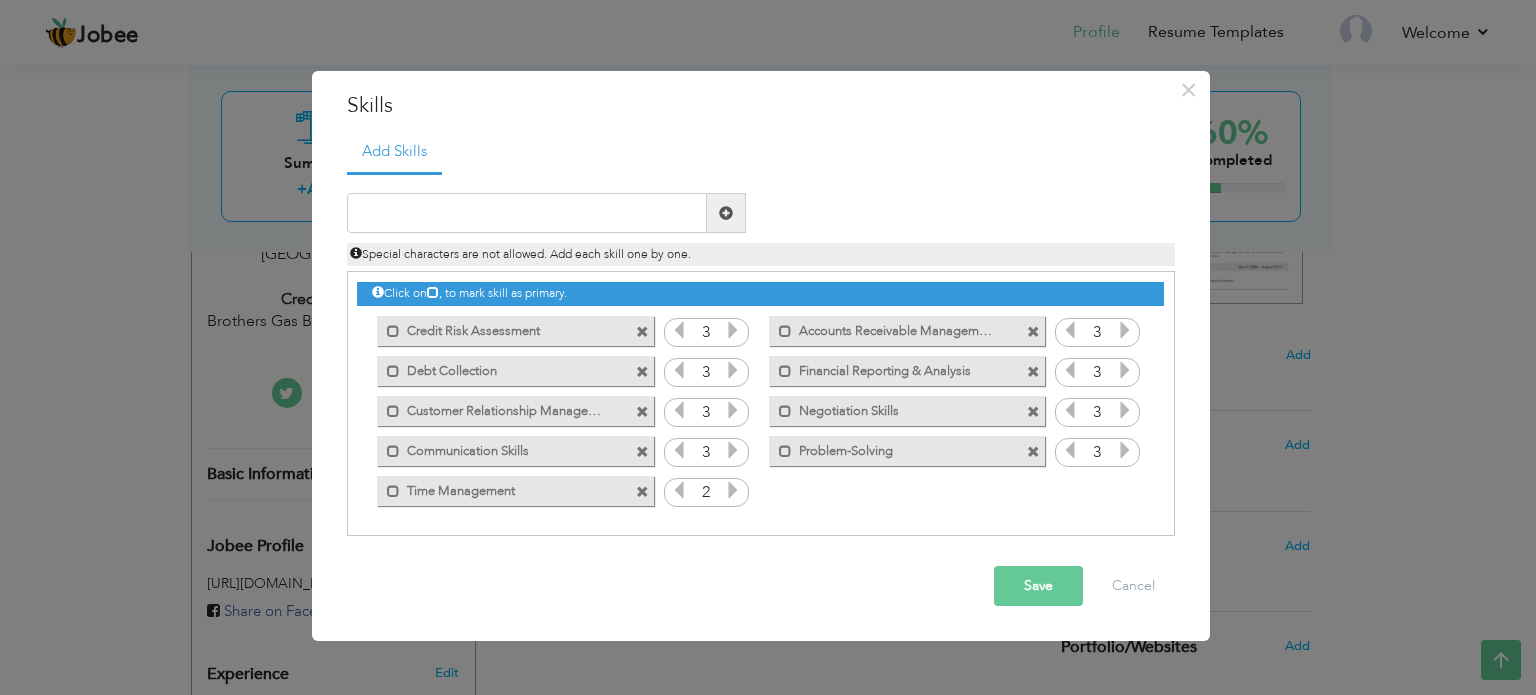 click at bounding box center [733, 490] 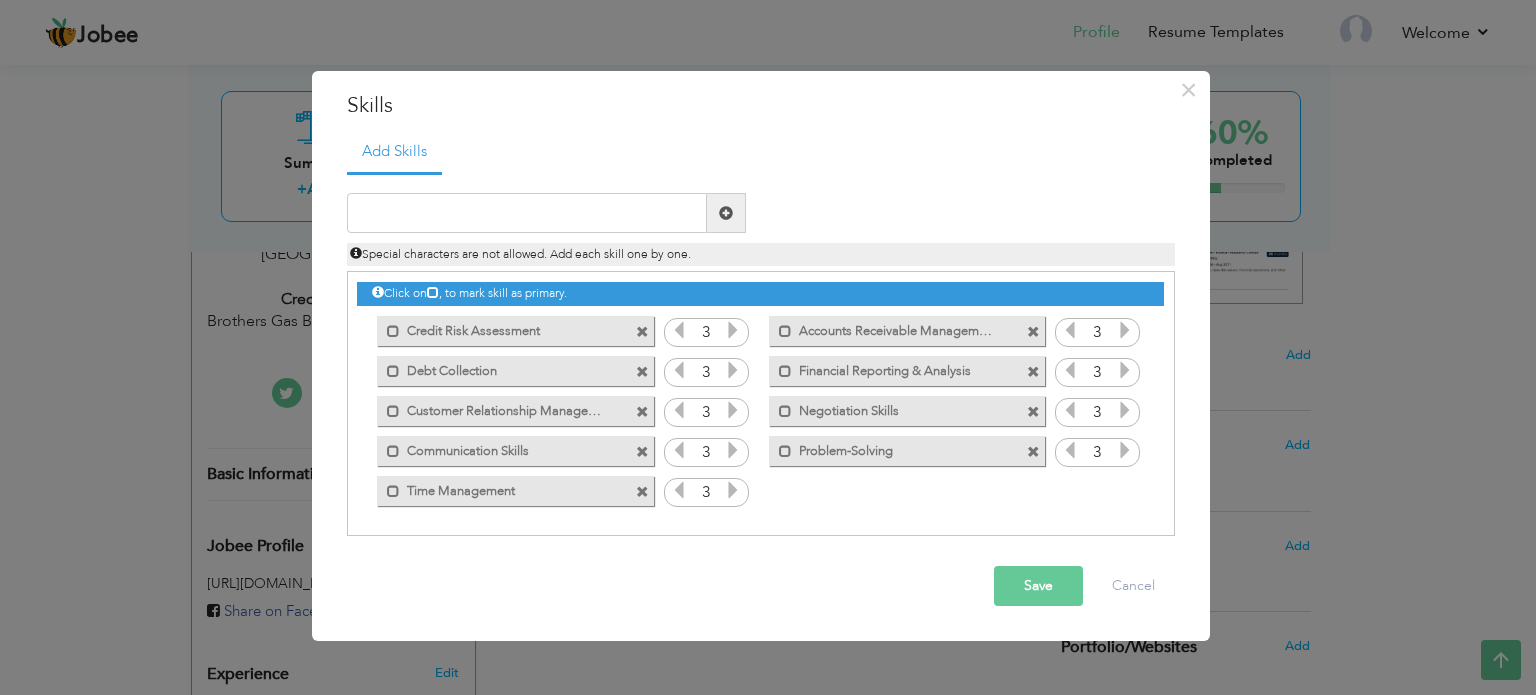click at bounding box center (733, 490) 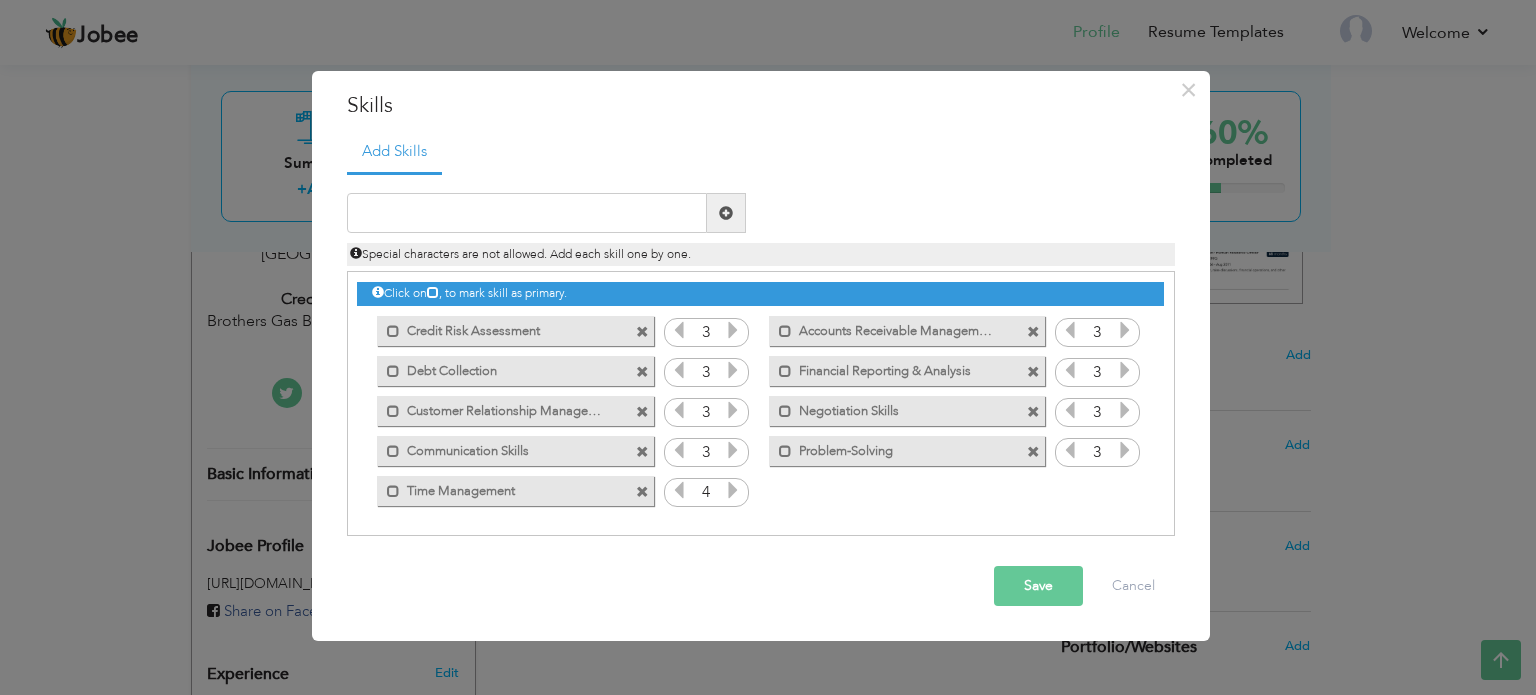 click at bounding box center [679, 490] 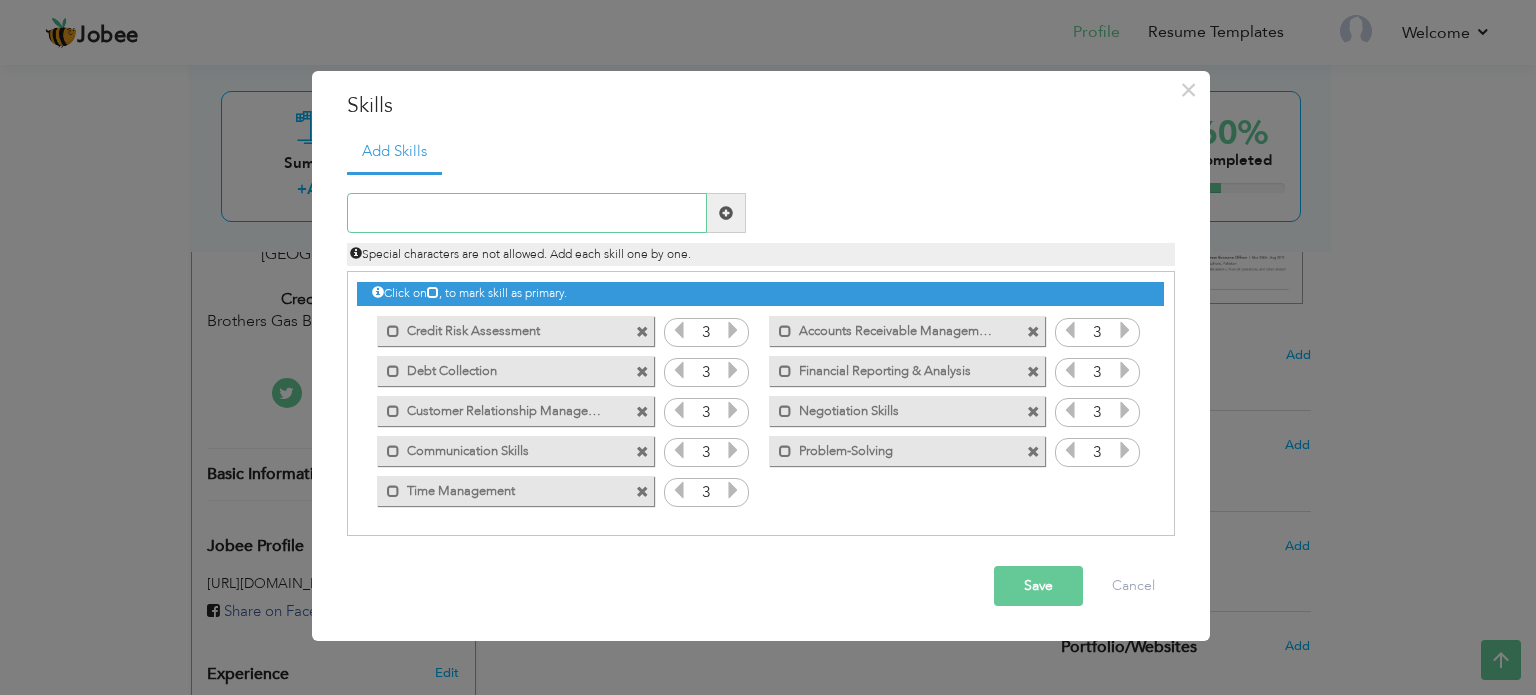 click at bounding box center [527, 213] 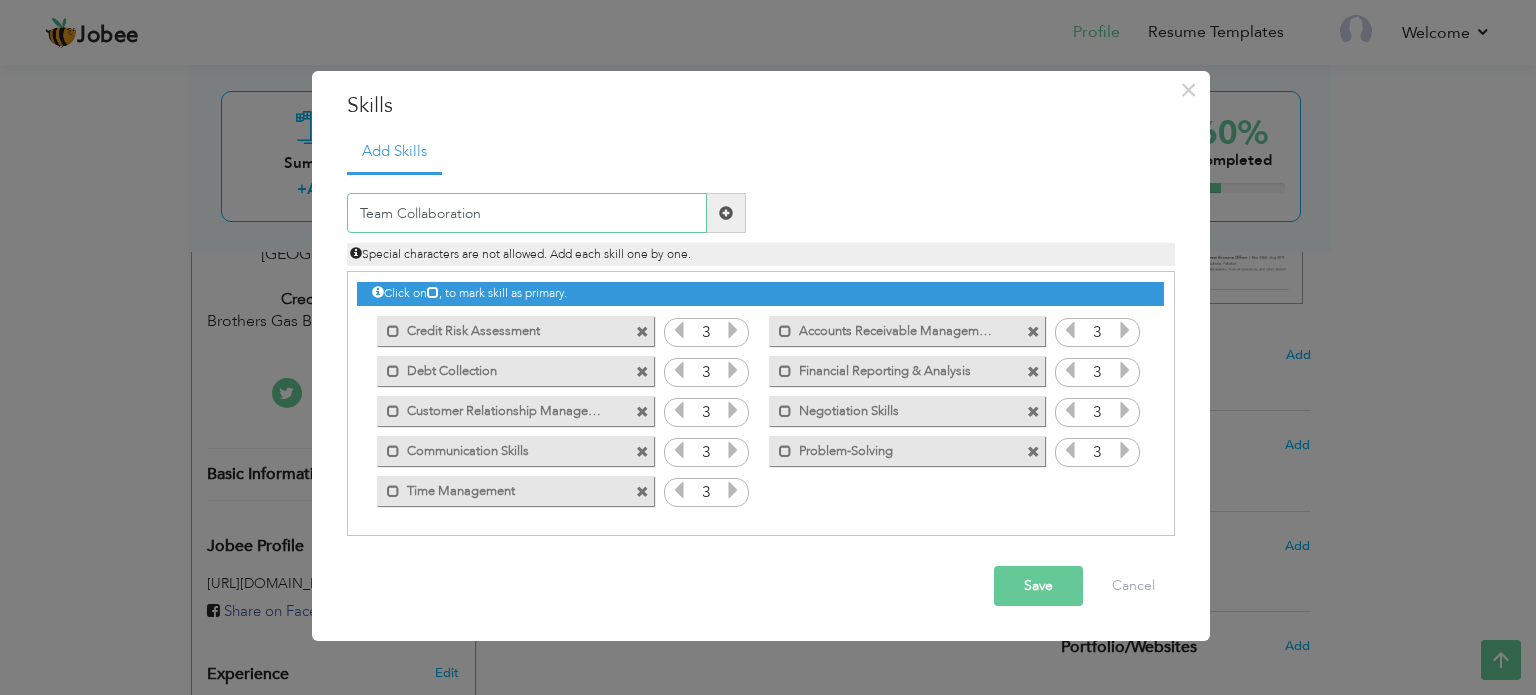 type on "Team Collaboration" 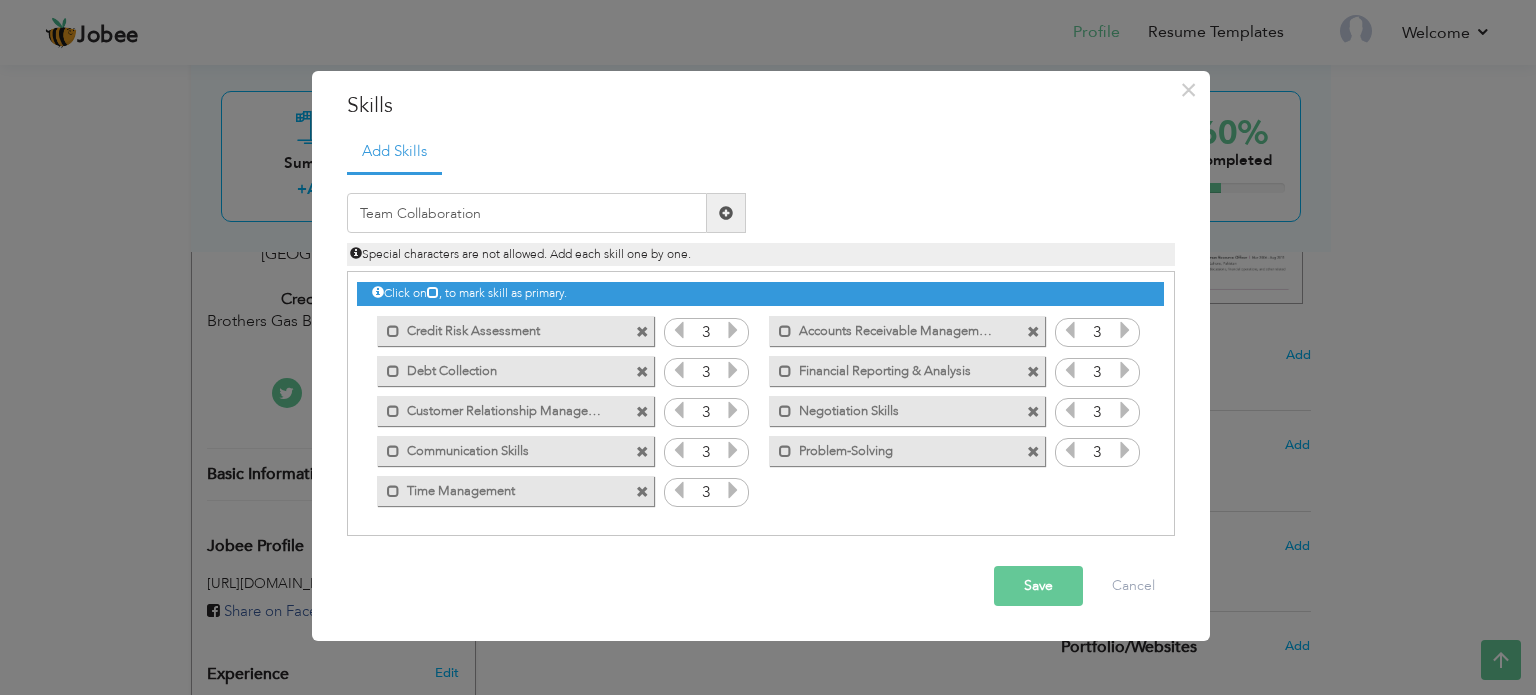 click at bounding box center (726, 213) 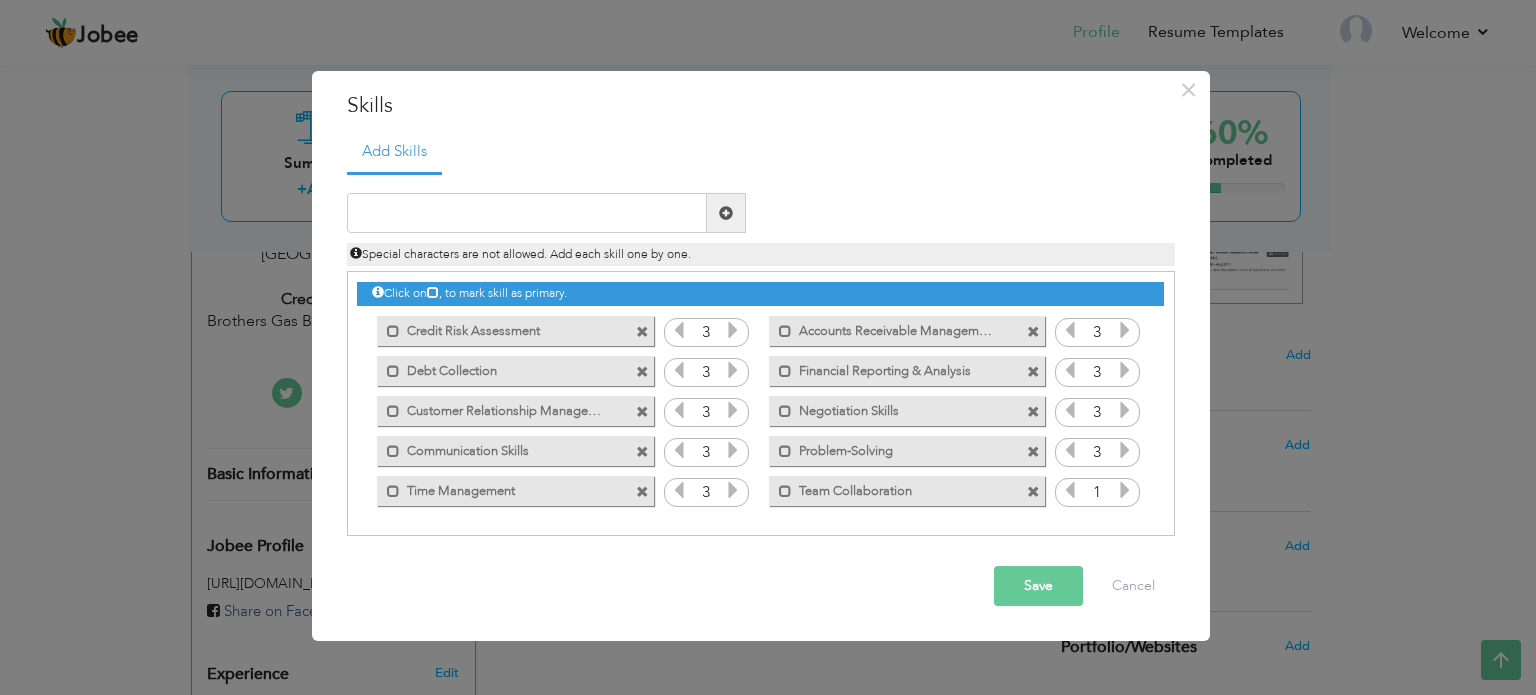 click on "Save" at bounding box center [1038, 586] 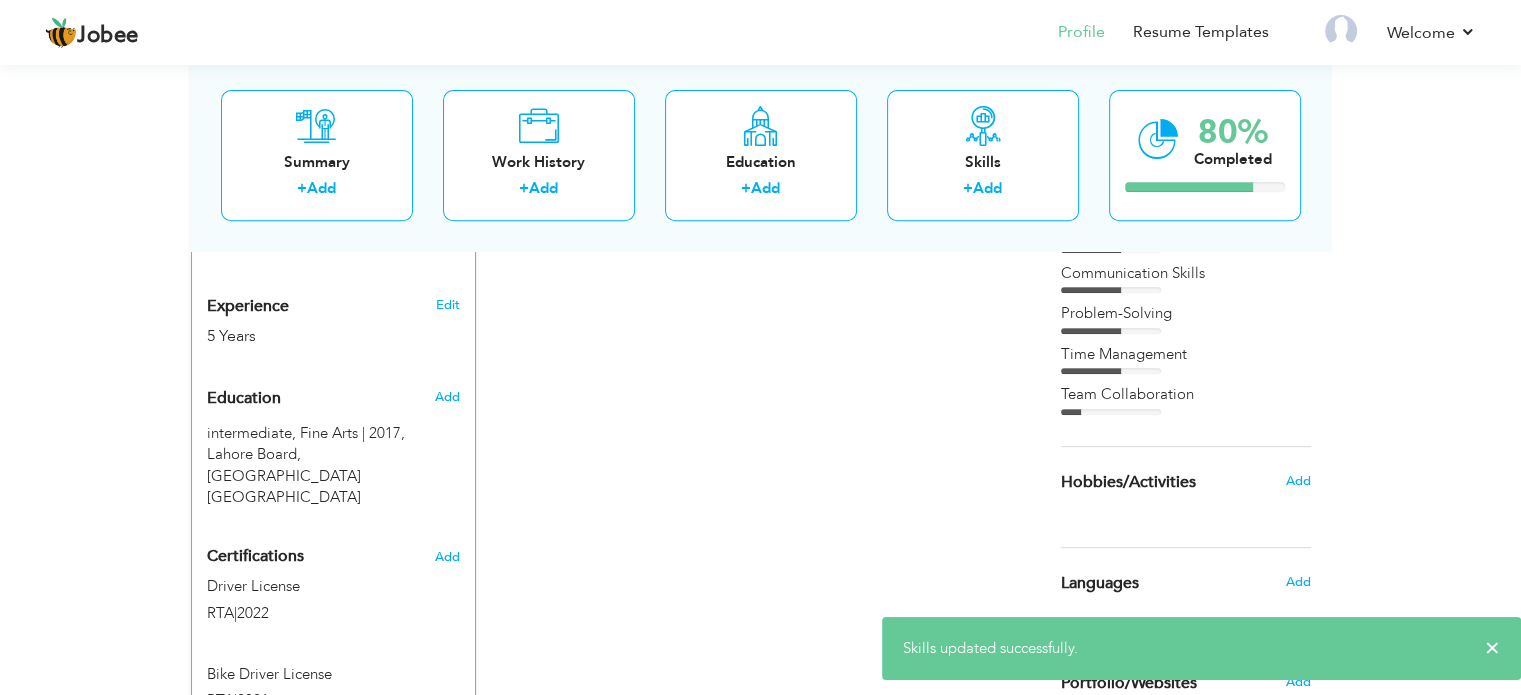 scroll, scrollTop: 854, scrollLeft: 0, axis: vertical 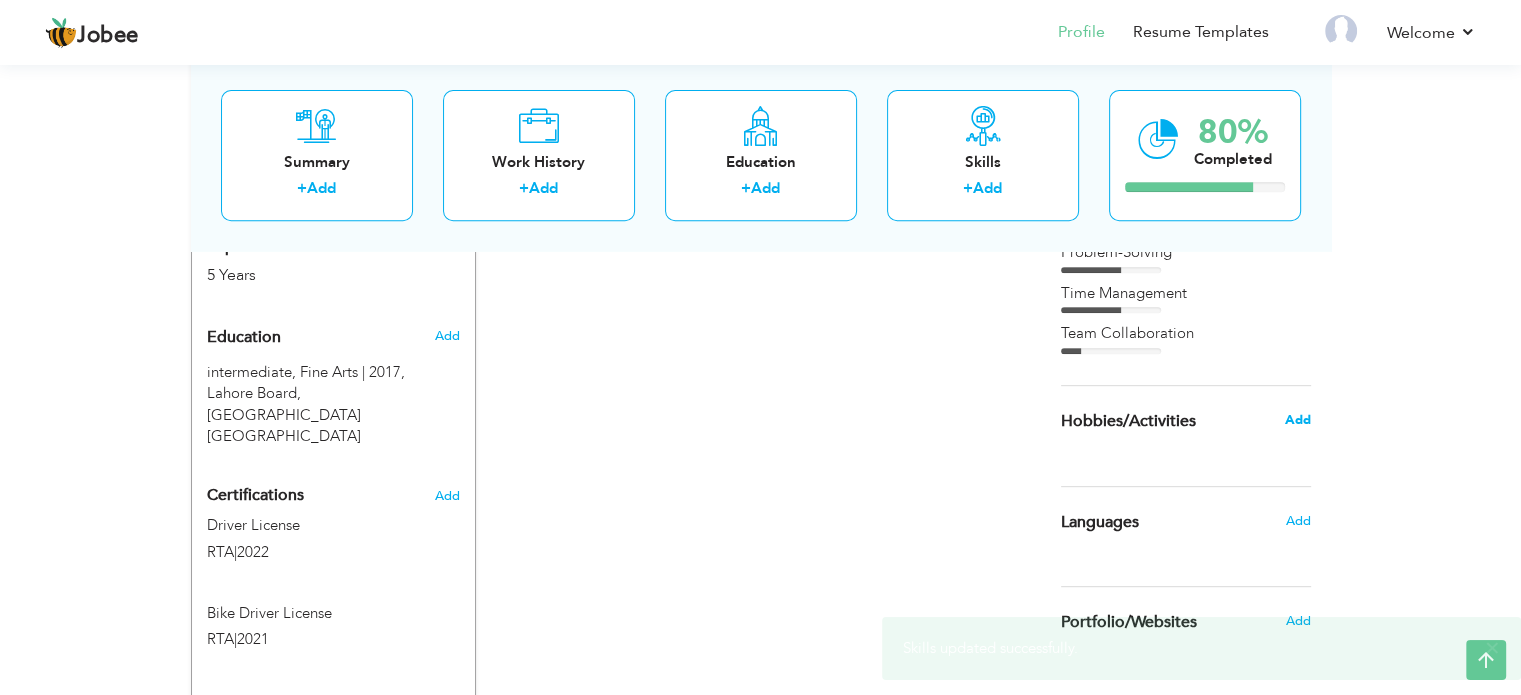 click on "Add" at bounding box center (1297, 420) 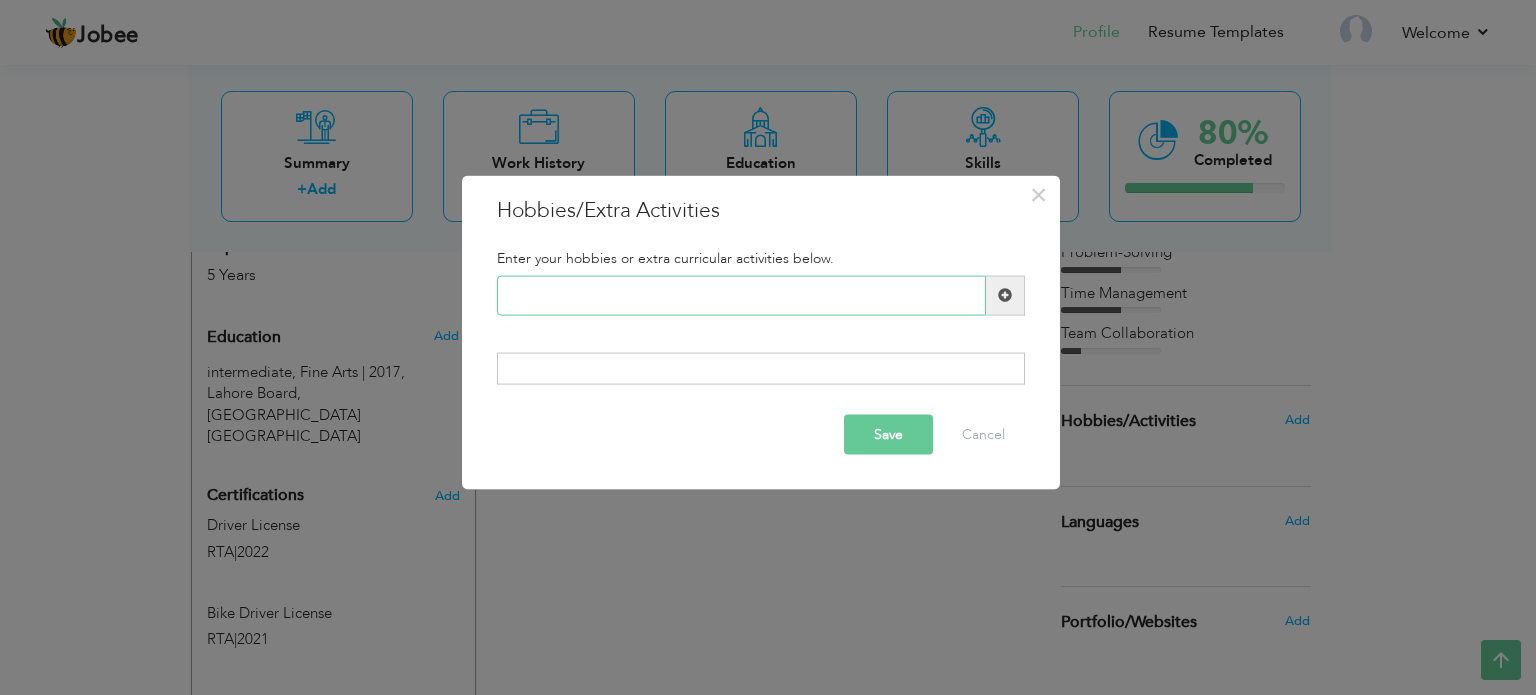 click at bounding box center [741, 295] 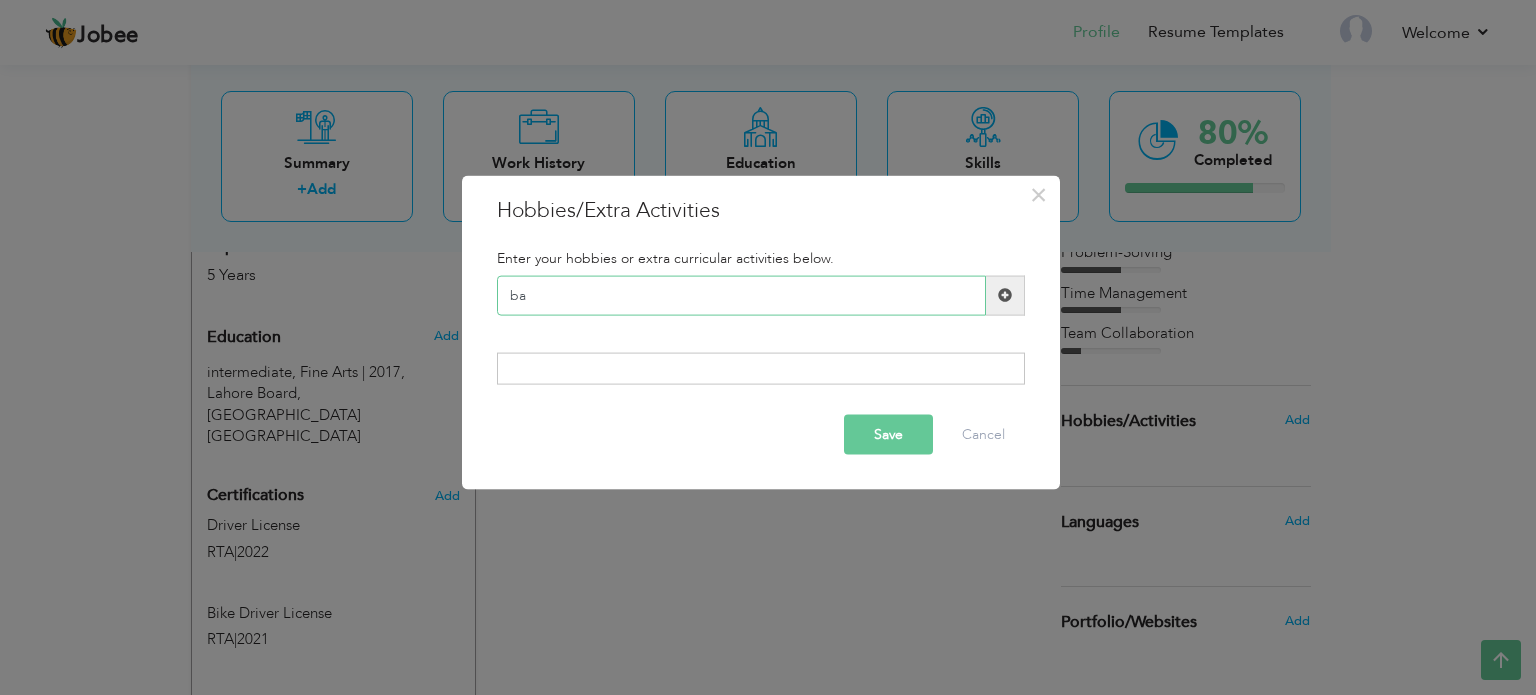 type on "b" 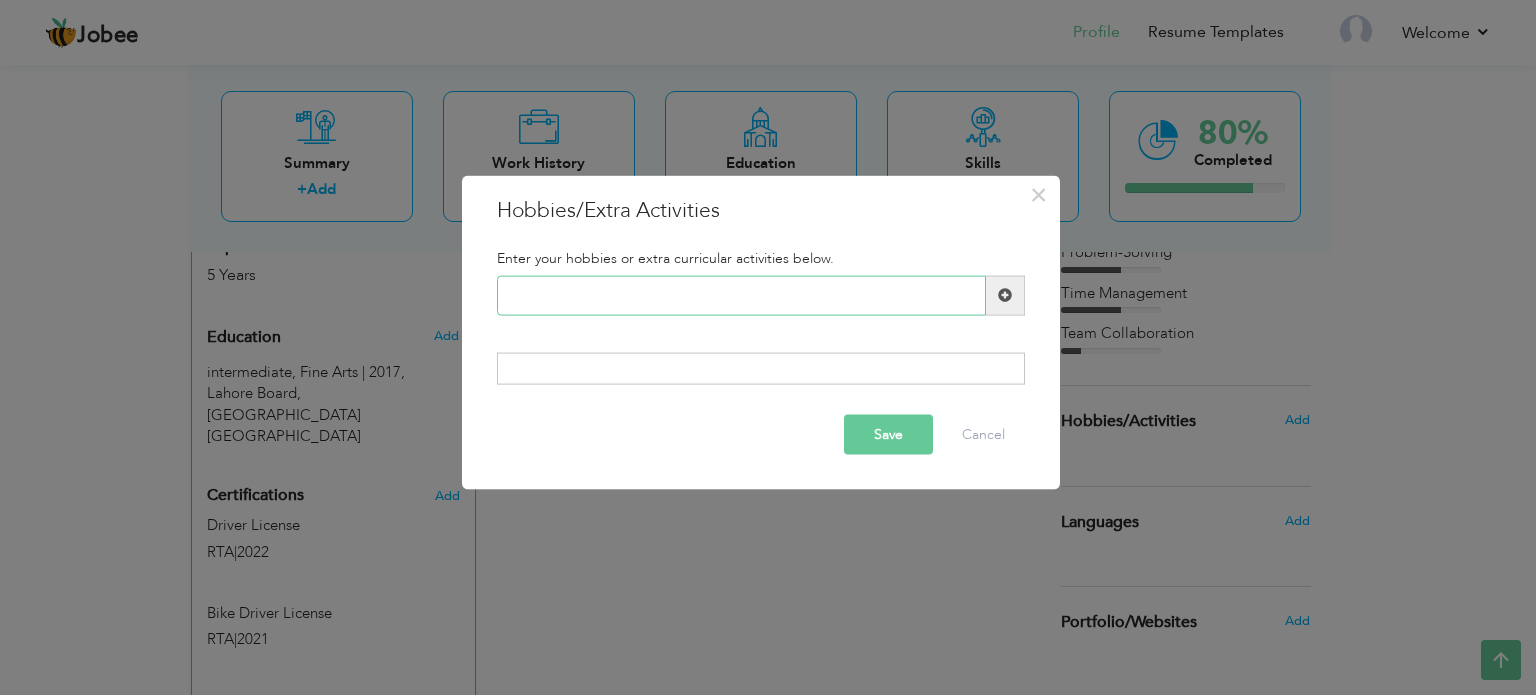 click at bounding box center [741, 295] 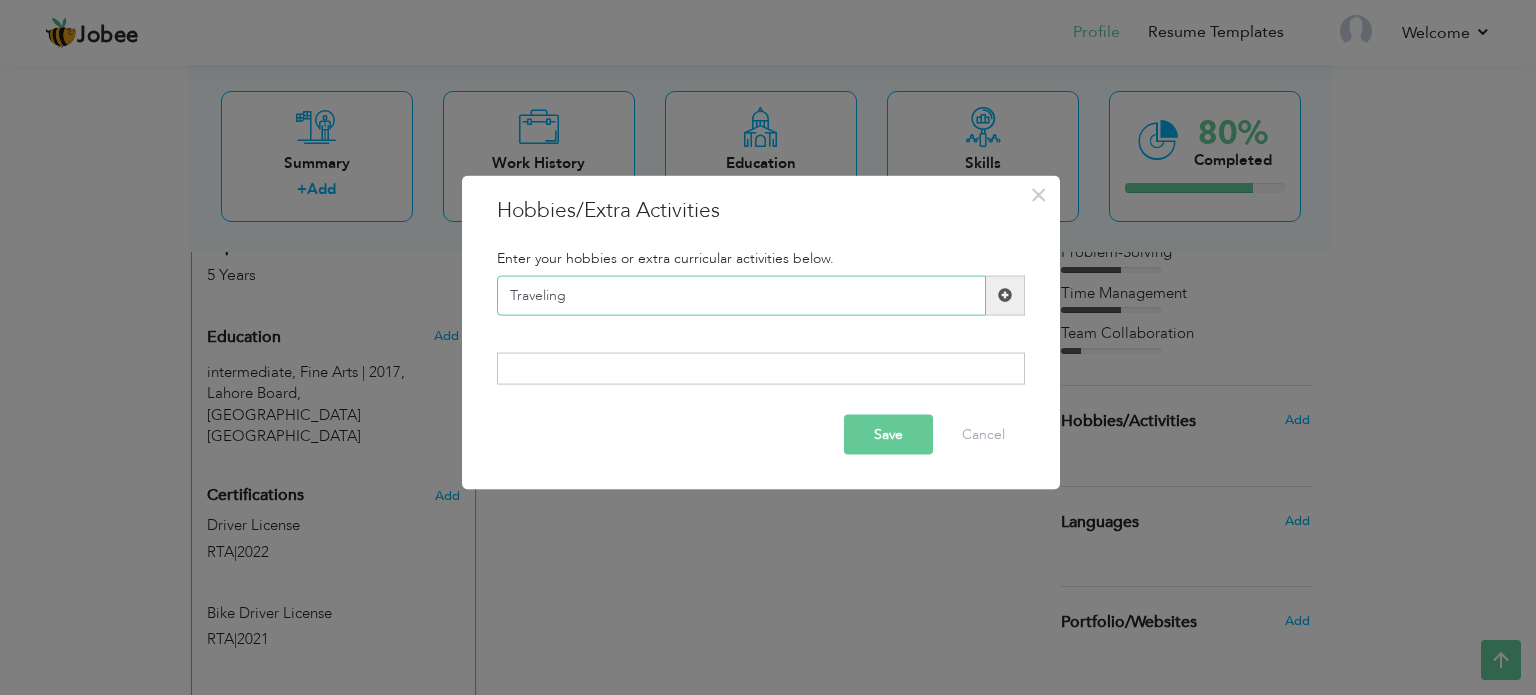 type on "Traveling" 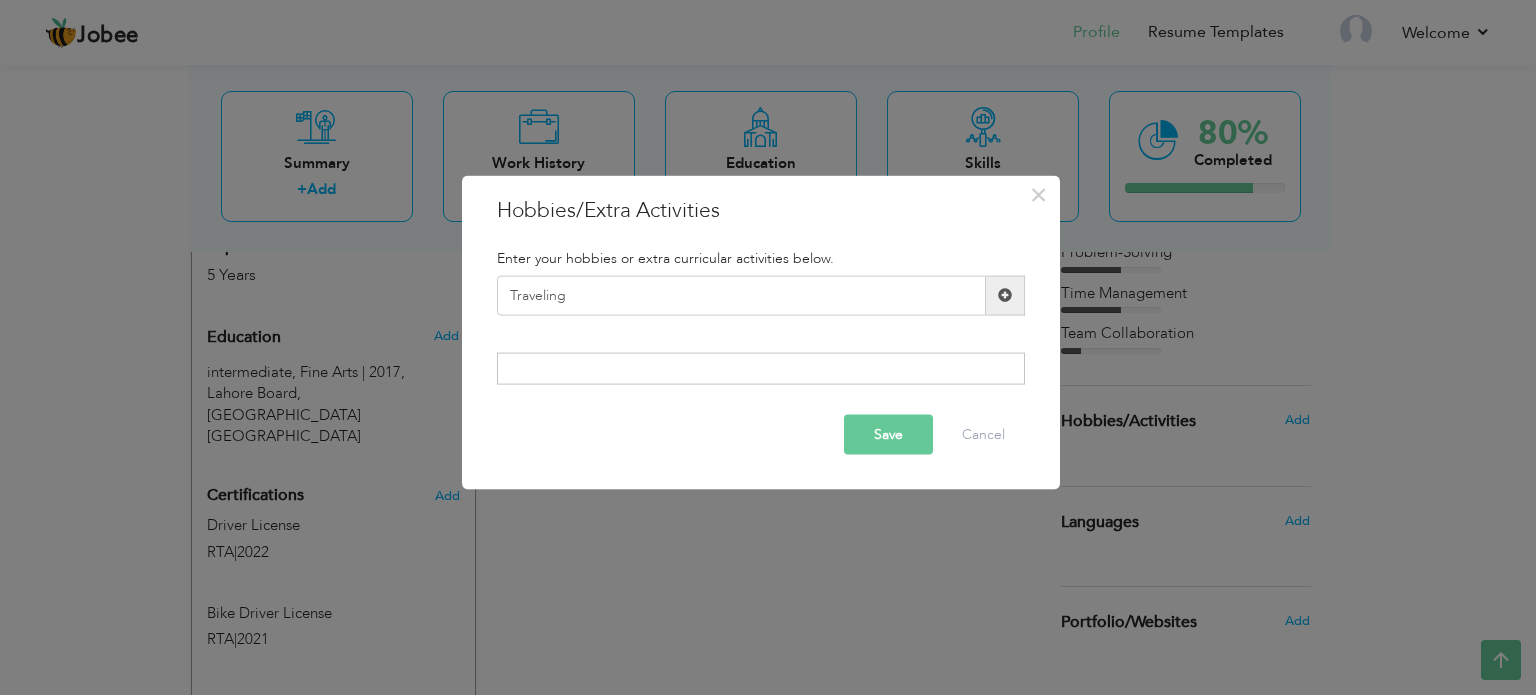 click at bounding box center [1005, 295] 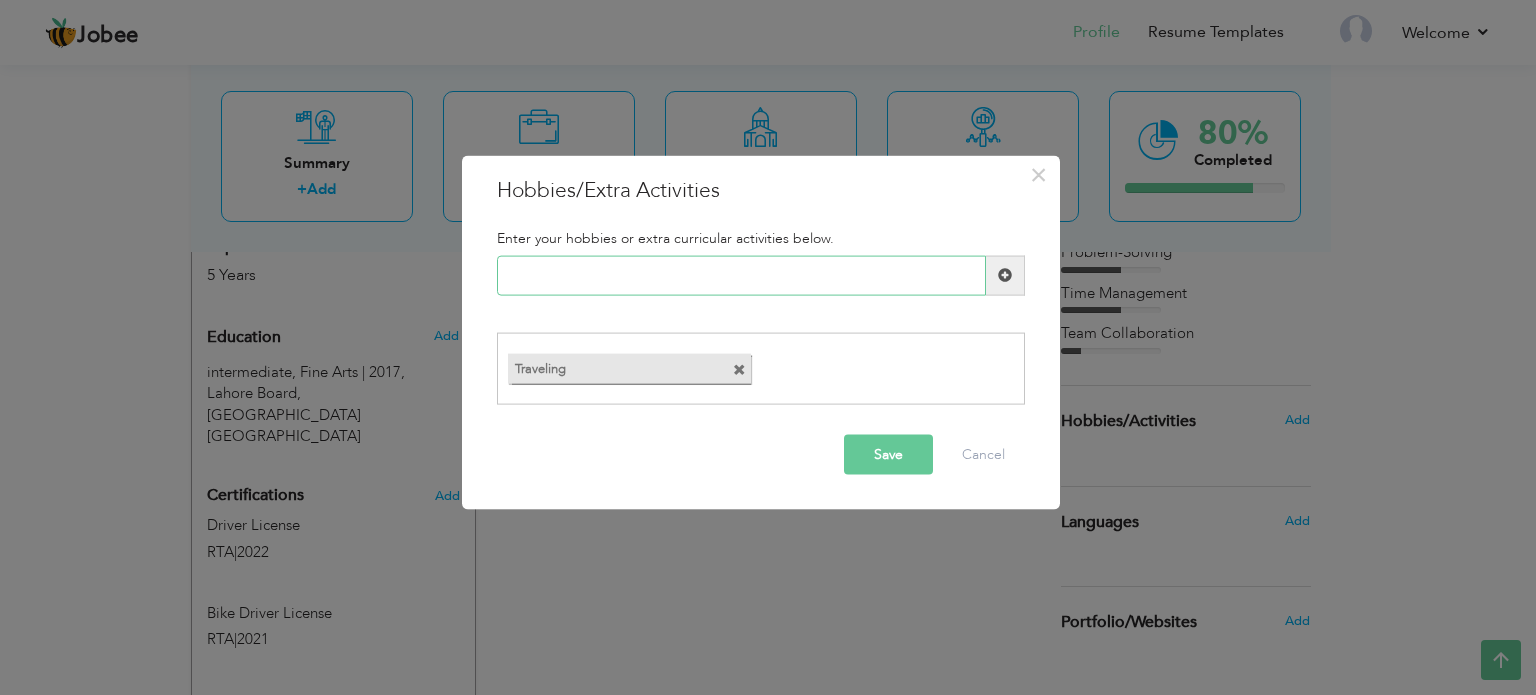 click at bounding box center (741, 275) 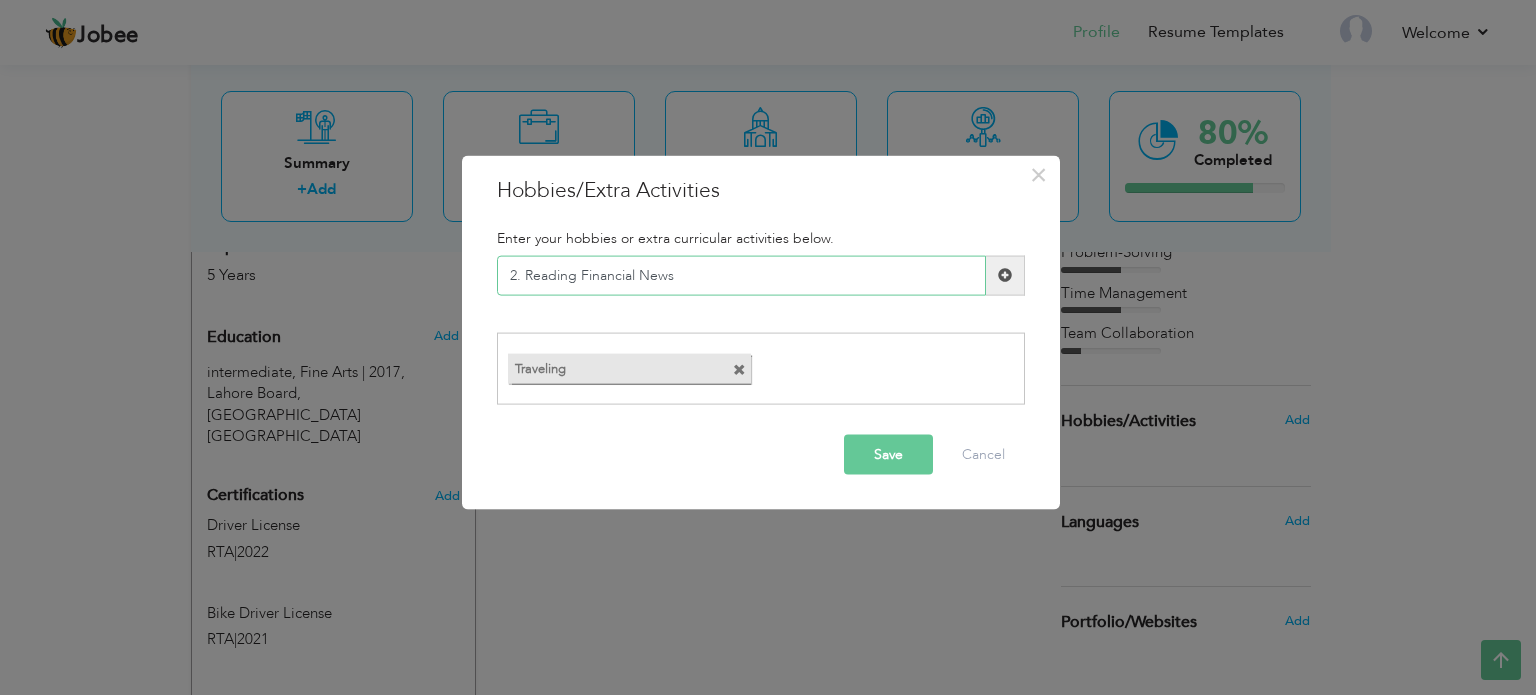type on "2. Reading Financial News" 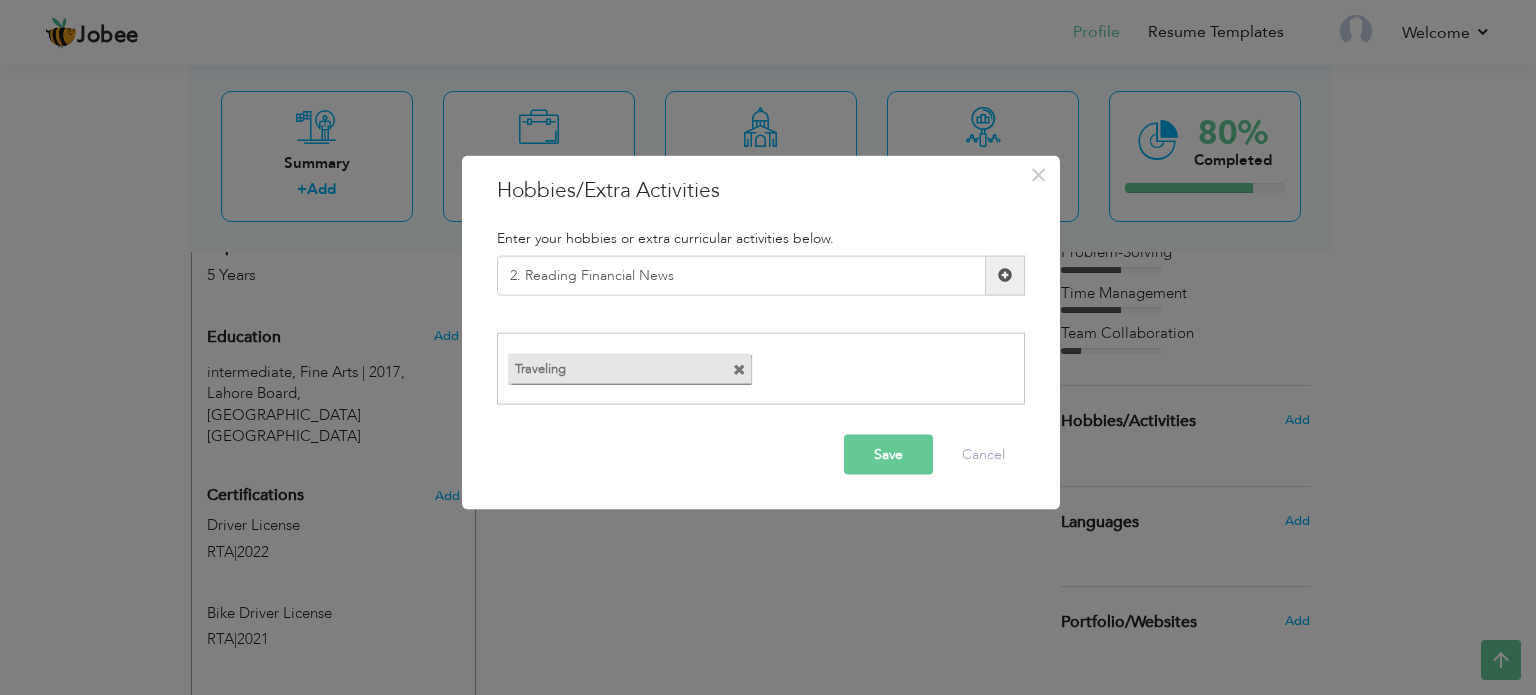 click at bounding box center (1005, 275) 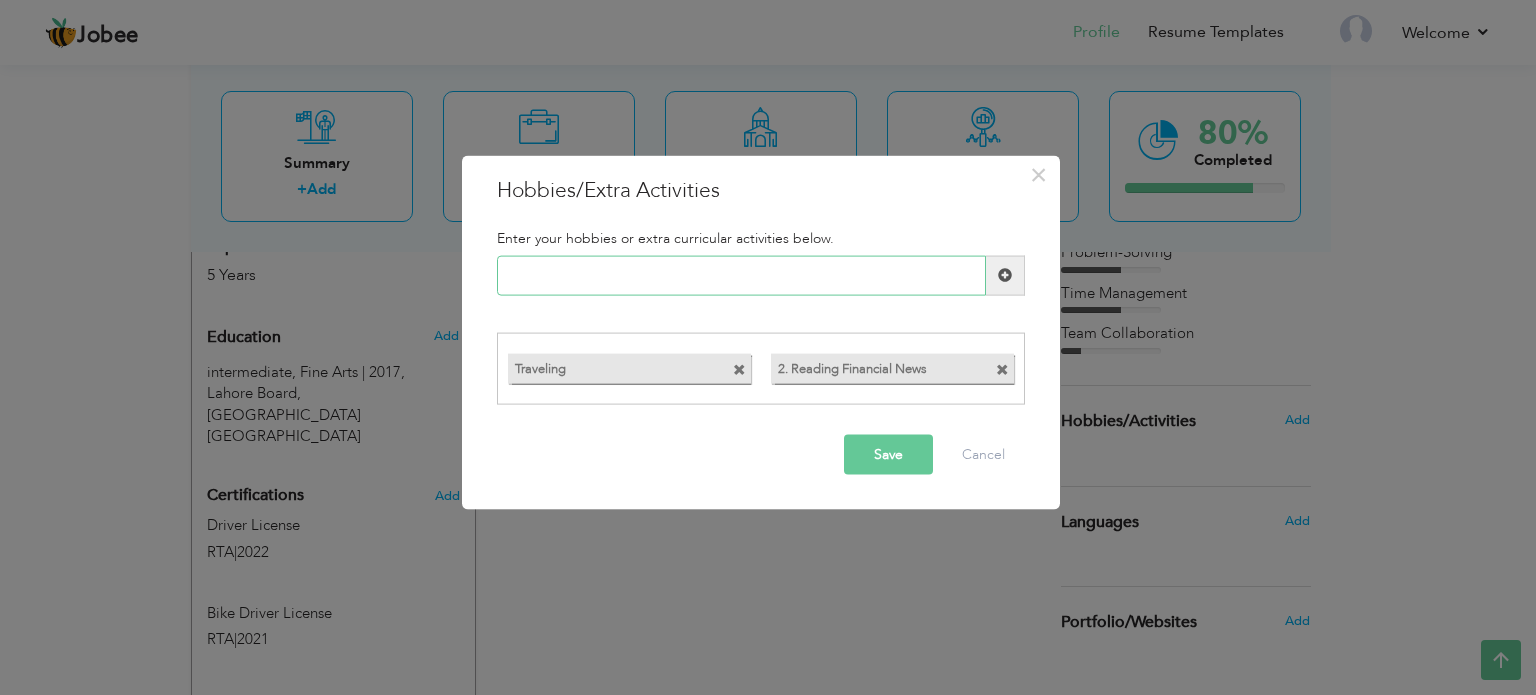 click at bounding box center [741, 275] 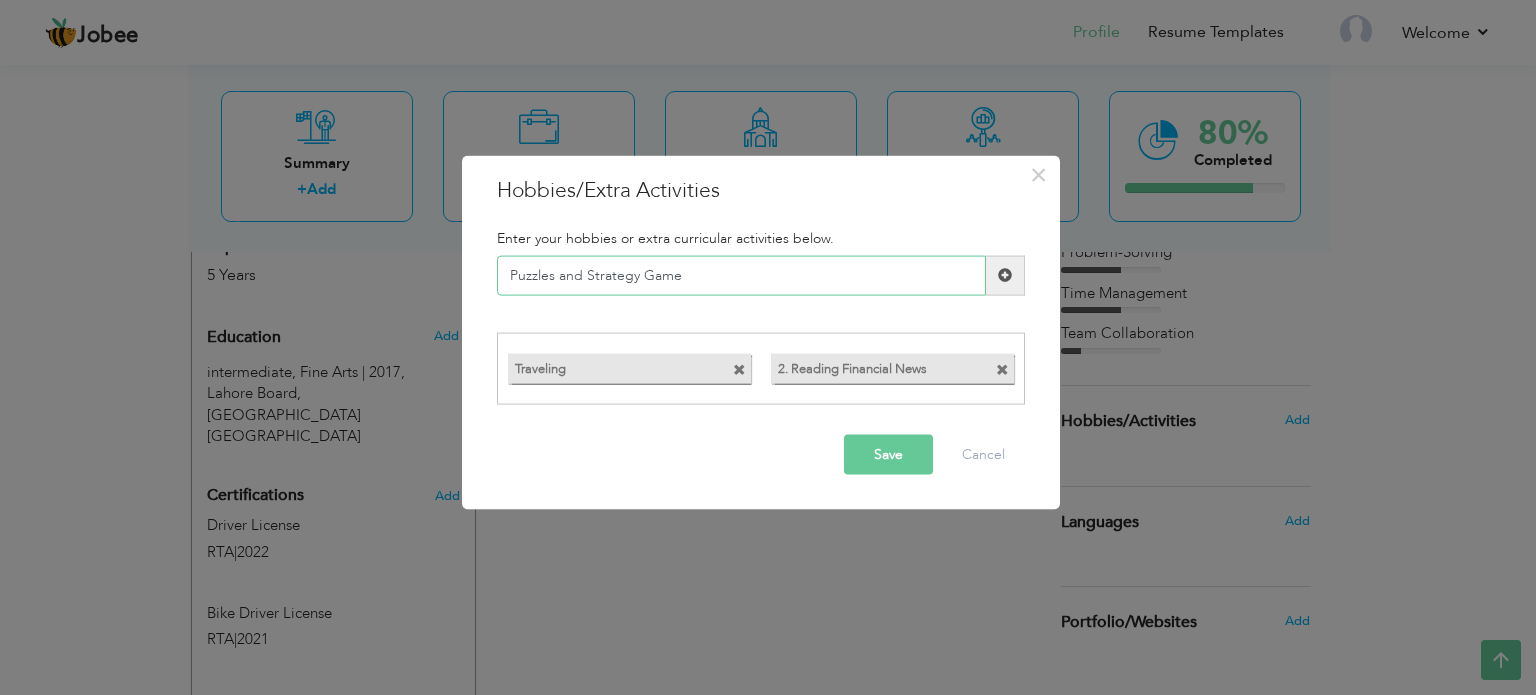 type on "Puzzles and Strategy Game" 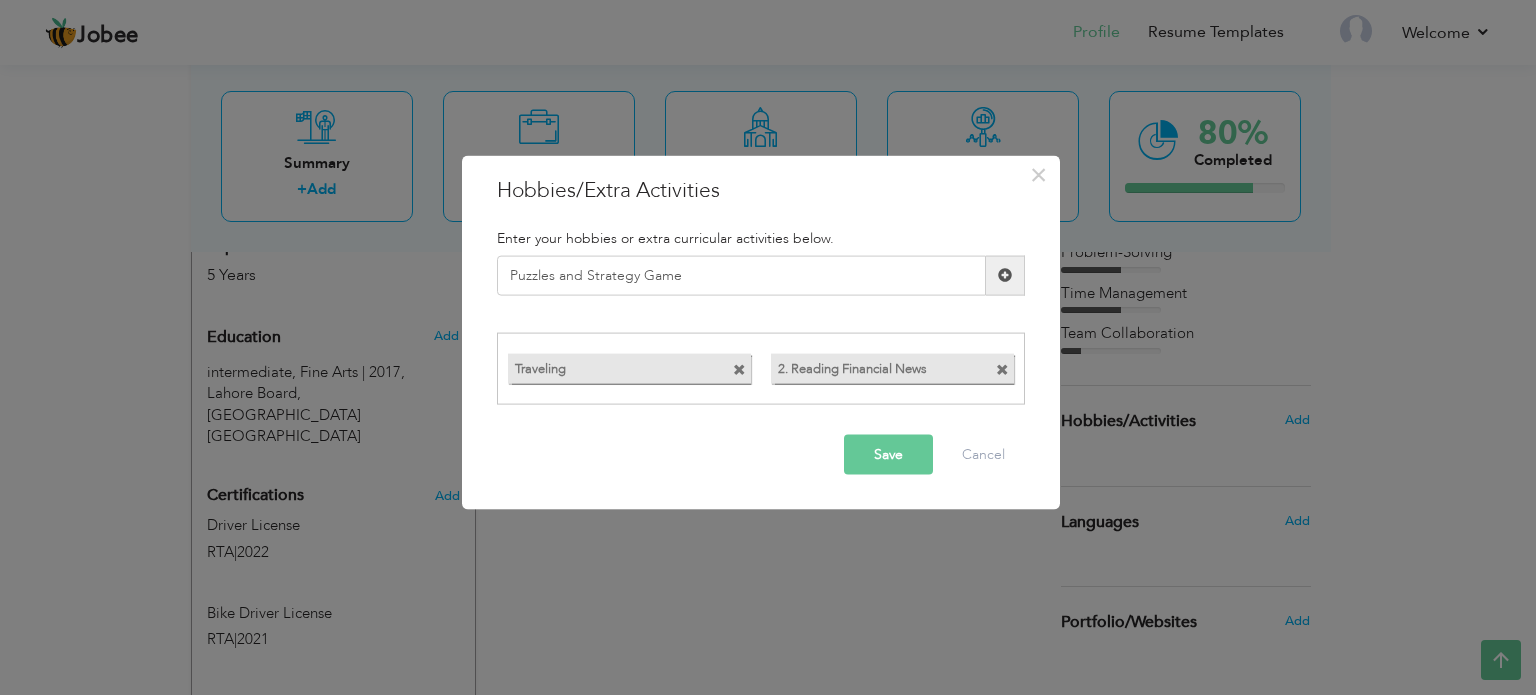 click at bounding box center [1005, 275] 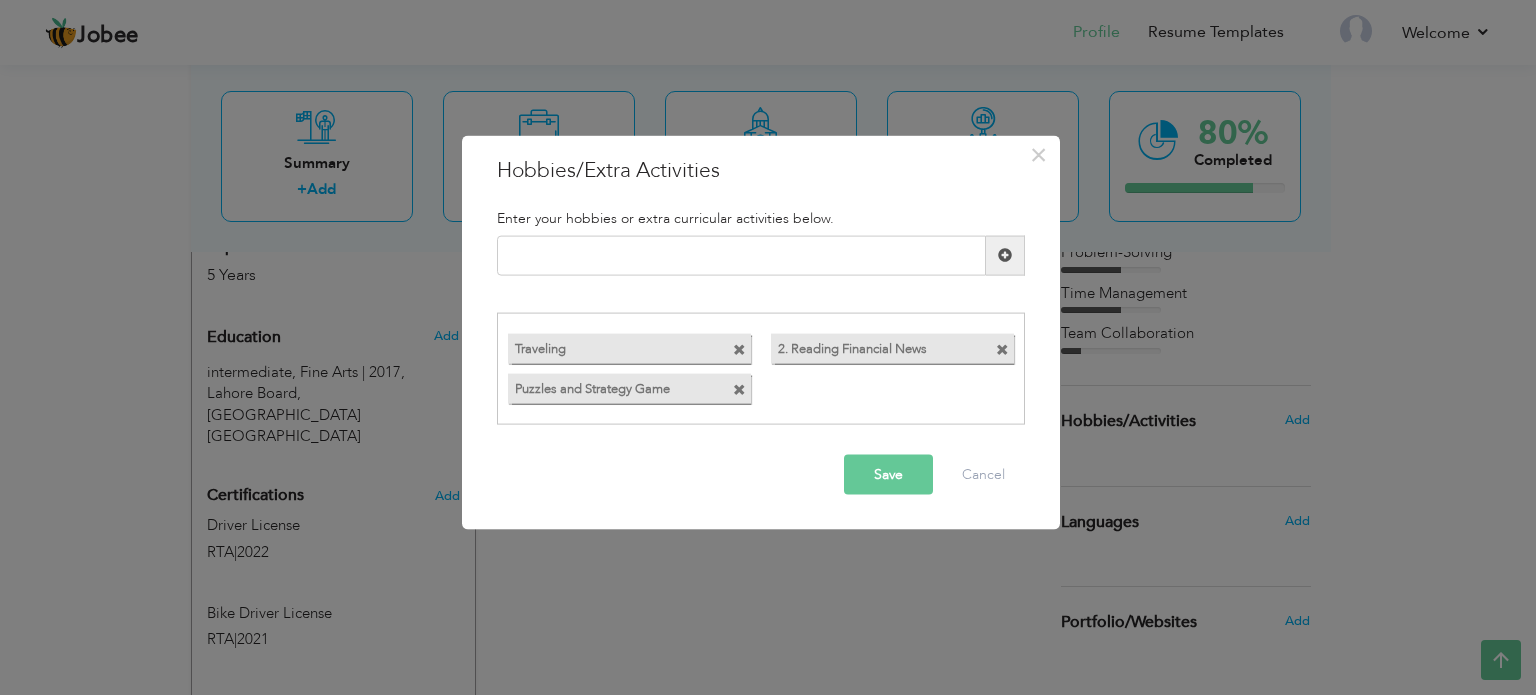 click on "Save" at bounding box center (888, 475) 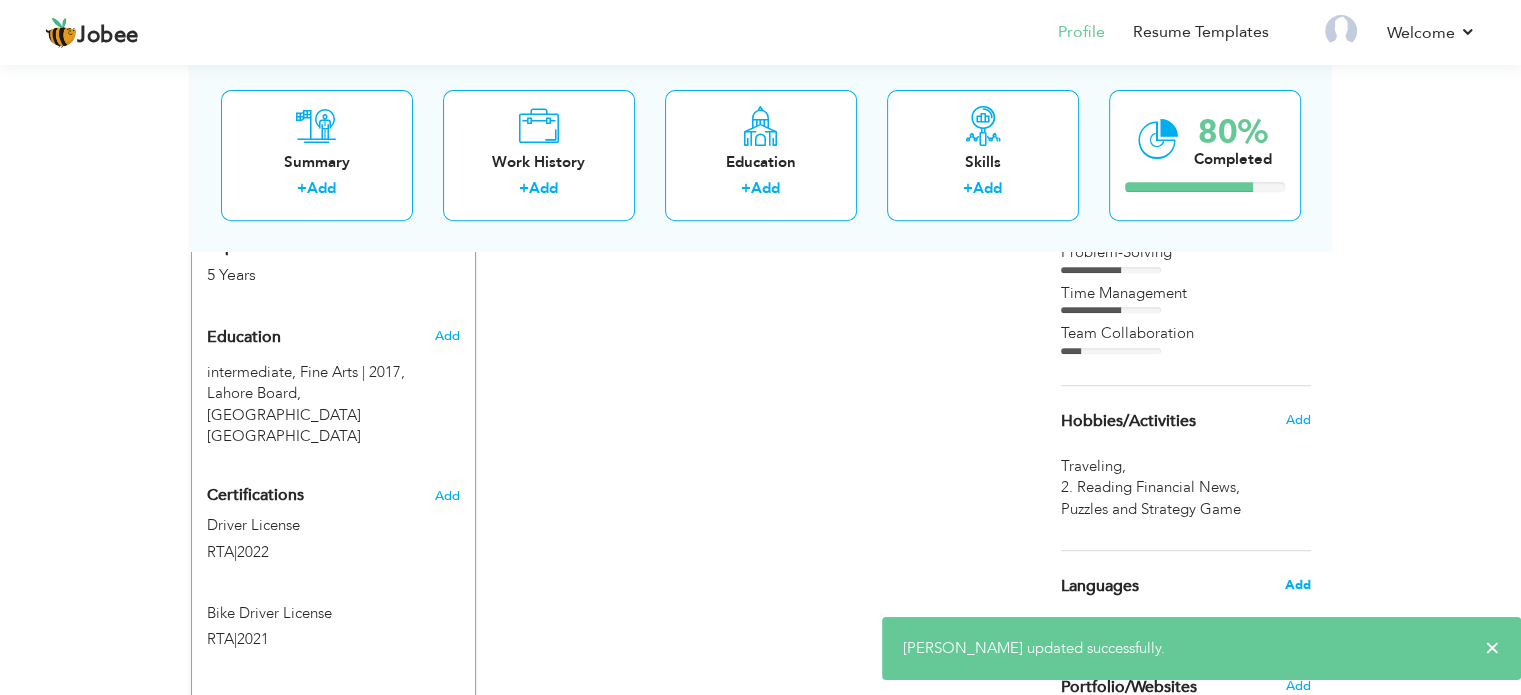click on "Add" at bounding box center (1297, 585) 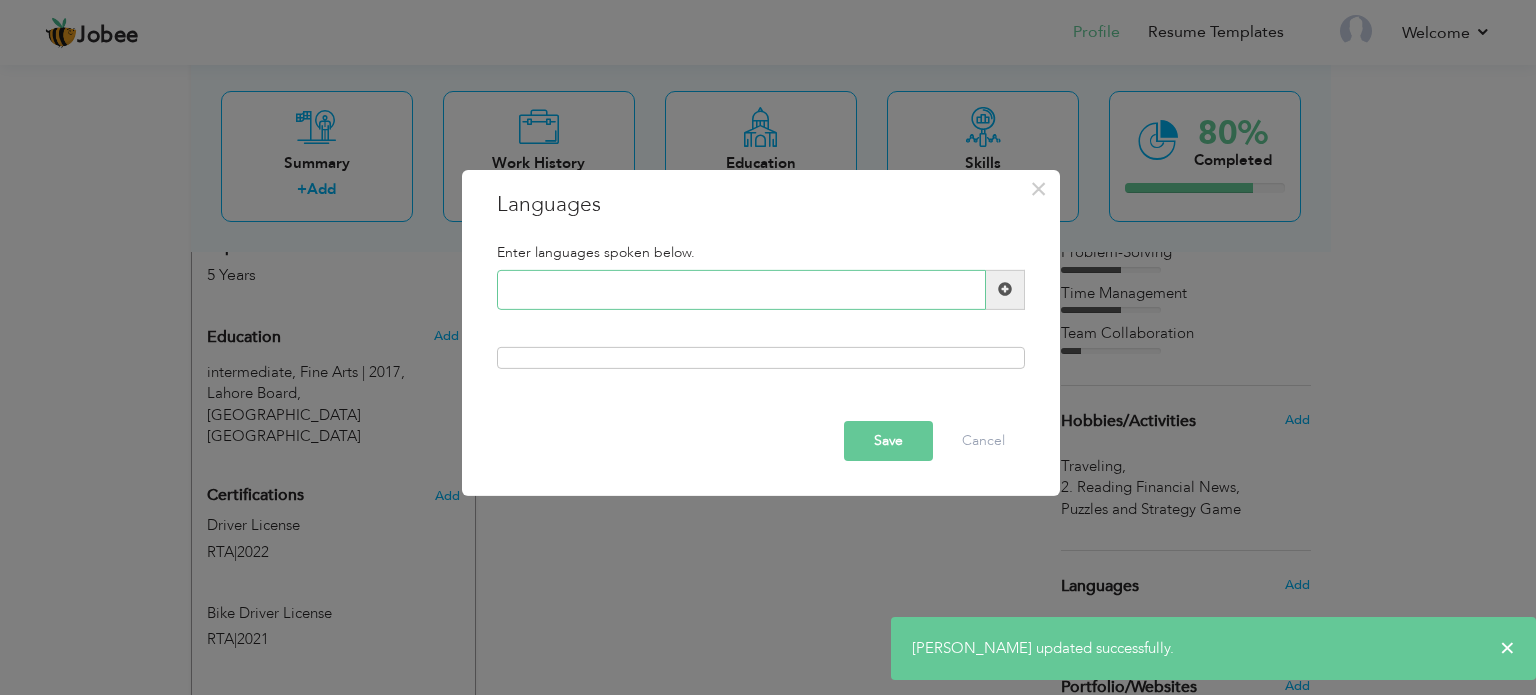 click at bounding box center [741, 290] 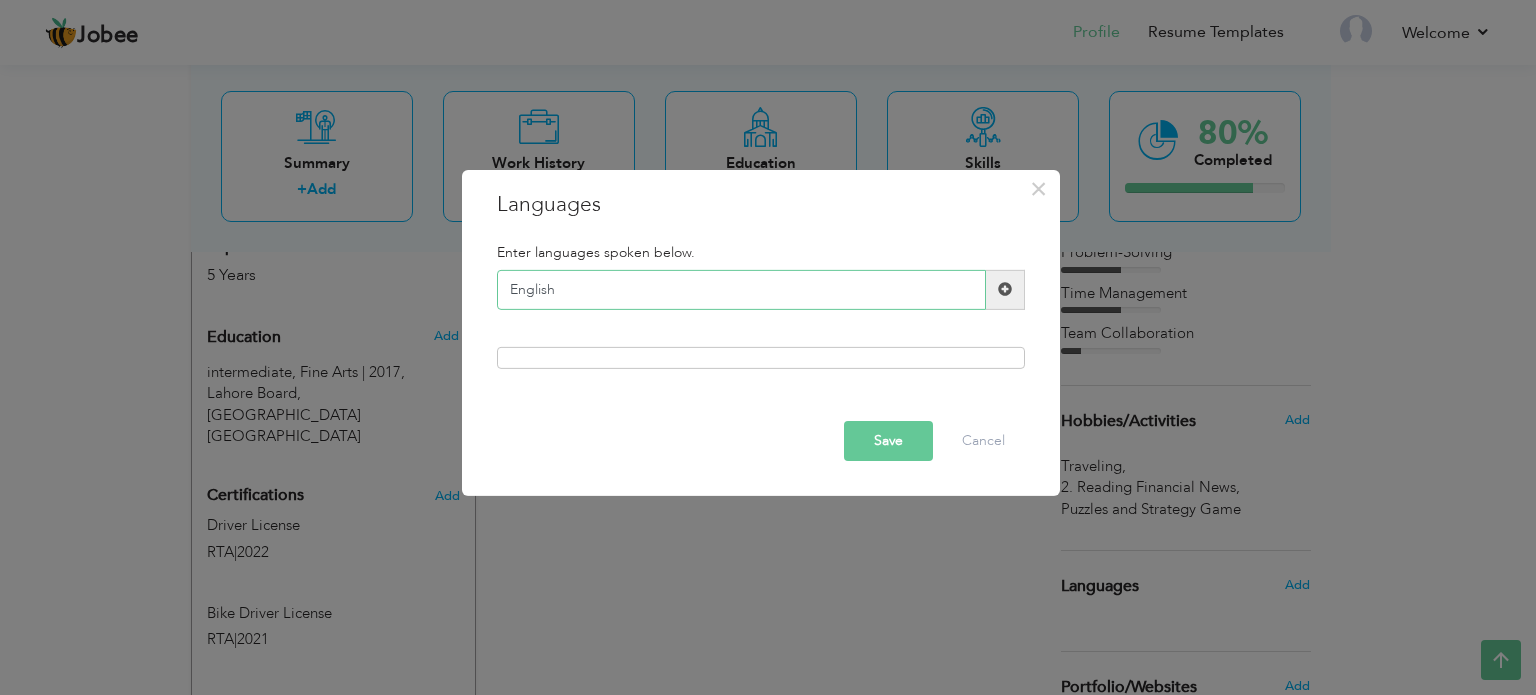 type on "English" 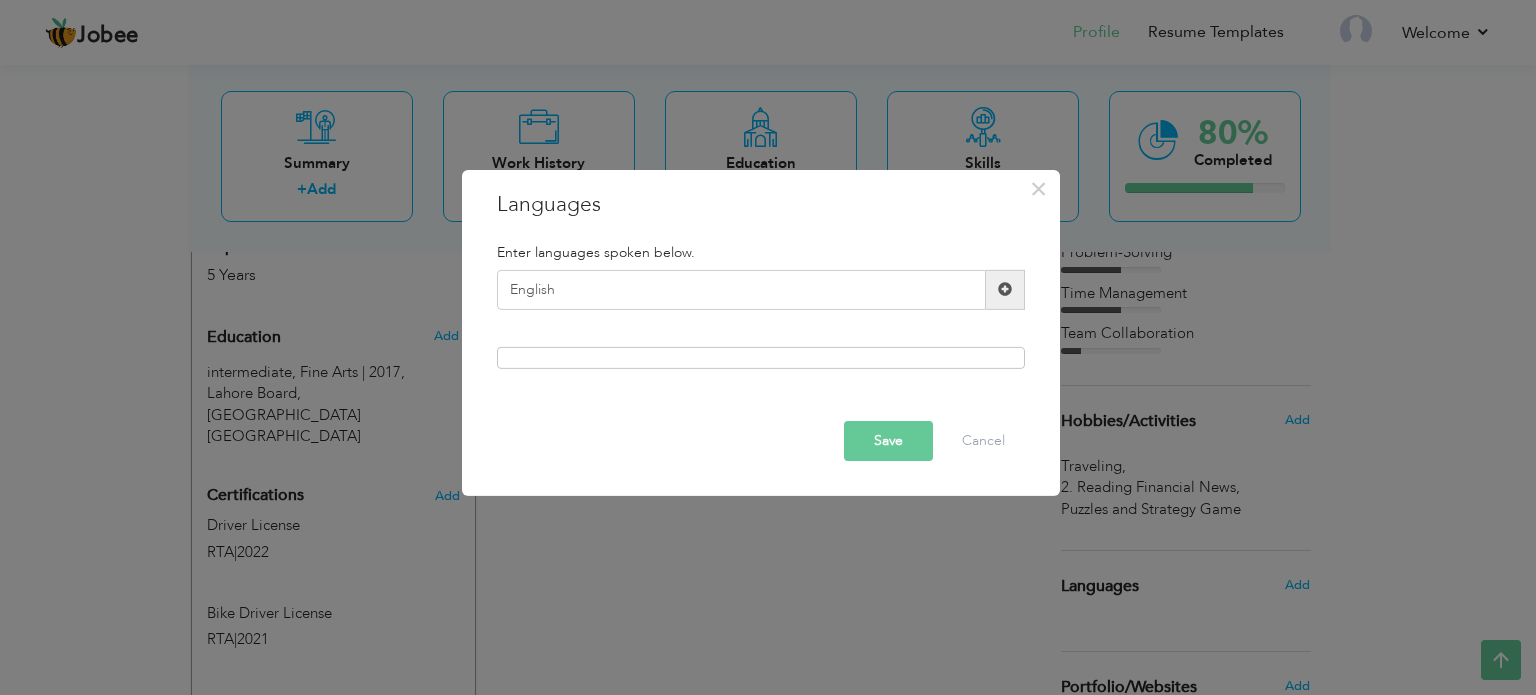 click at bounding box center [1005, 289] 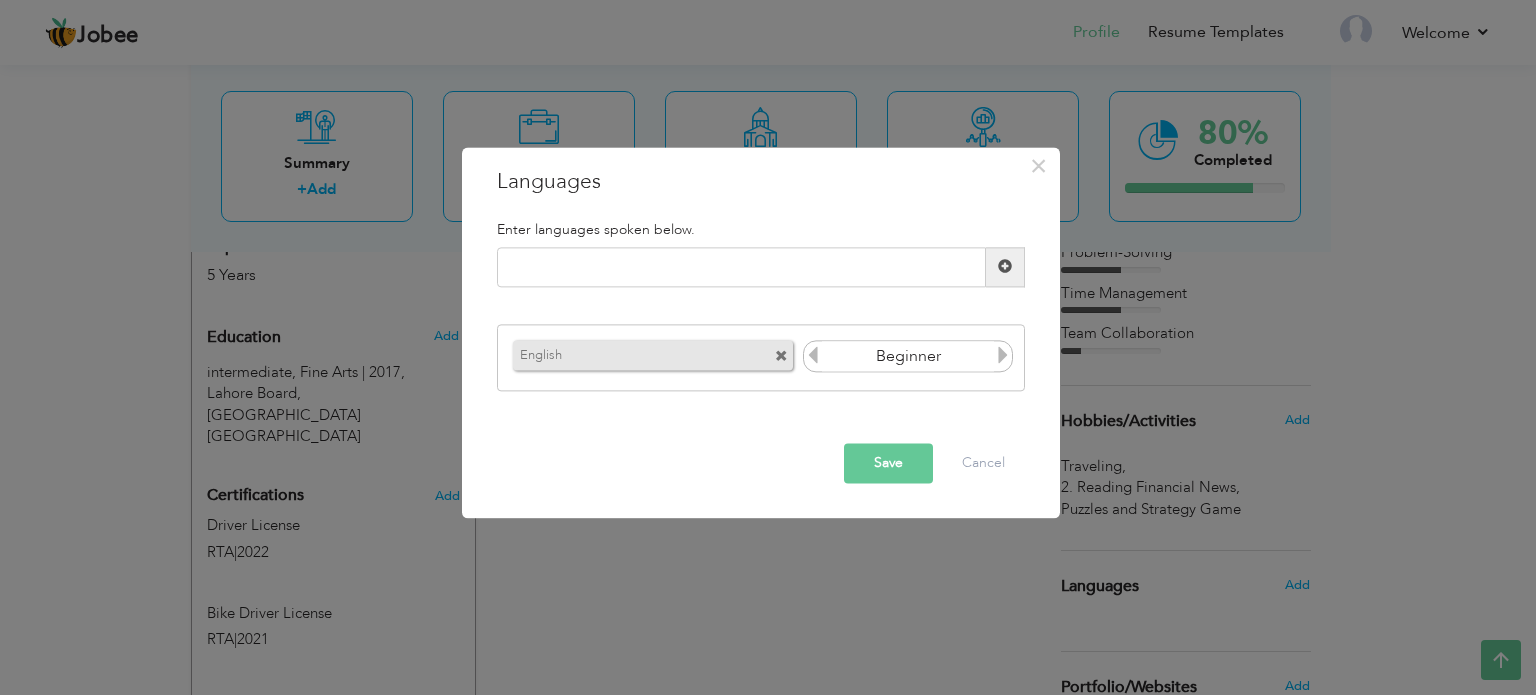 click at bounding box center (1003, 356) 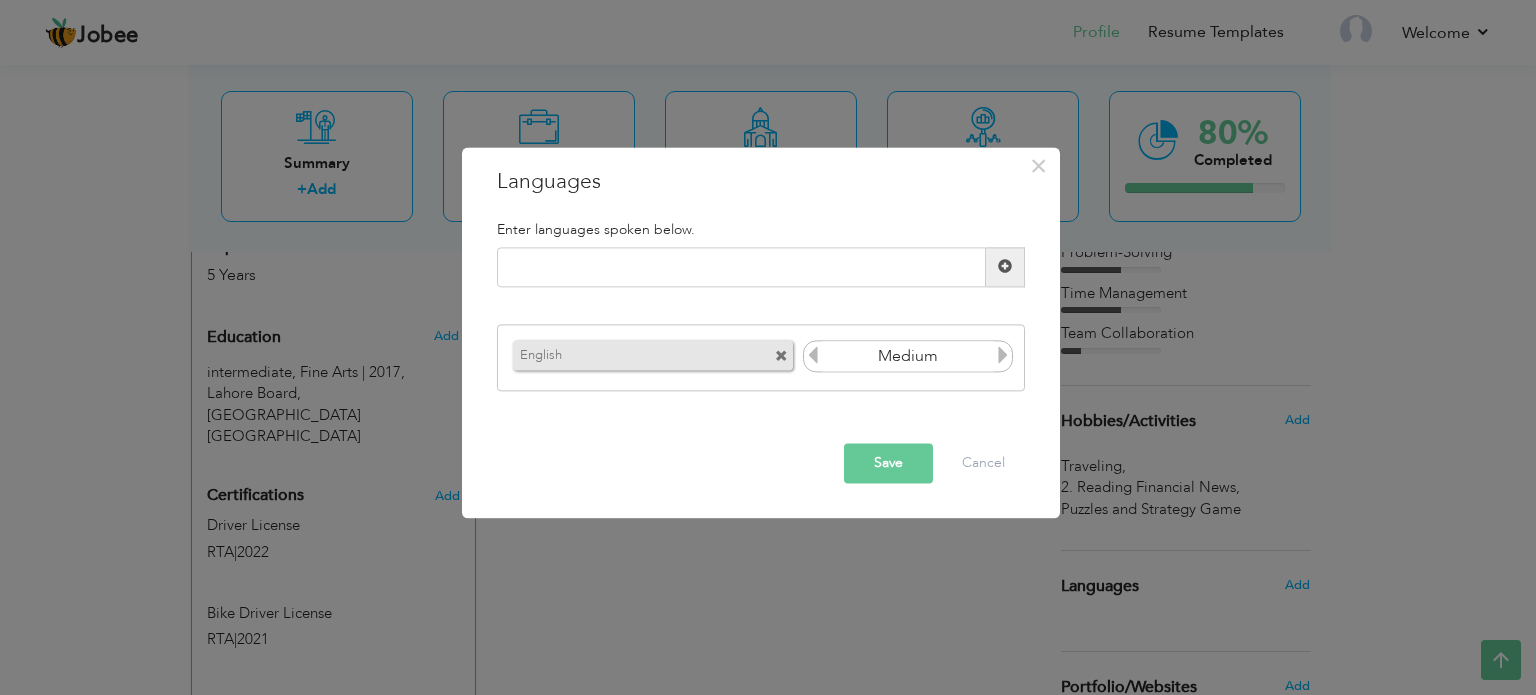 click at bounding box center (1003, 356) 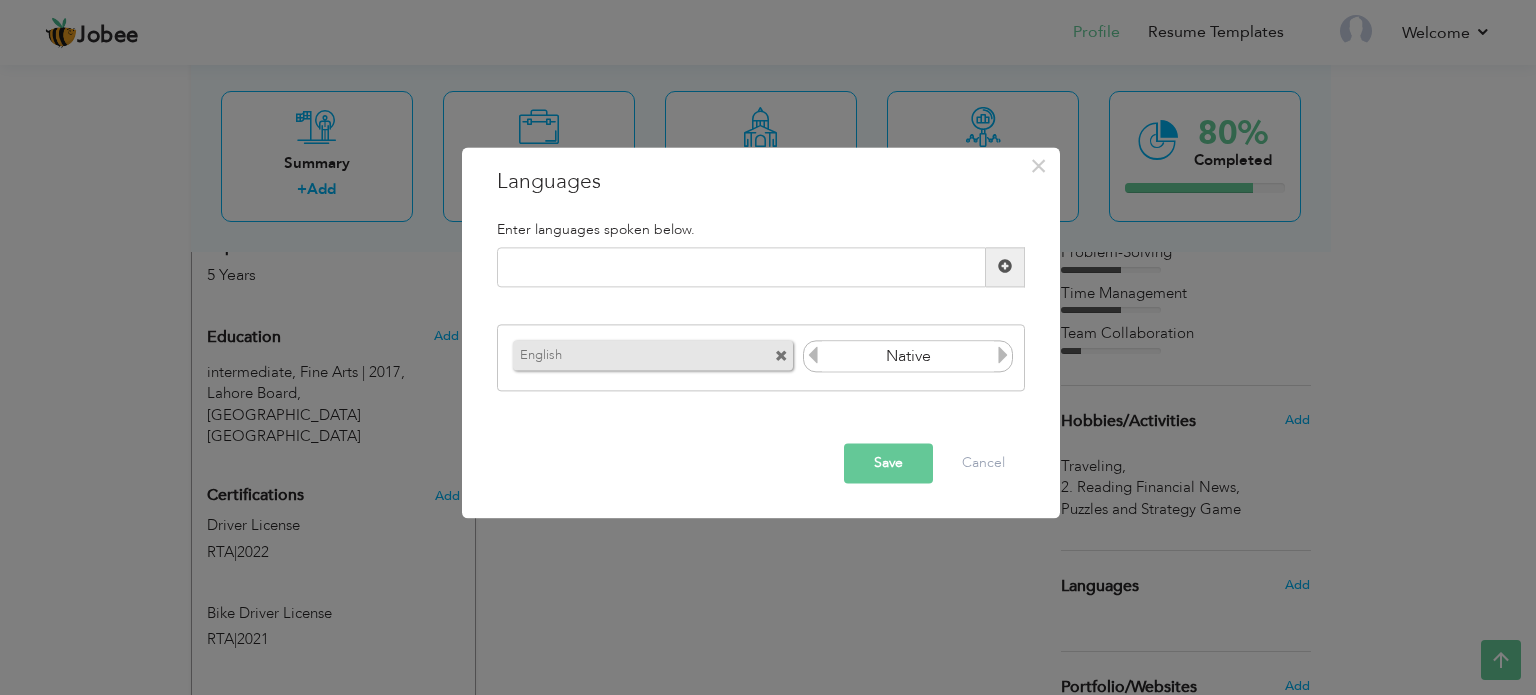 click at bounding box center (813, 356) 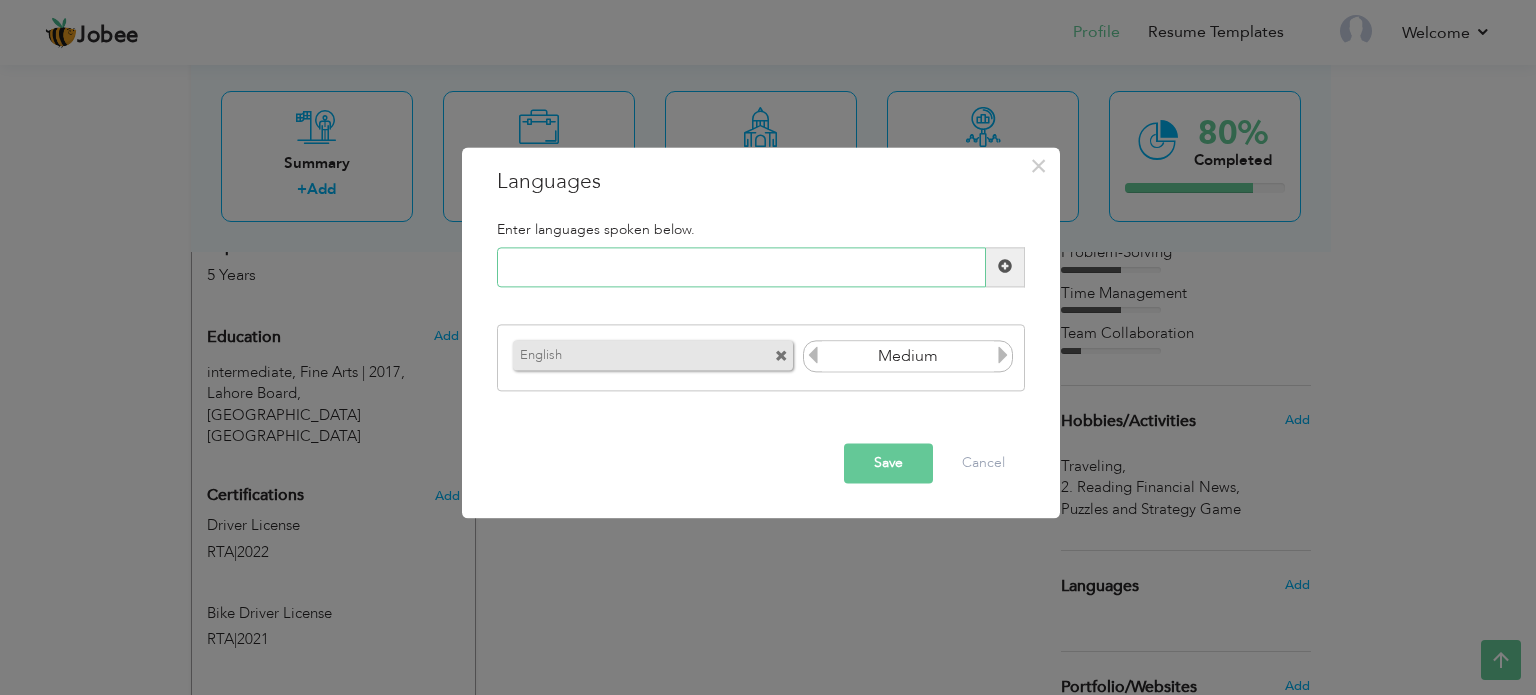click at bounding box center [741, 267] 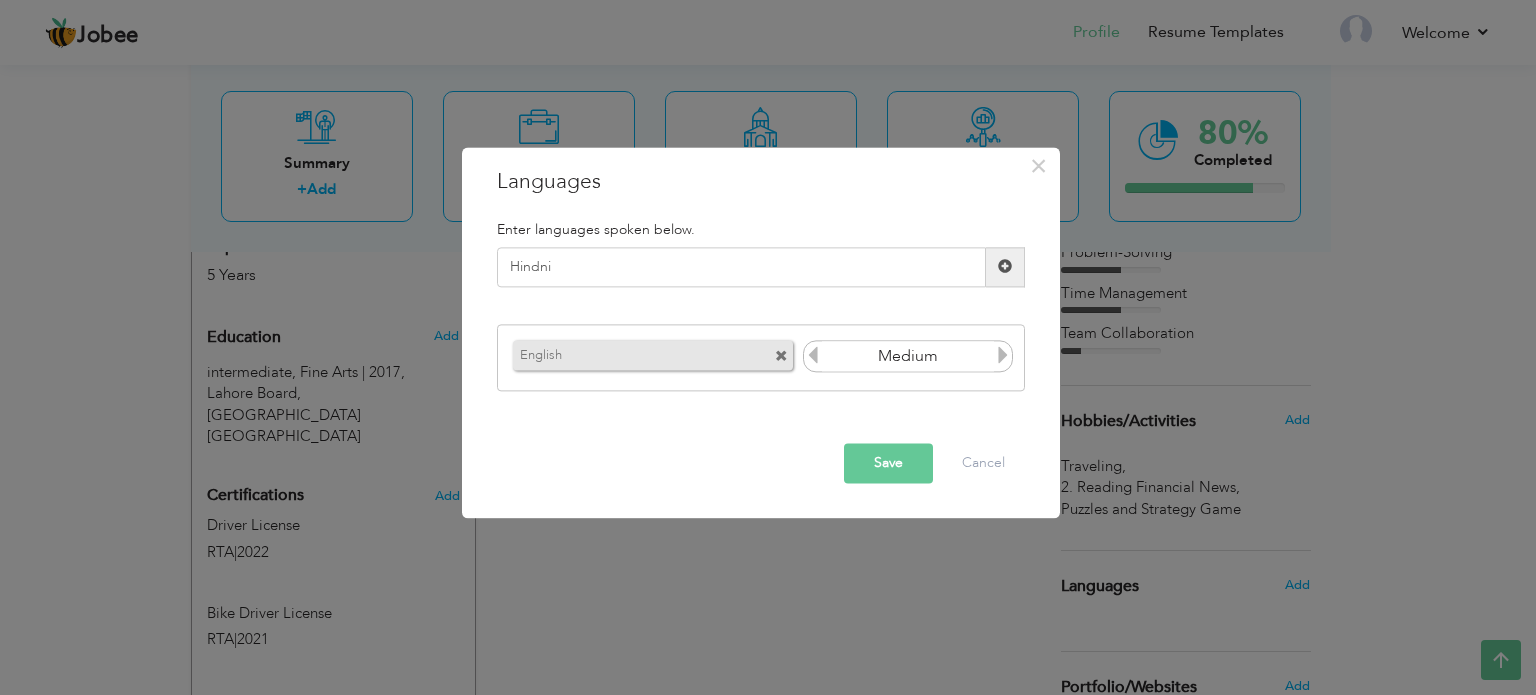 click at bounding box center [1003, 356] 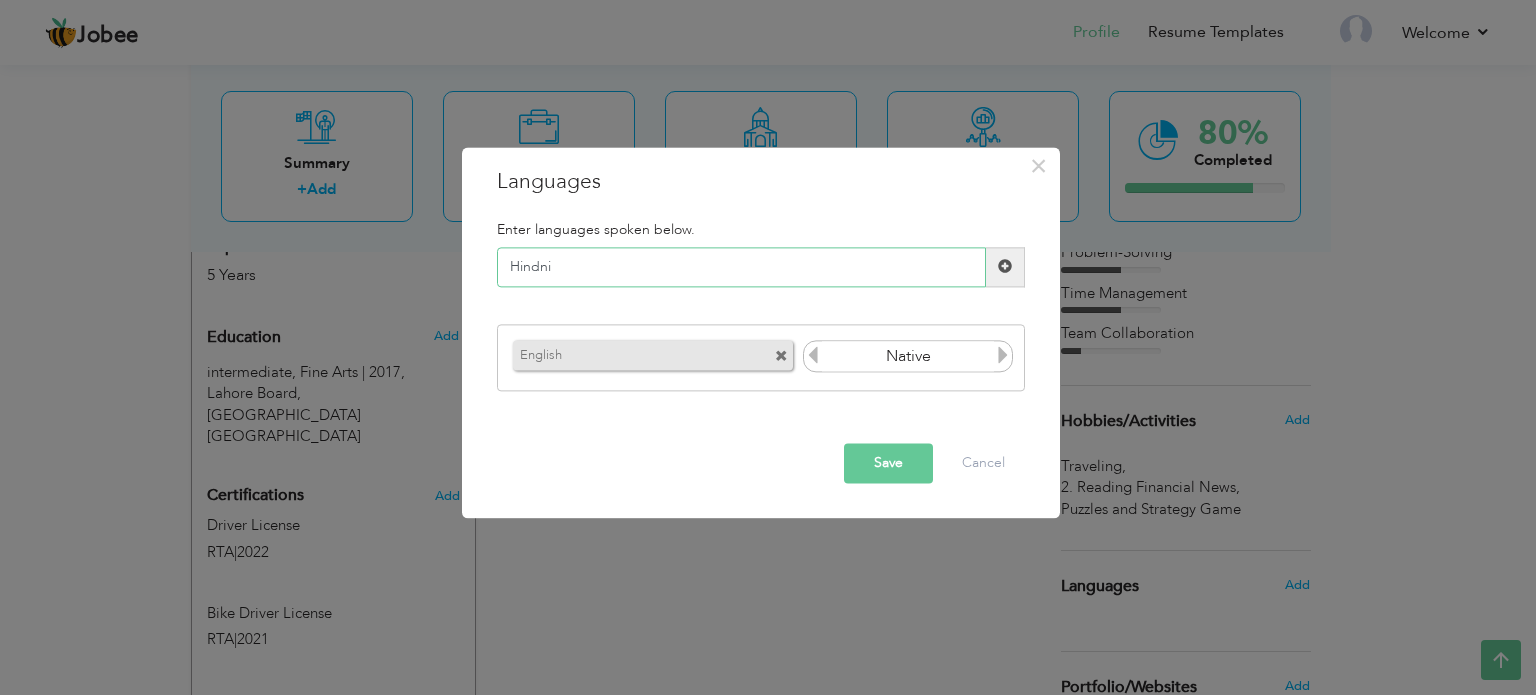 click on "Hindni" at bounding box center [741, 267] 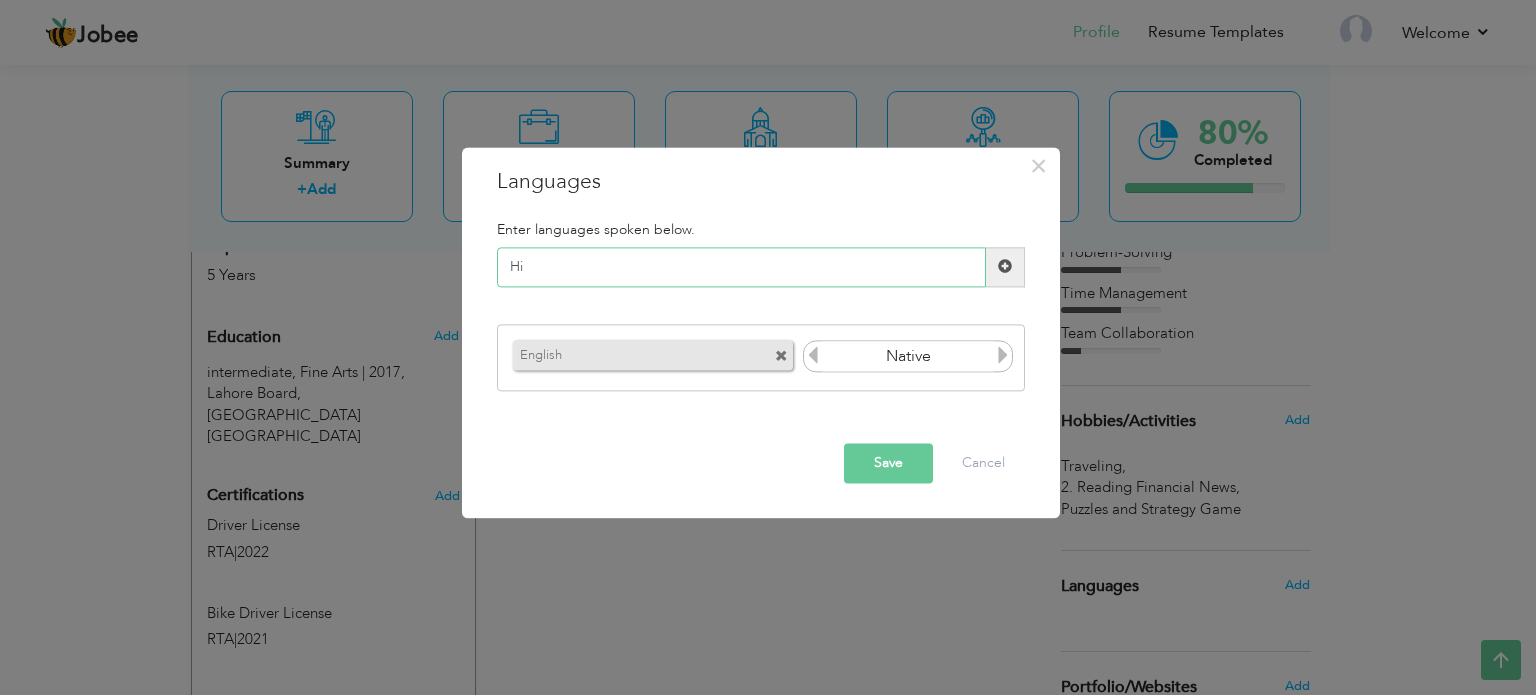 type on "H" 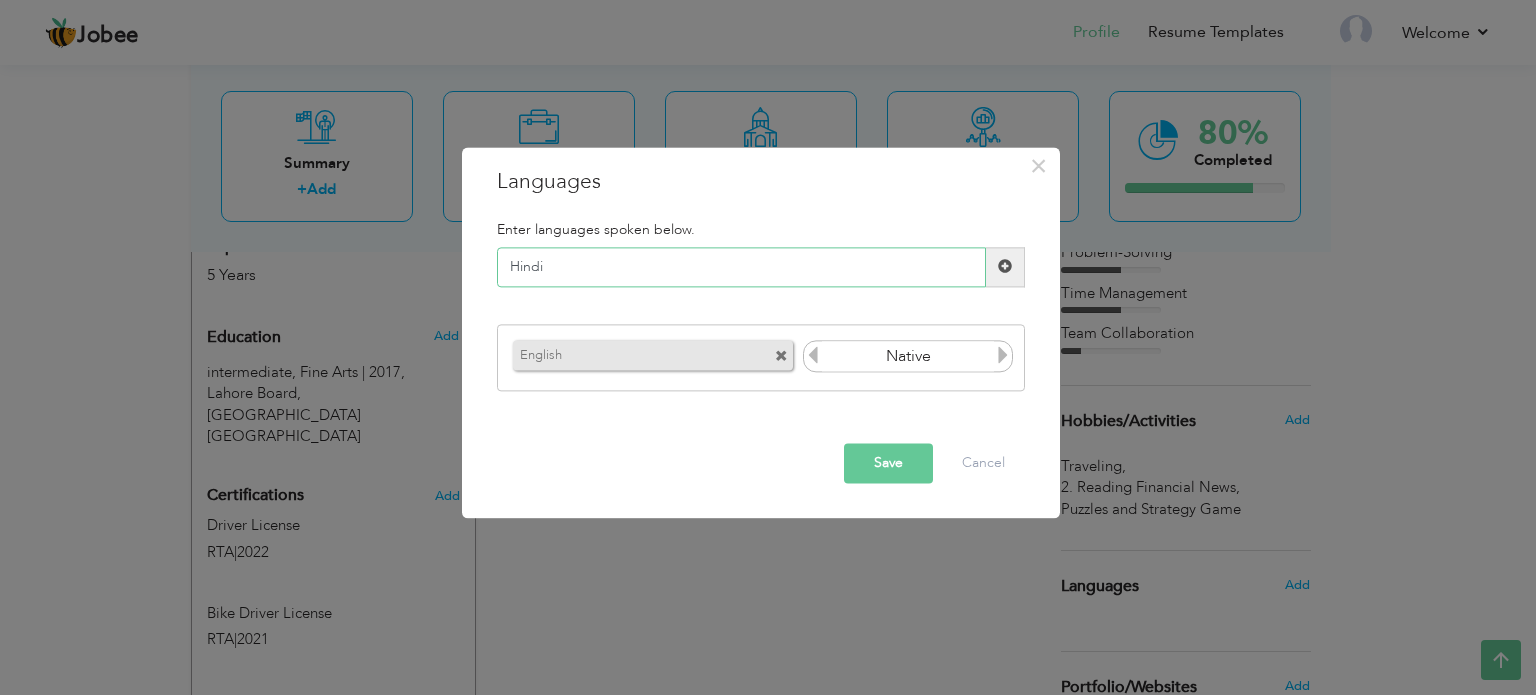 type on "Hindi" 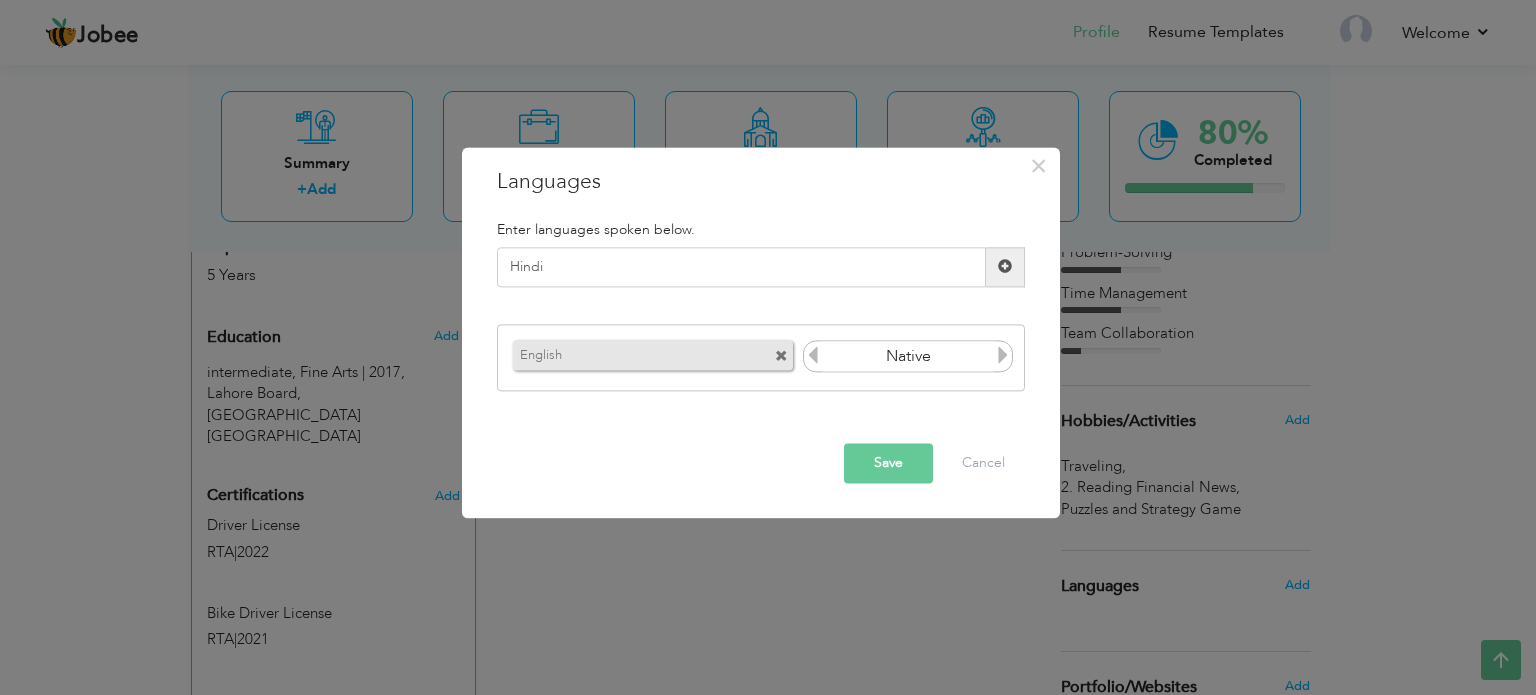 click at bounding box center [1005, 267] 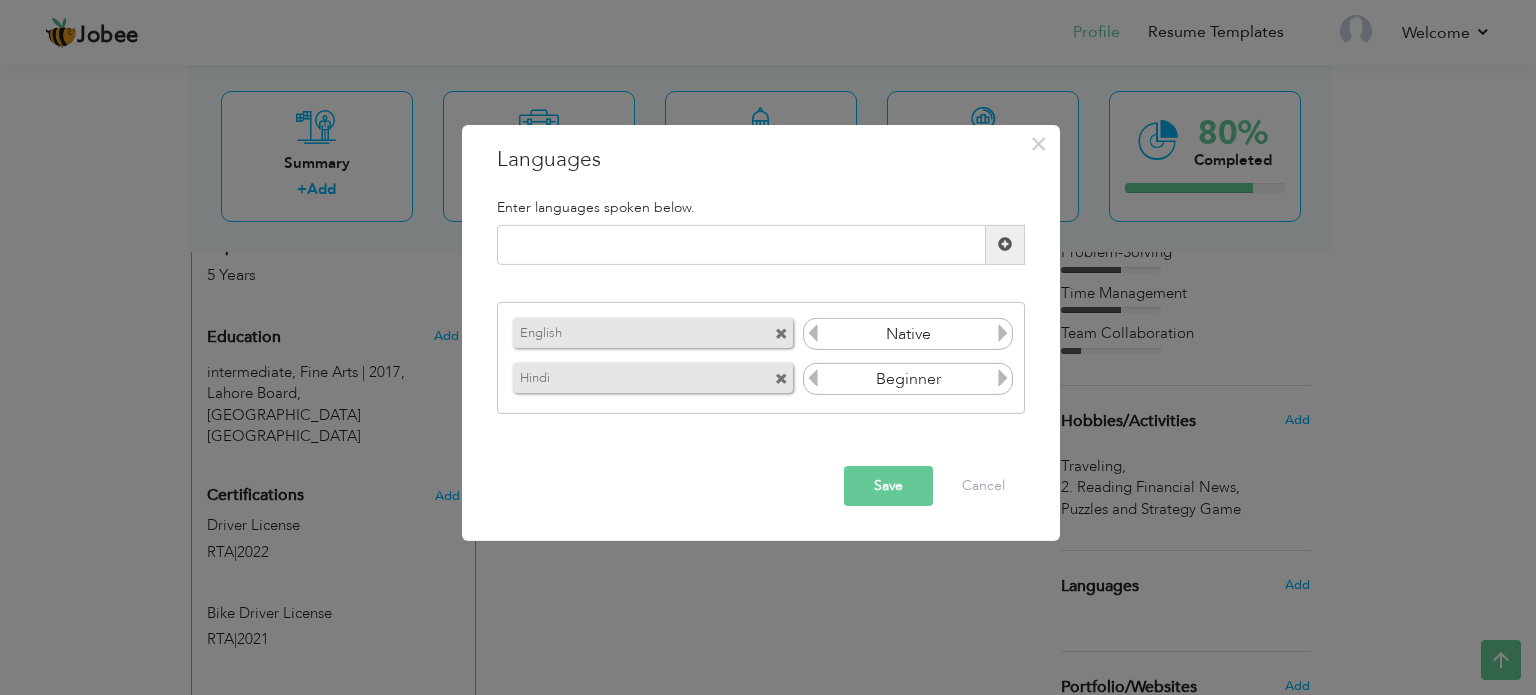 click at bounding box center [1003, 378] 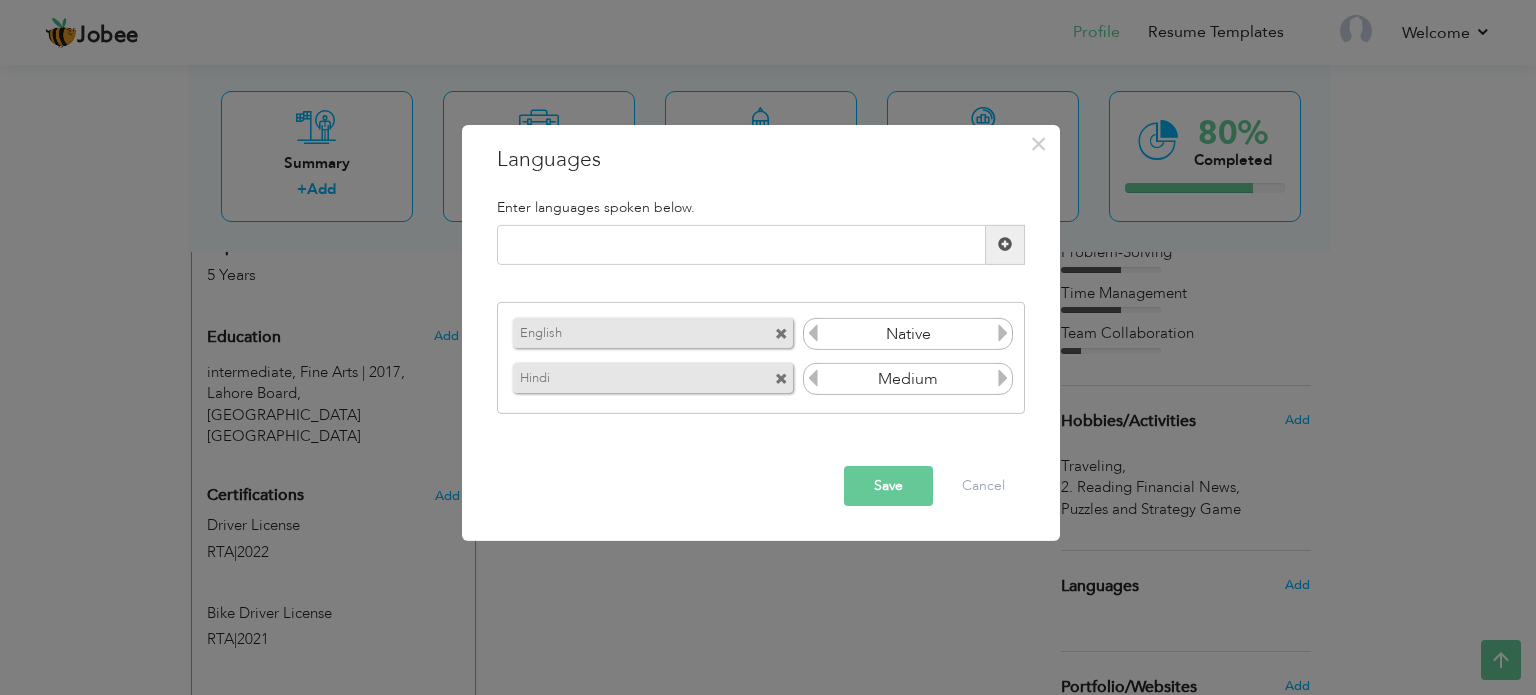 click at bounding box center (1003, 378) 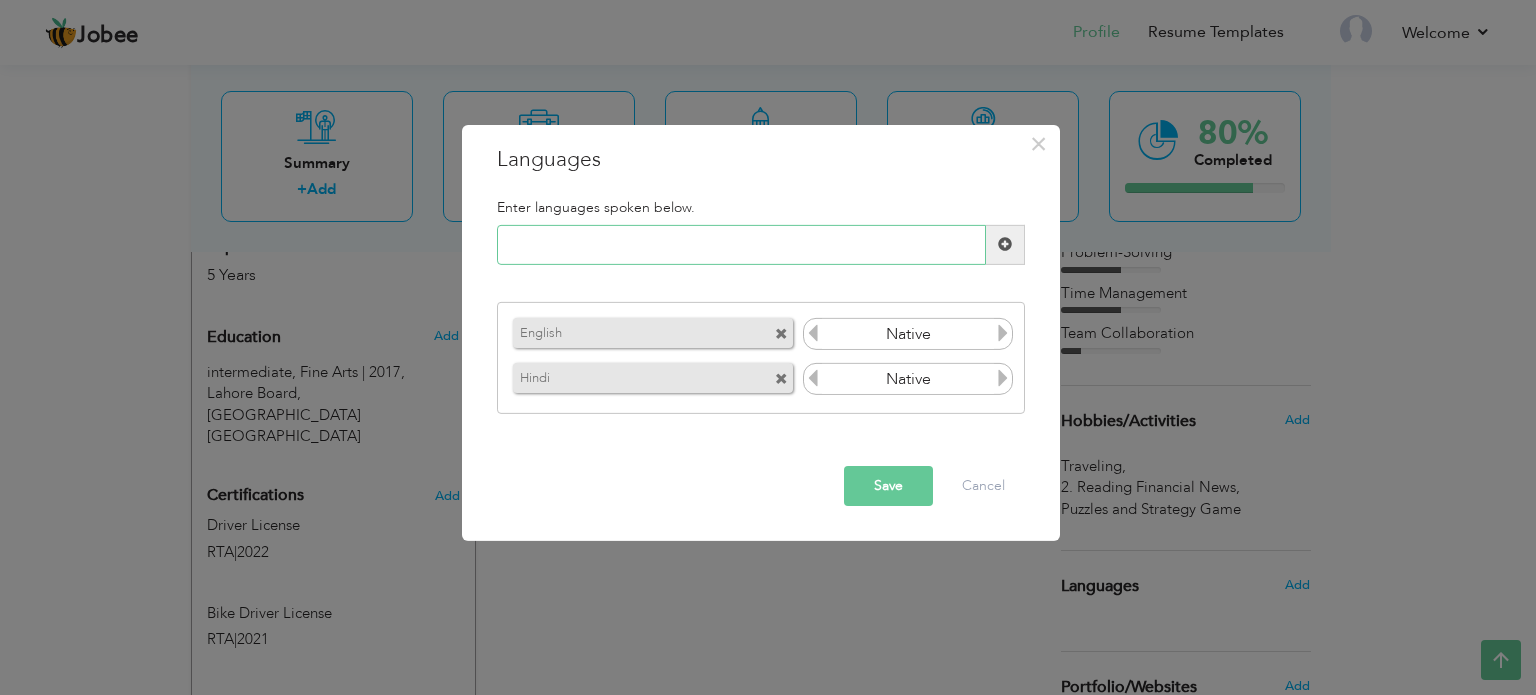 click at bounding box center (741, 245) 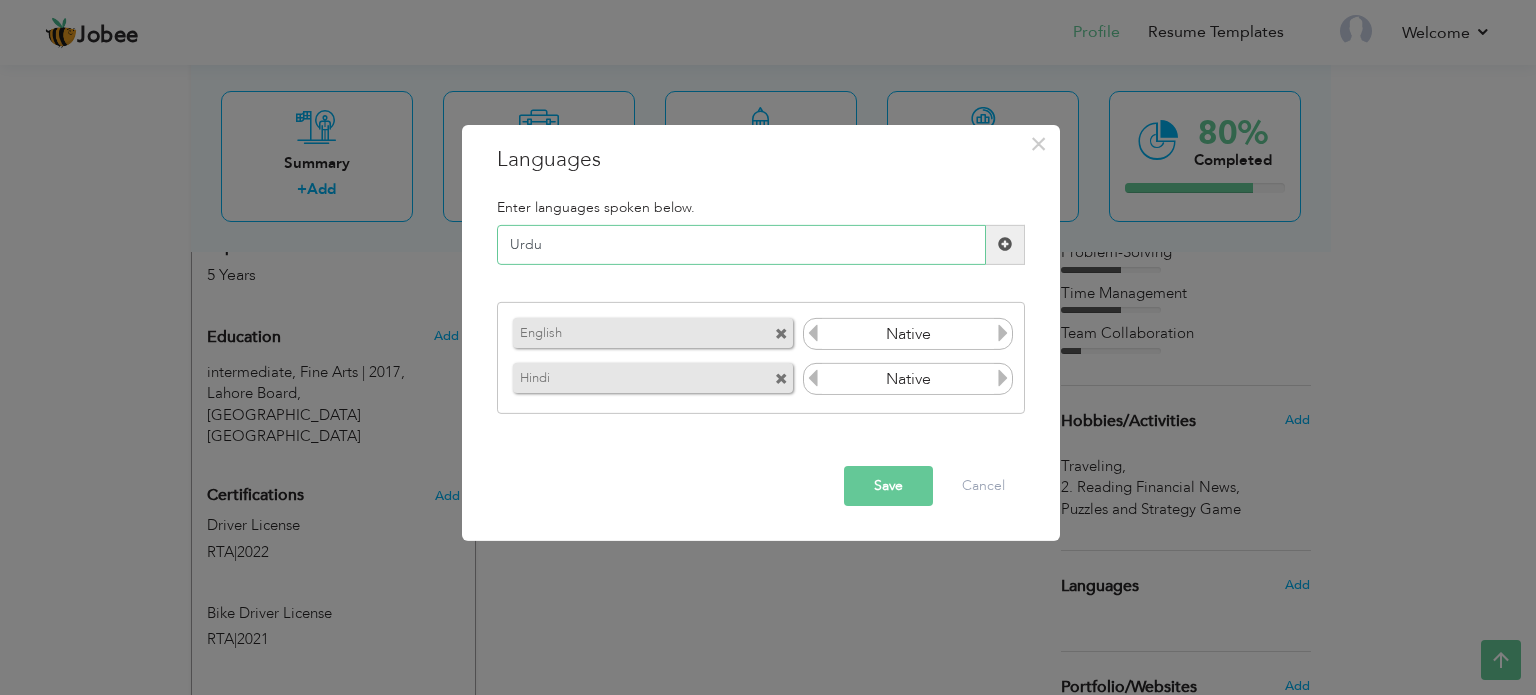 type on "Urdu" 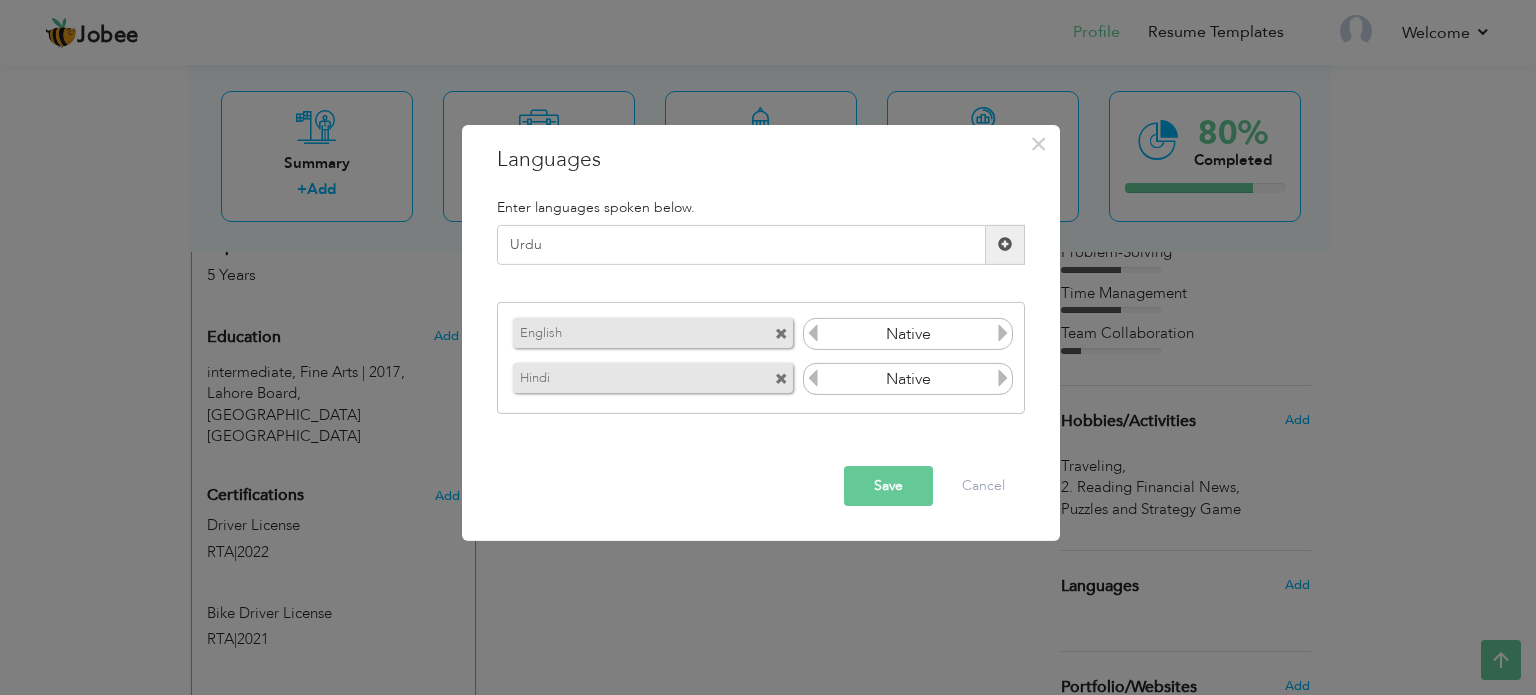 click at bounding box center (1005, 244) 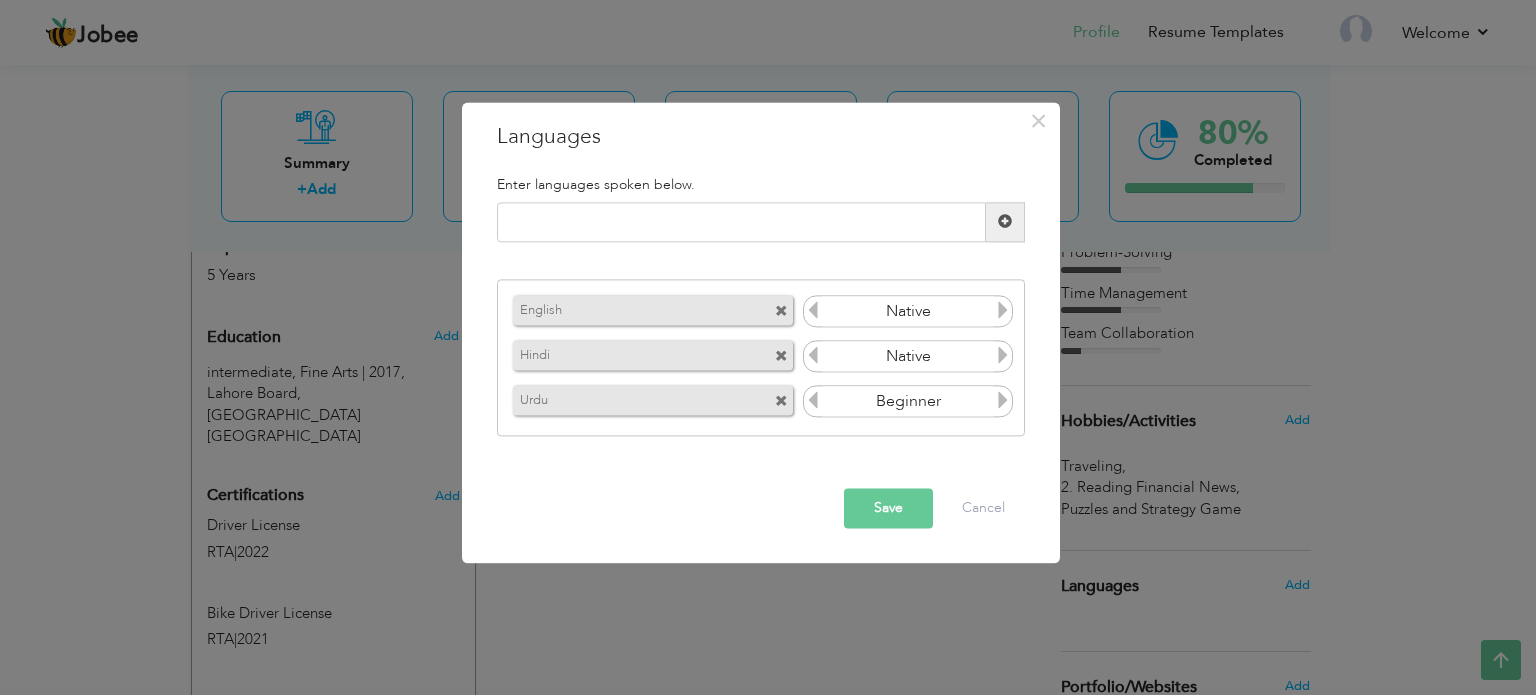 click at bounding box center (1003, 401) 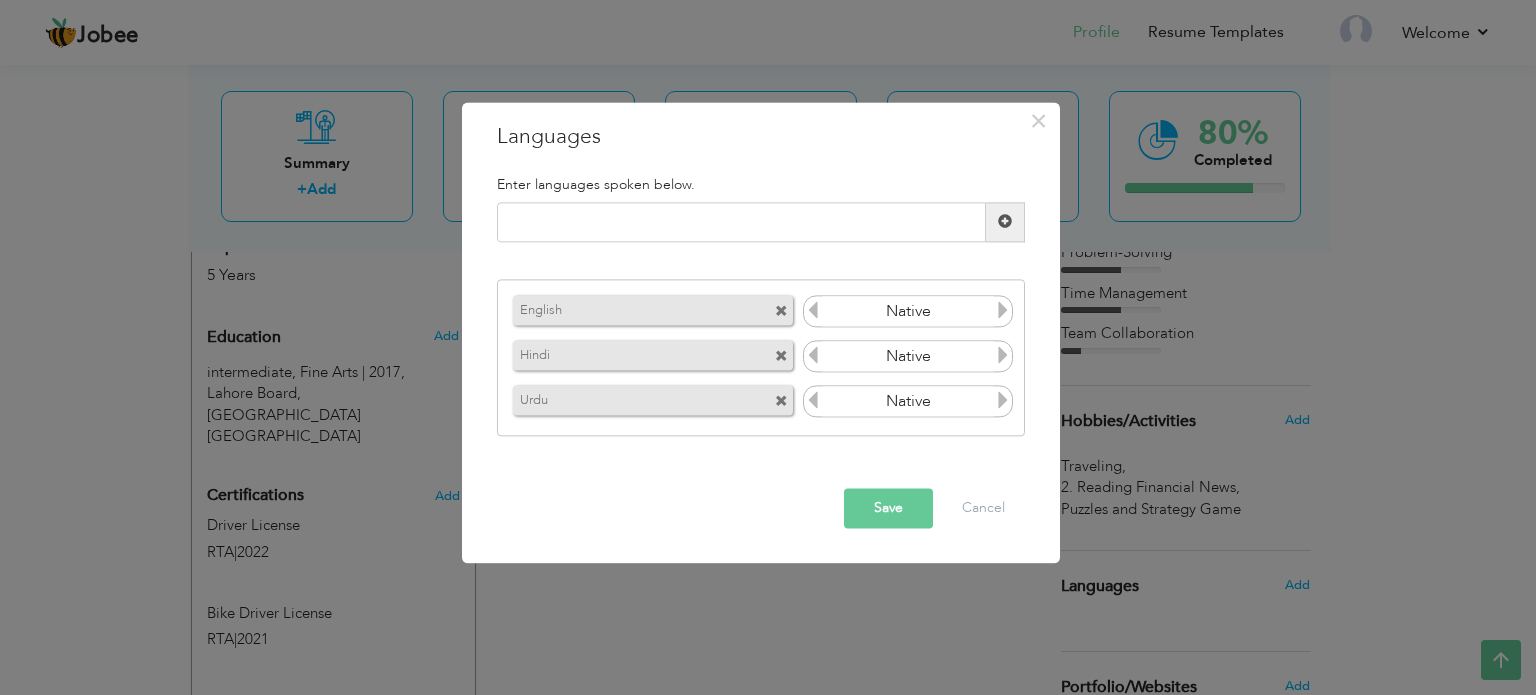 click at bounding box center [1003, 401] 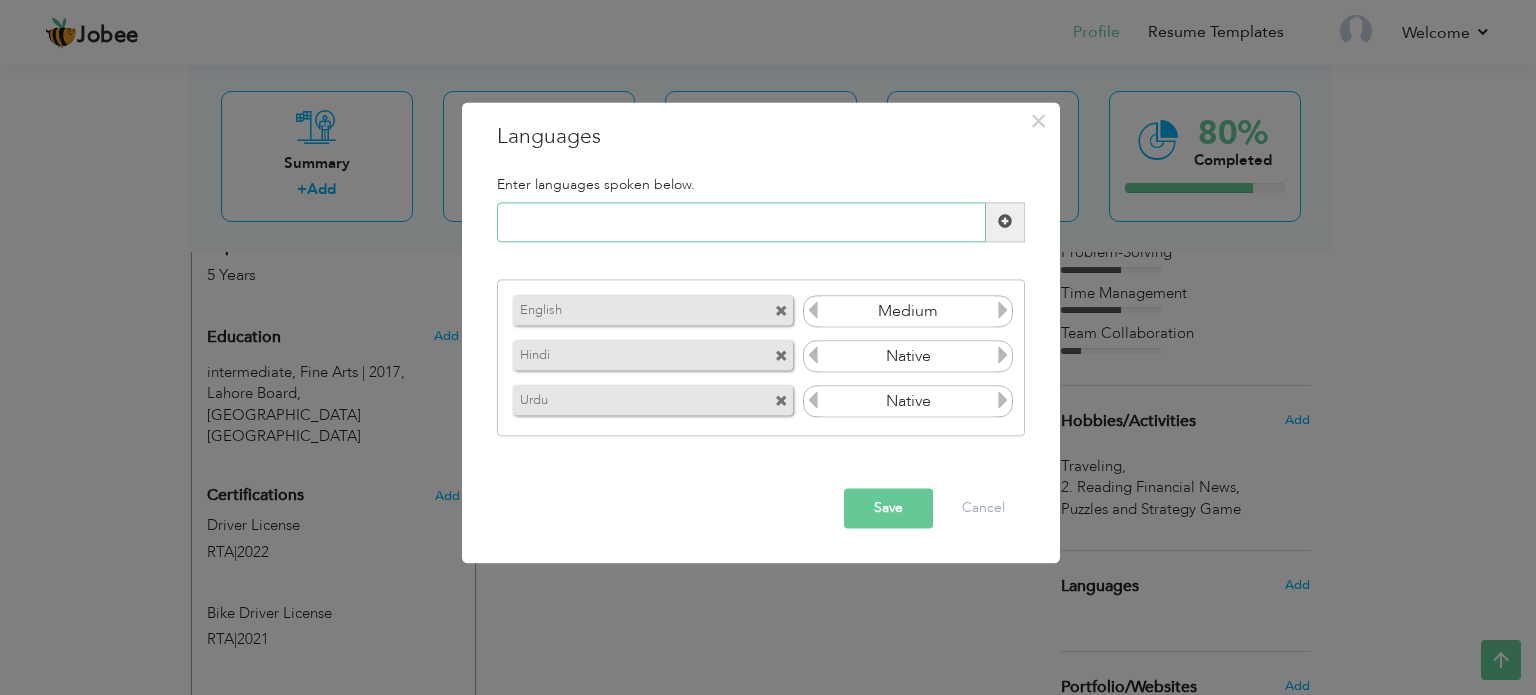 click at bounding box center (741, 222) 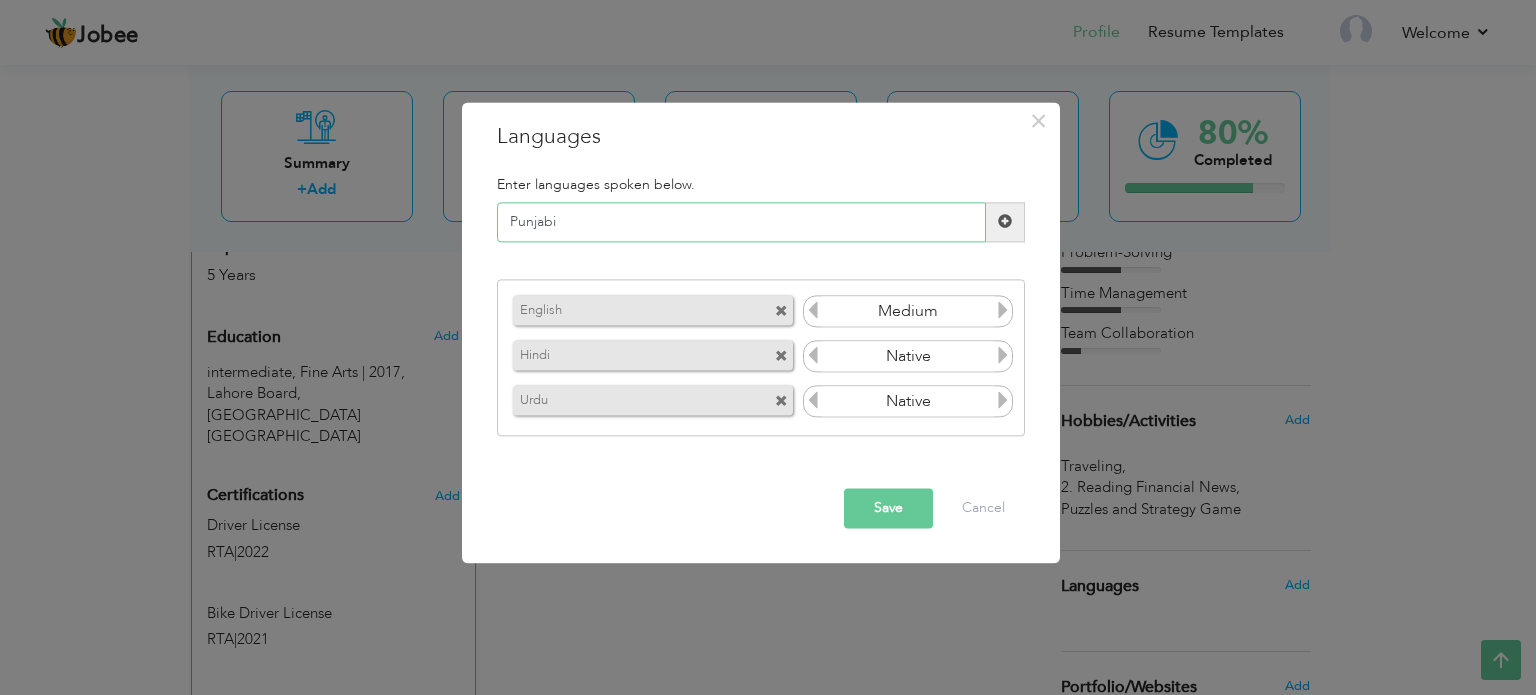 type on "Punjabi" 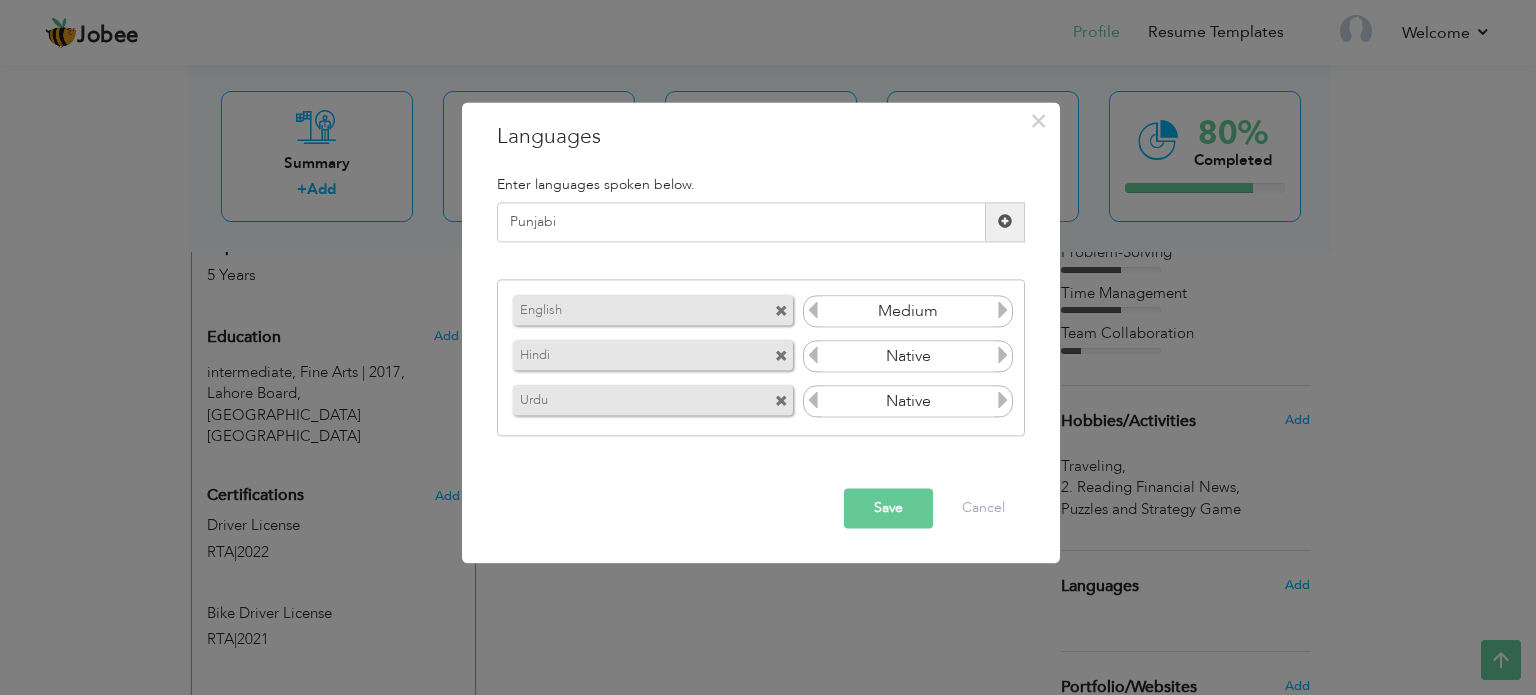 click at bounding box center (1005, 222) 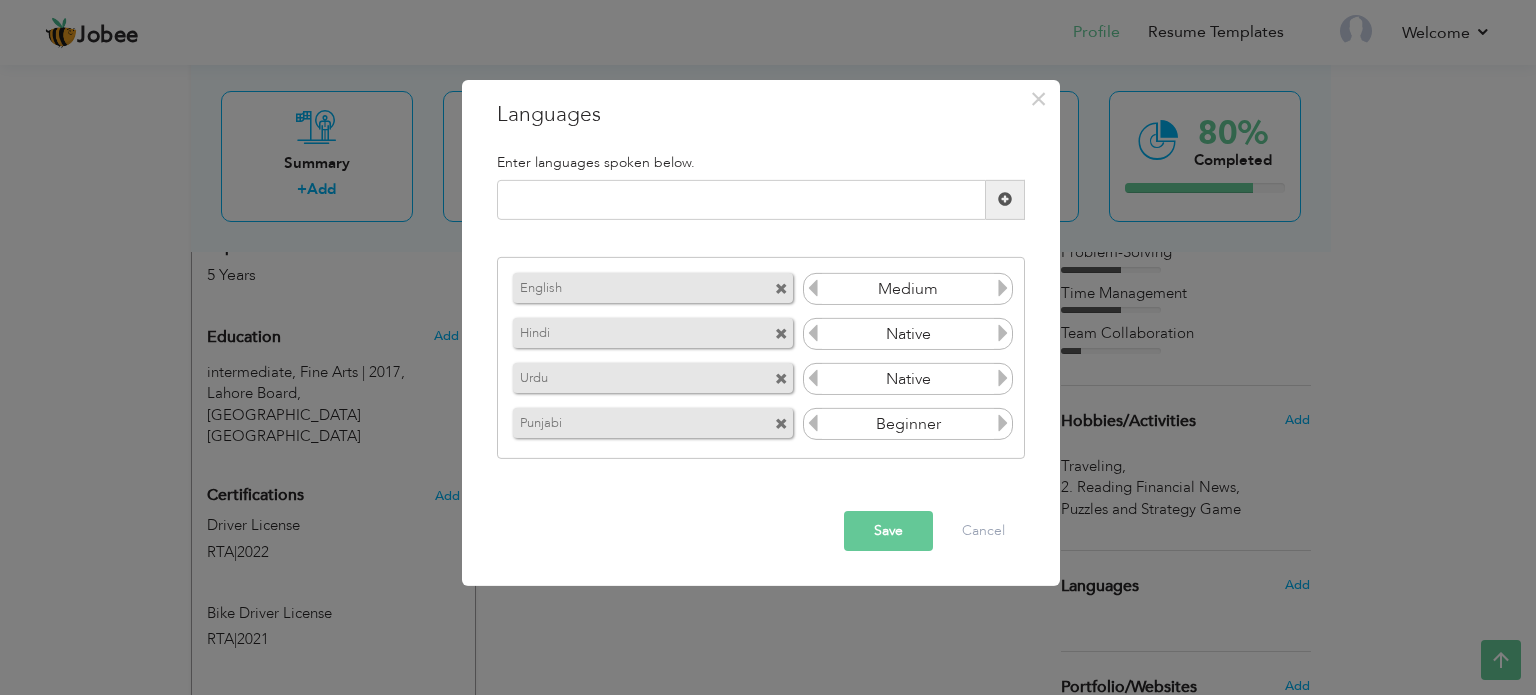 click at bounding box center [1003, 423] 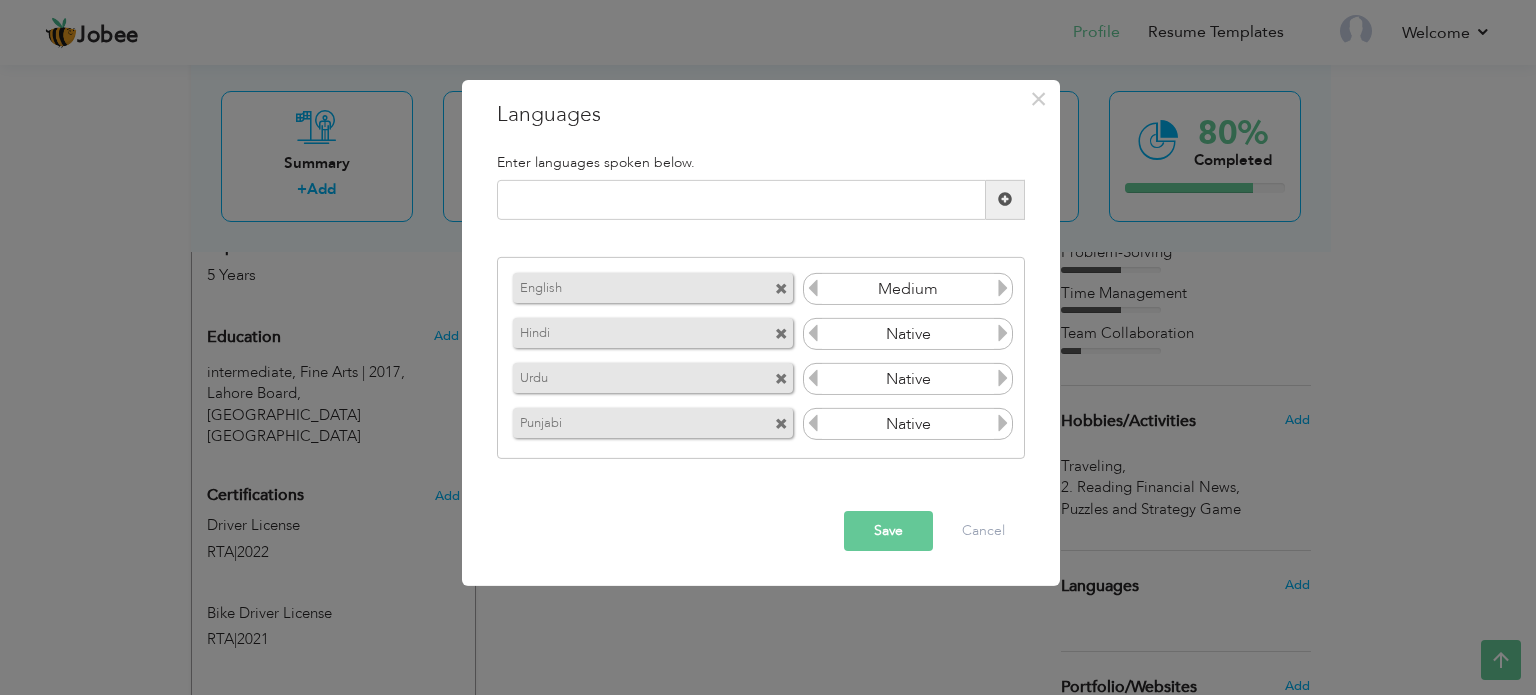 click at bounding box center (1003, 423) 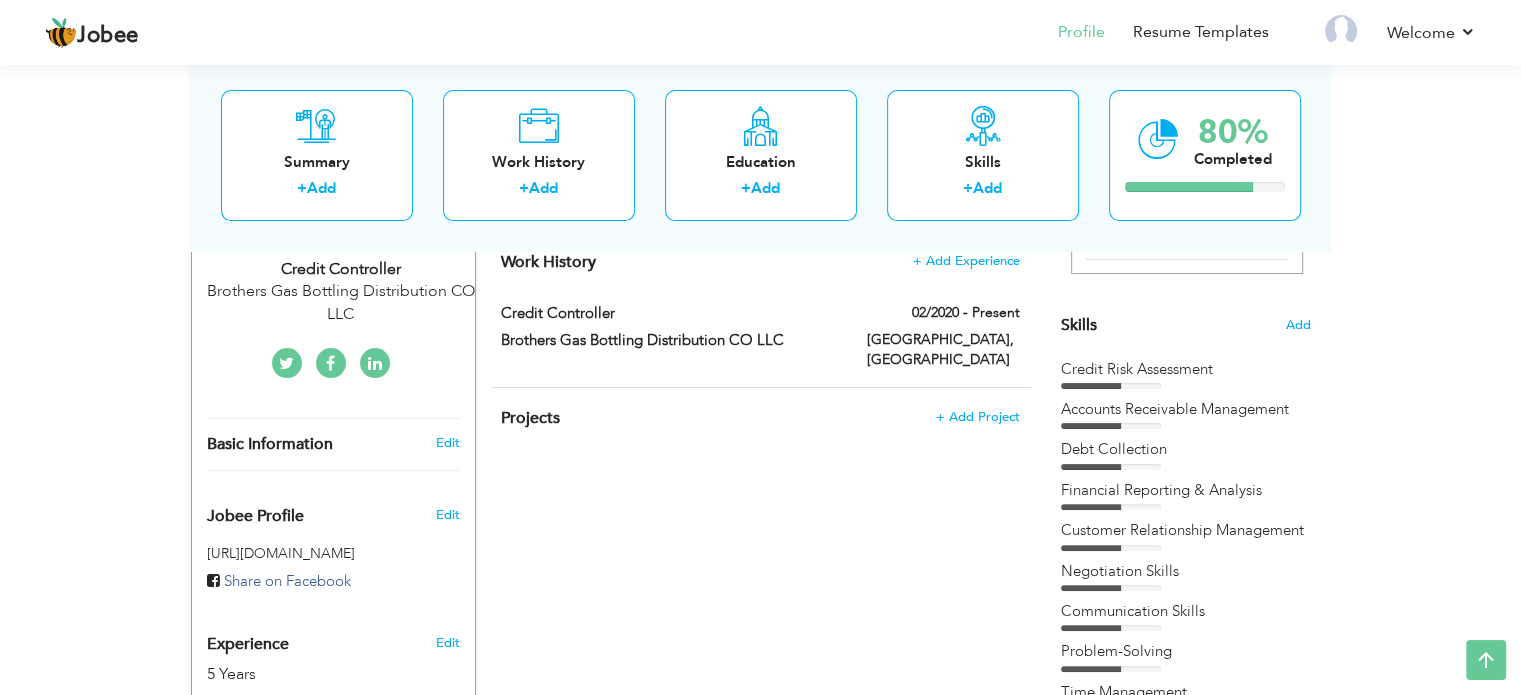scroll, scrollTop: 456, scrollLeft: 0, axis: vertical 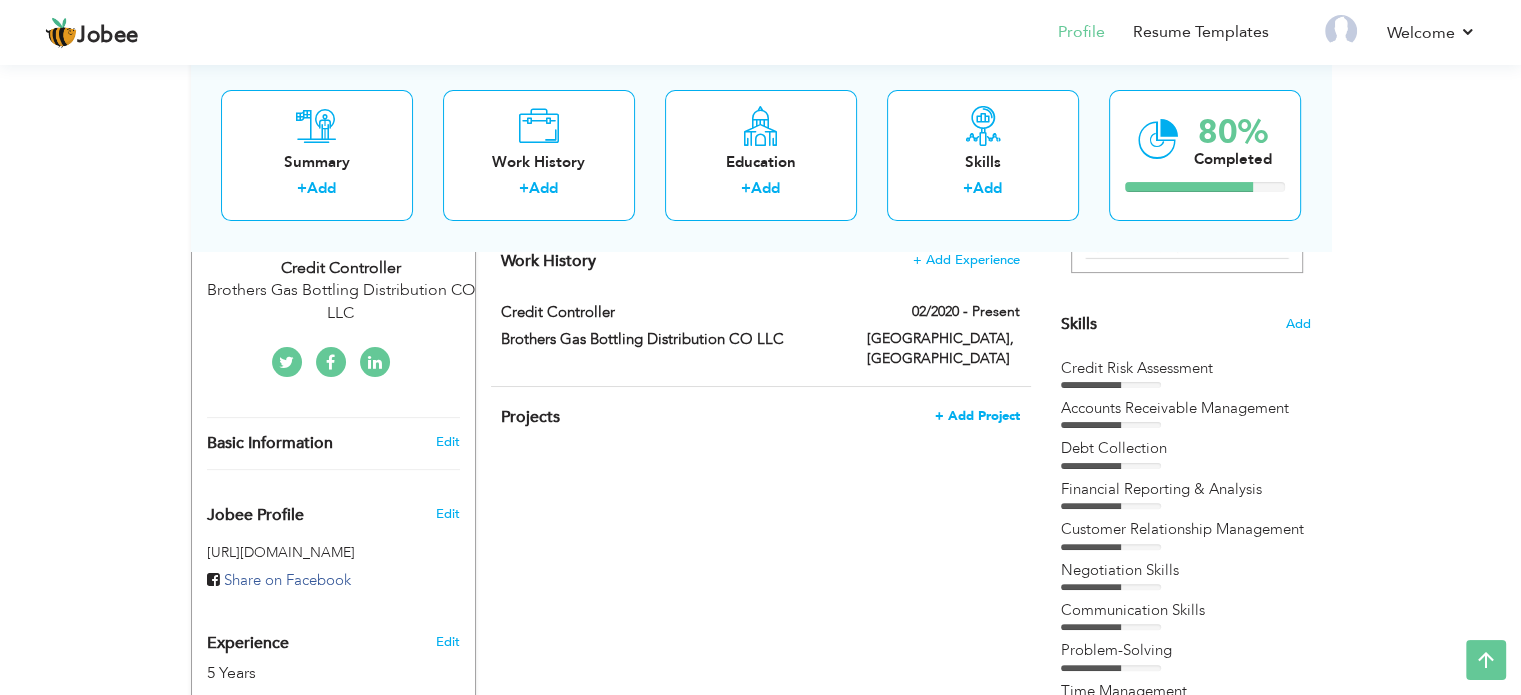 click on "+ Add Project" at bounding box center [977, 416] 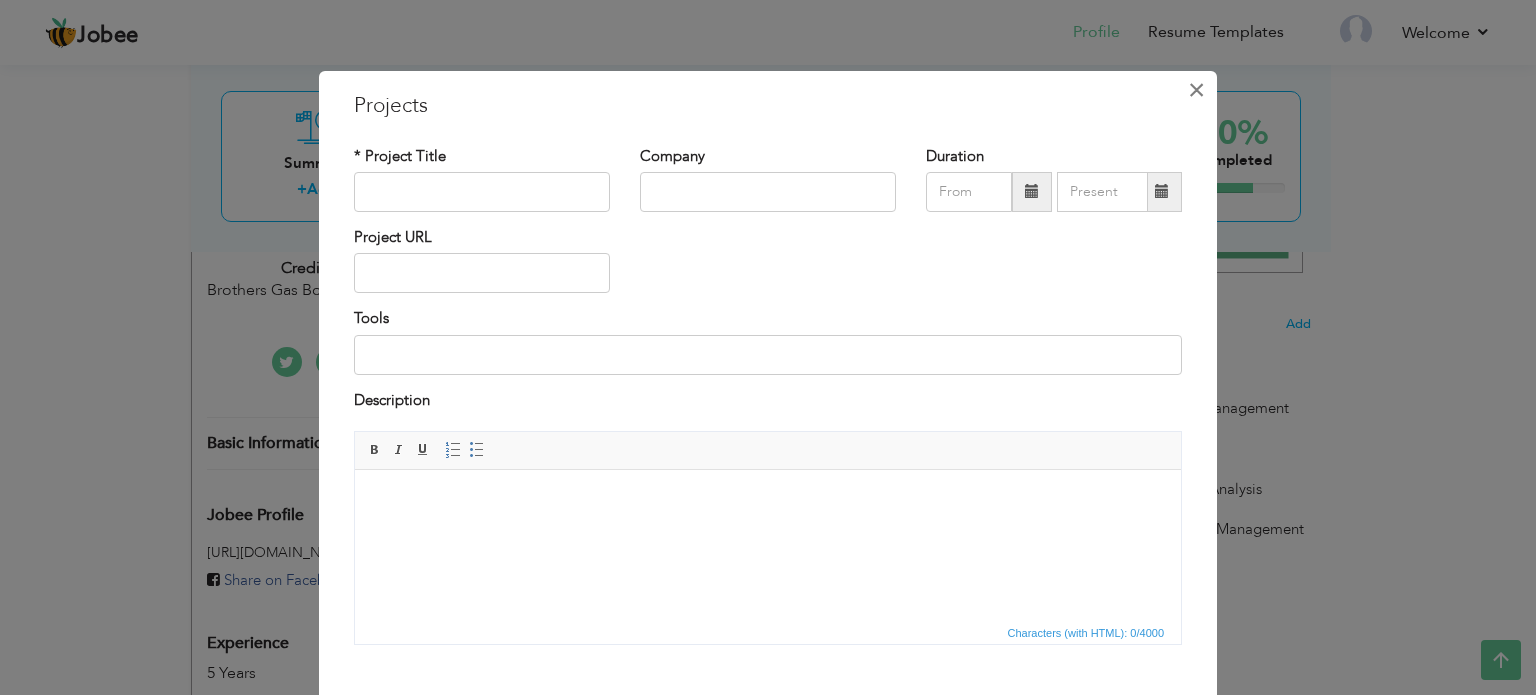 click on "×" at bounding box center [1196, 90] 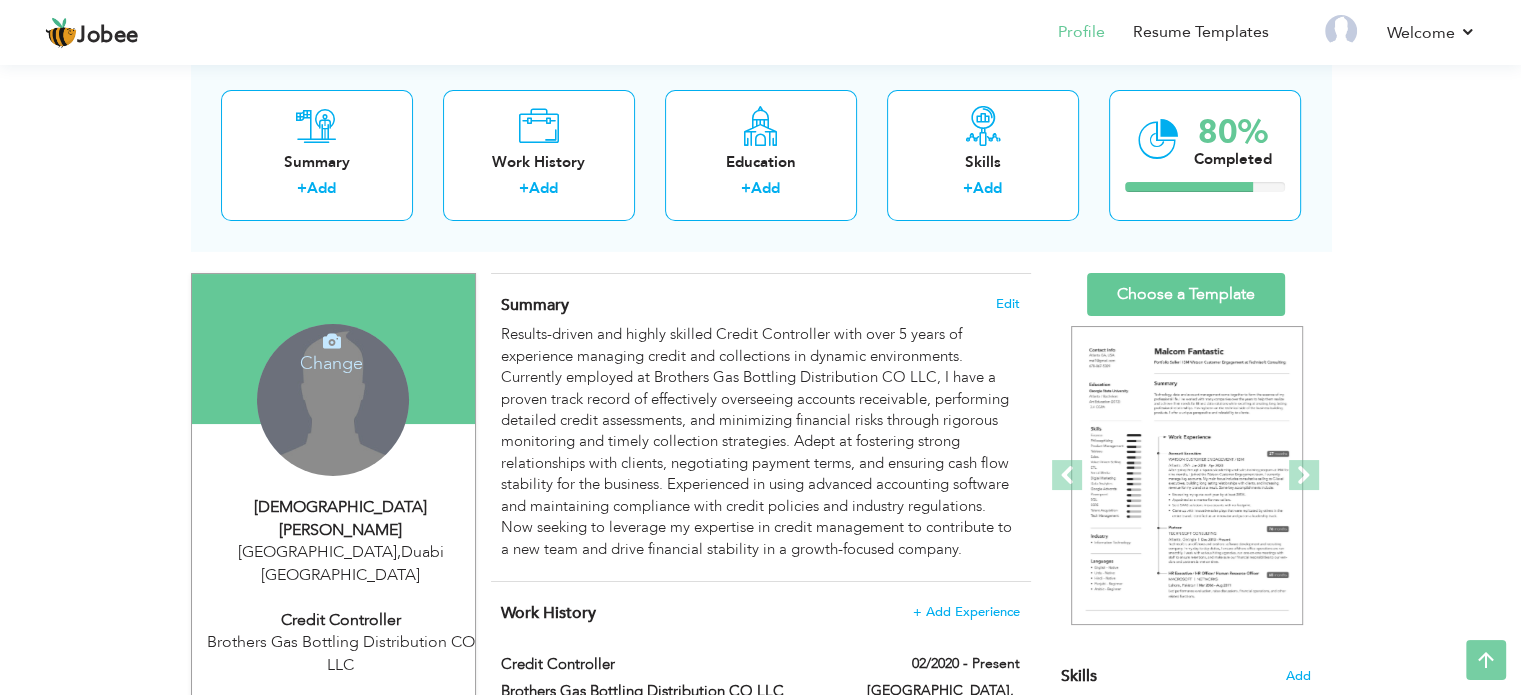 scroll, scrollTop: 104, scrollLeft: 0, axis: vertical 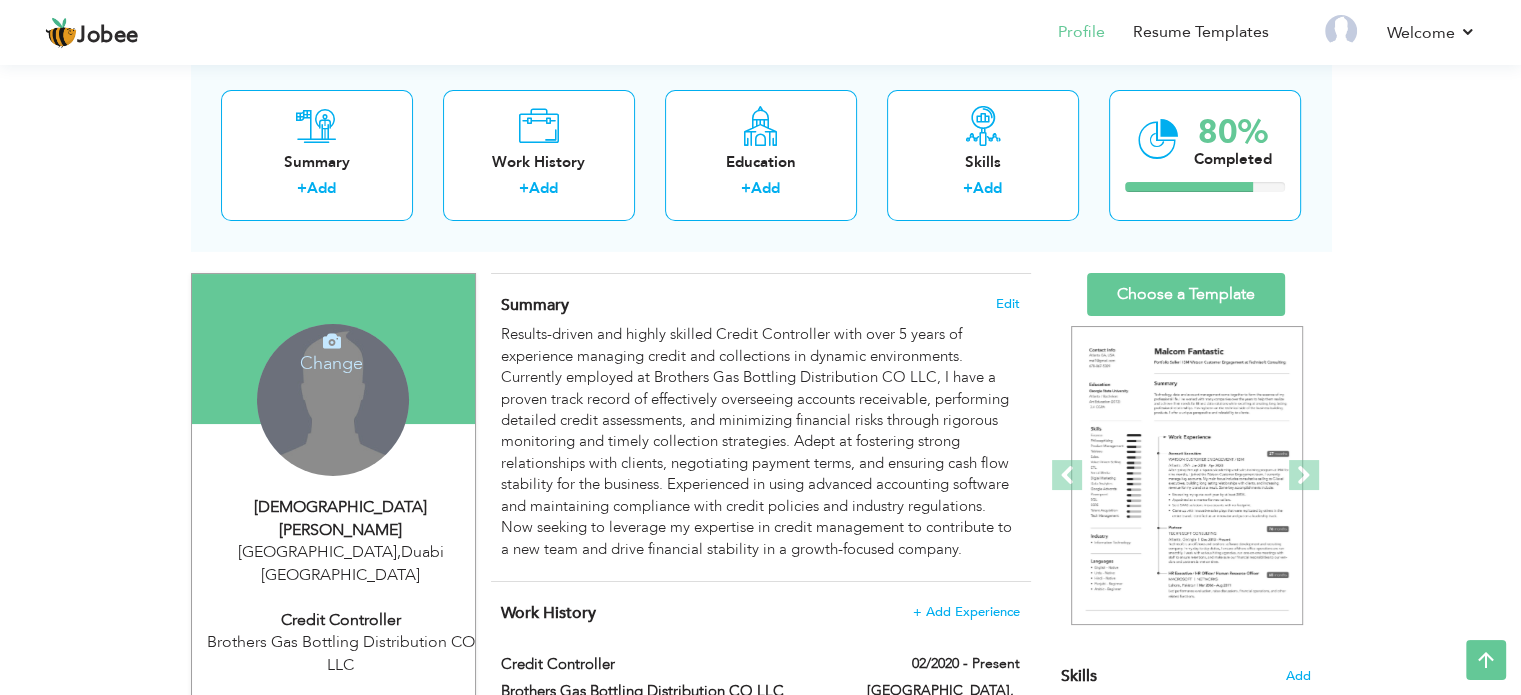 click on "Change
Remove" at bounding box center [333, 400] 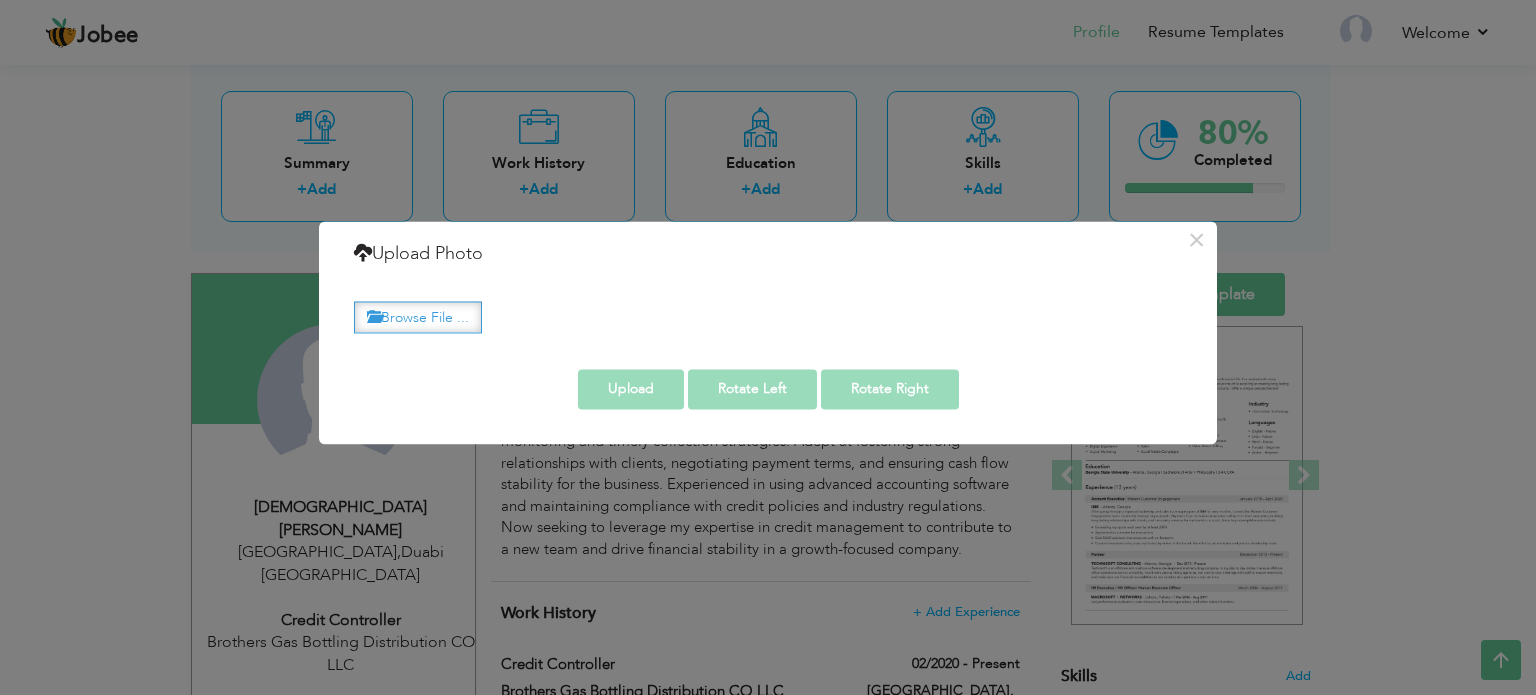 click on "Browse File ..." at bounding box center [418, 317] 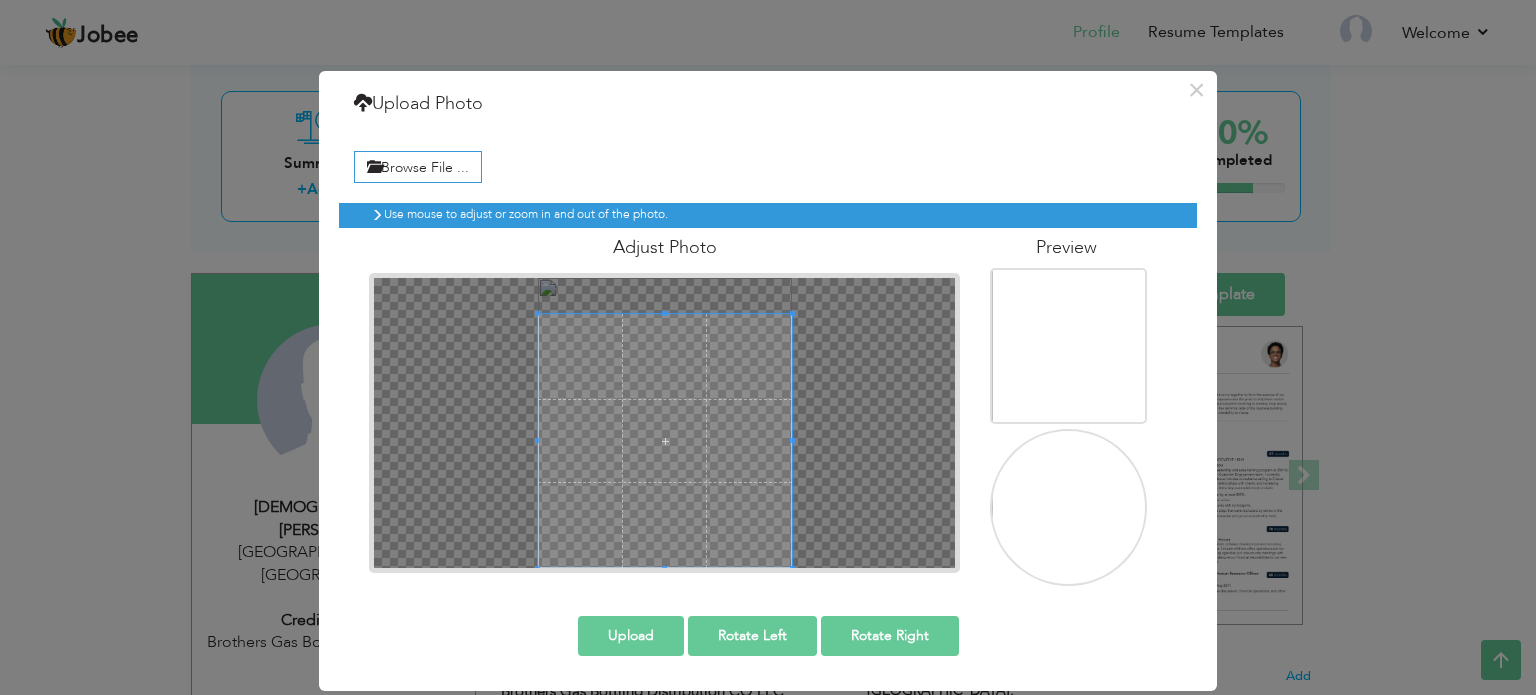 click on "×
Upload Photo
Browse File ...
Adjust Photo Preview Upload  Rotate Left" at bounding box center [768, 381] 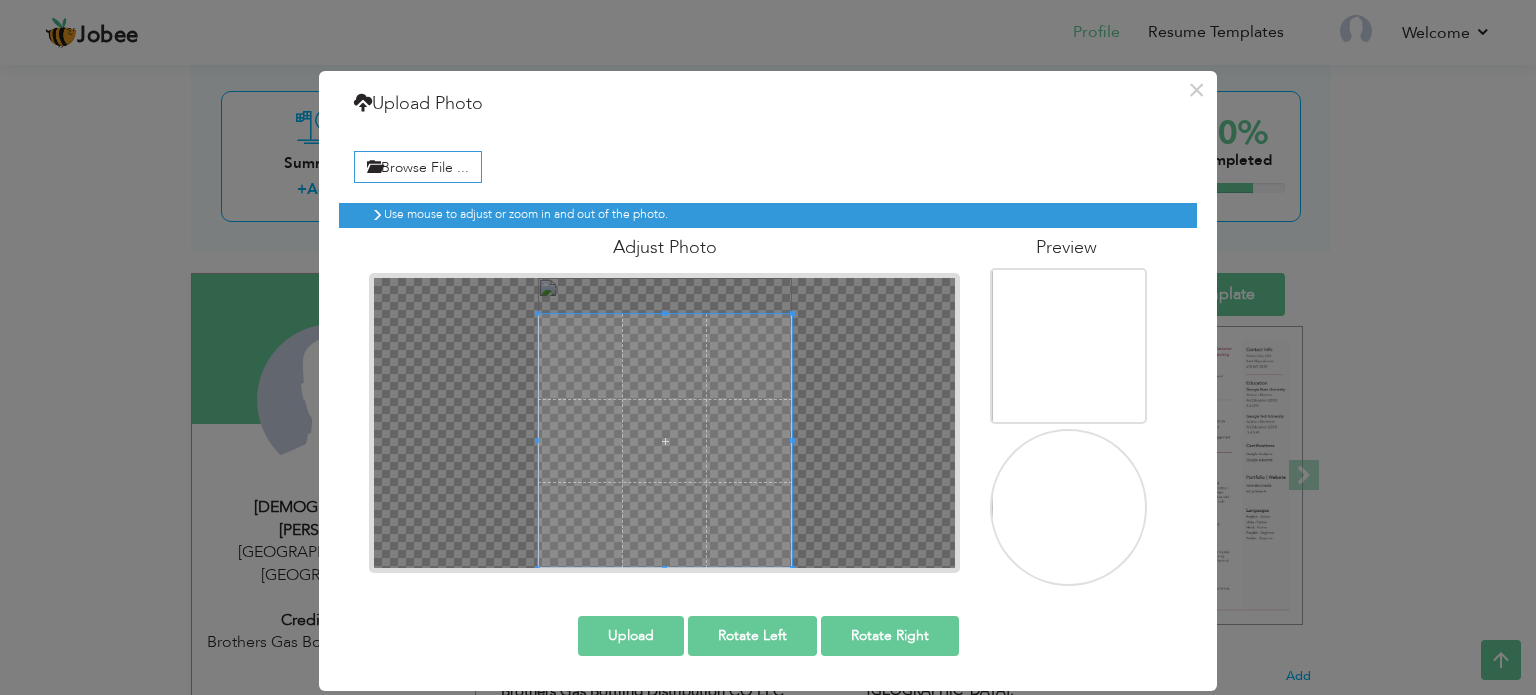 click at bounding box center (664, 423) 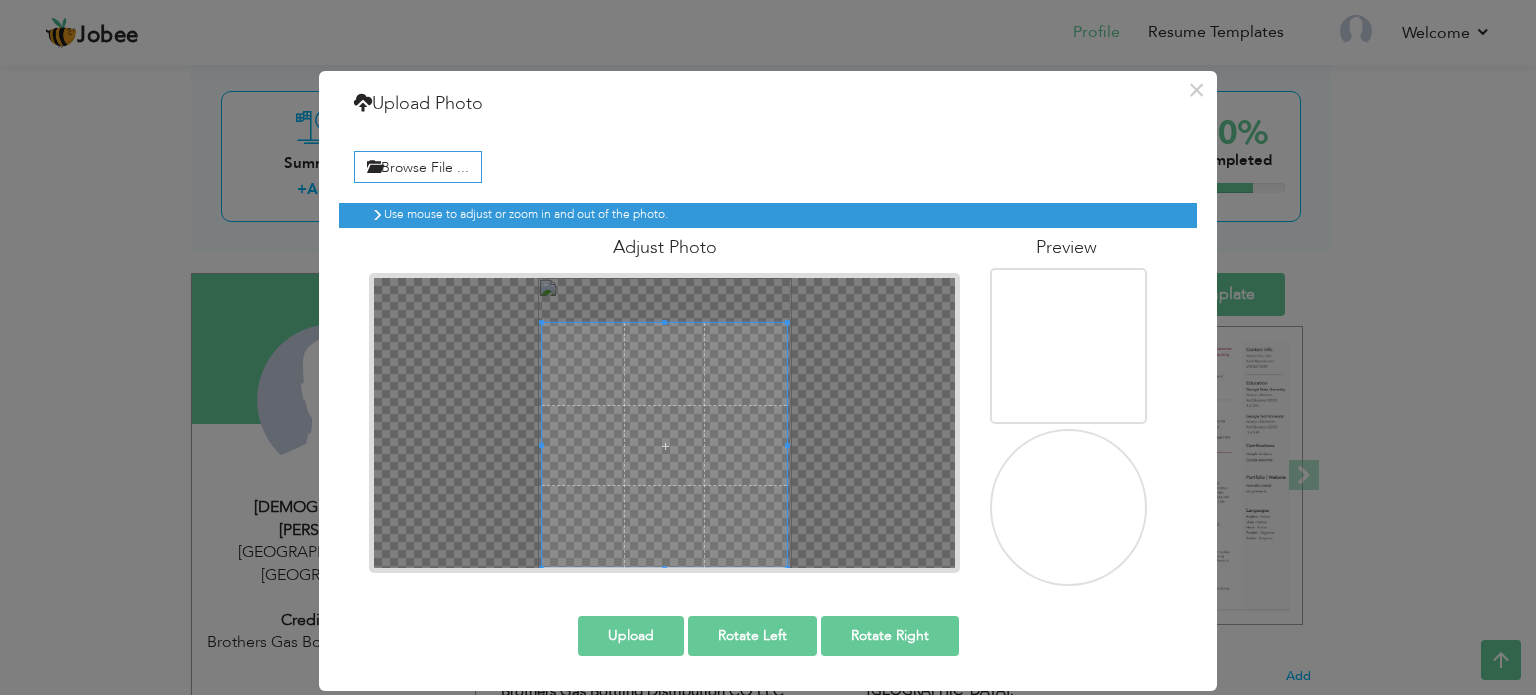 click at bounding box center (664, 423) 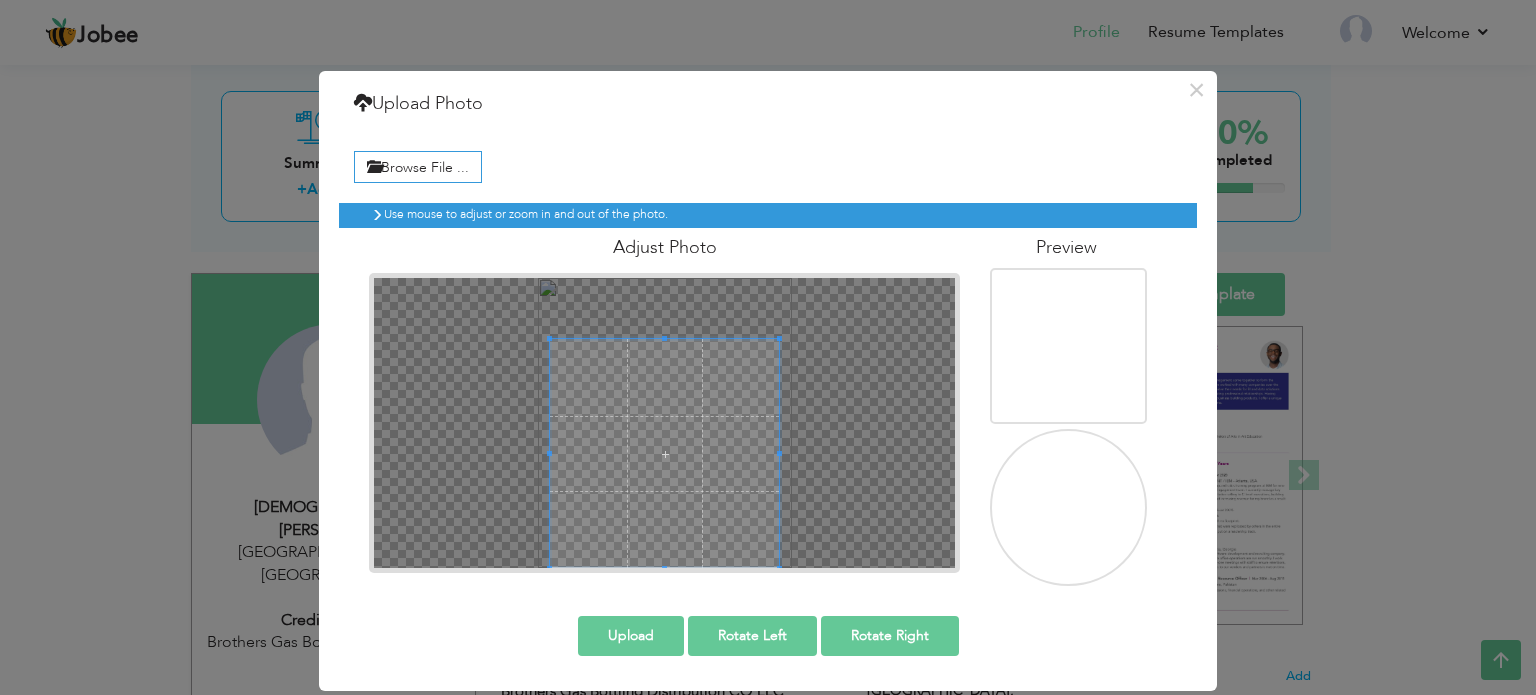 click at bounding box center [664, 423] 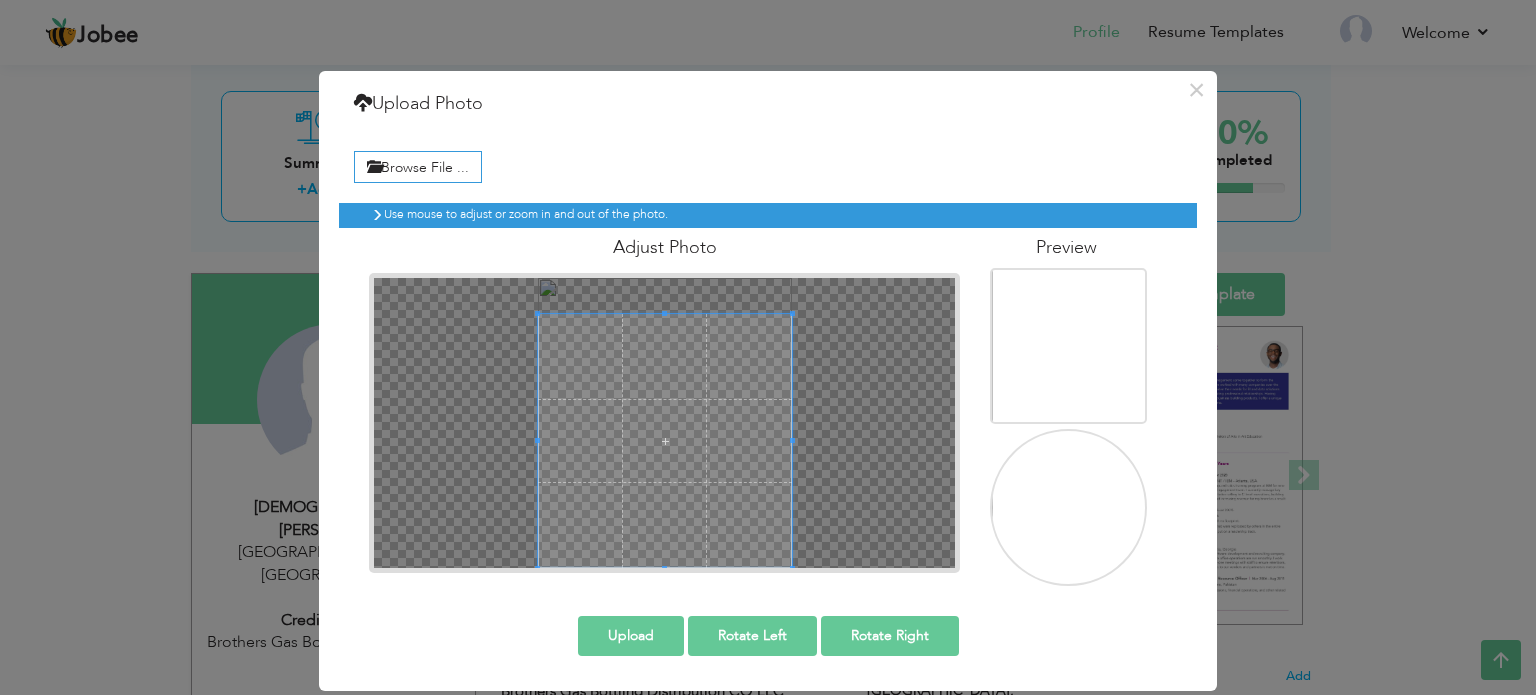 click on "Adjust Photo" at bounding box center [664, 400] 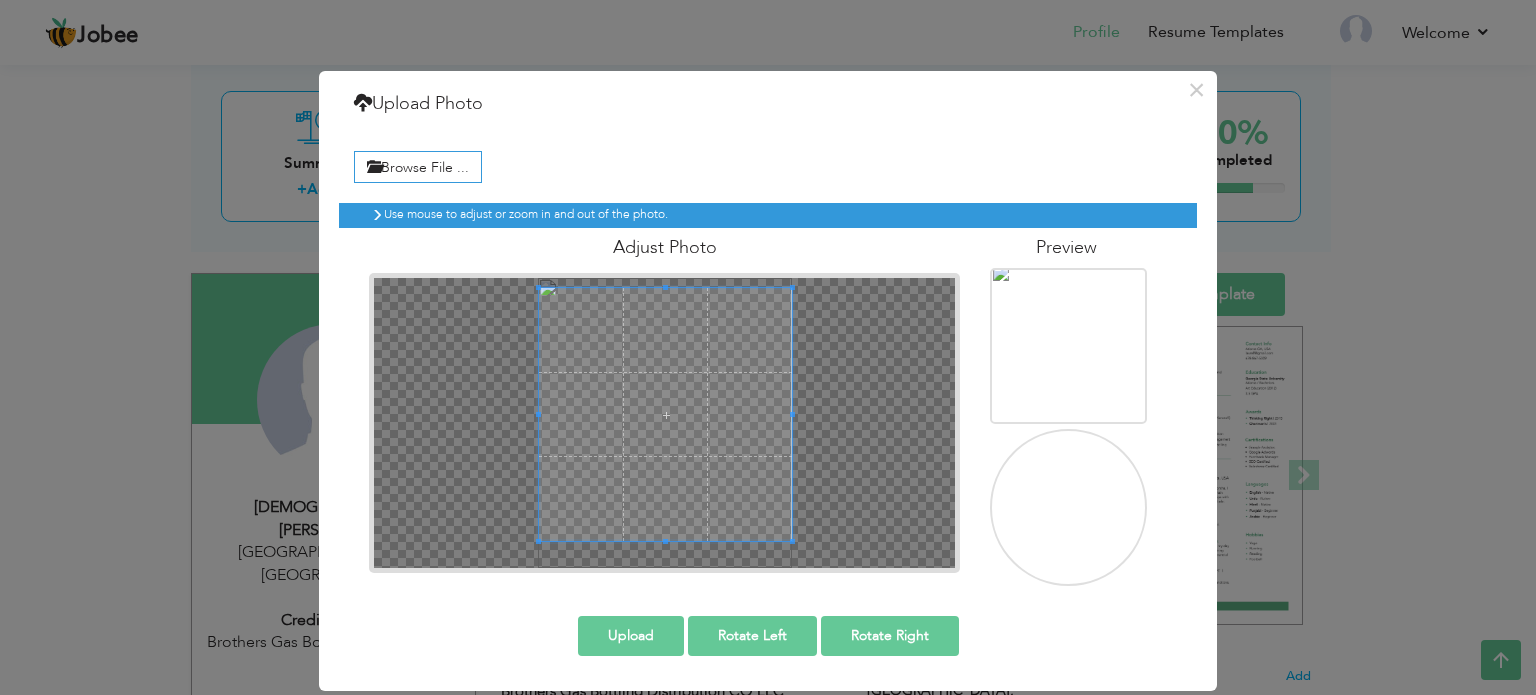 click at bounding box center (665, 414) 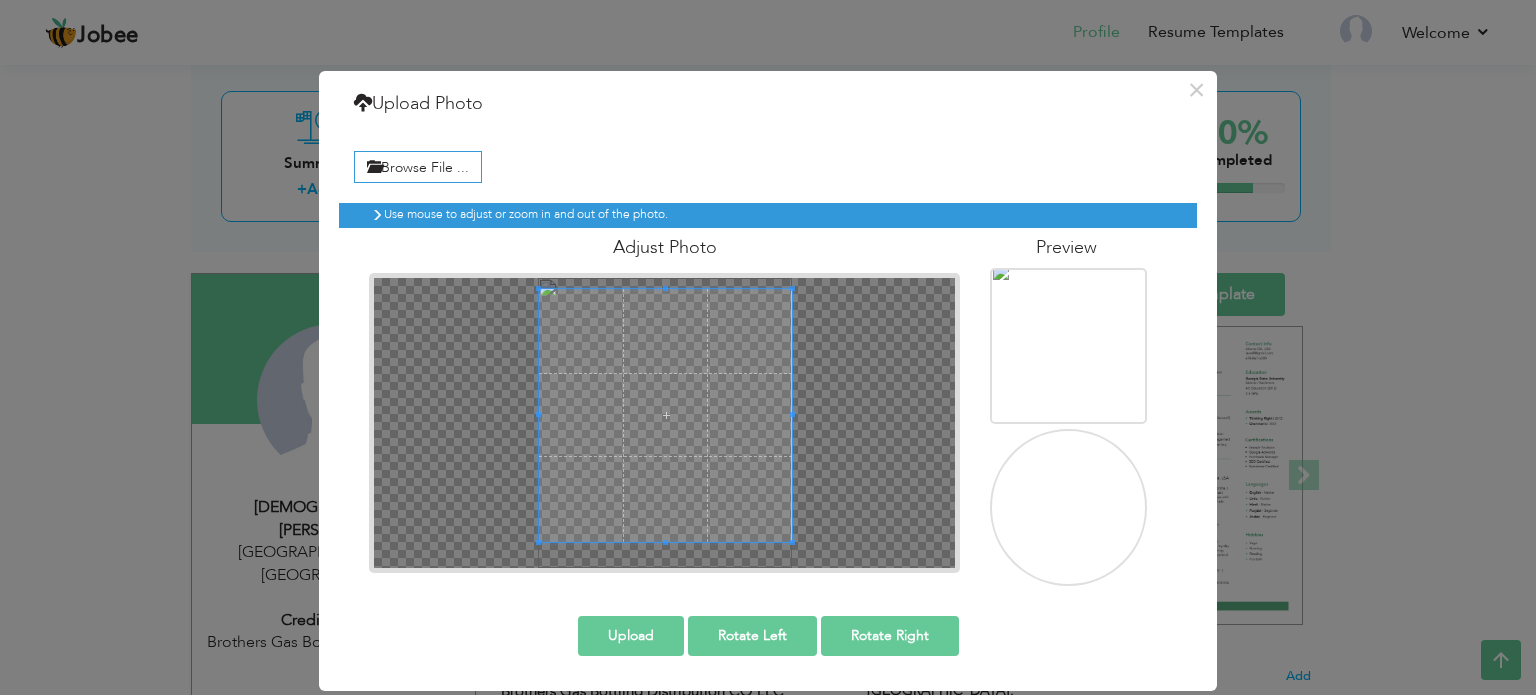 click at bounding box center (1070, 514) 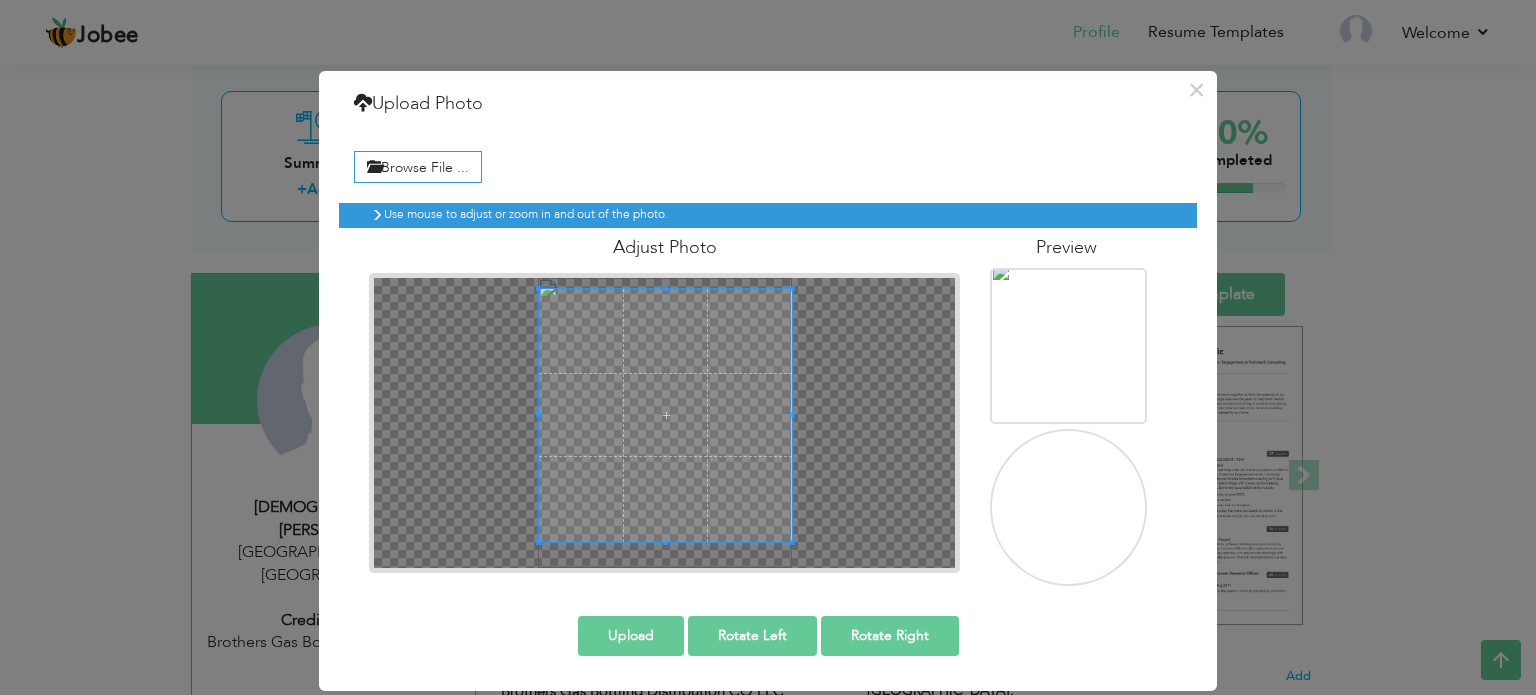 click on "Upload" at bounding box center [631, 636] 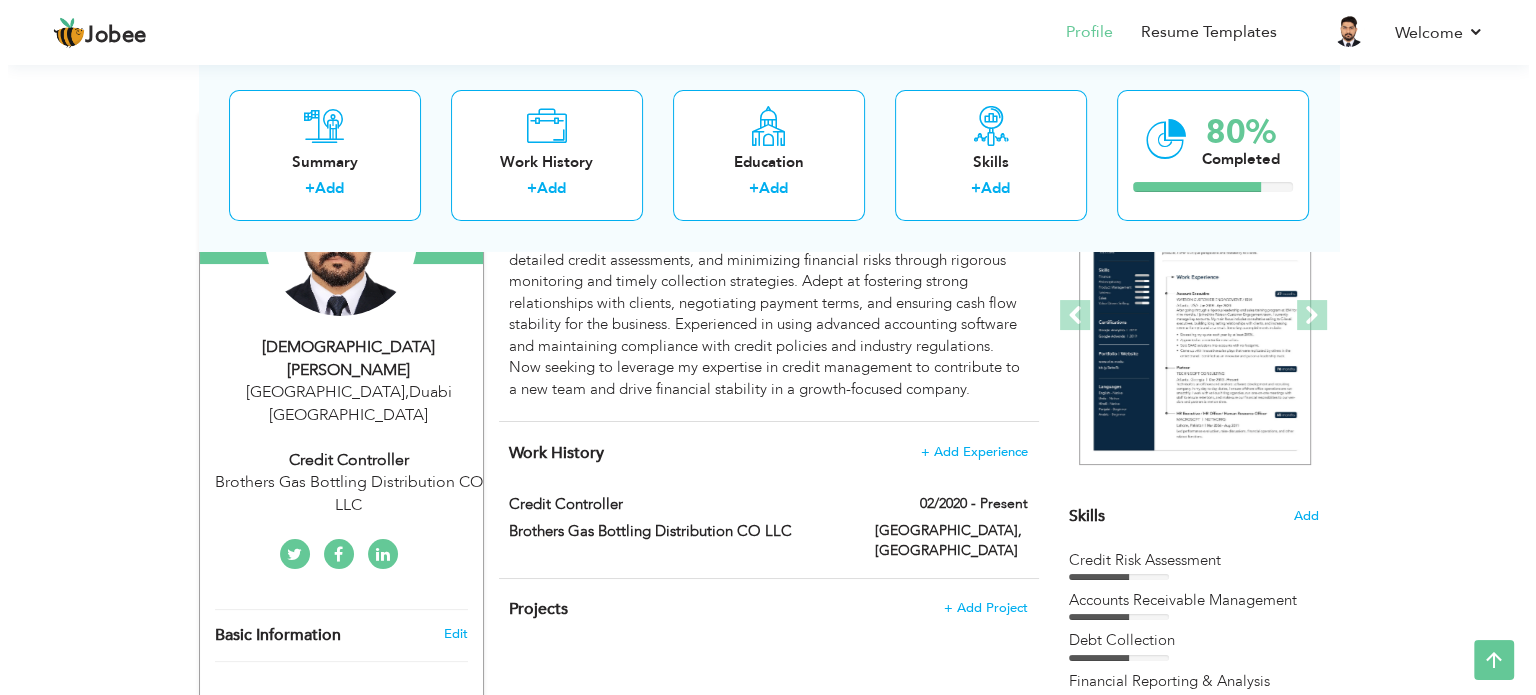 scroll, scrollTop: 232, scrollLeft: 0, axis: vertical 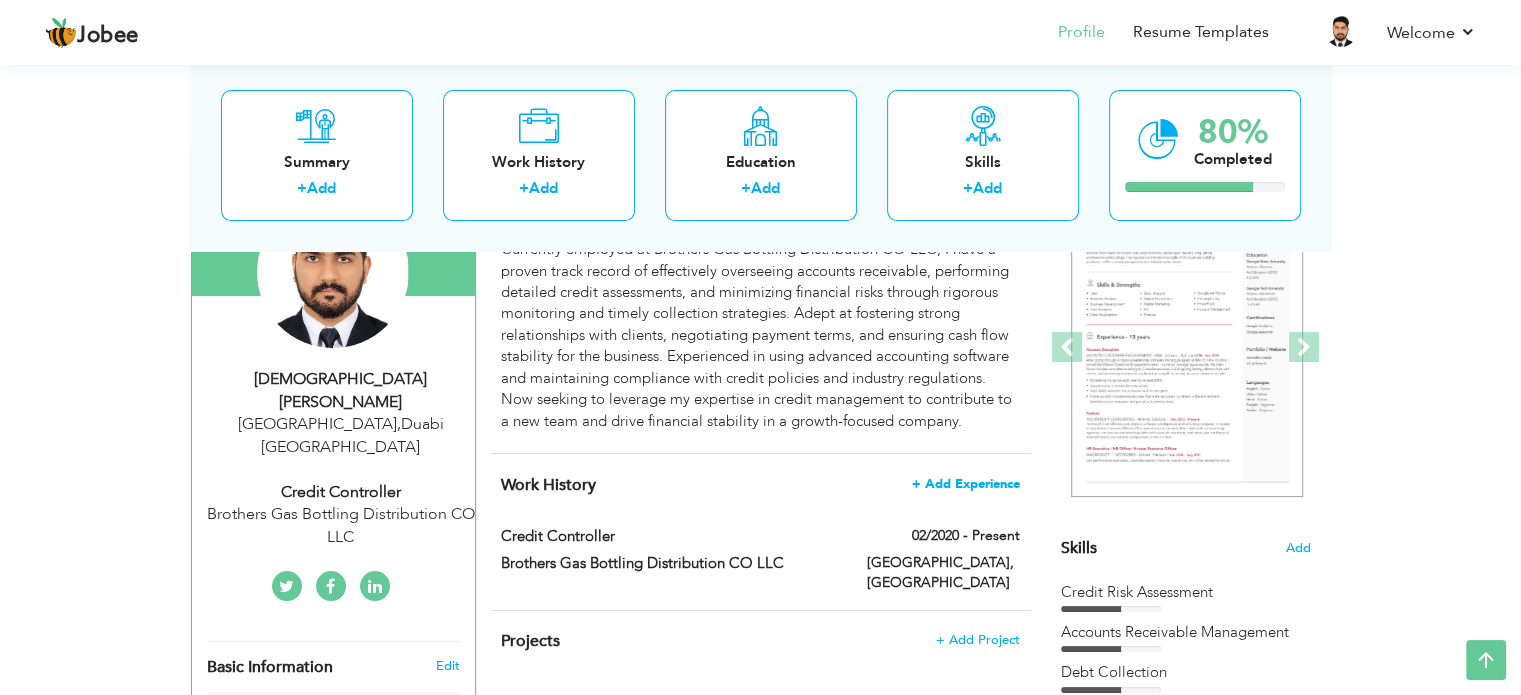 click on "+ Add Experience" at bounding box center (966, 484) 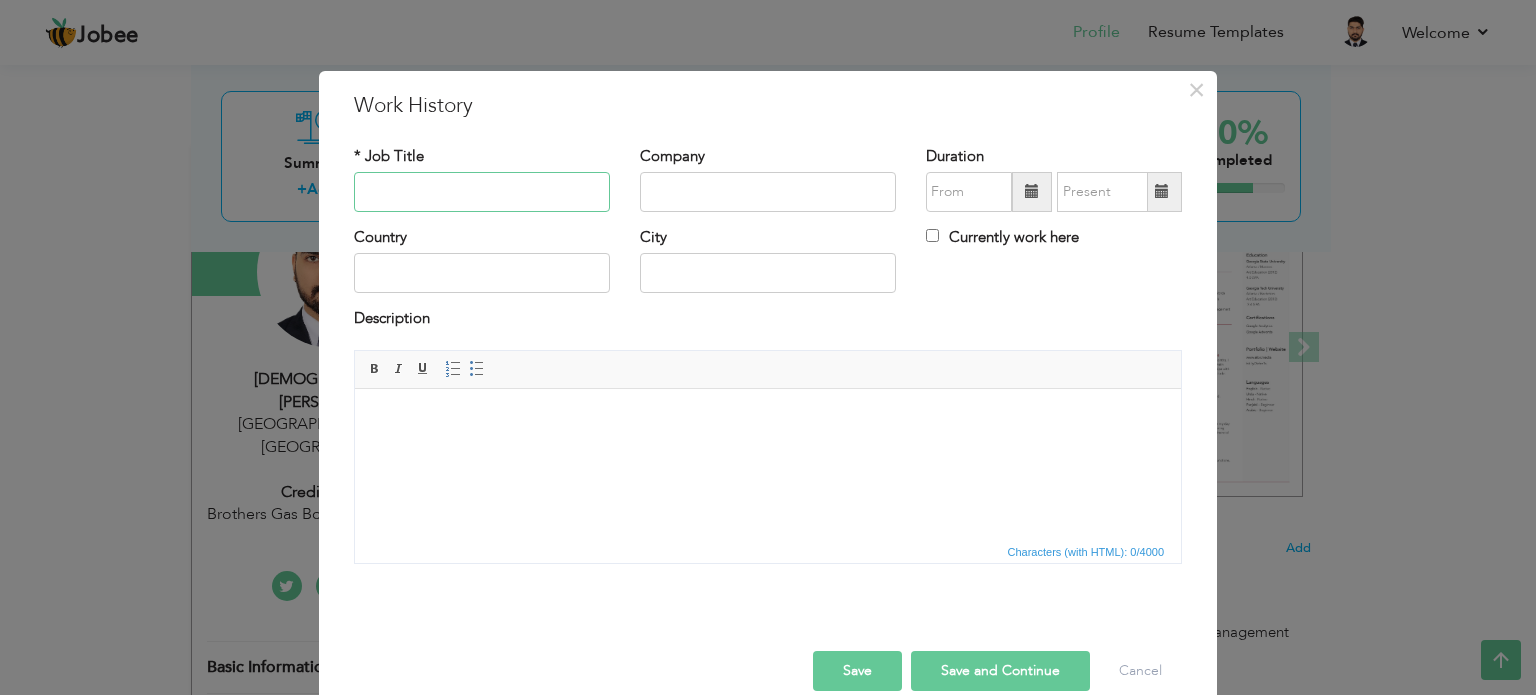 click at bounding box center [482, 192] 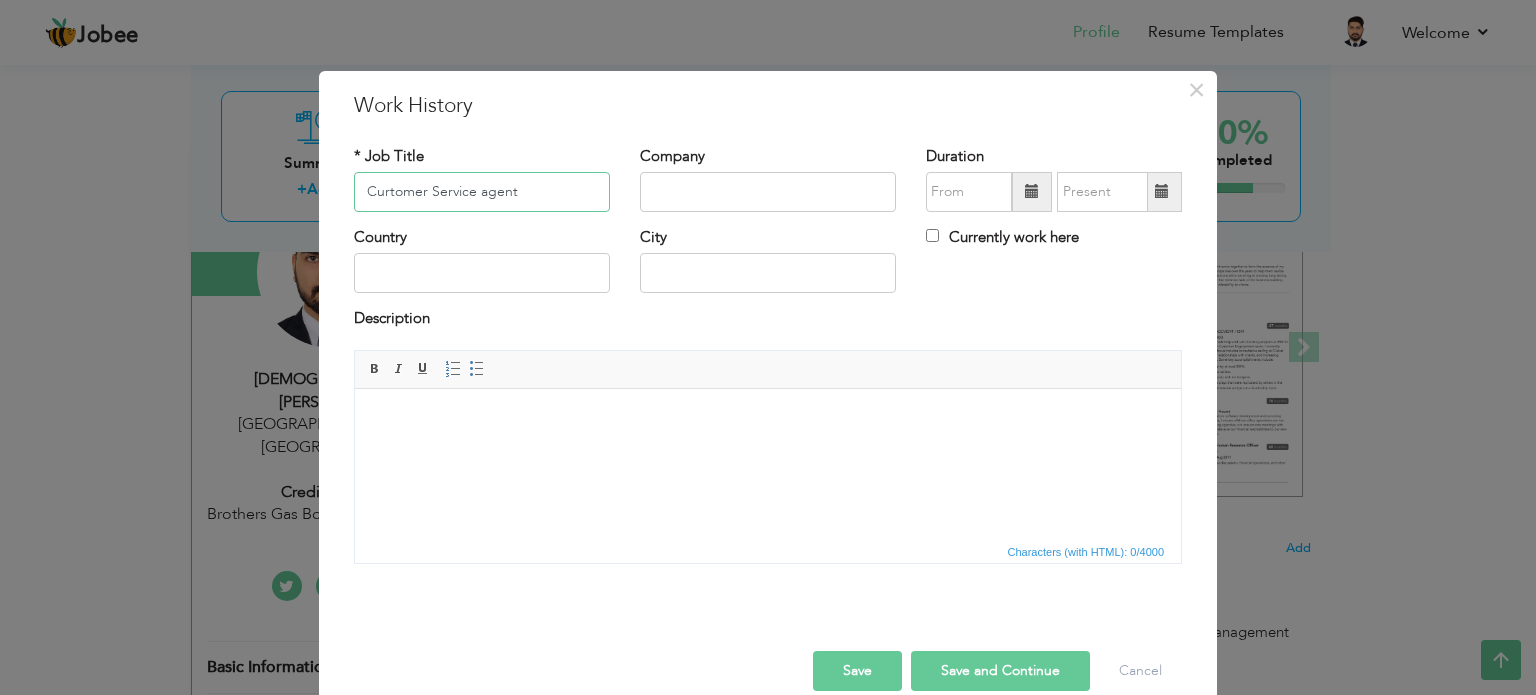 click on "Curtomer Service agent" at bounding box center (482, 192) 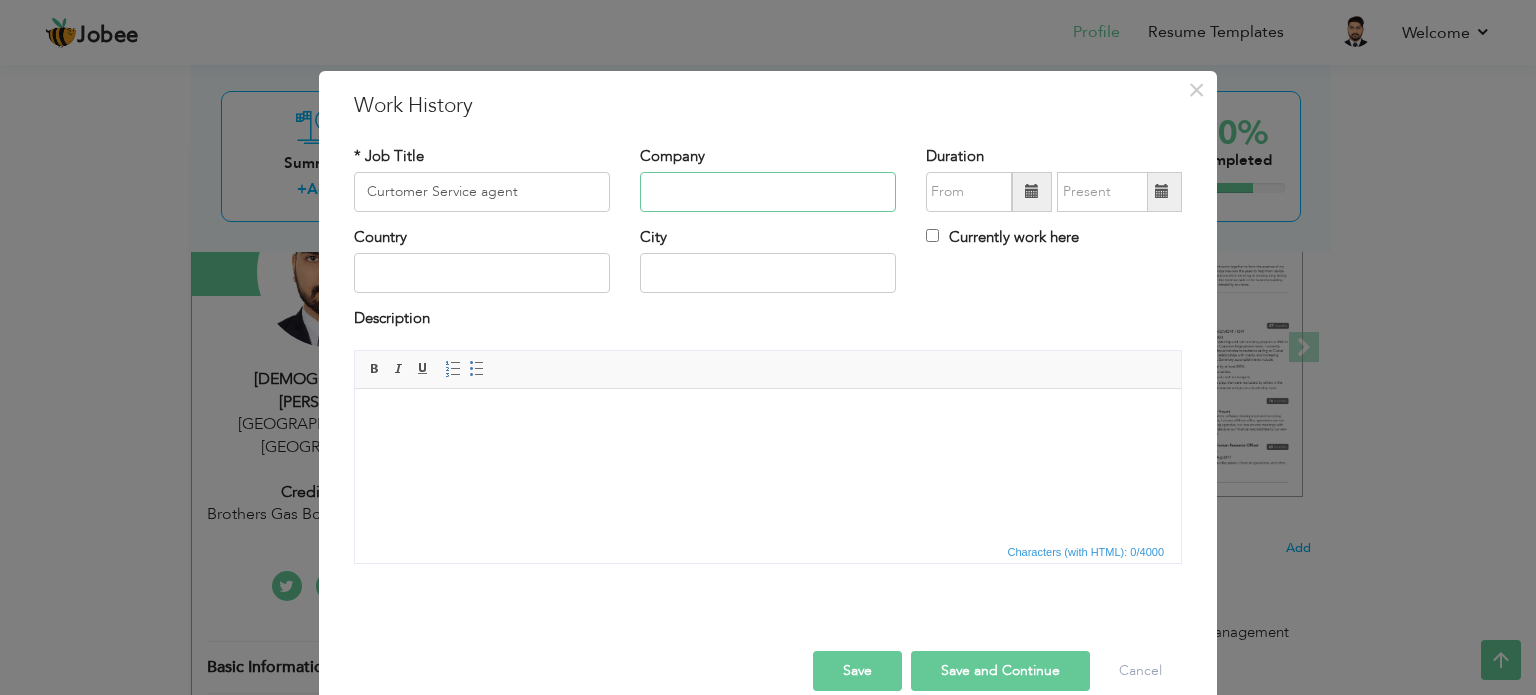 click at bounding box center [768, 192] 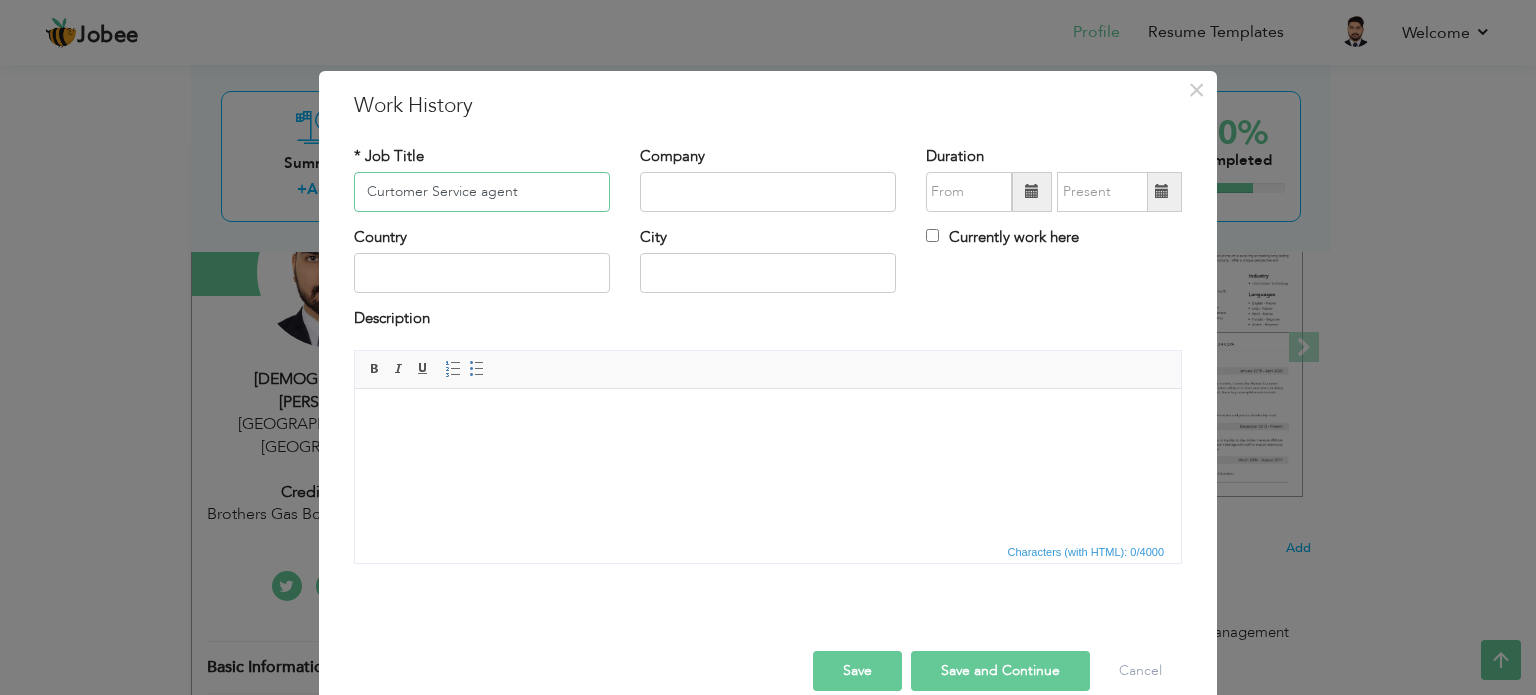 drag, startPoint x: 540, startPoint y: 194, endPoint x: 310, endPoint y: 178, distance: 230.55585 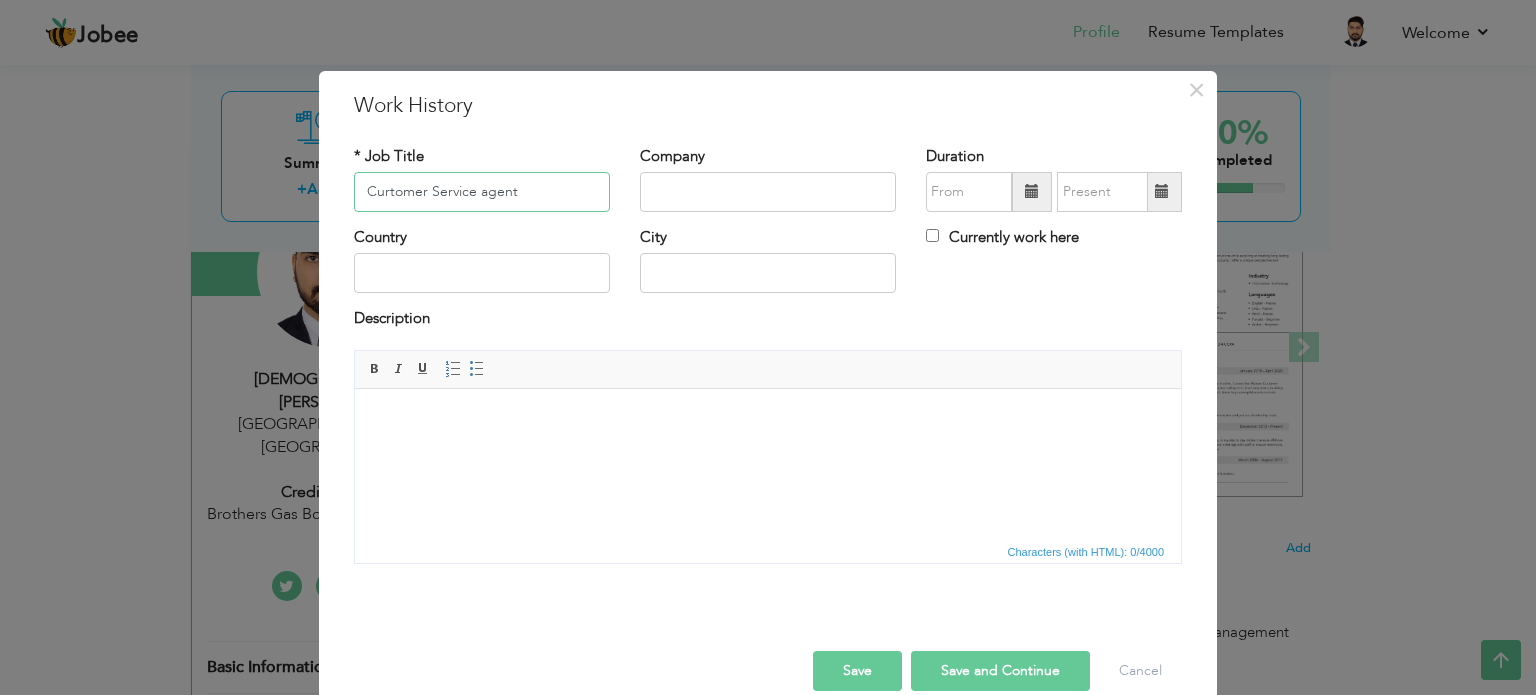 paste on "stomer Service Agent jobs in Dubai" 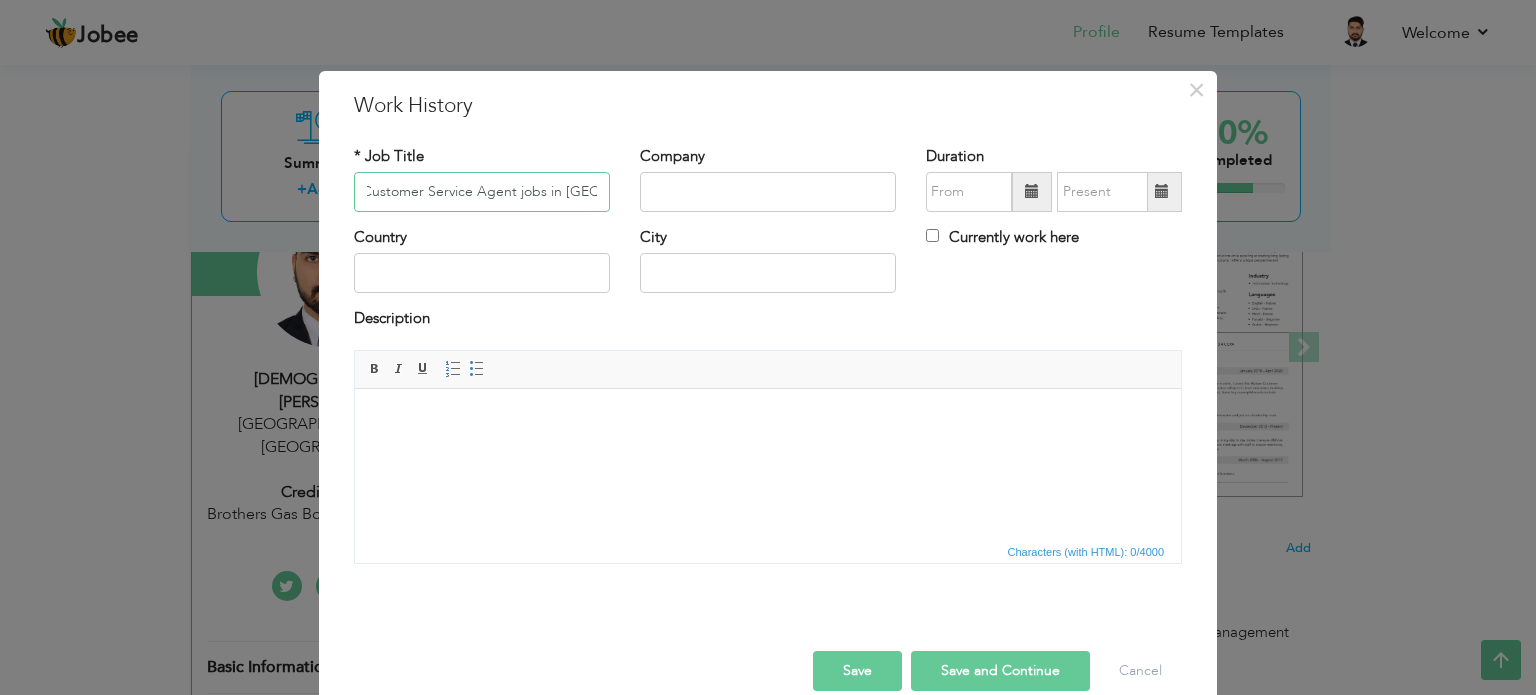 scroll, scrollTop: 0, scrollLeft: 0, axis: both 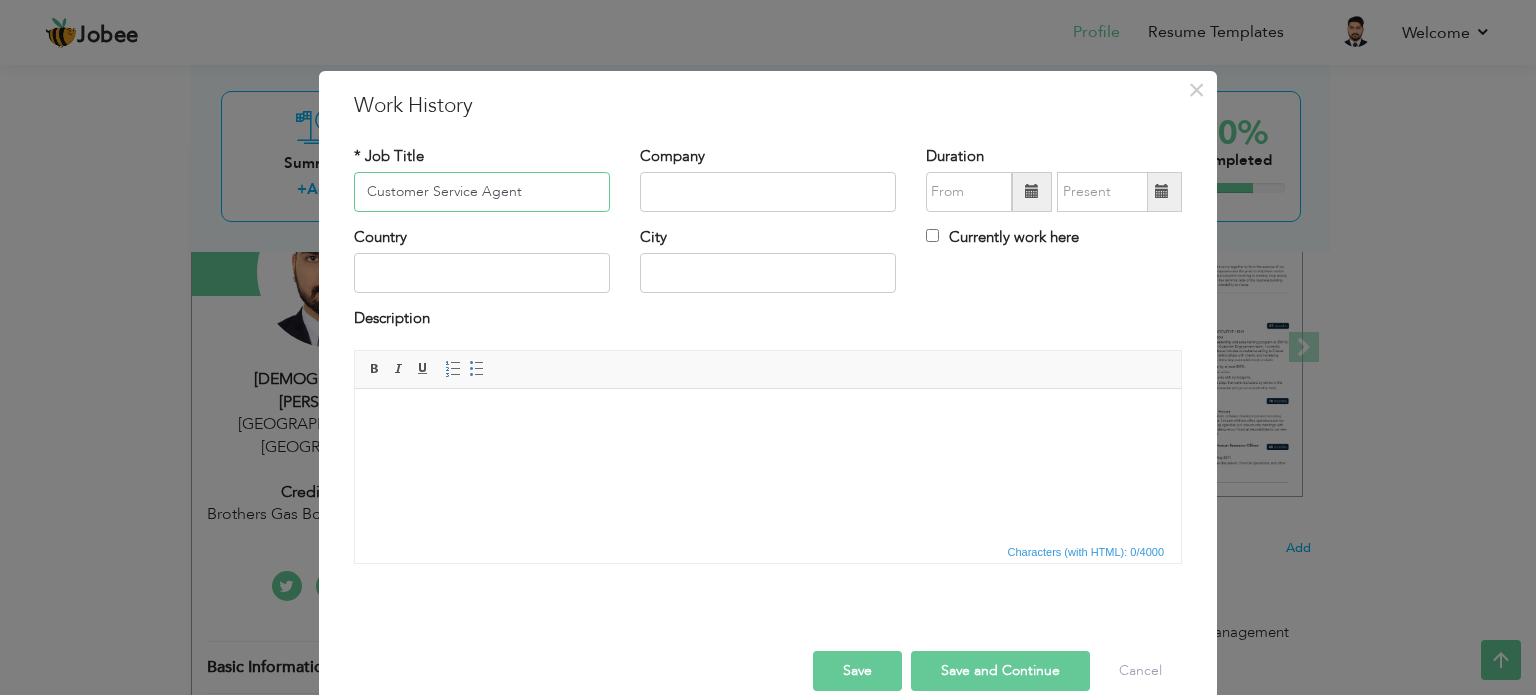 type on "Customer Service Agent" 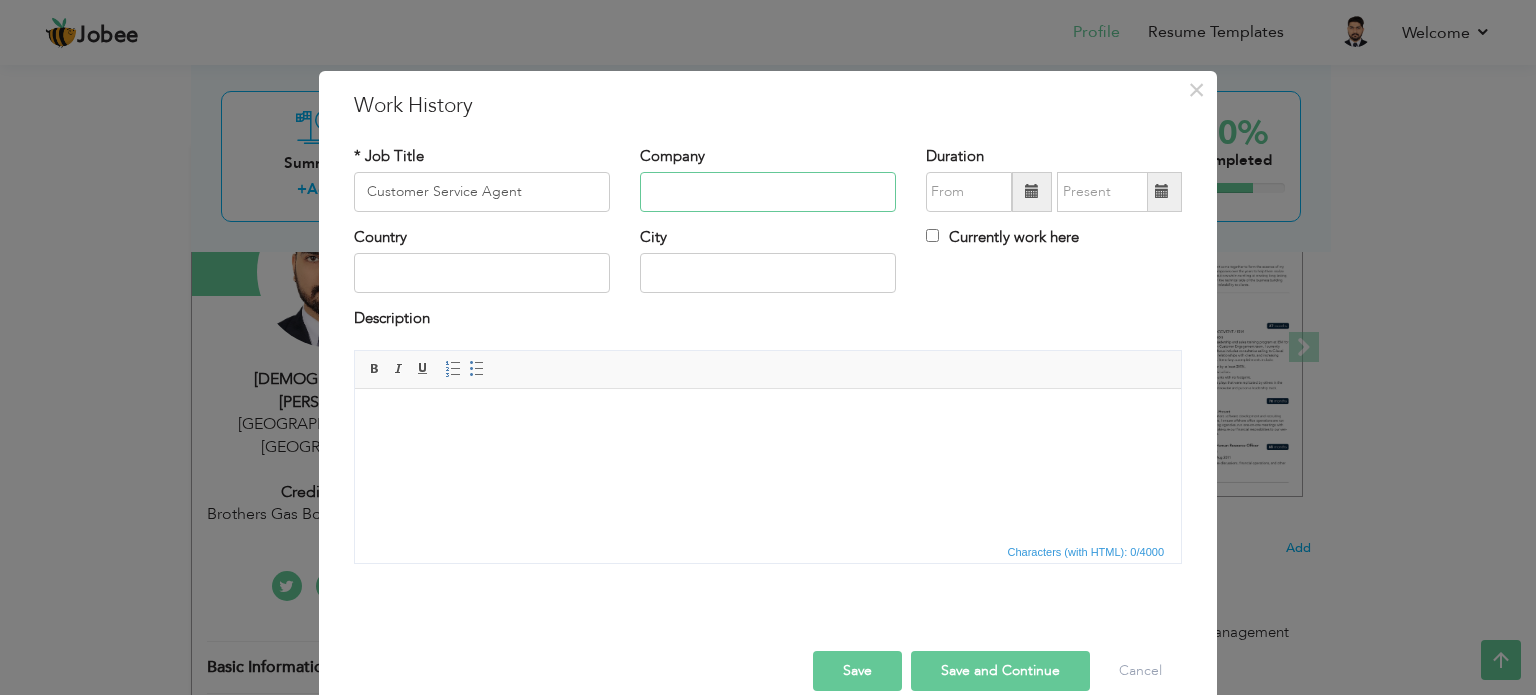 click at bounding box center (768, 192) 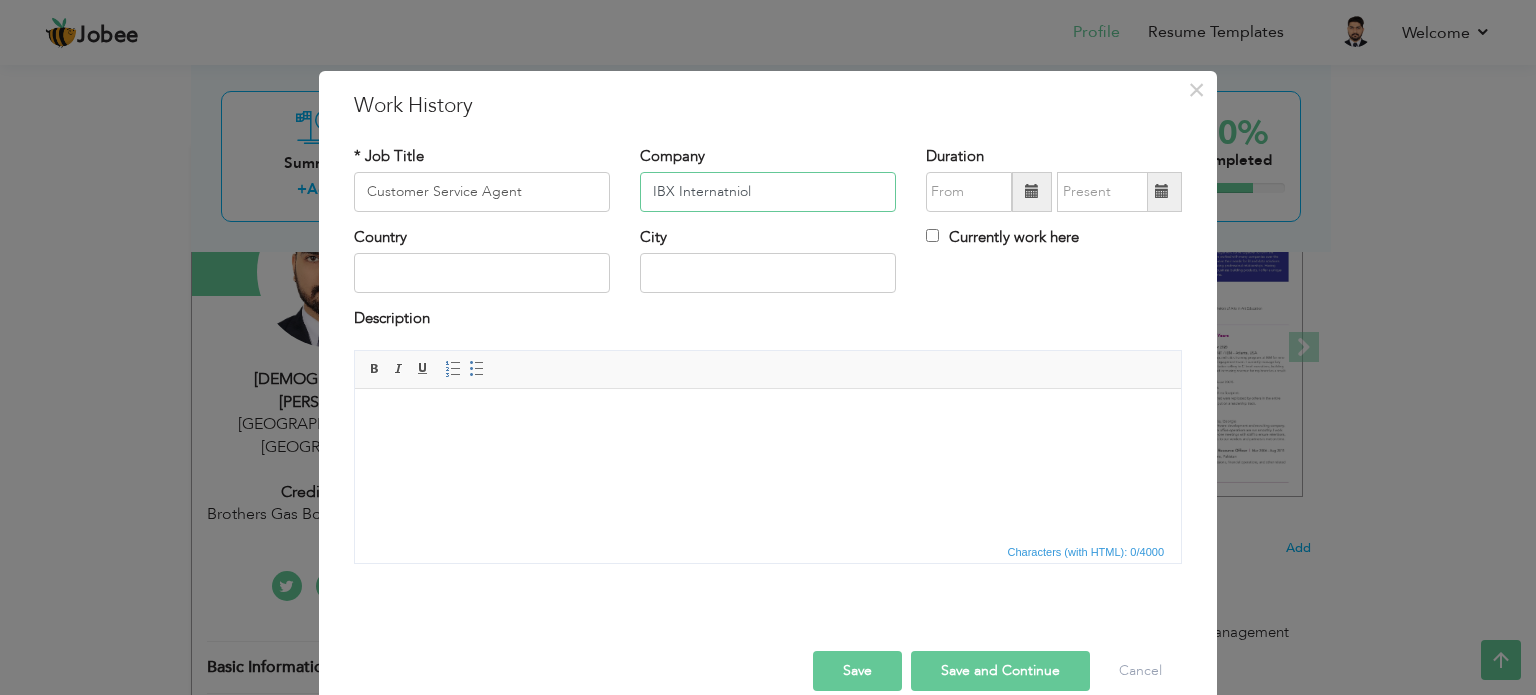click on "IBX Internatniol" at bounding box center [768, 192] 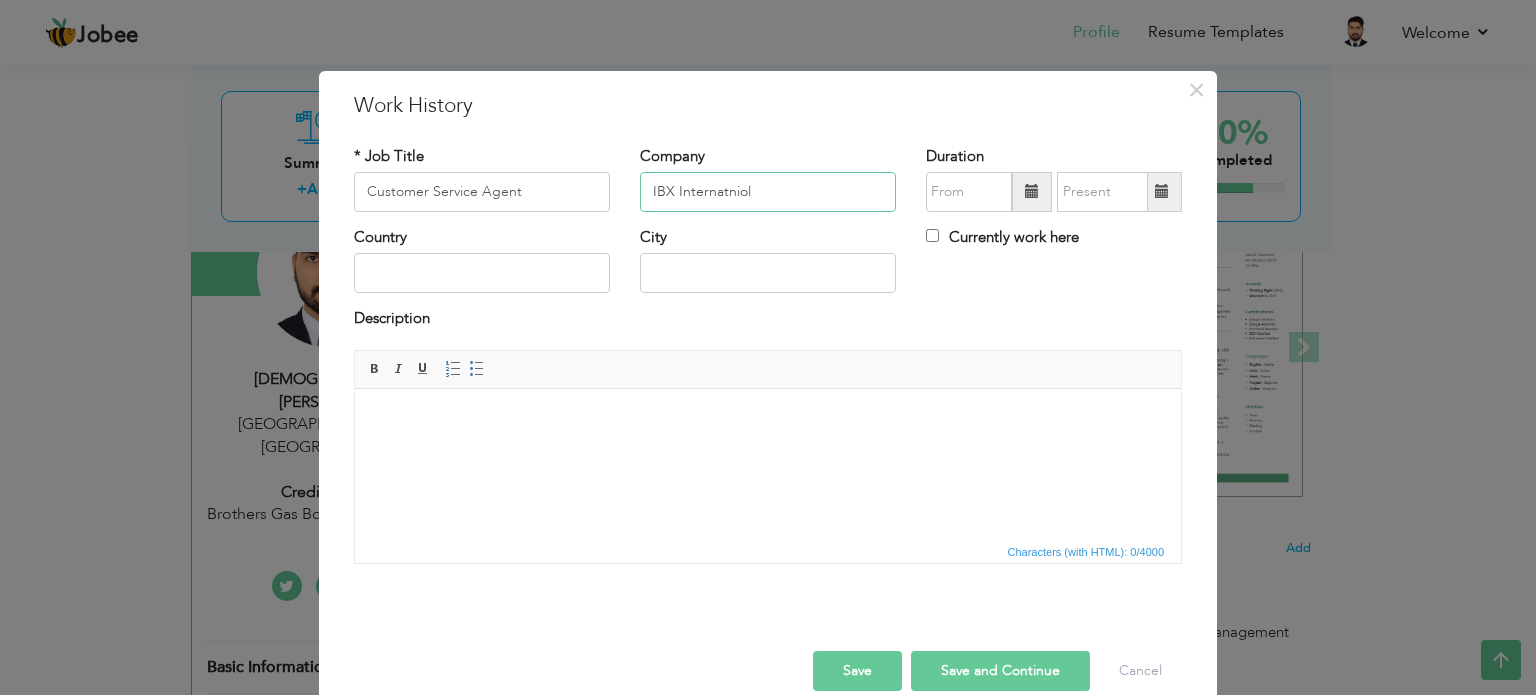 paste on "internationa" 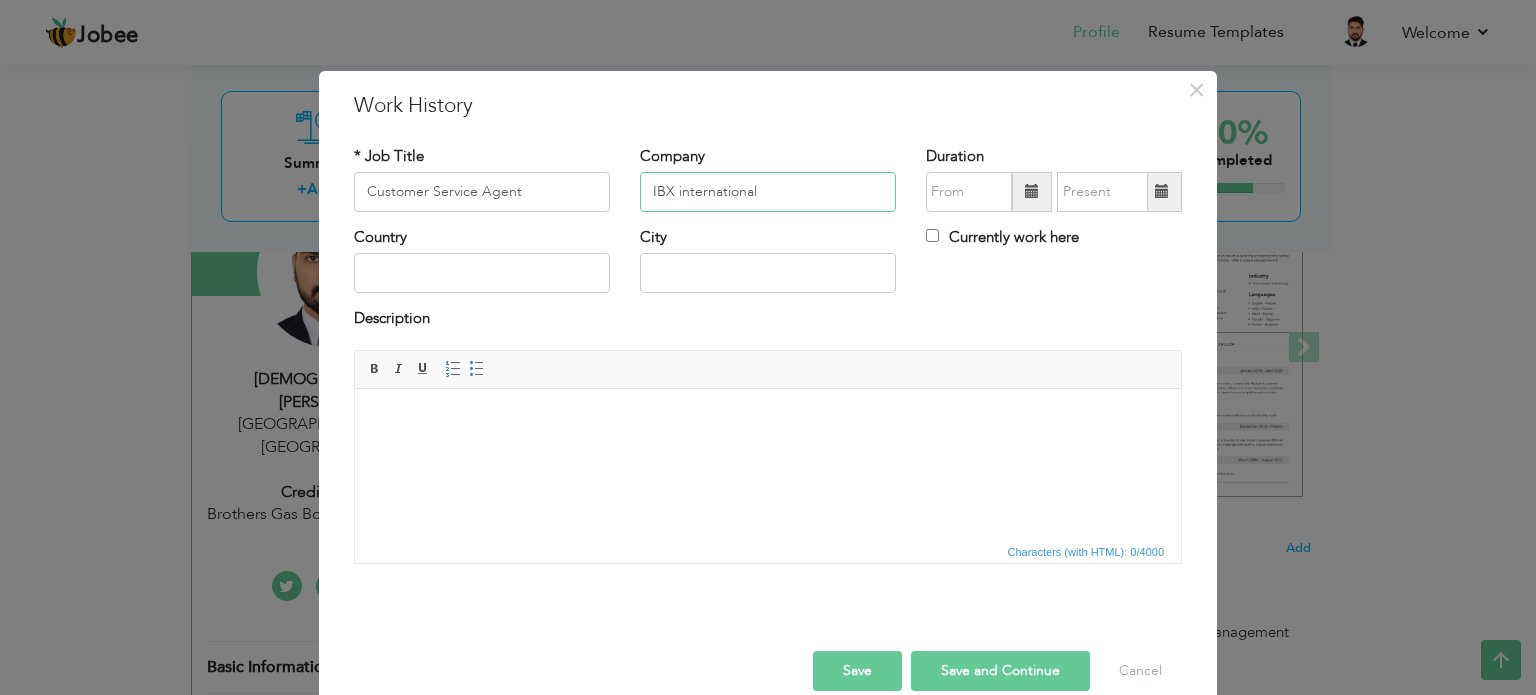 drag, startPoint x: 773, startPoint y: 178, endPoint x: 632, endPoint y: 184, distance: 141.12761 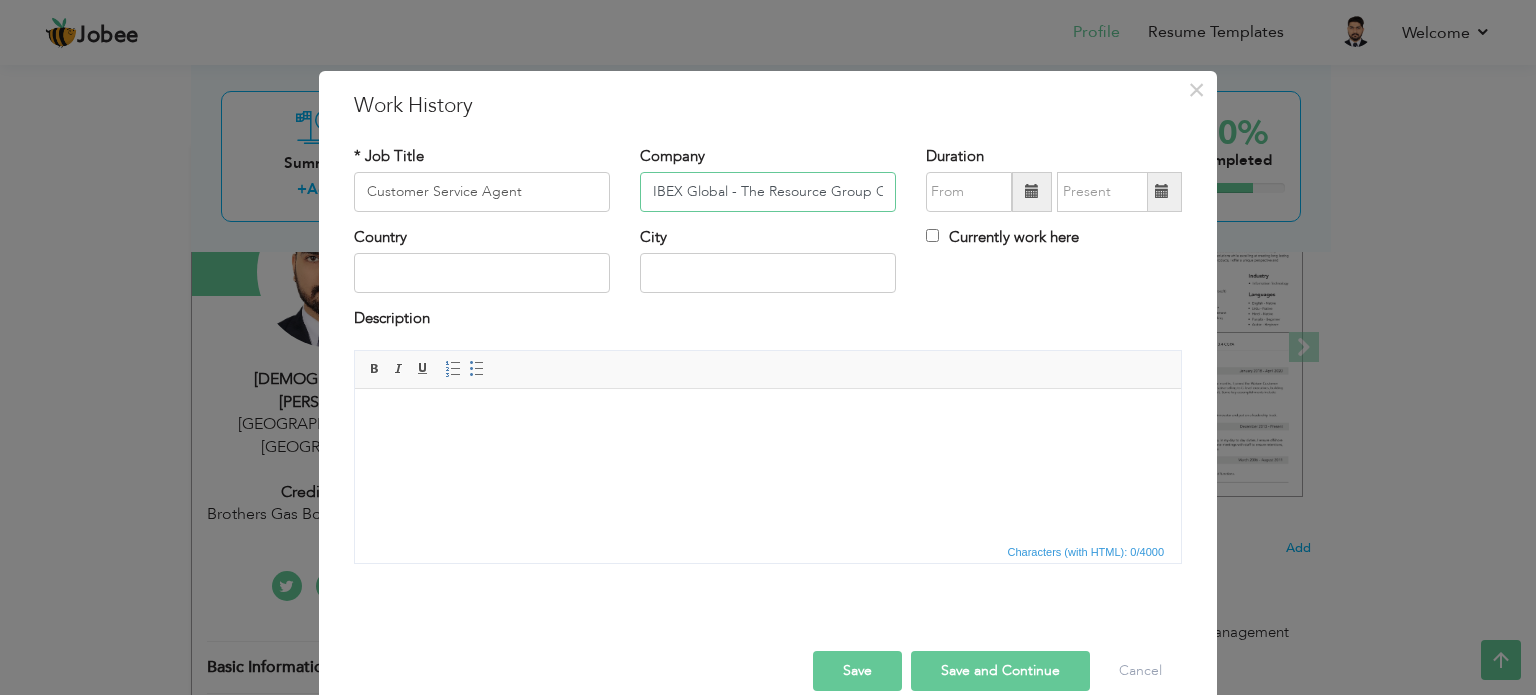 scroll, scrollTop: 0, scrollLeft: 47, axis: horizontal 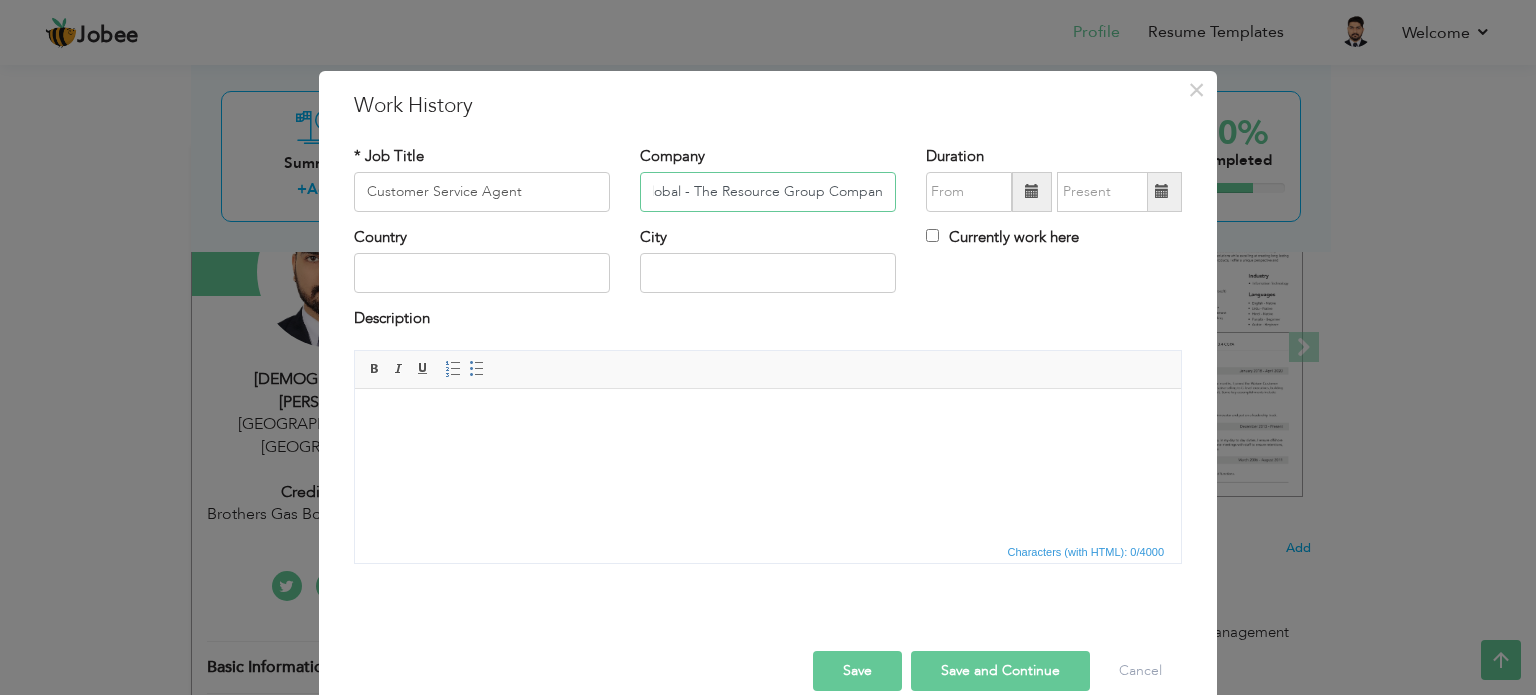 type on "IBEX Global - The Resource Group Company" 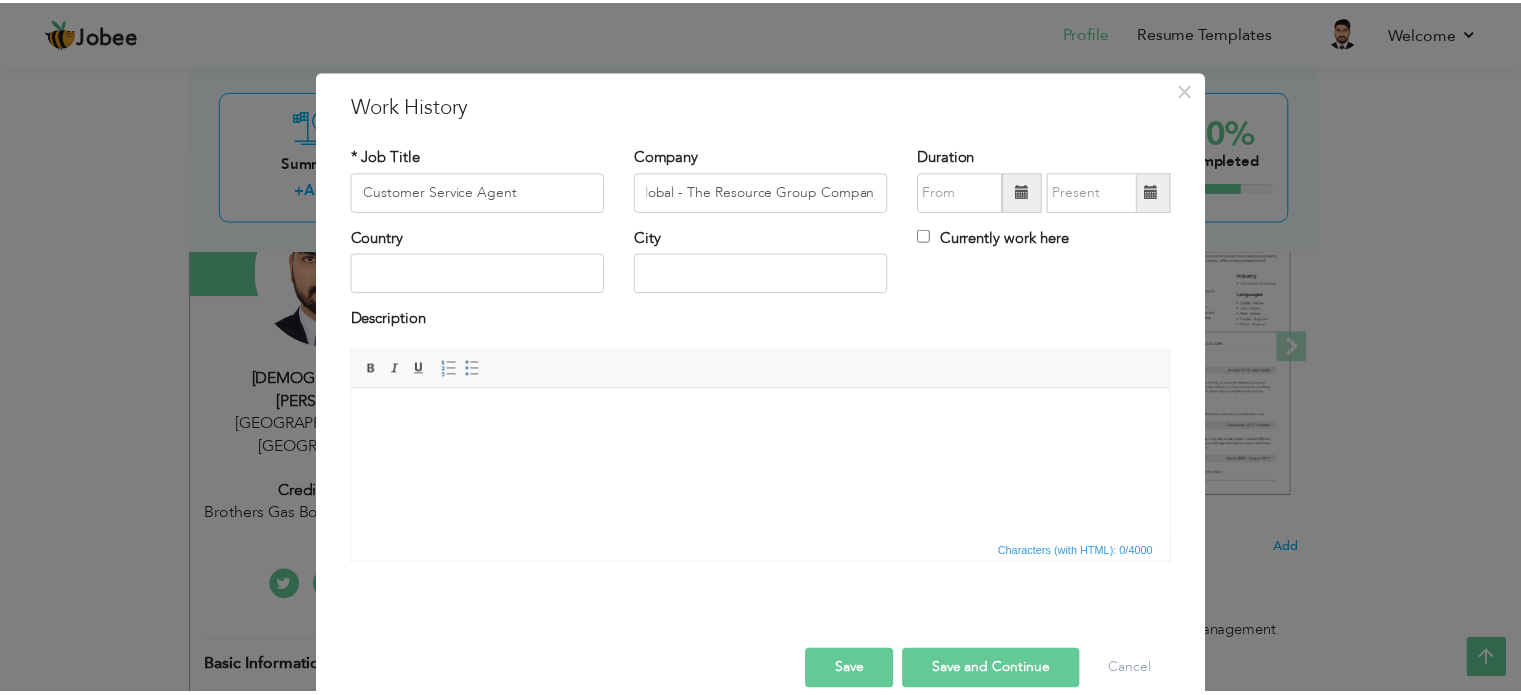scroll, scrollTop: 0, scrollLeft: 0, axis: both 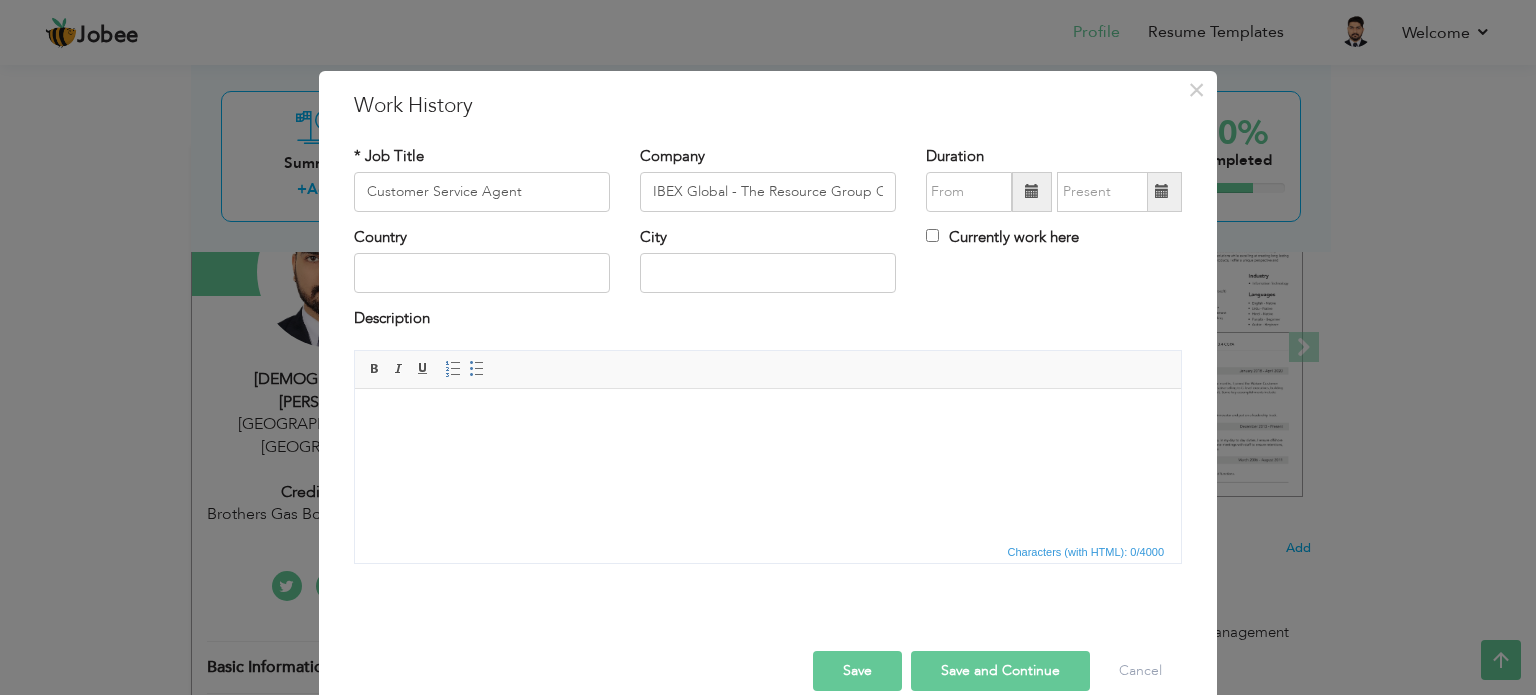 click at bounding box center [1032, 192] 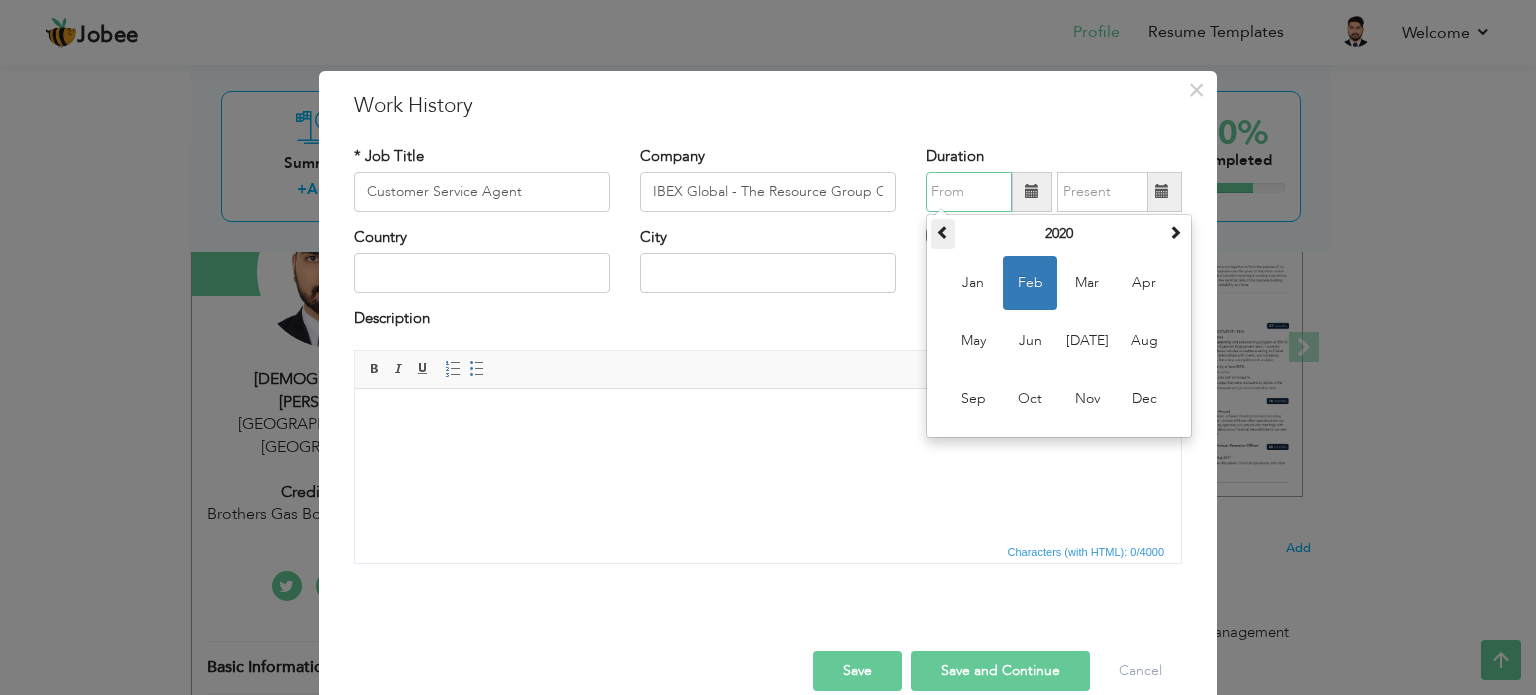 click at bounding box center [943, 232] 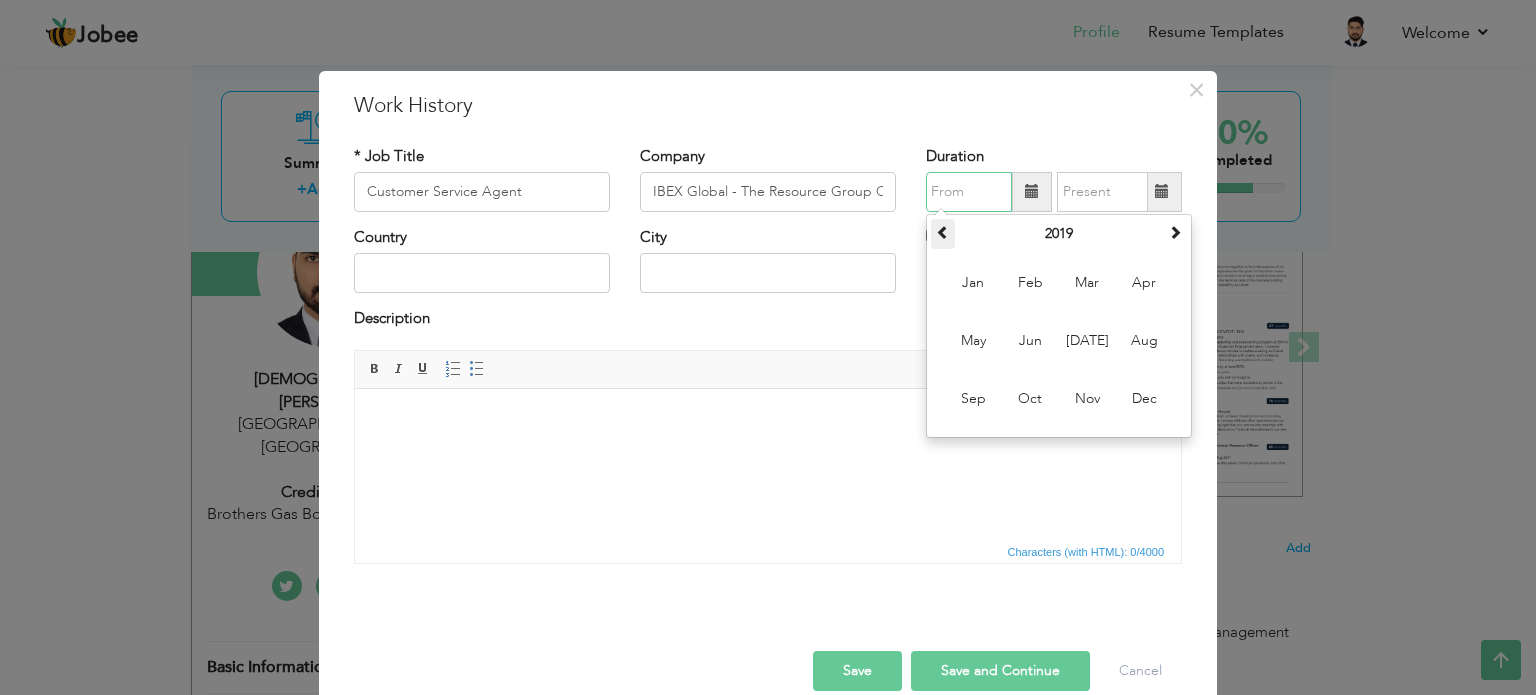 click at bounding box center [943, 232] 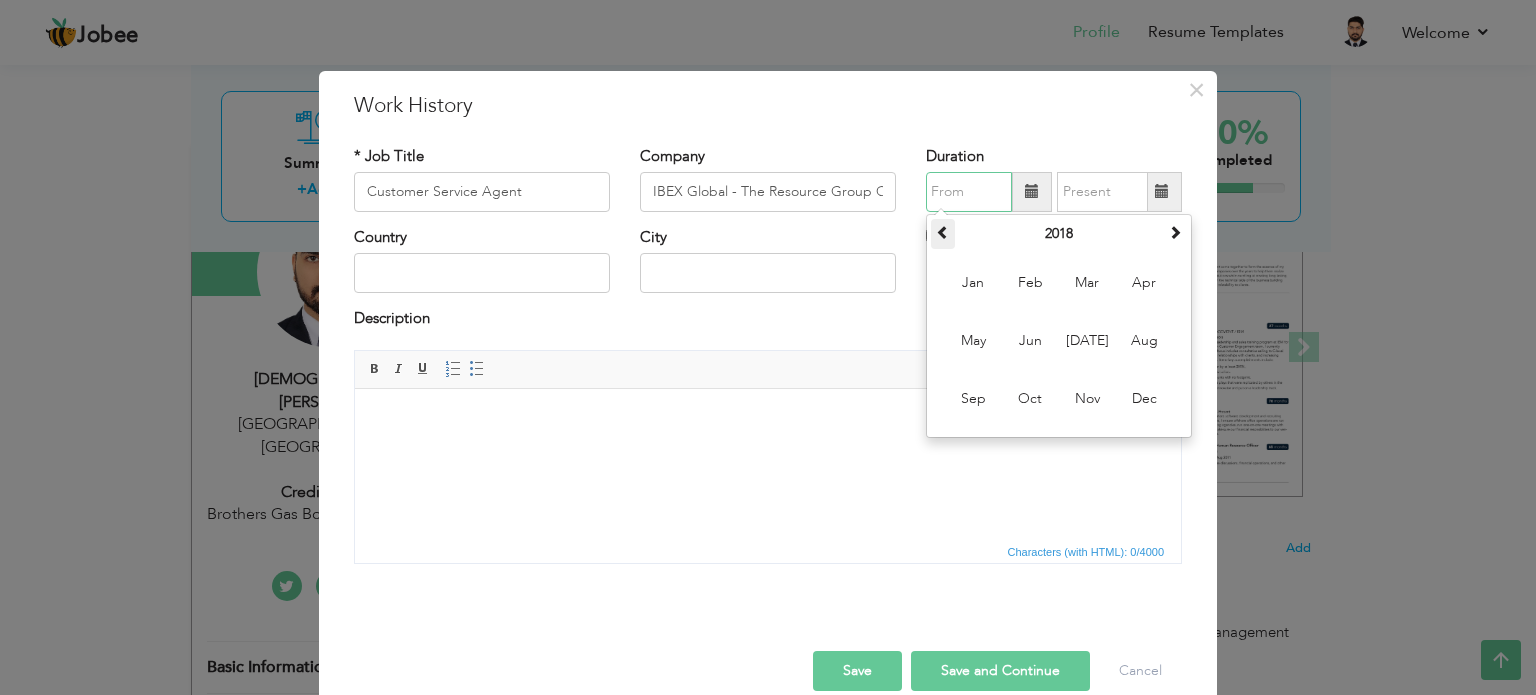click at bounding box center [943, 232] 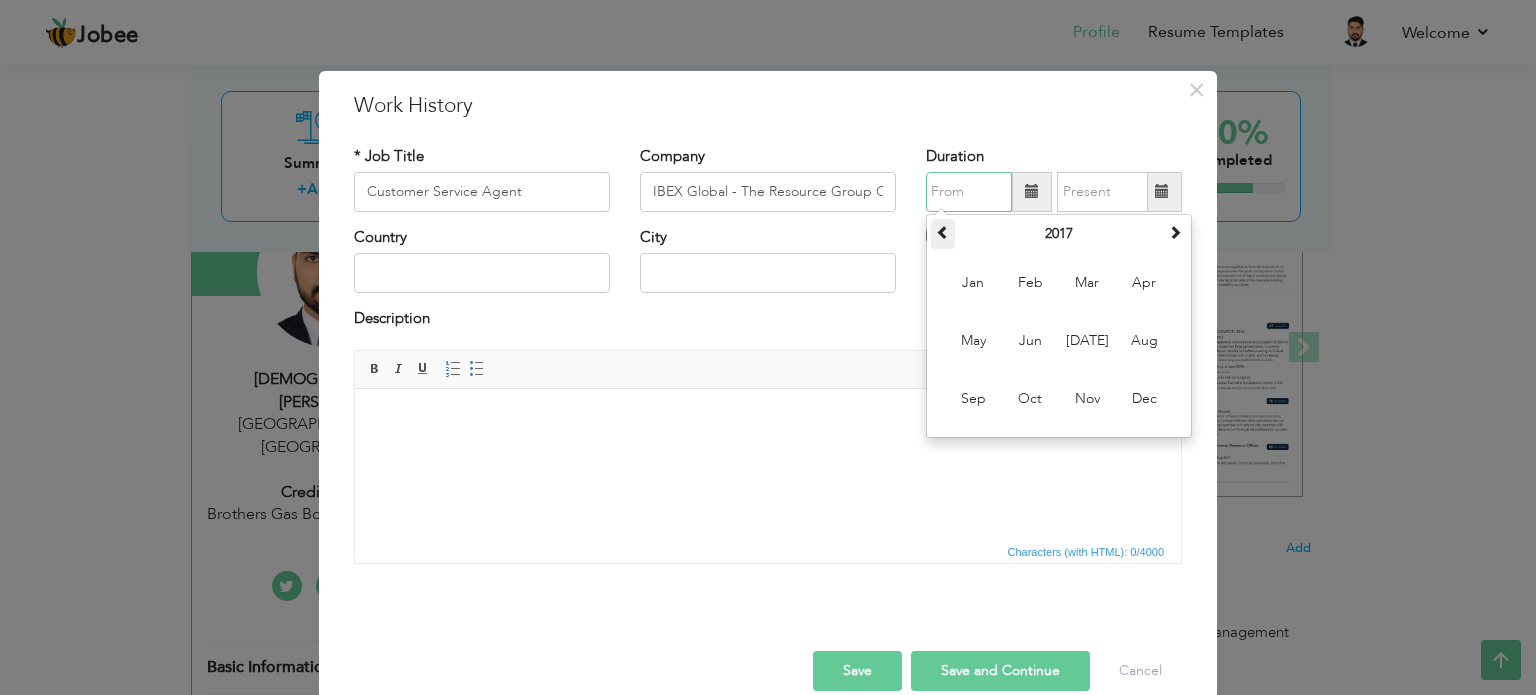click at bounding box center [943, 232] 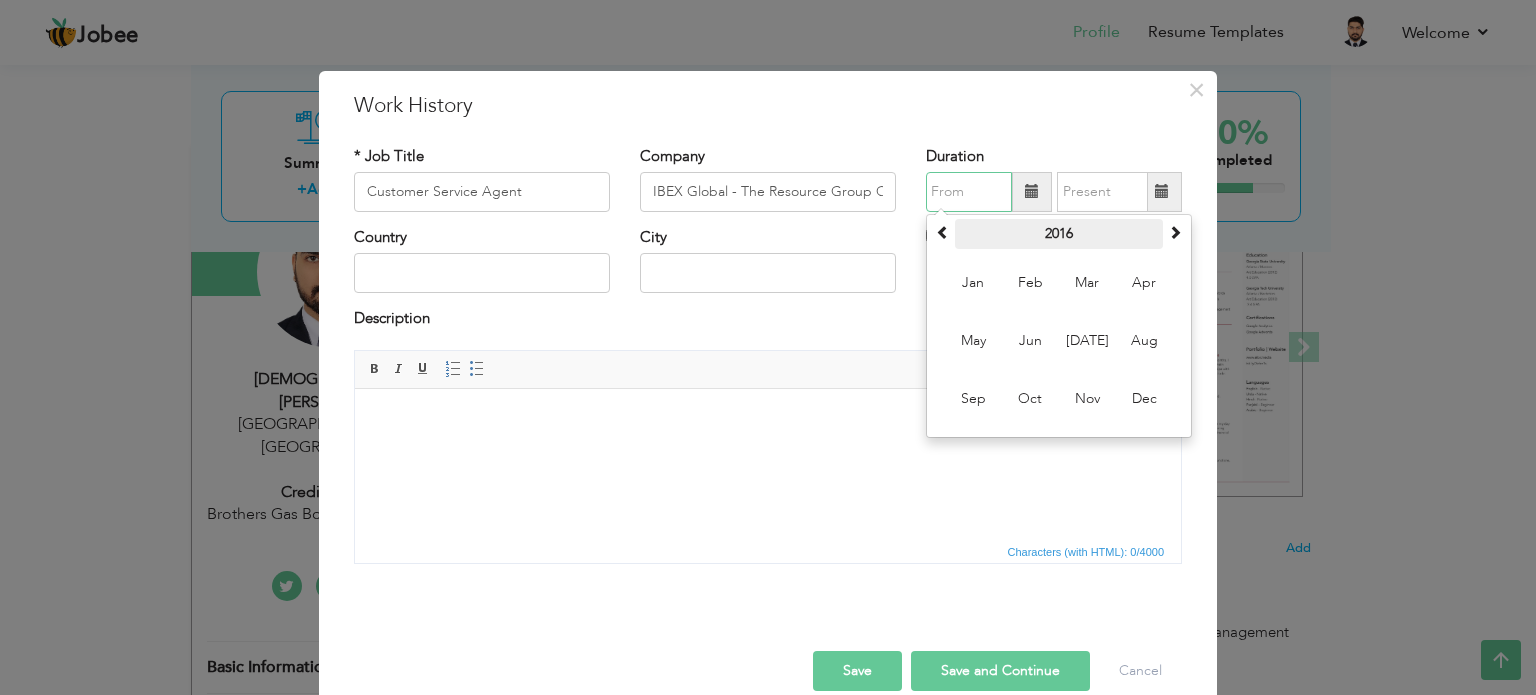click on "2016" at bounding box center [1059, 234] 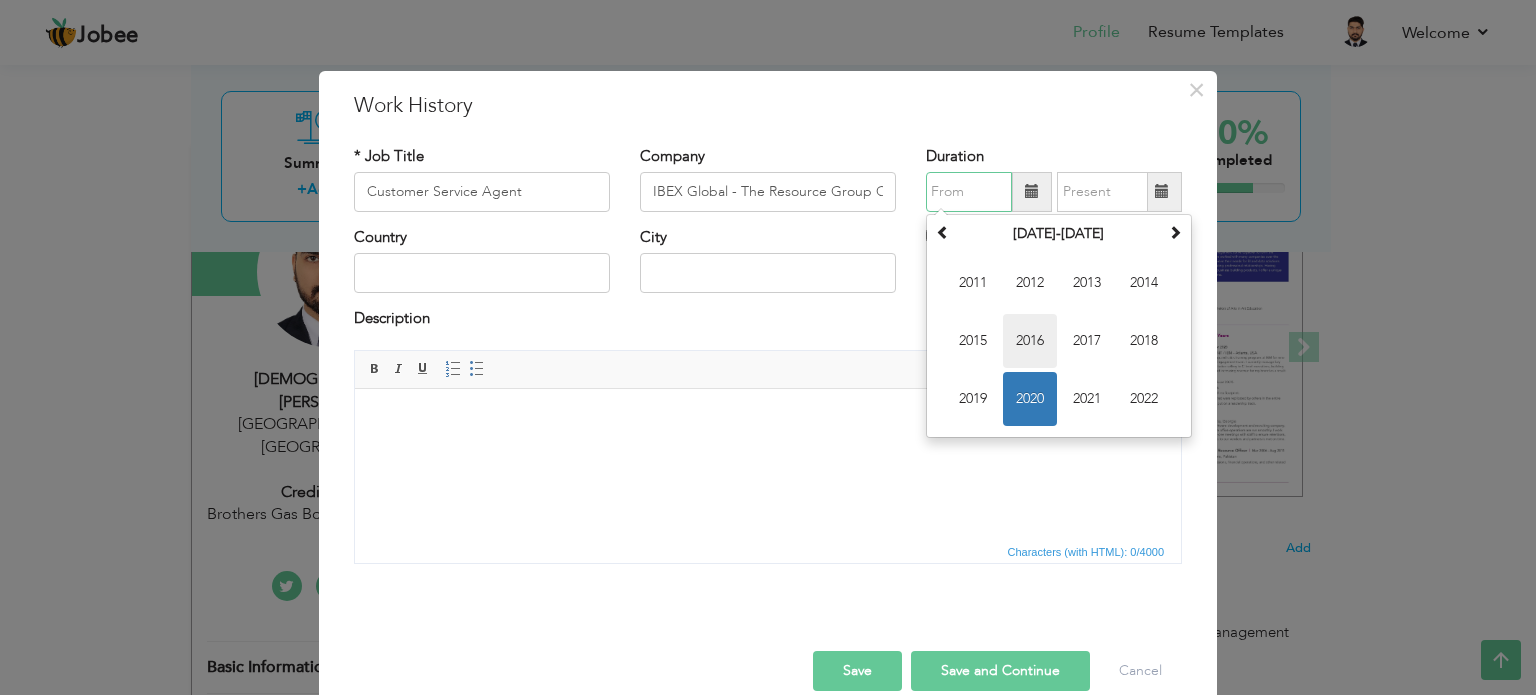 click on "2016" at bounding box center (1030, 341) 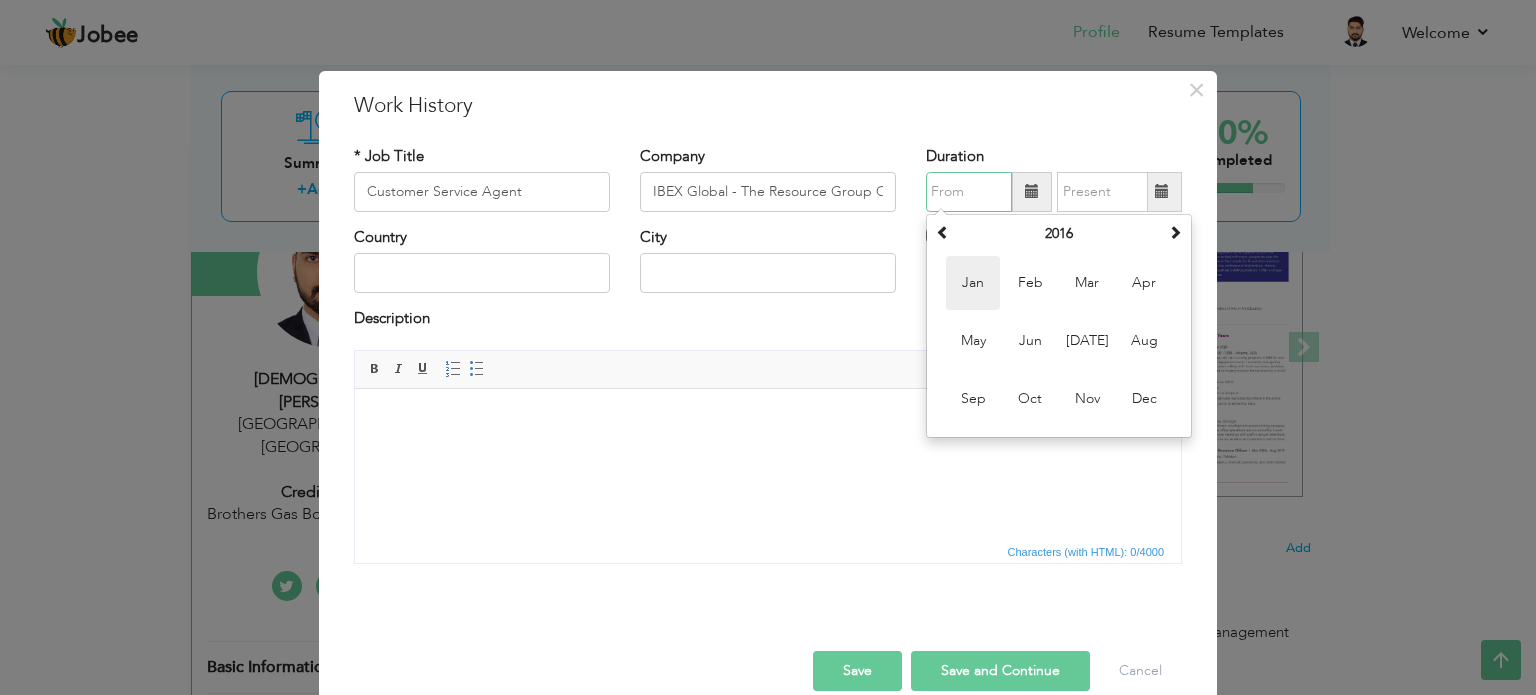 click on "Jan" at bounding box center [973, 283] 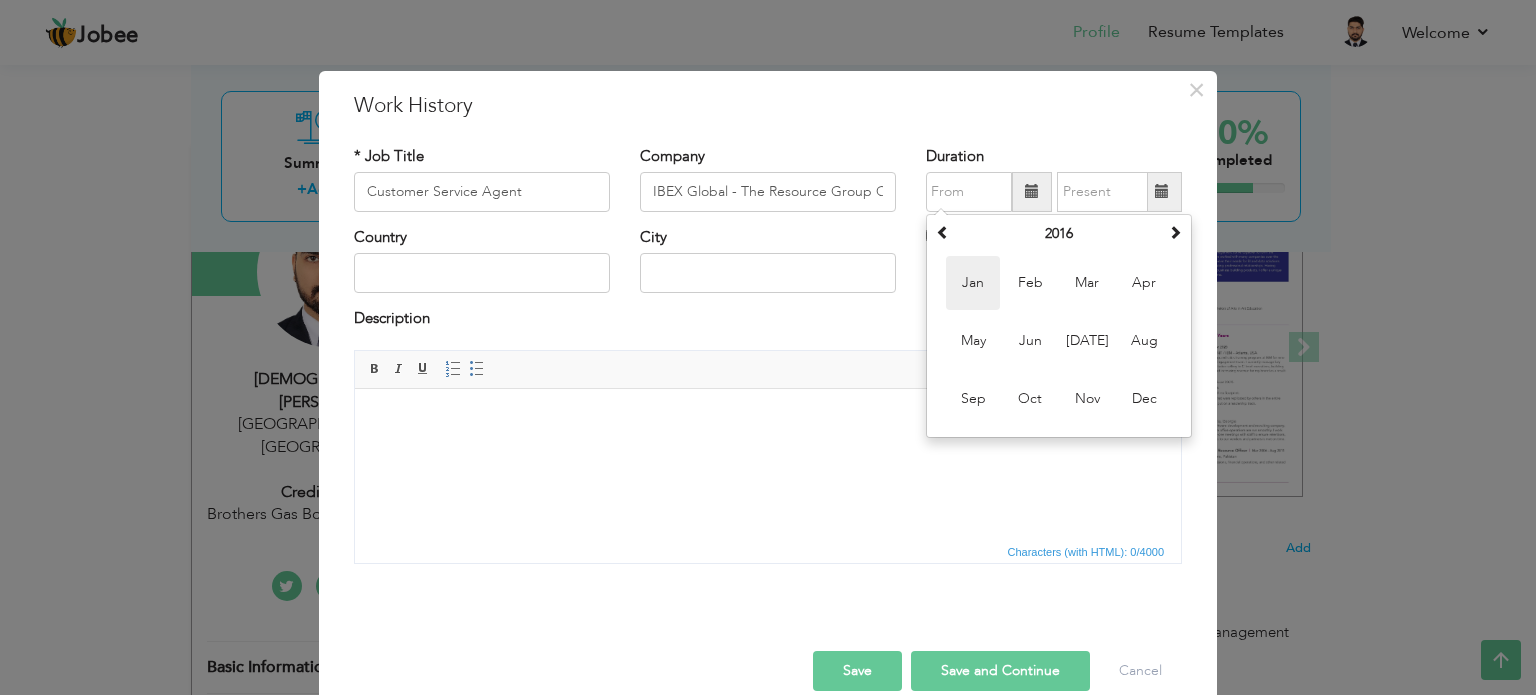 type on "01/2016" 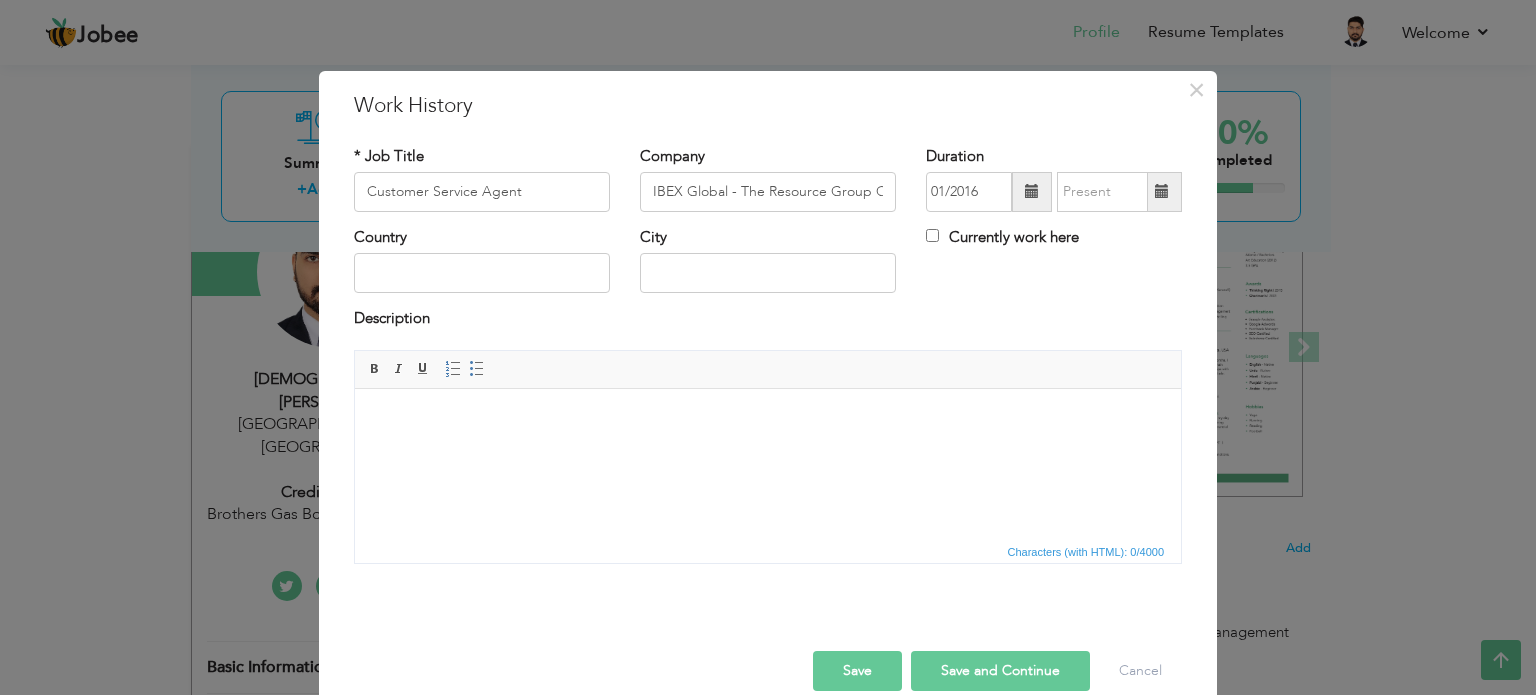 click at bounding box center (1162, 191) 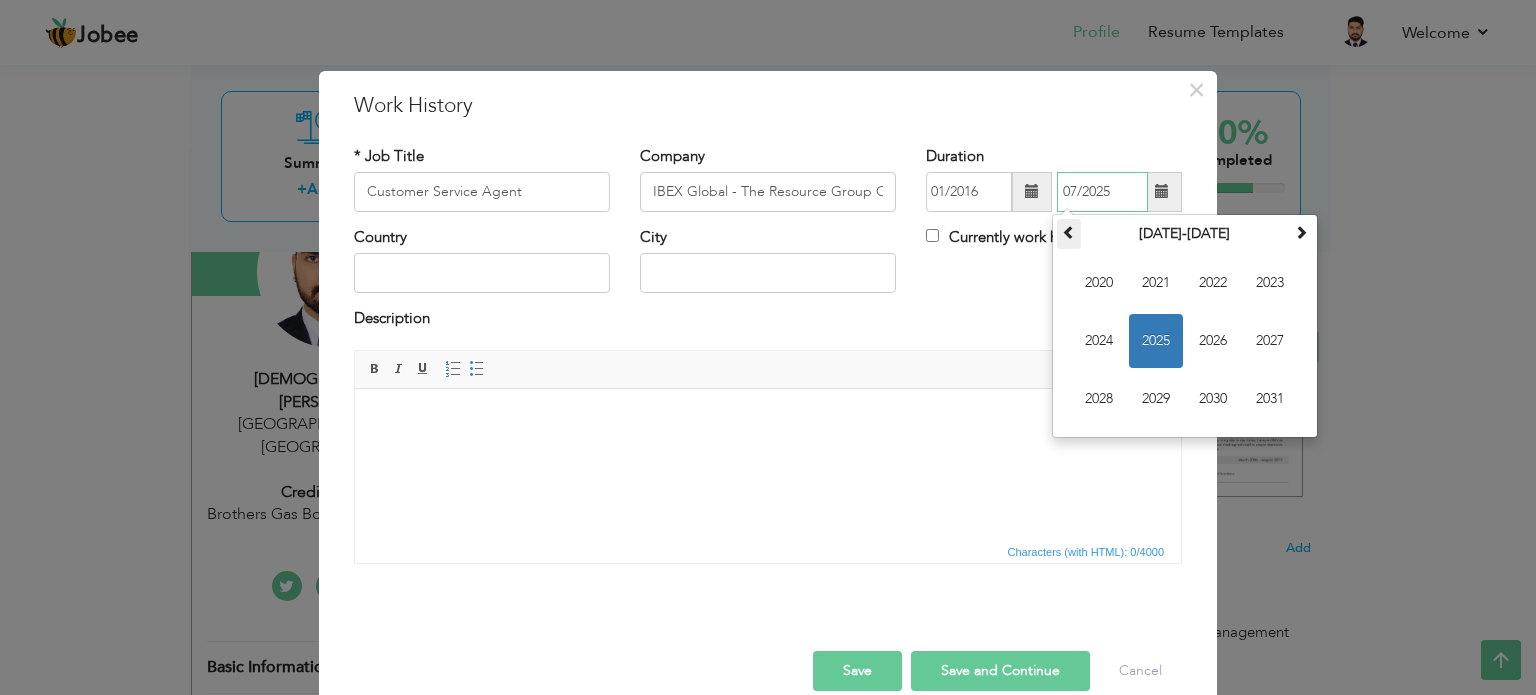 click at bounding box center [1069, 232] 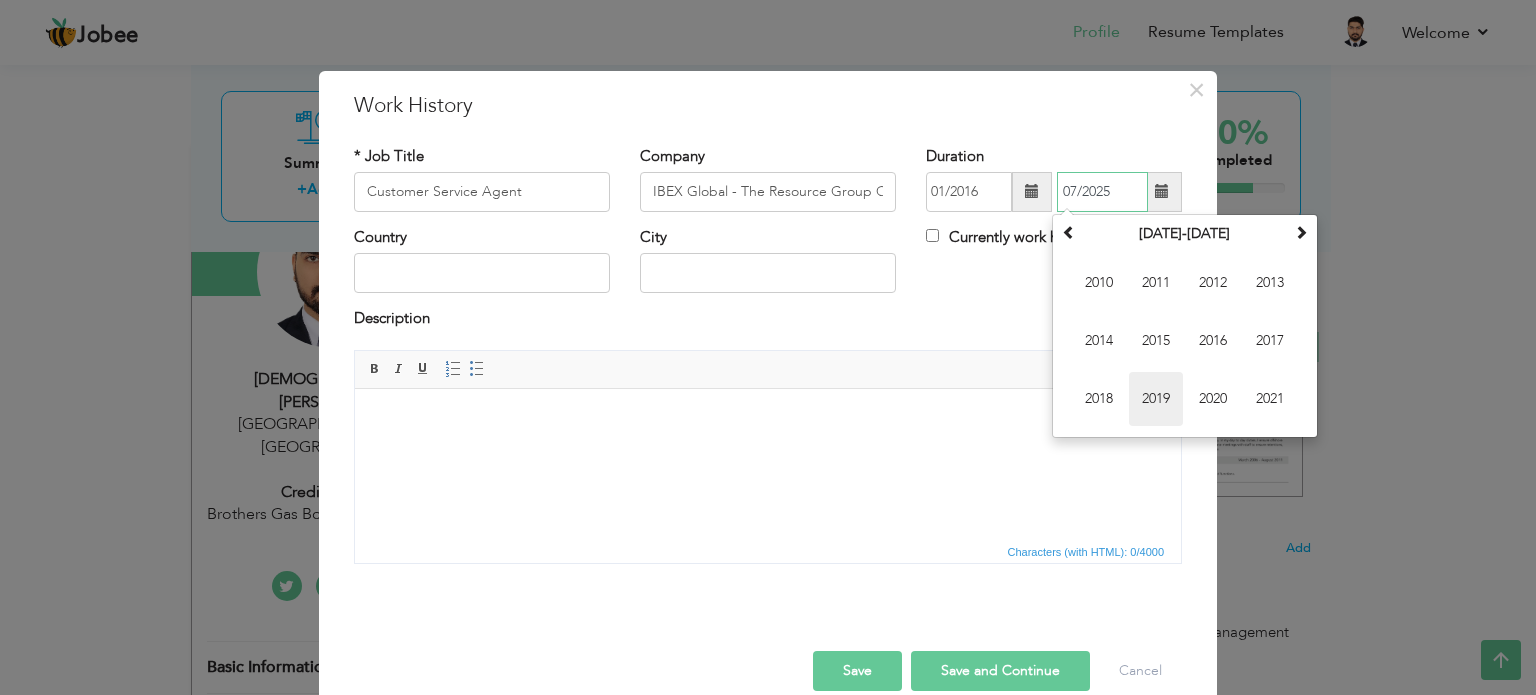 click on "2019" at bounding box center (1156, 399) 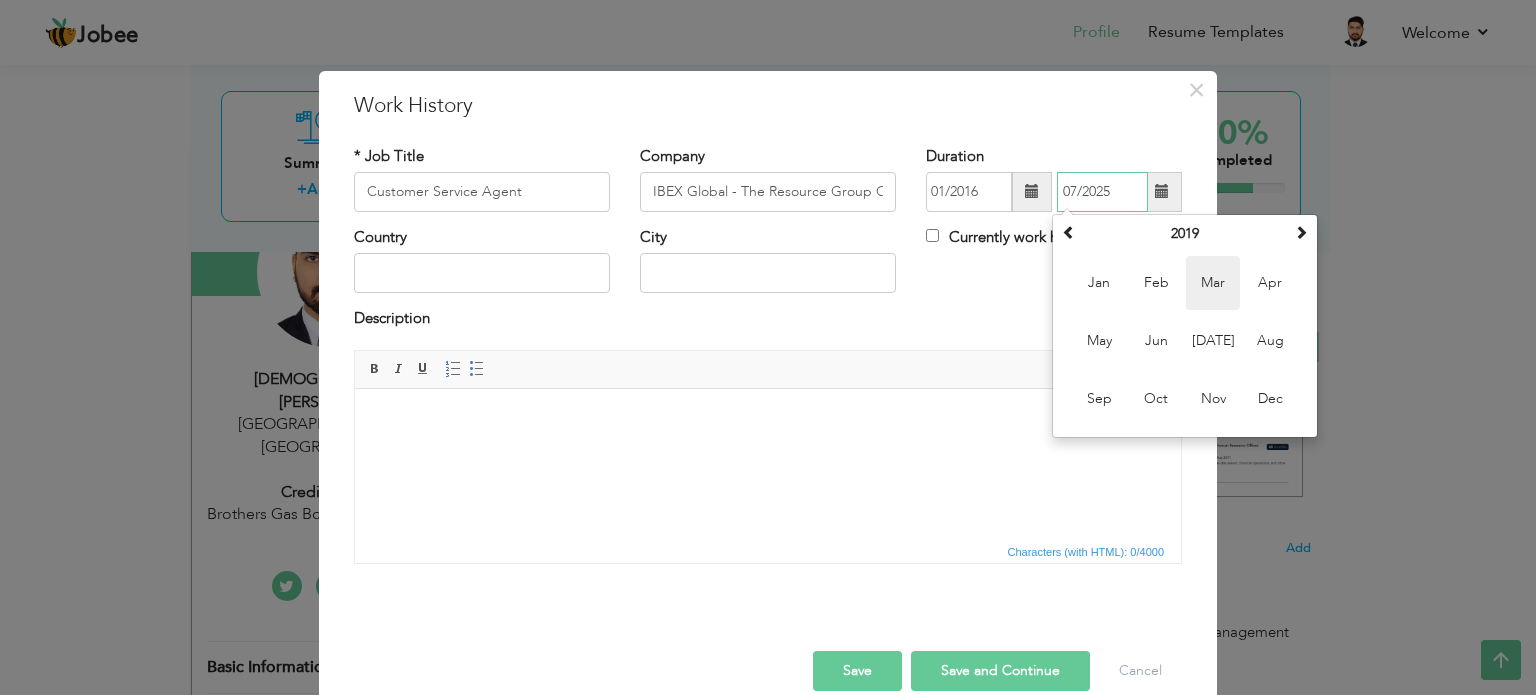click on "Mar" at bounding box center [1213, 283] 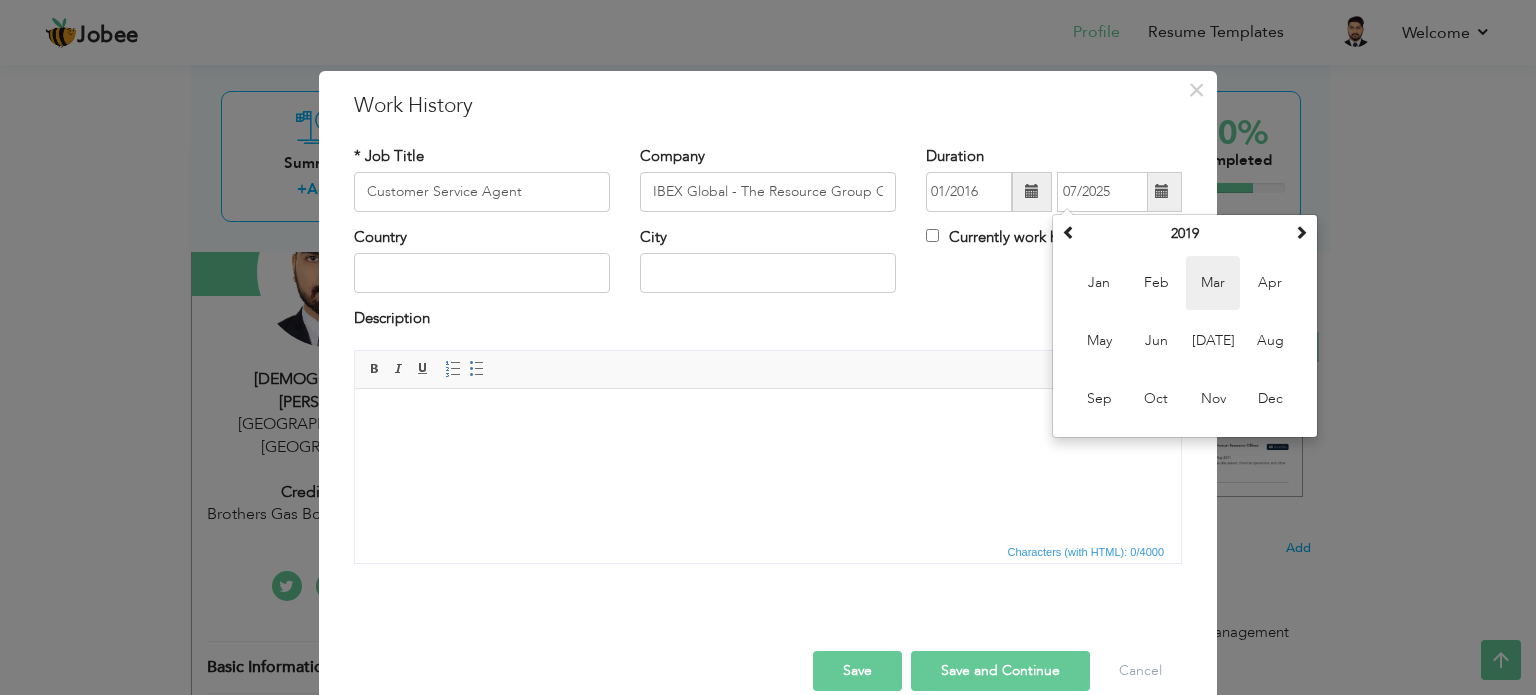 type on "03/2019" 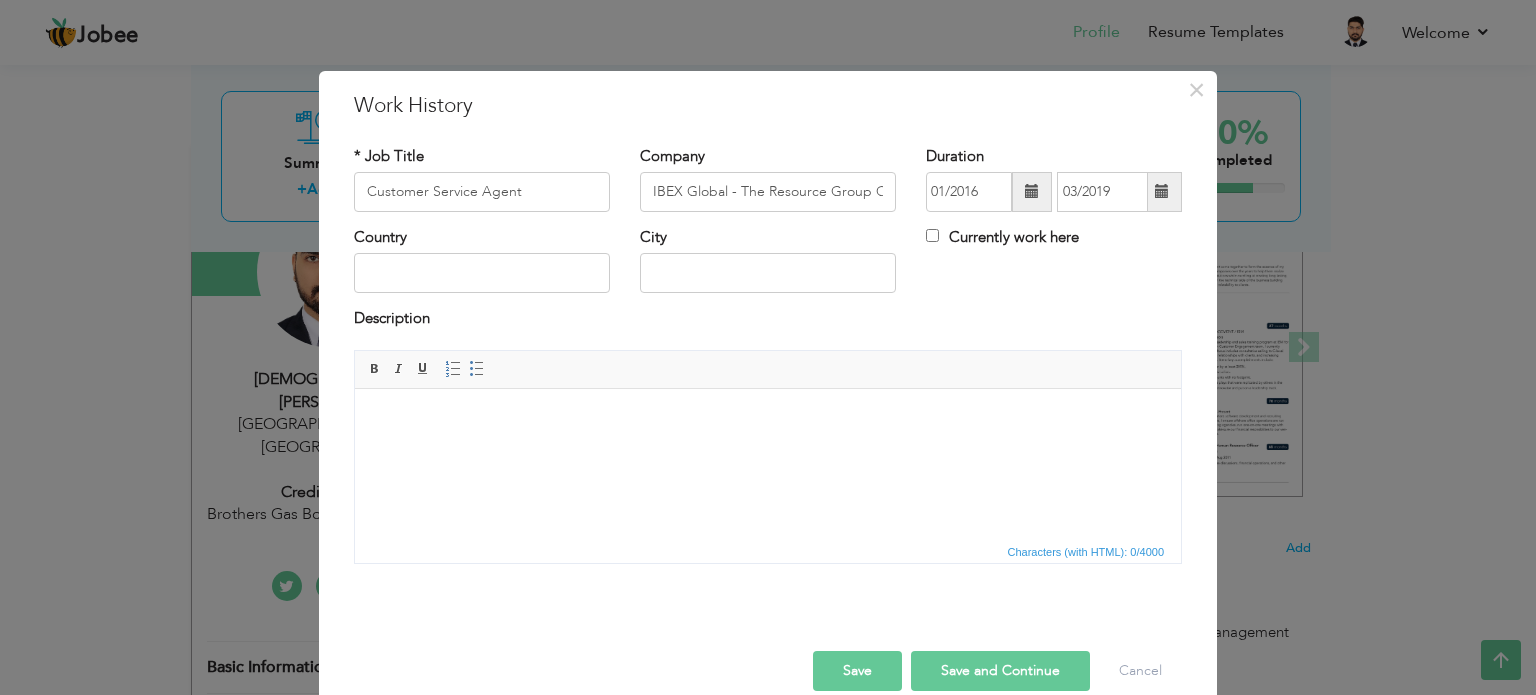 click on "Description" at bounding box center (768, 321) 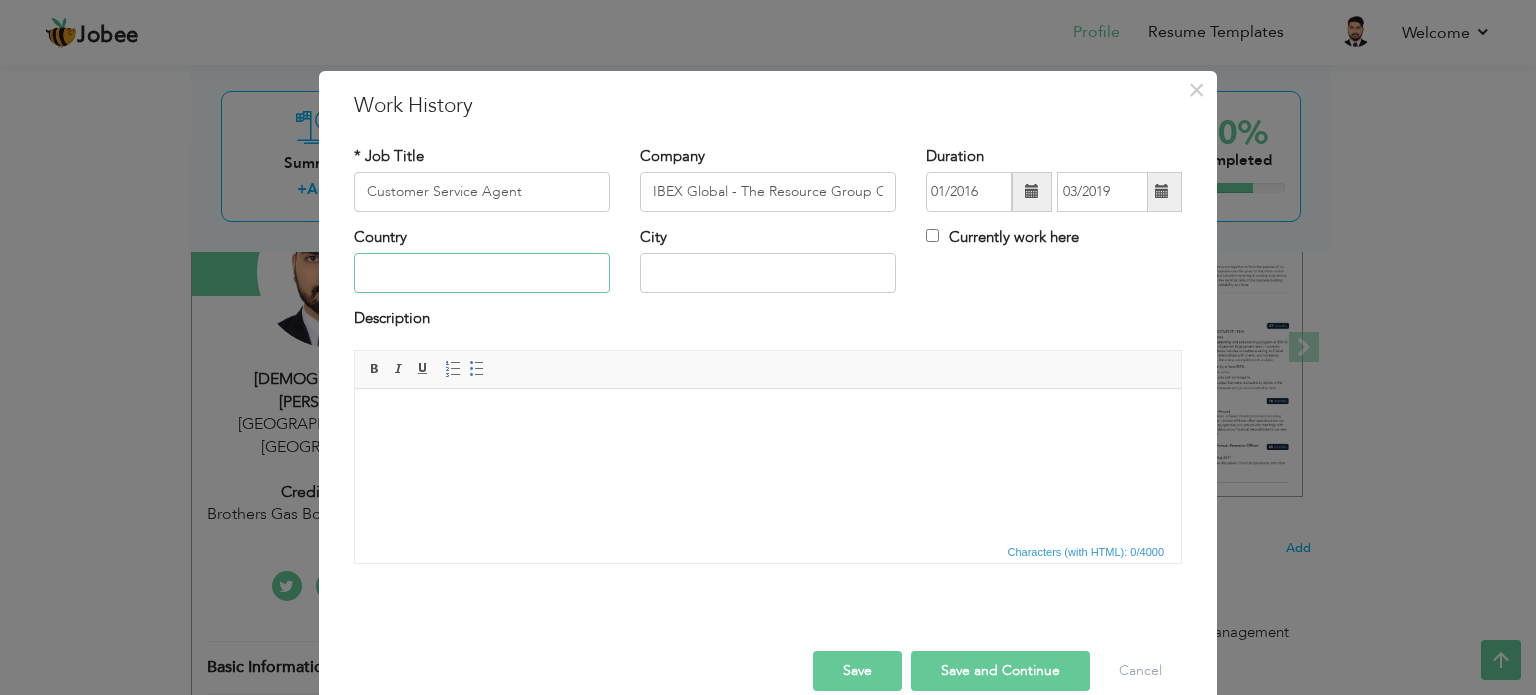 click at bounding box center (482, 273) 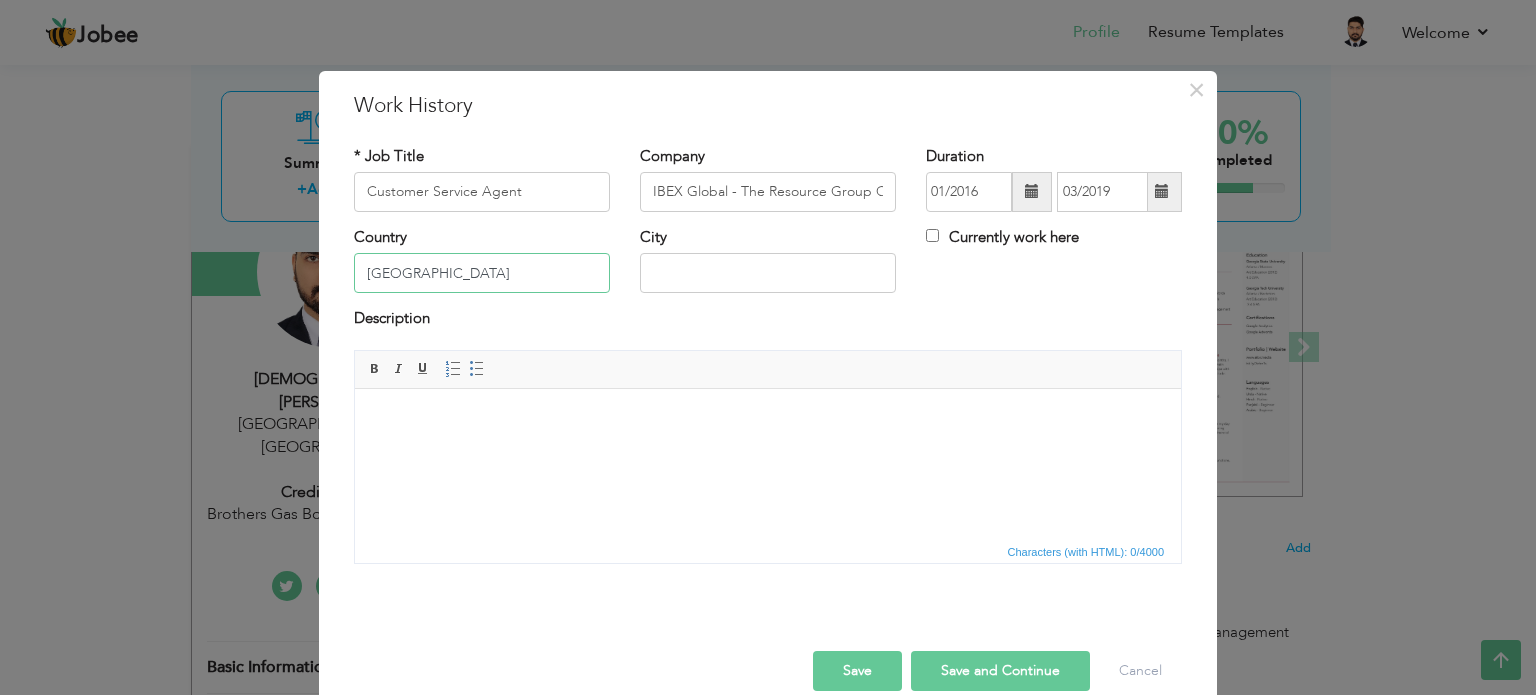 type on "Pakistan" 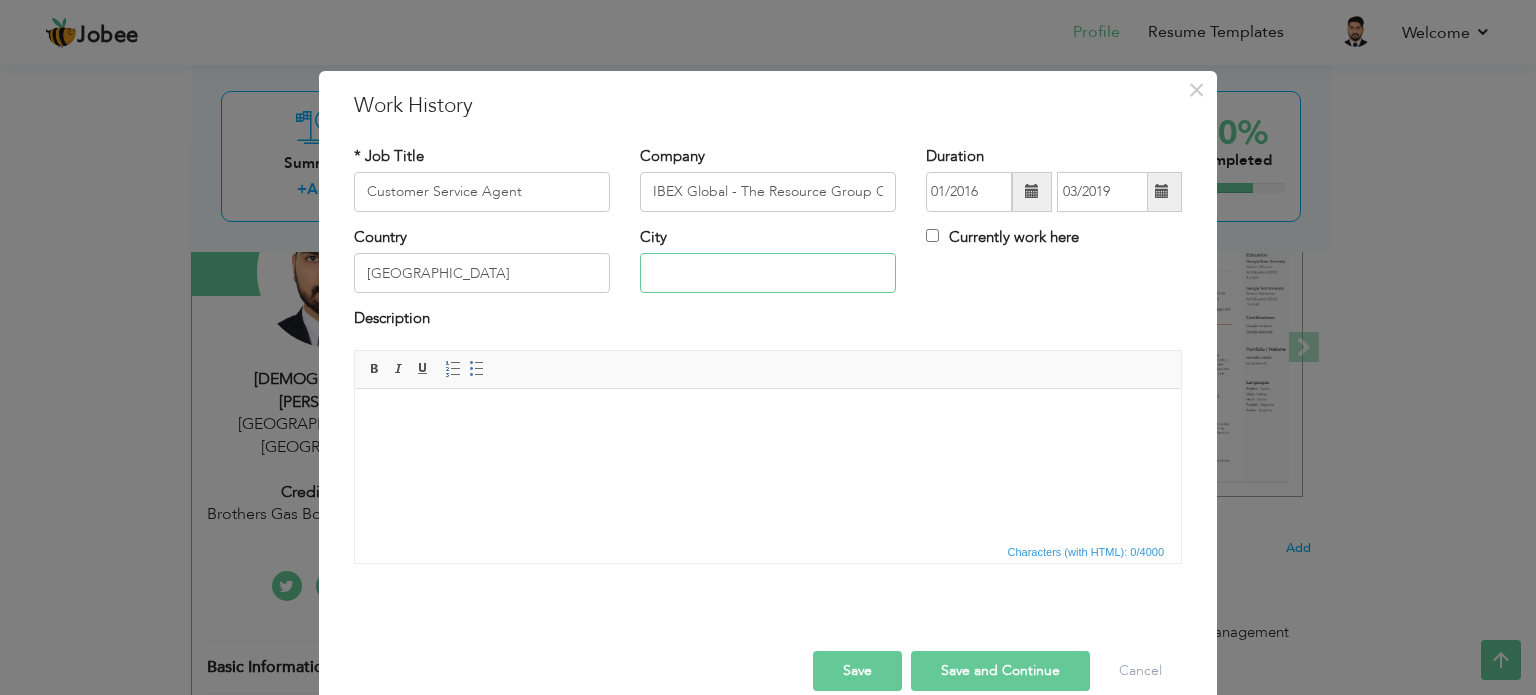 click at bounding box center (768, 273) 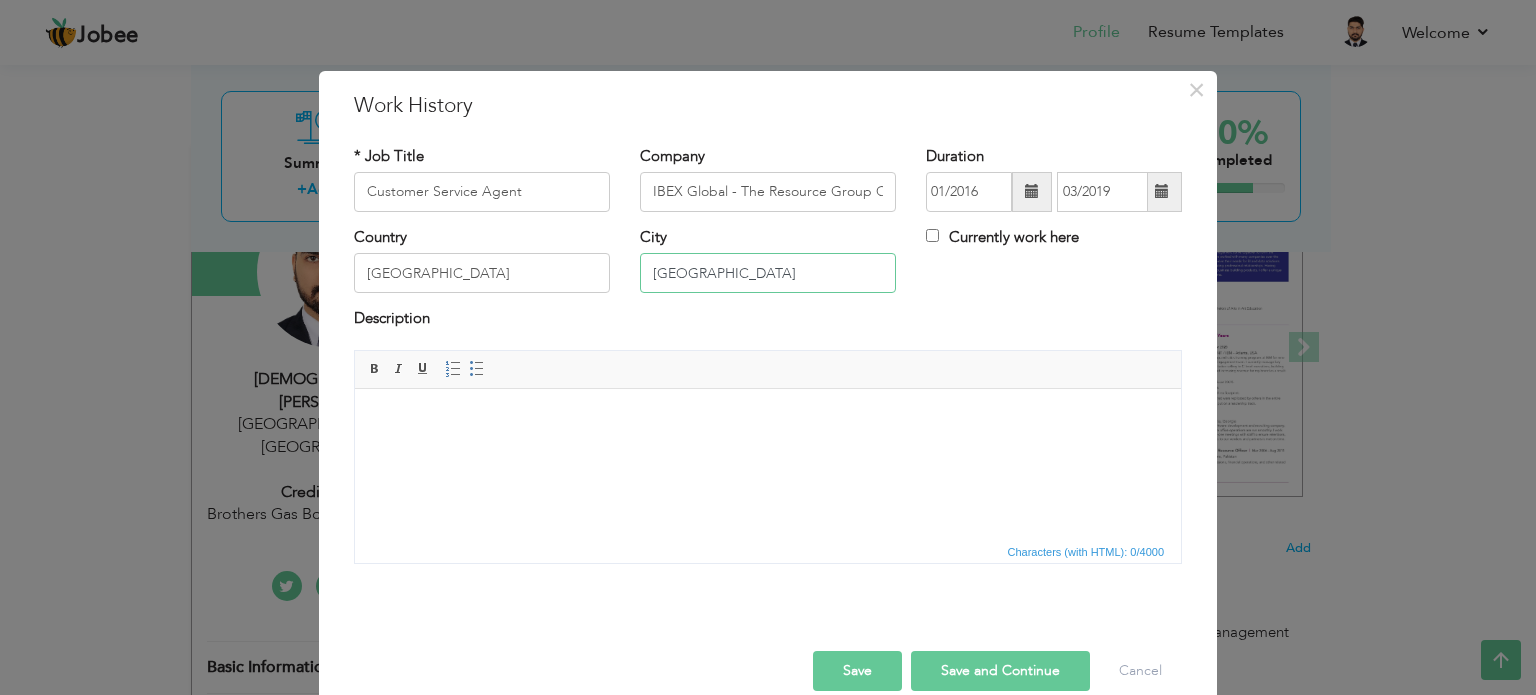 type on "Lahore" 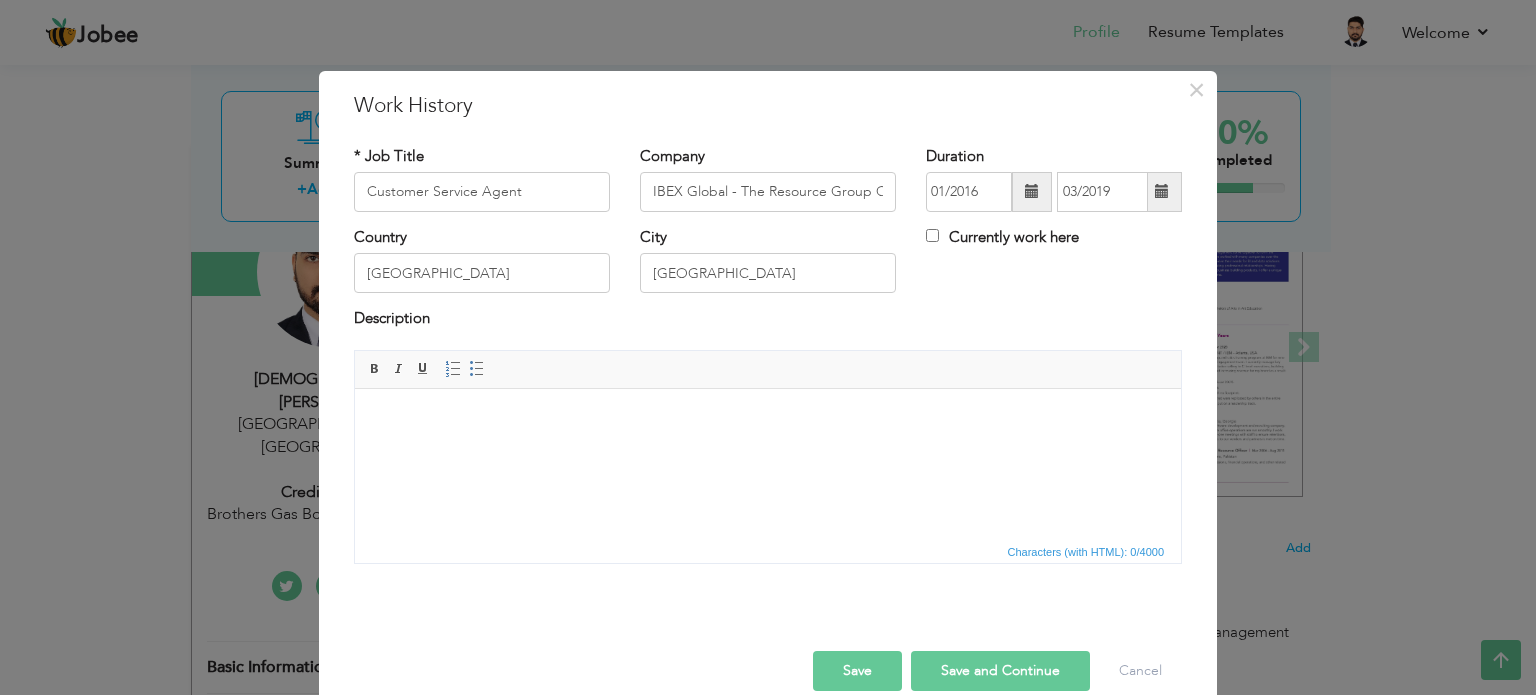 click at bounding box center [768, 418] 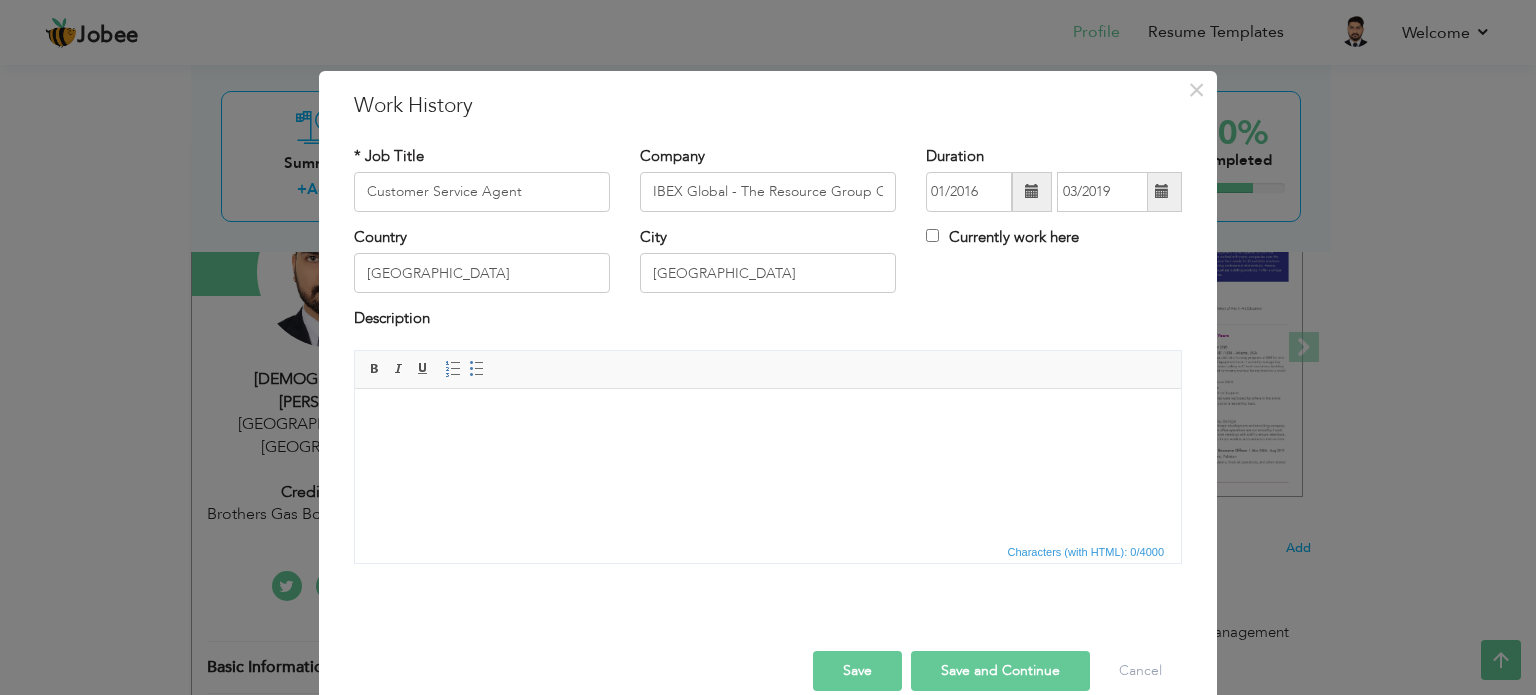 click on "Save" at bounding box center (857, 671) 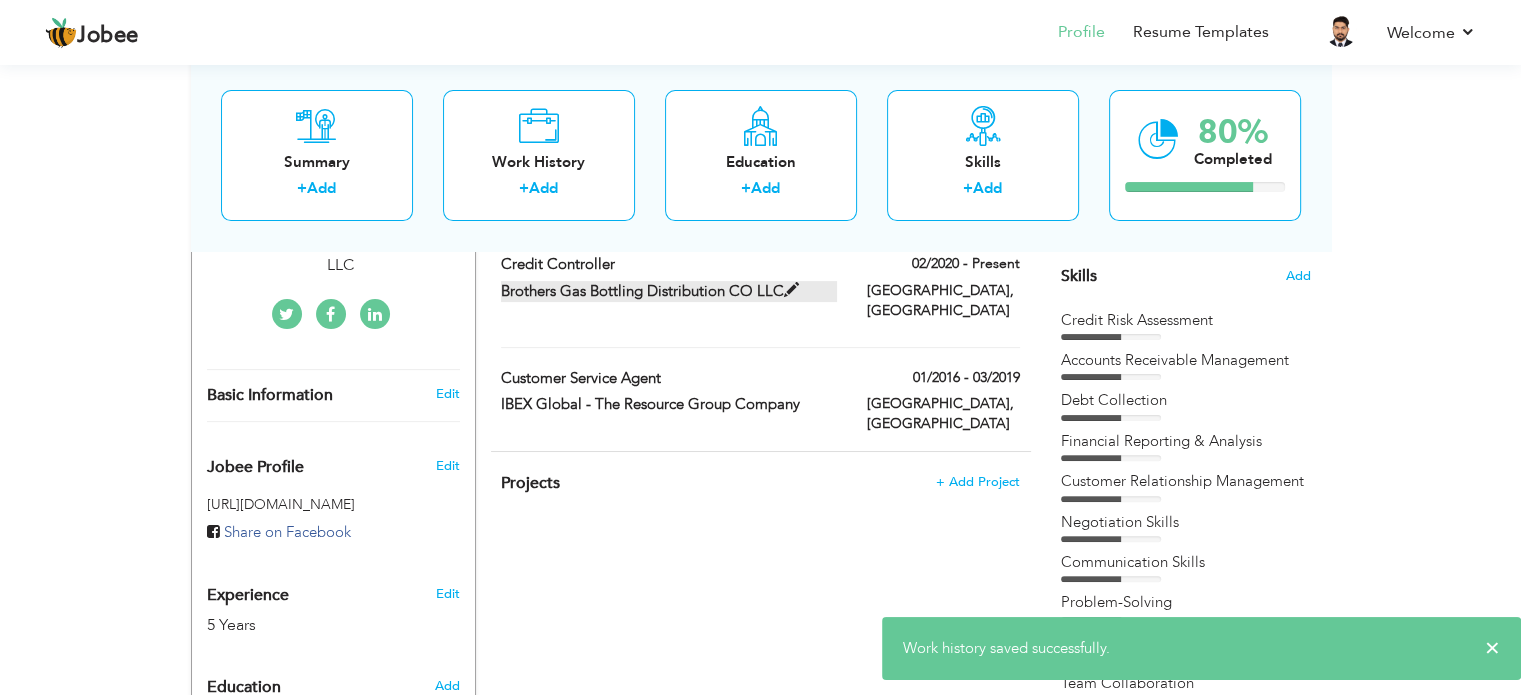 scroll, scrollTop: 506, scrollLeft: 0, axis: vertical 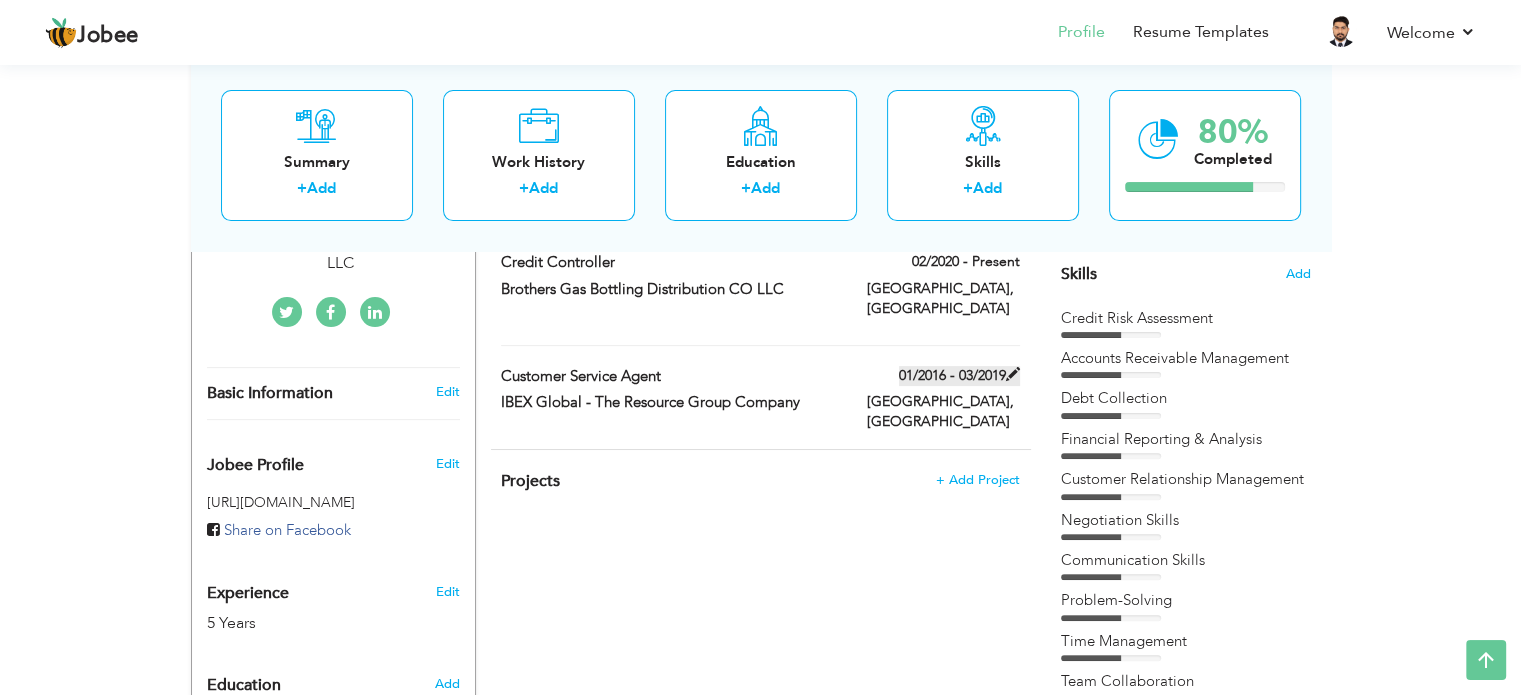 click at bounding box center [1013, 374] 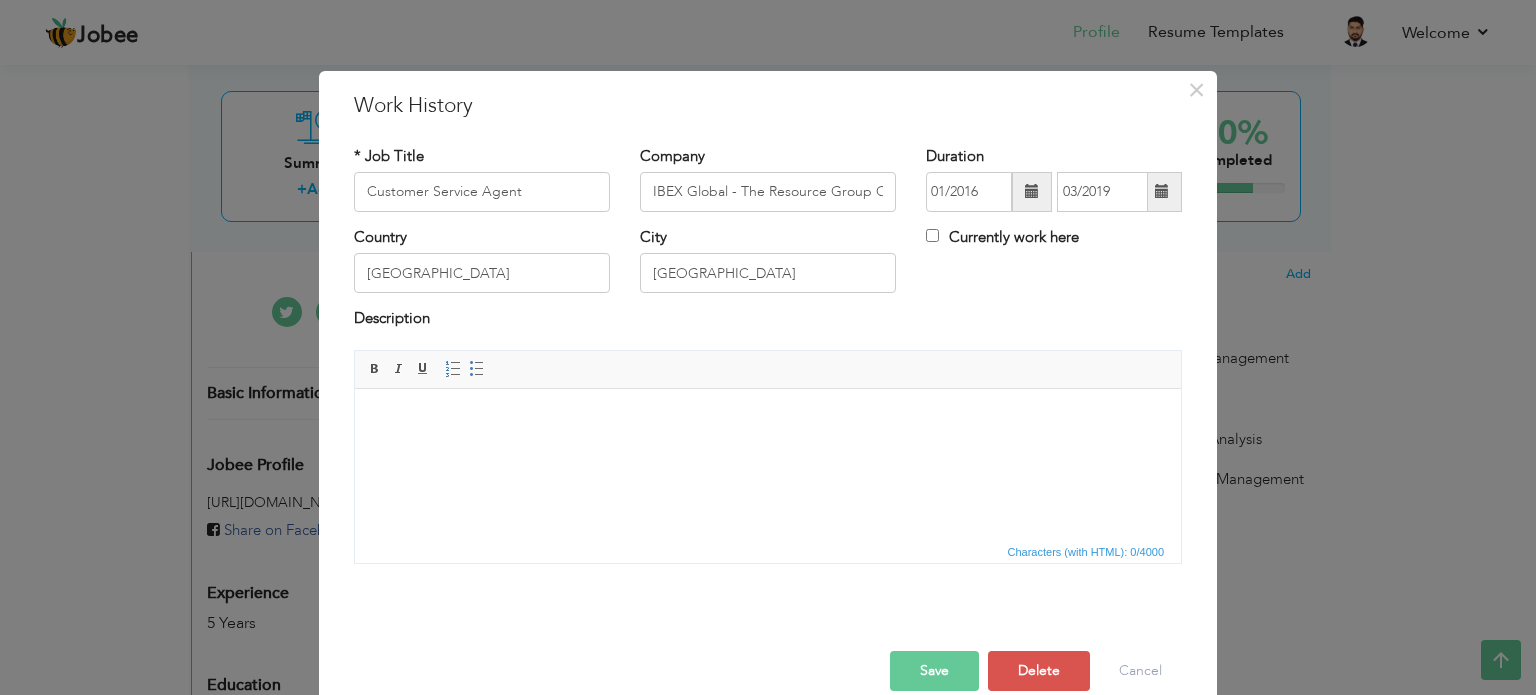 click at bounding box center [1032, 191] 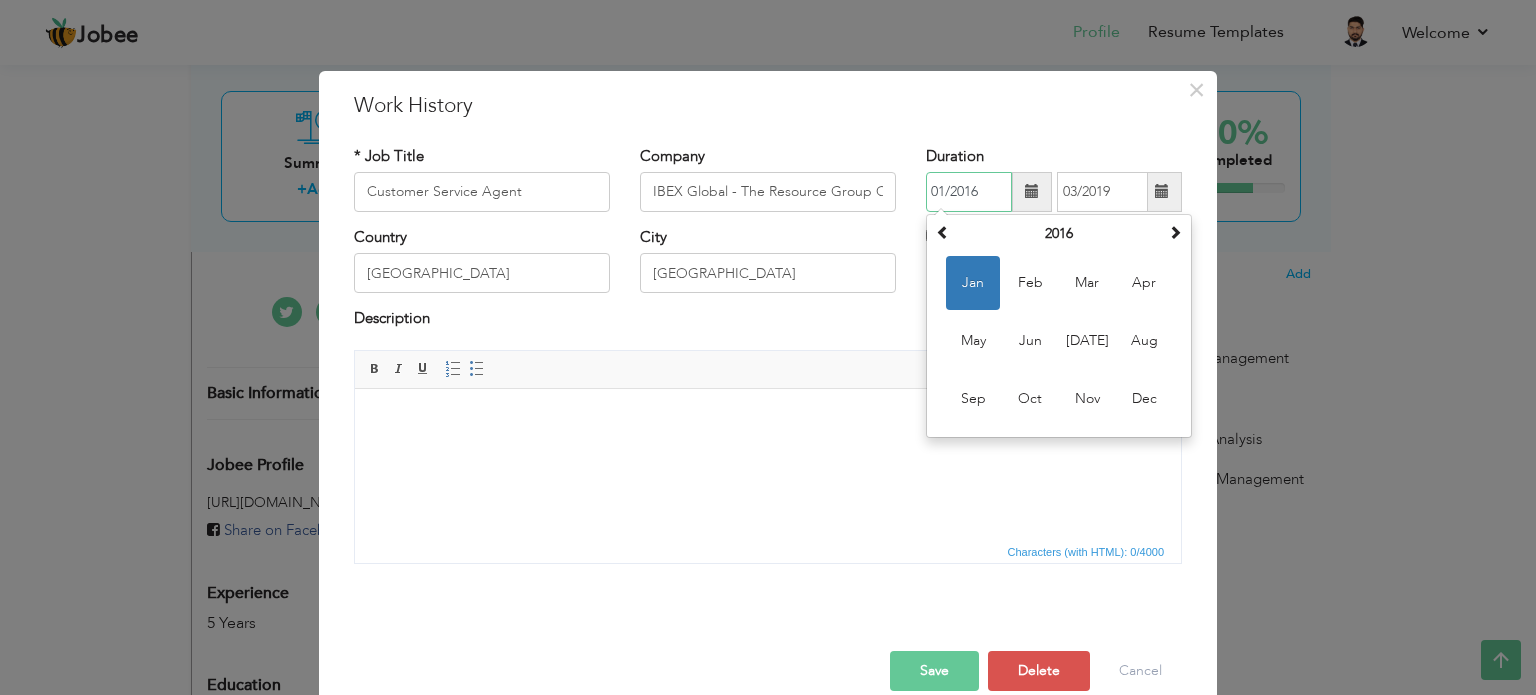 click on "Jan" at bounding box center [973, 283] 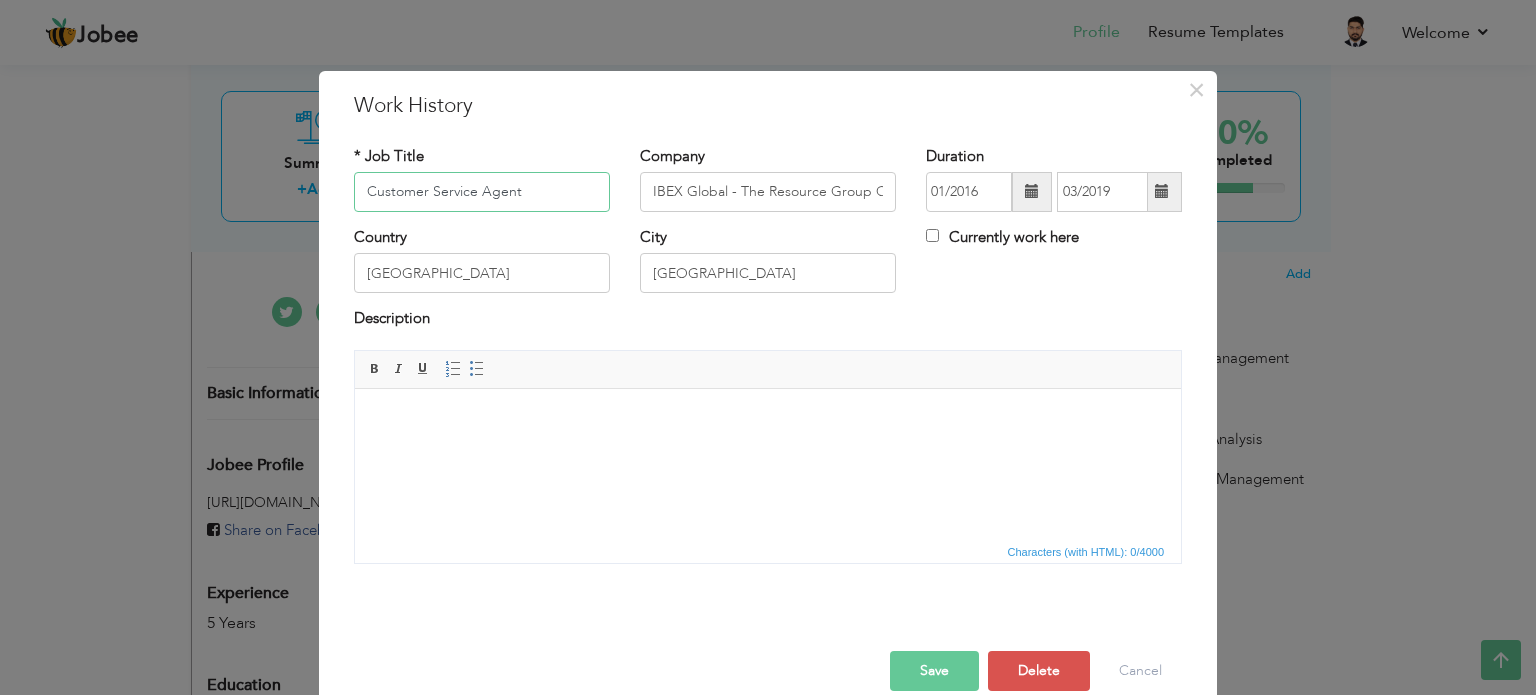 drag, startPoint x: 527, startPoint y: 188, endPoint x: 344, endPoint y: 191, distance: 183.02458 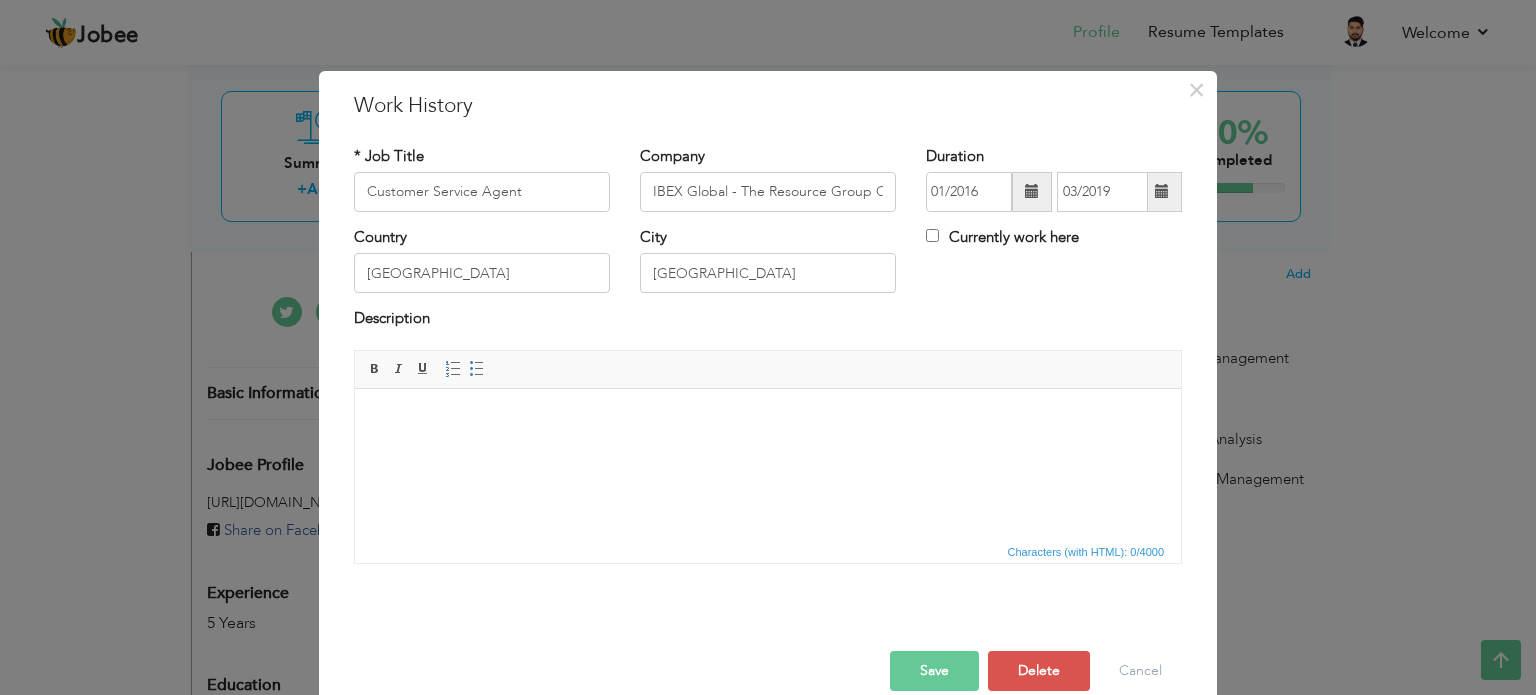 click at bounding box center (768, 418) 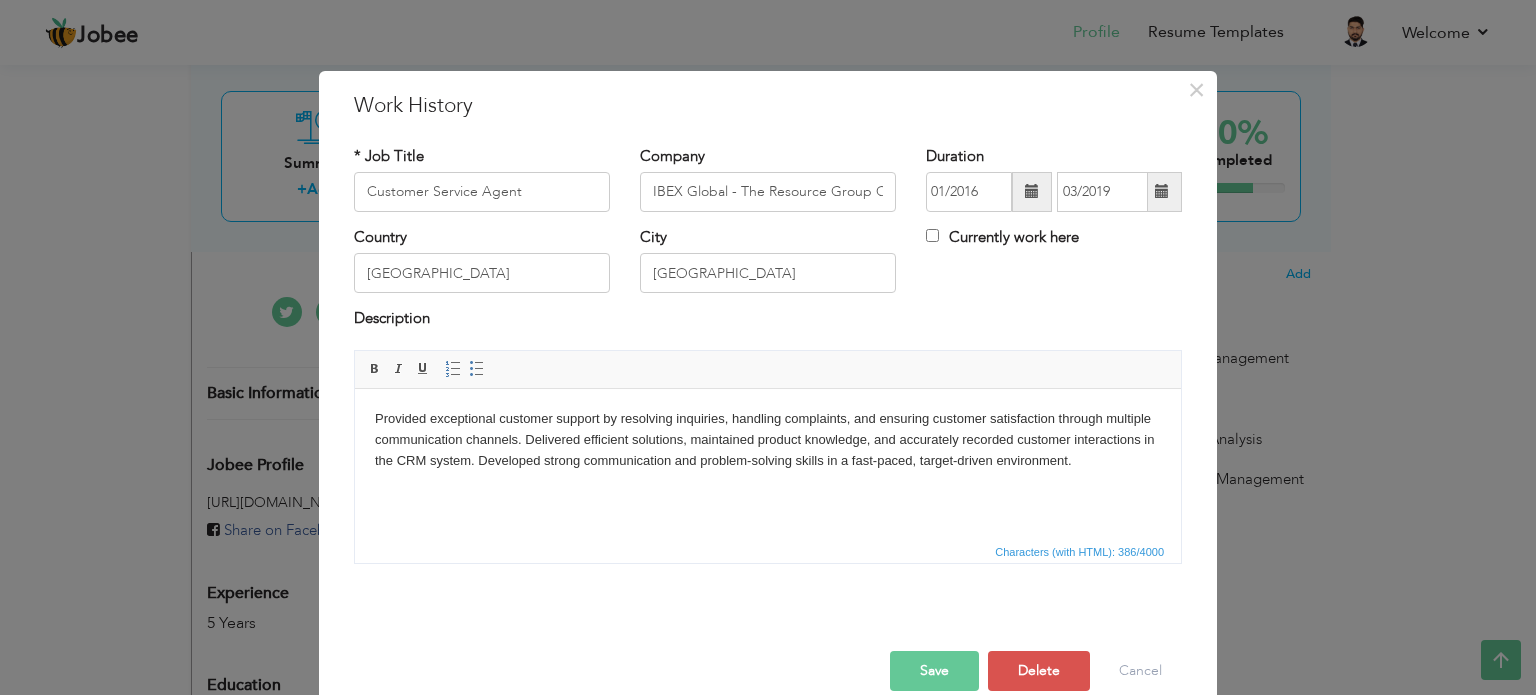 click on "Save" at bounding box center (934, 671) 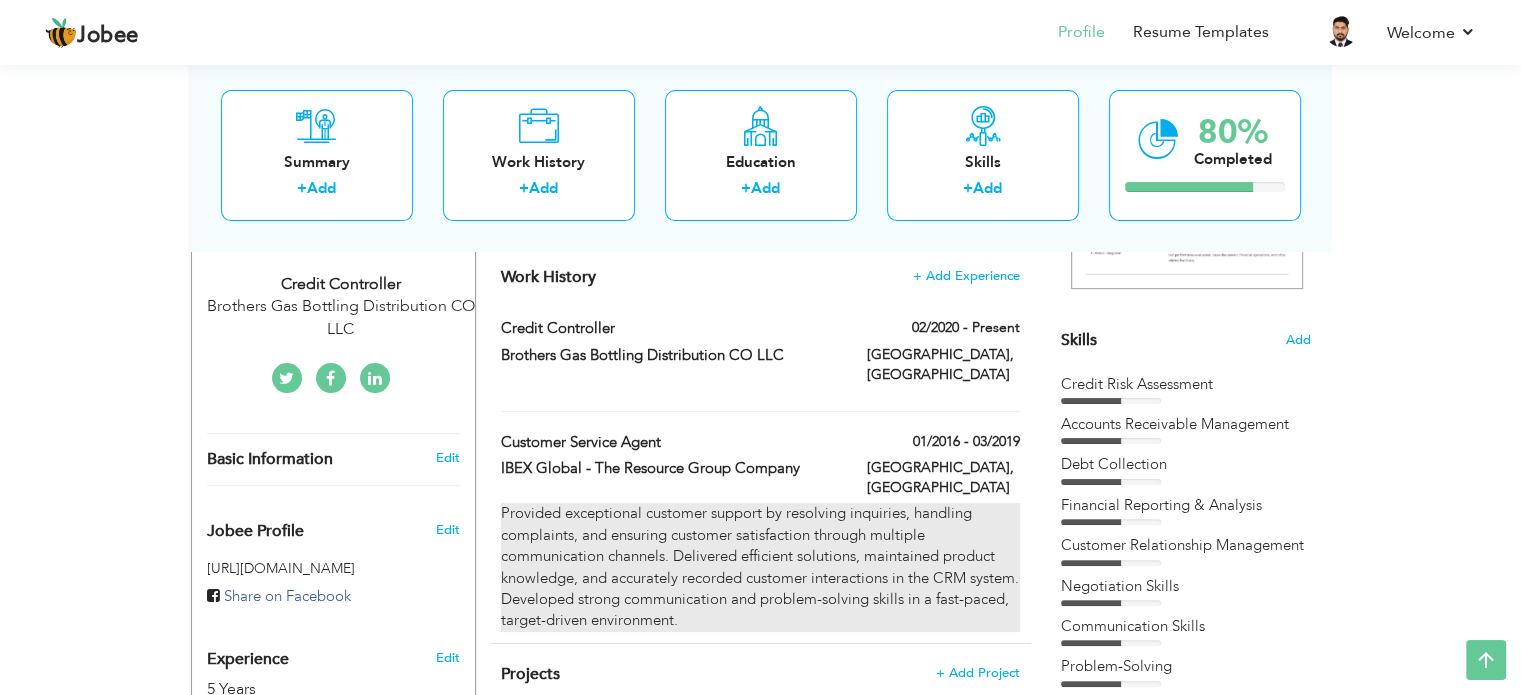 scroll, scrollTop: 440, scrollLeft: 0, axis: vertical 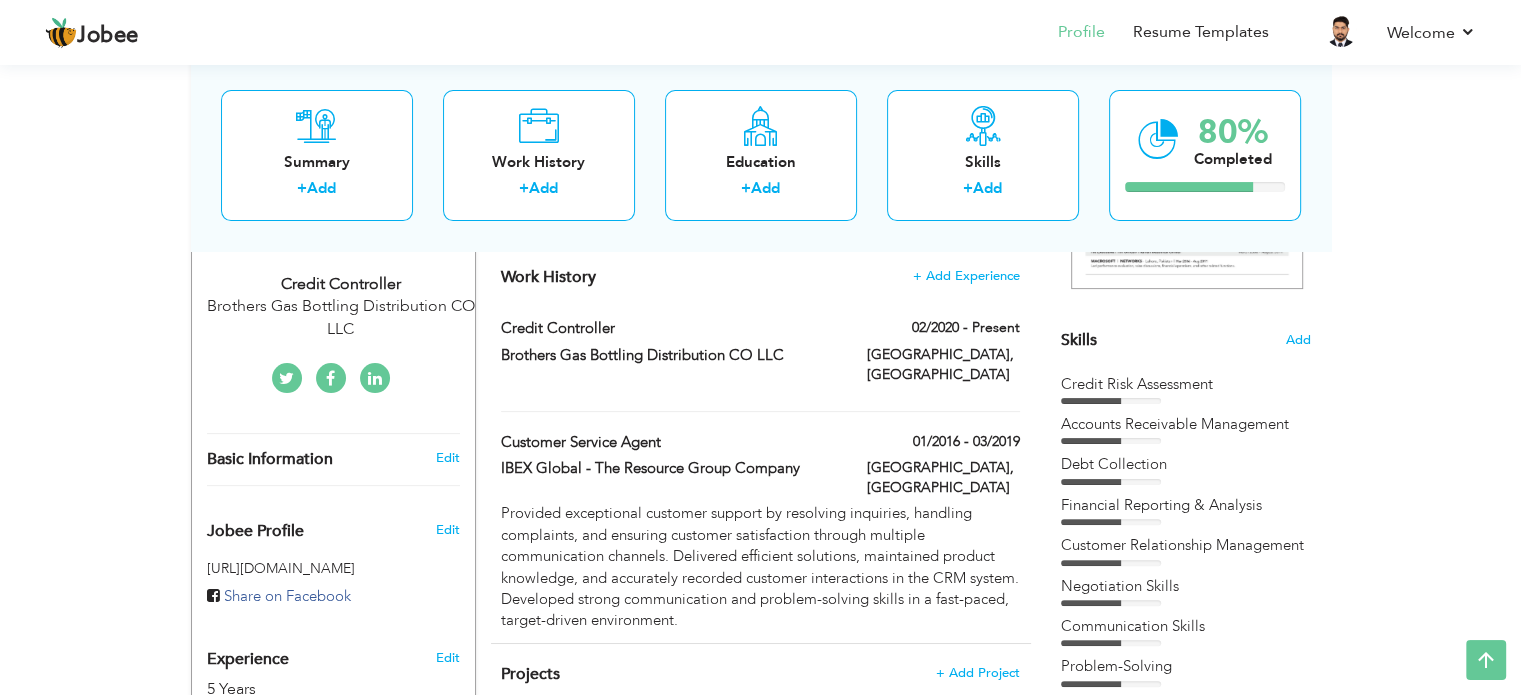 click on "02/2020 - Present" at bounding box center (943, 330) 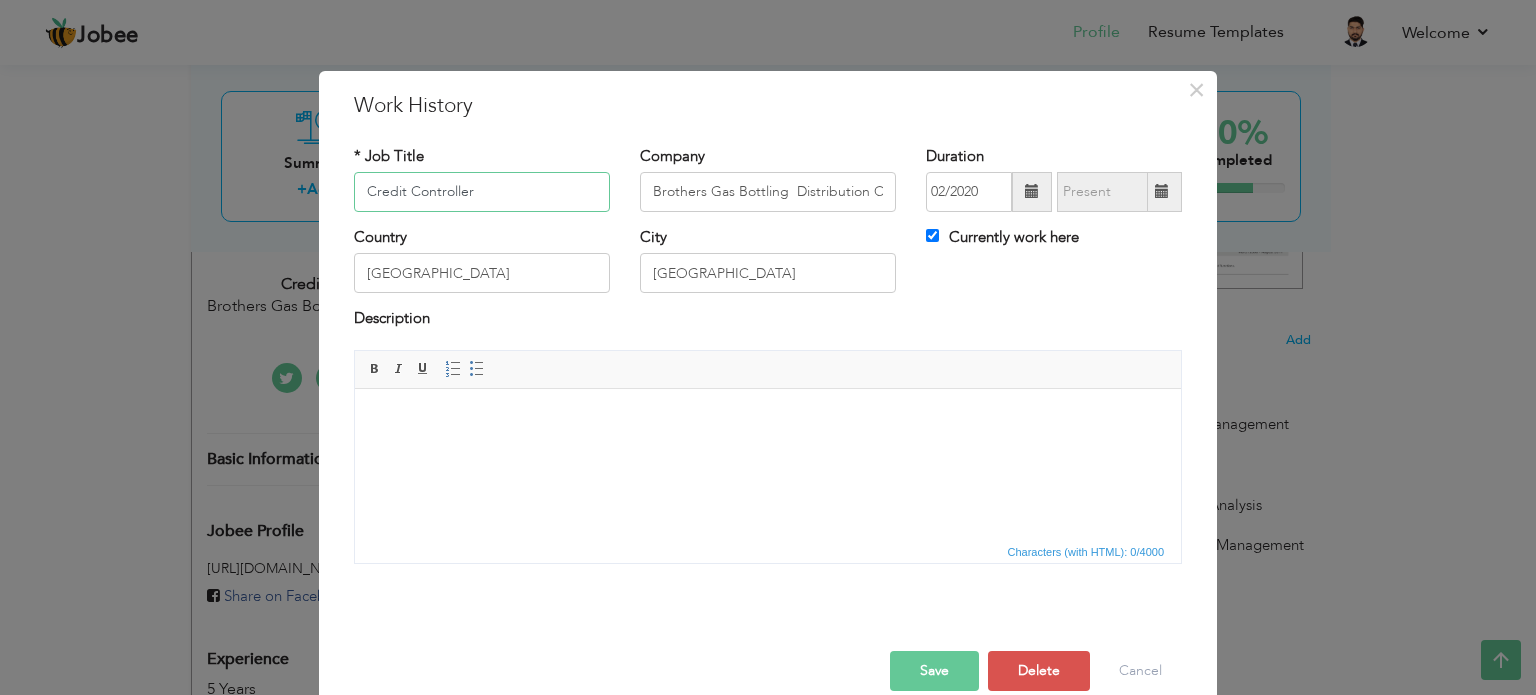 drag, startPoint x: 480, startPoint y: 185, endPoint x: 333, endPoint y: 179, distance: 147.12239 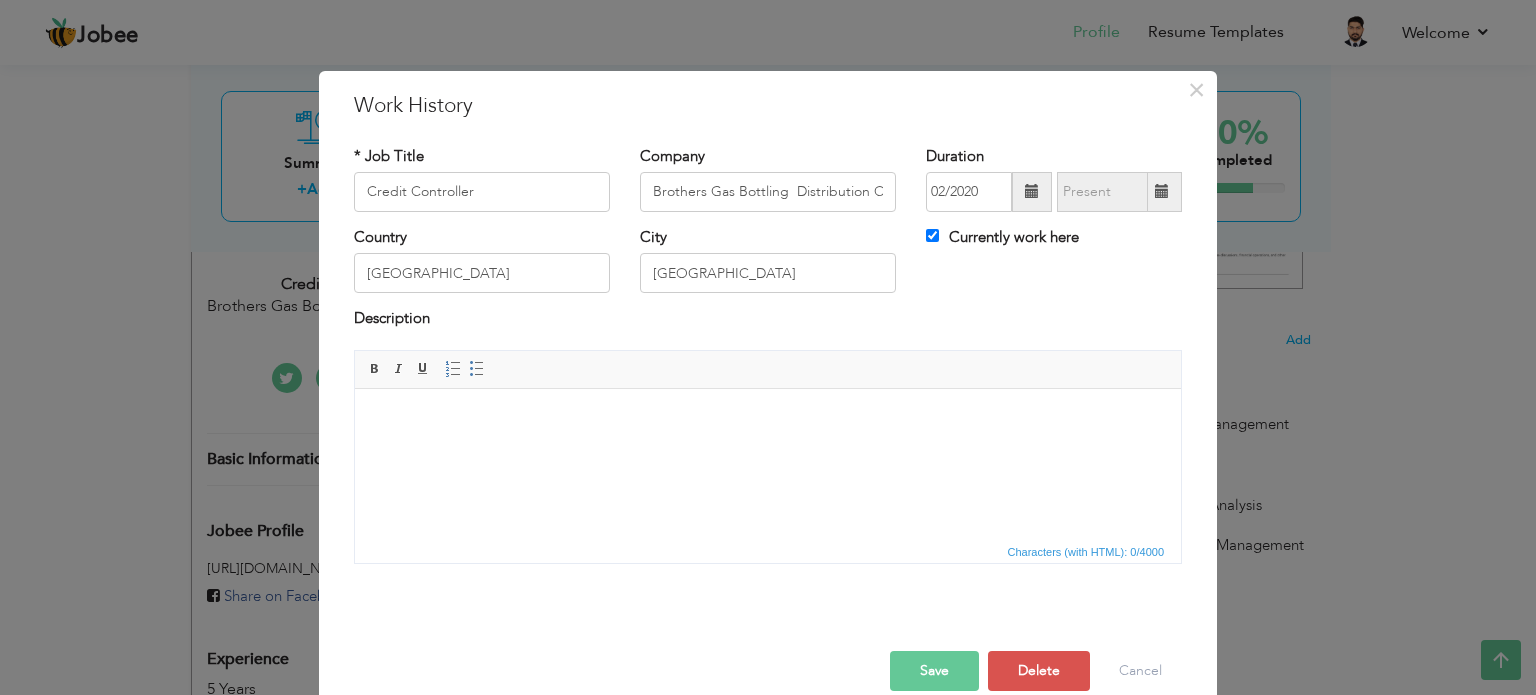 click at bounding box center (768, 418) 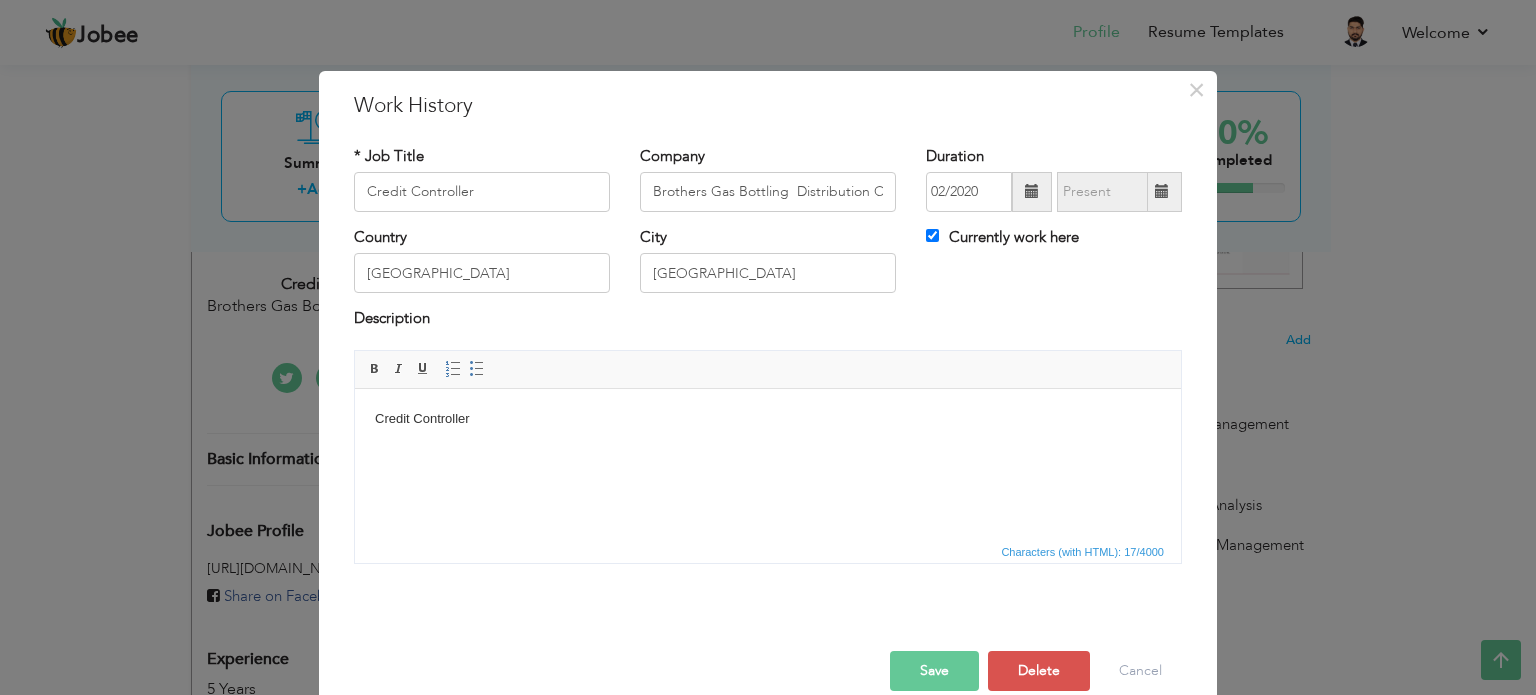 type 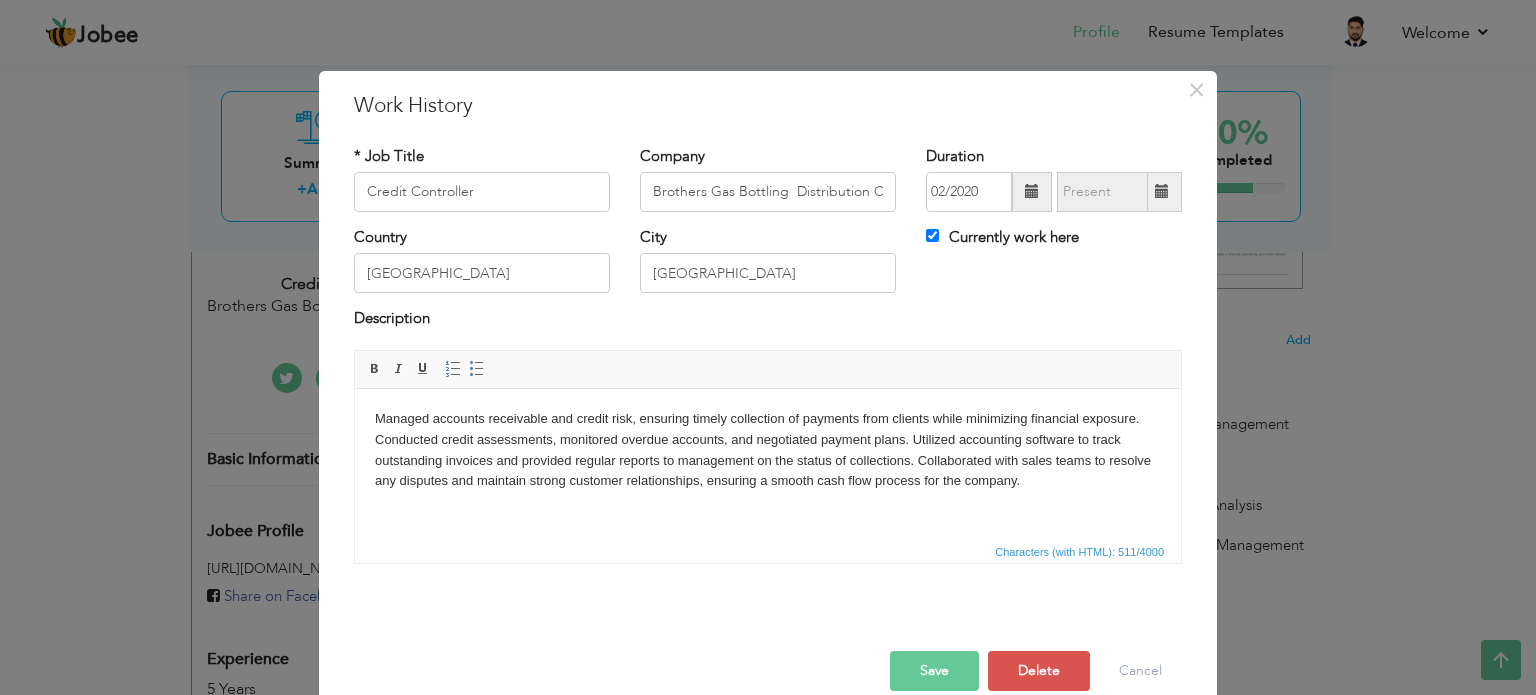 click on "Save" at bounding box center [934, 671] 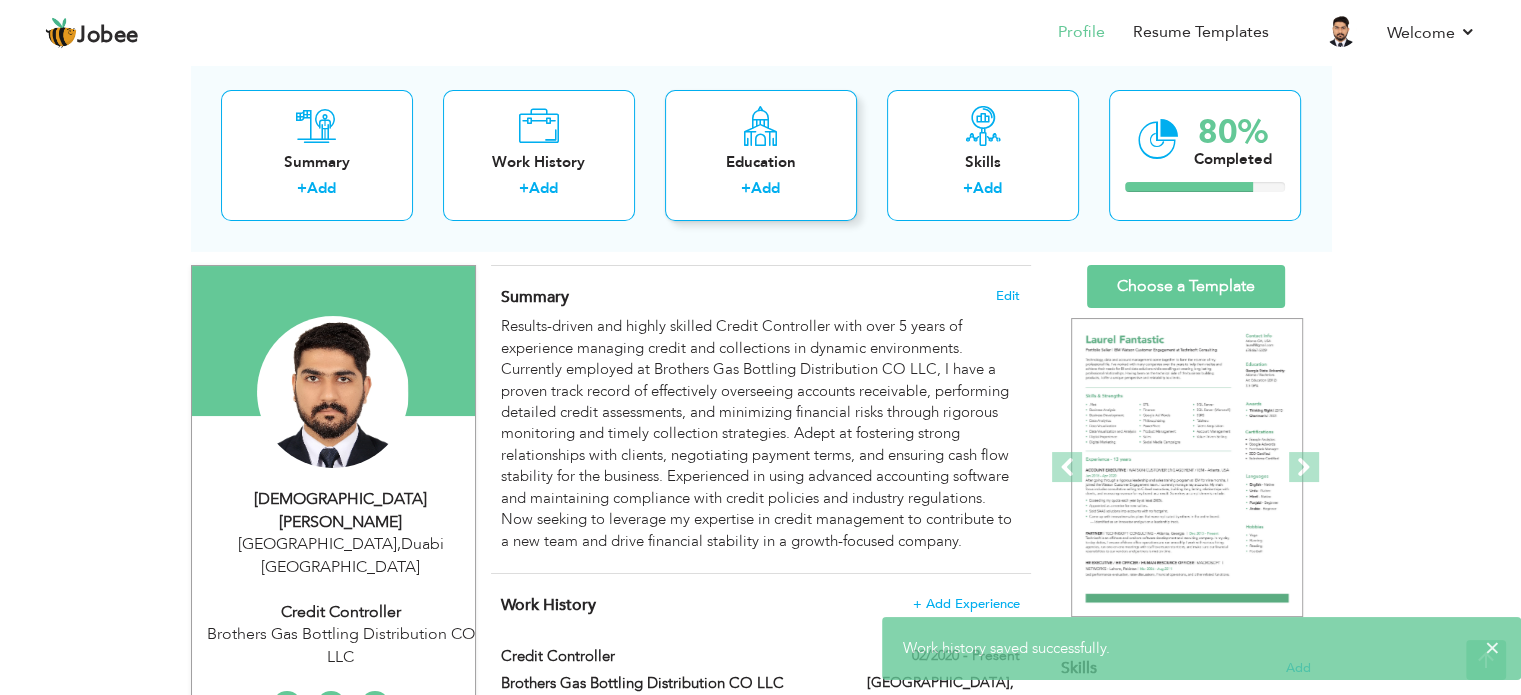scroll, scrollTop: 0, scrollLeft: 0, axis: both 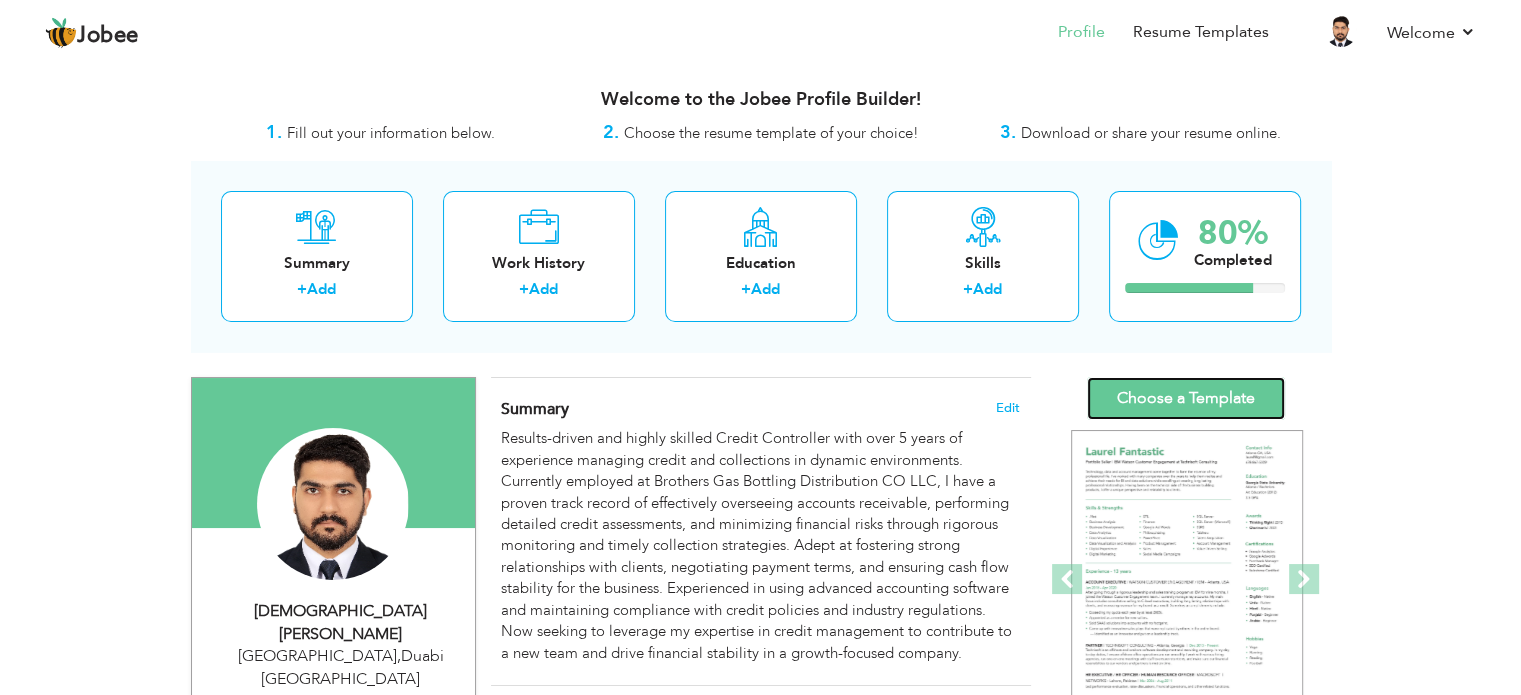 click on "Choose a Template" at bounding box center (1186, 398) 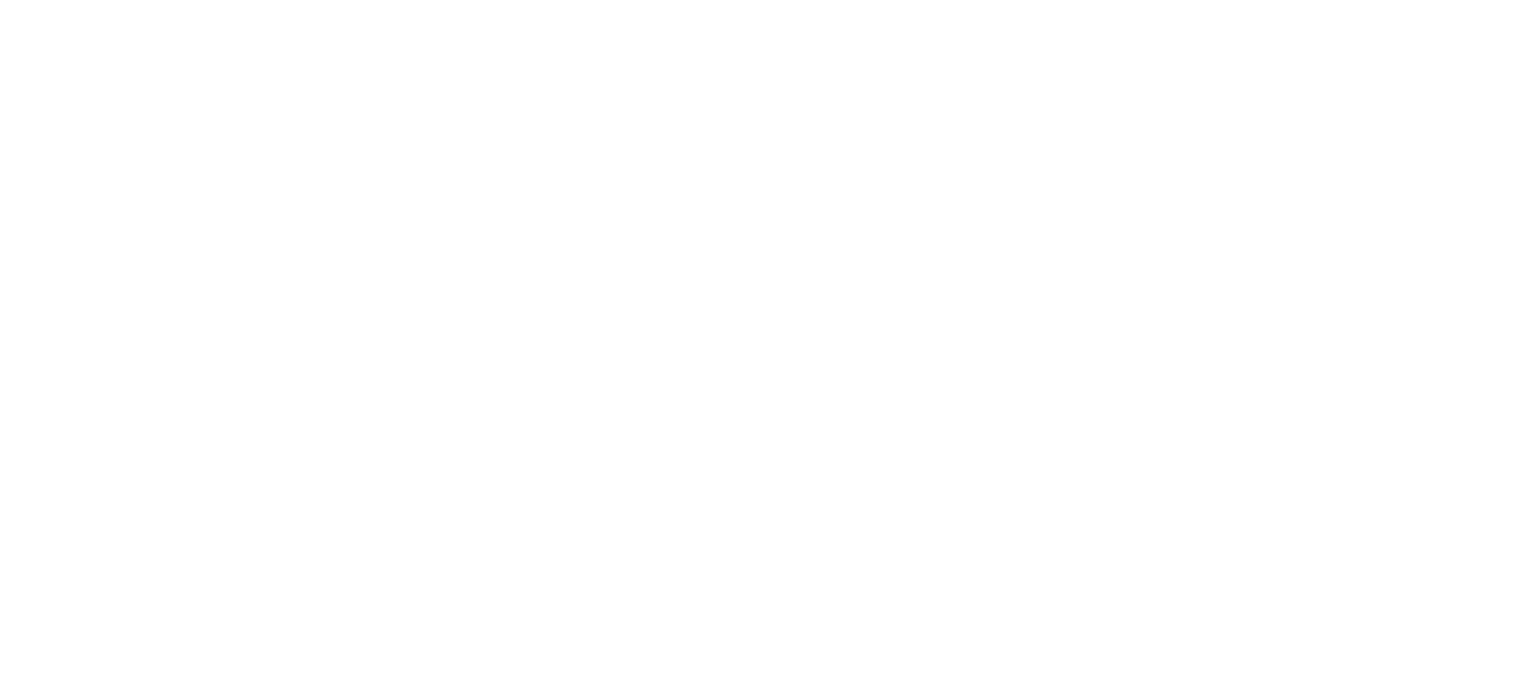 scroll, scrollTop: 0, scrollLeft: 0, axis: both 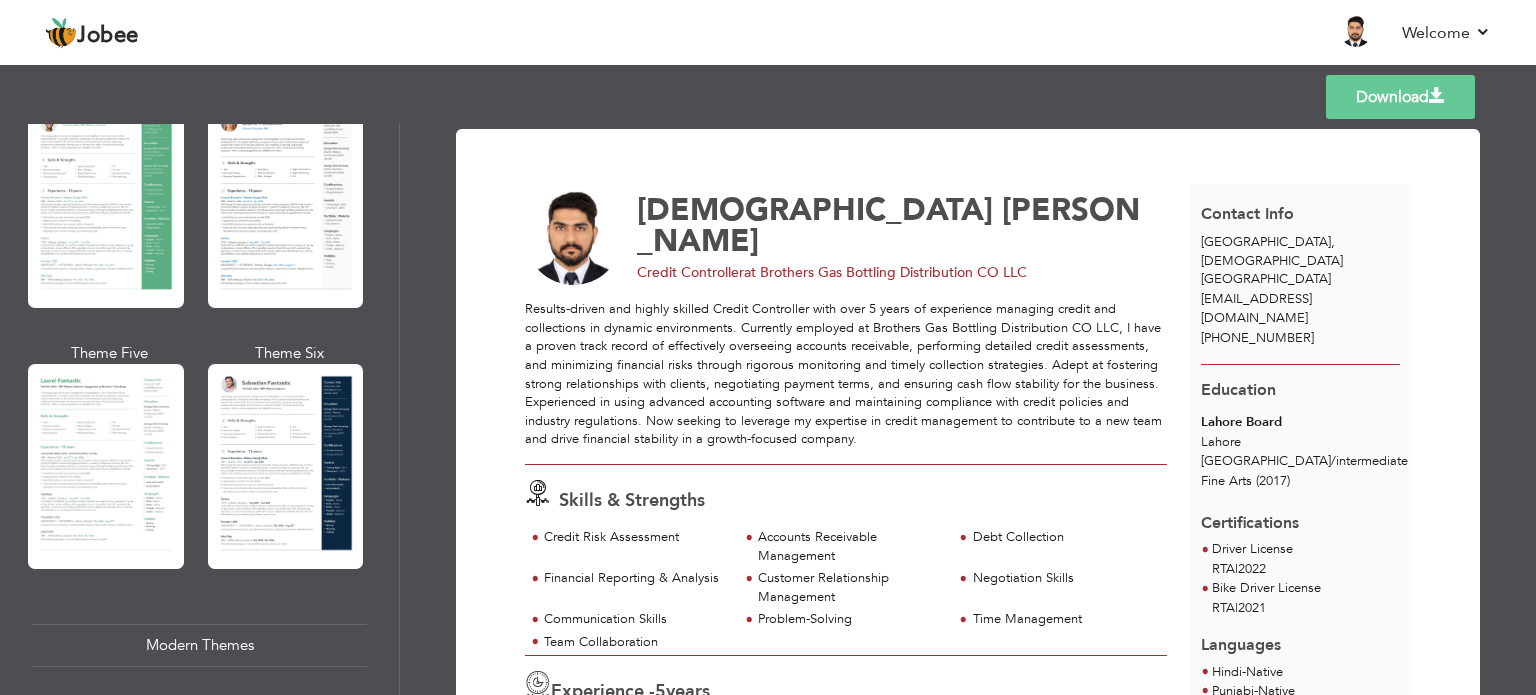 click at bounding box center [286, 466] 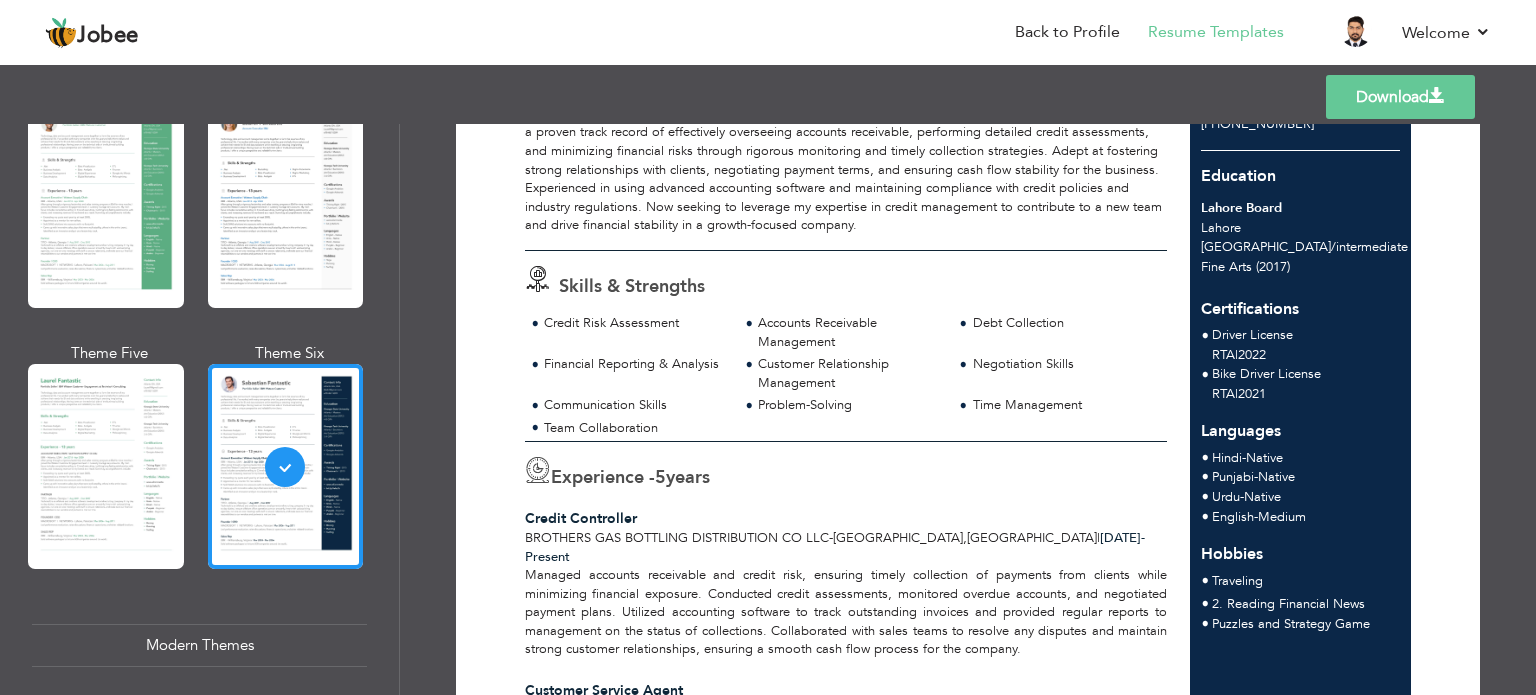 scroll, scrollTop: 216, scrollLeft: 0, axis: vertical 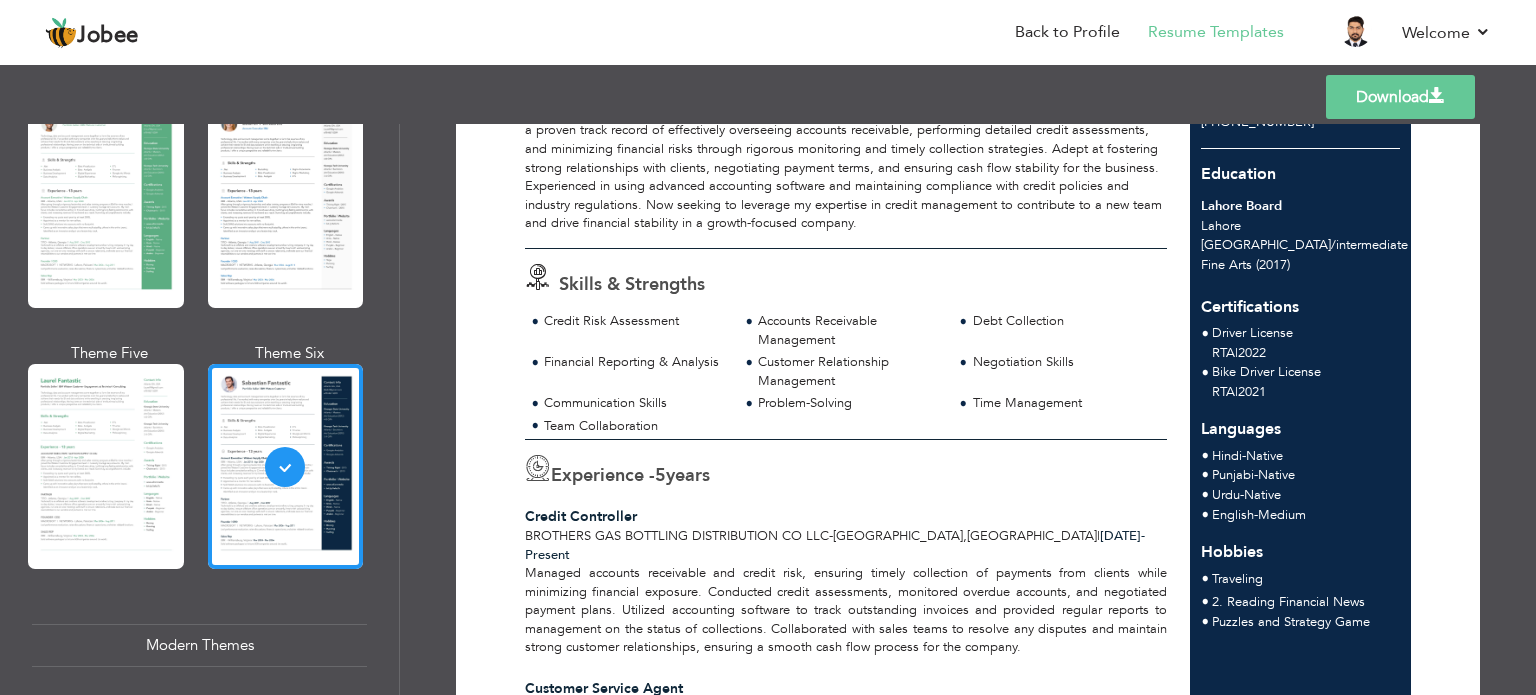 click on "Download" at bounding box center (1400, 97) 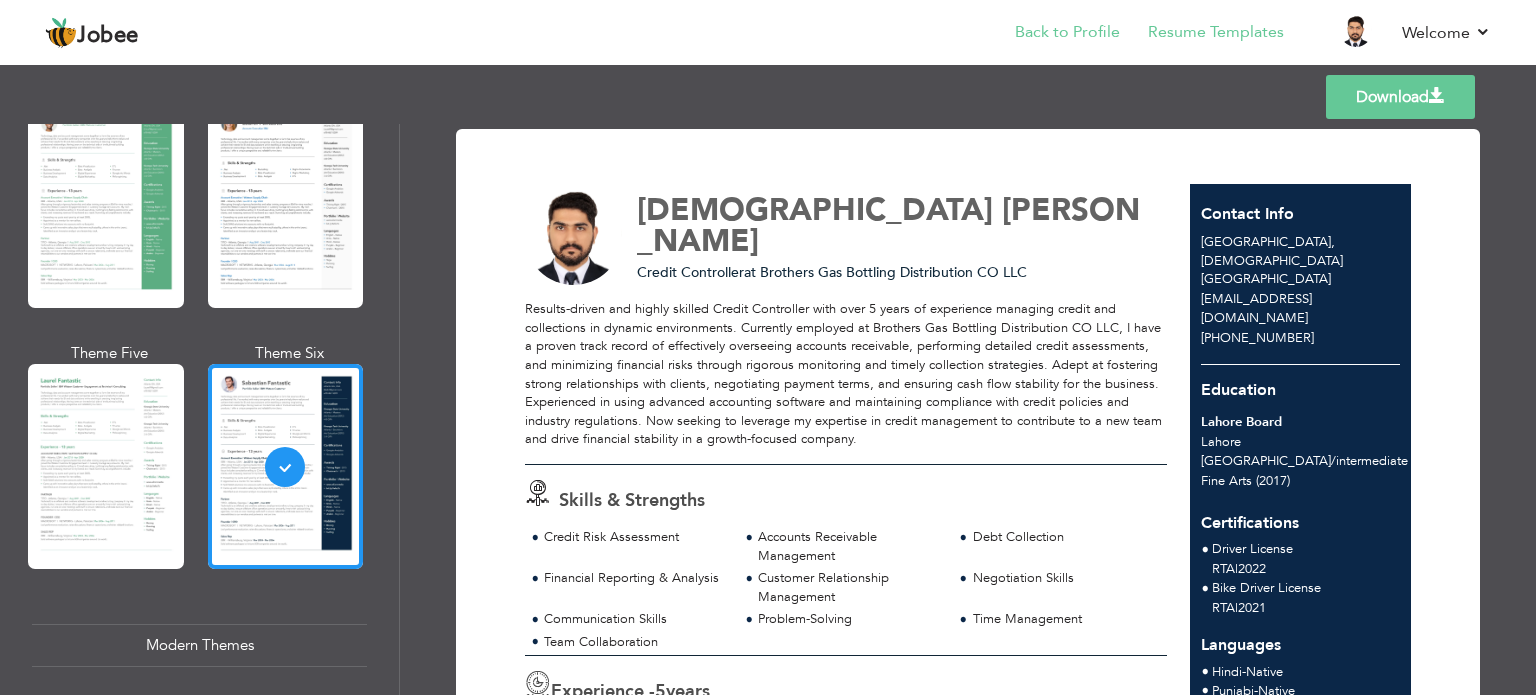 click on "Back to Profile" at bounding box center (1053, 34) 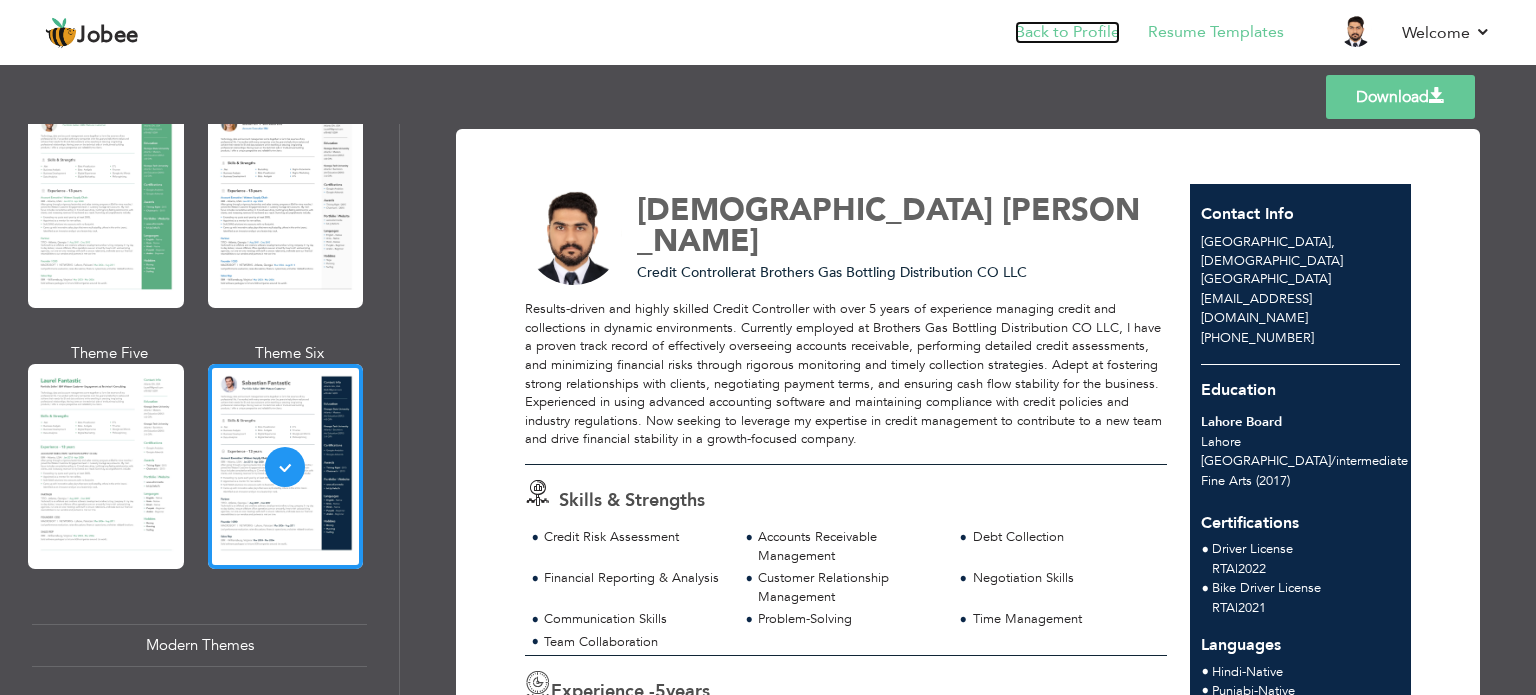 click on "Back to Profile" at bounding box center (1067, 32) 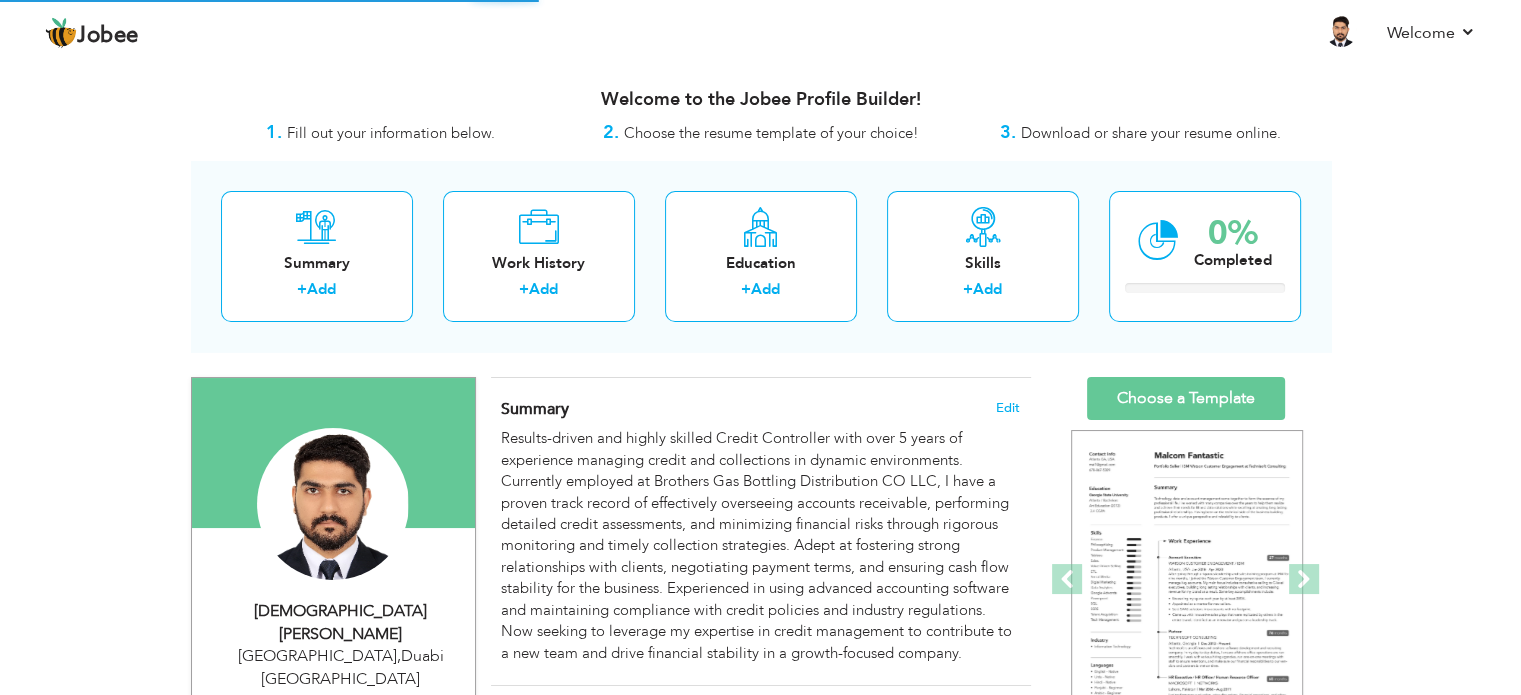 scroll, scrollTop: 0, scrollLeft: 0, axis: both 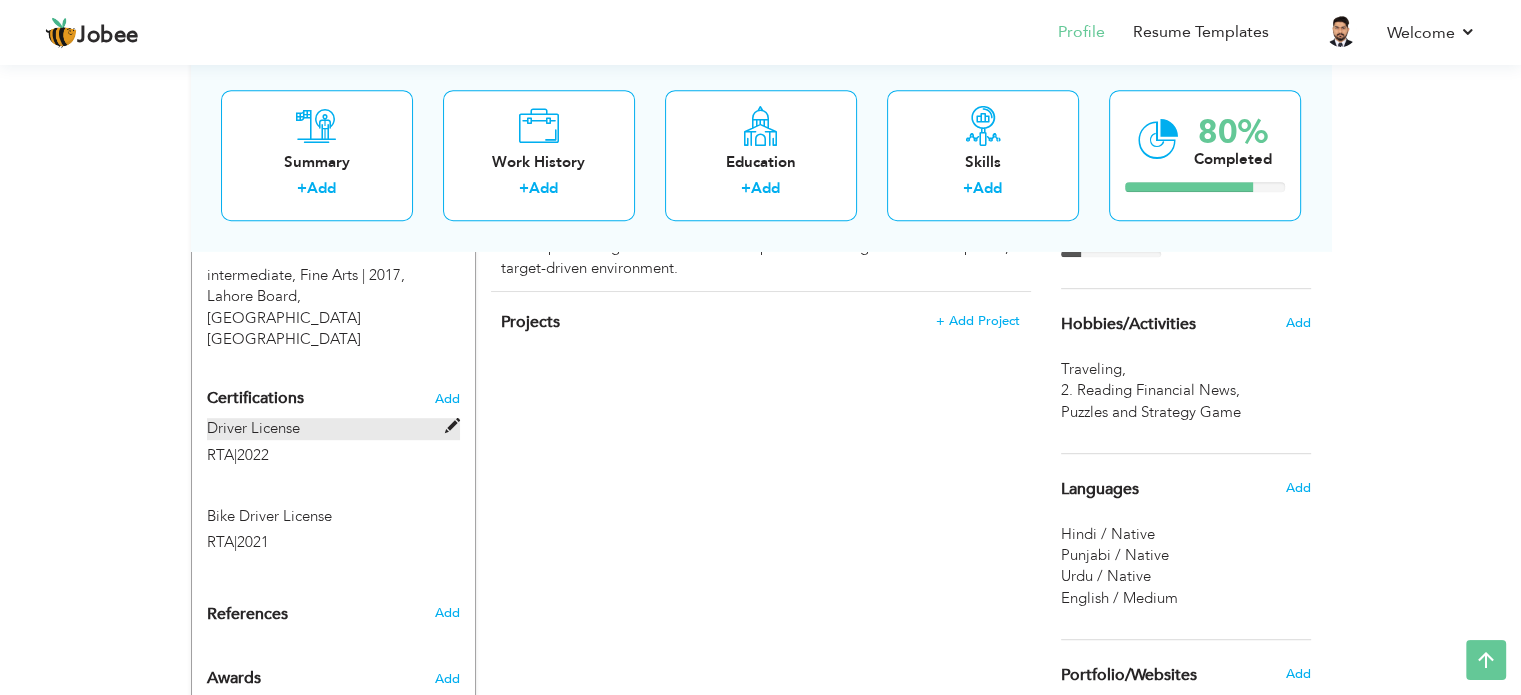click on "Driver License" at bounding box center [333, 428] 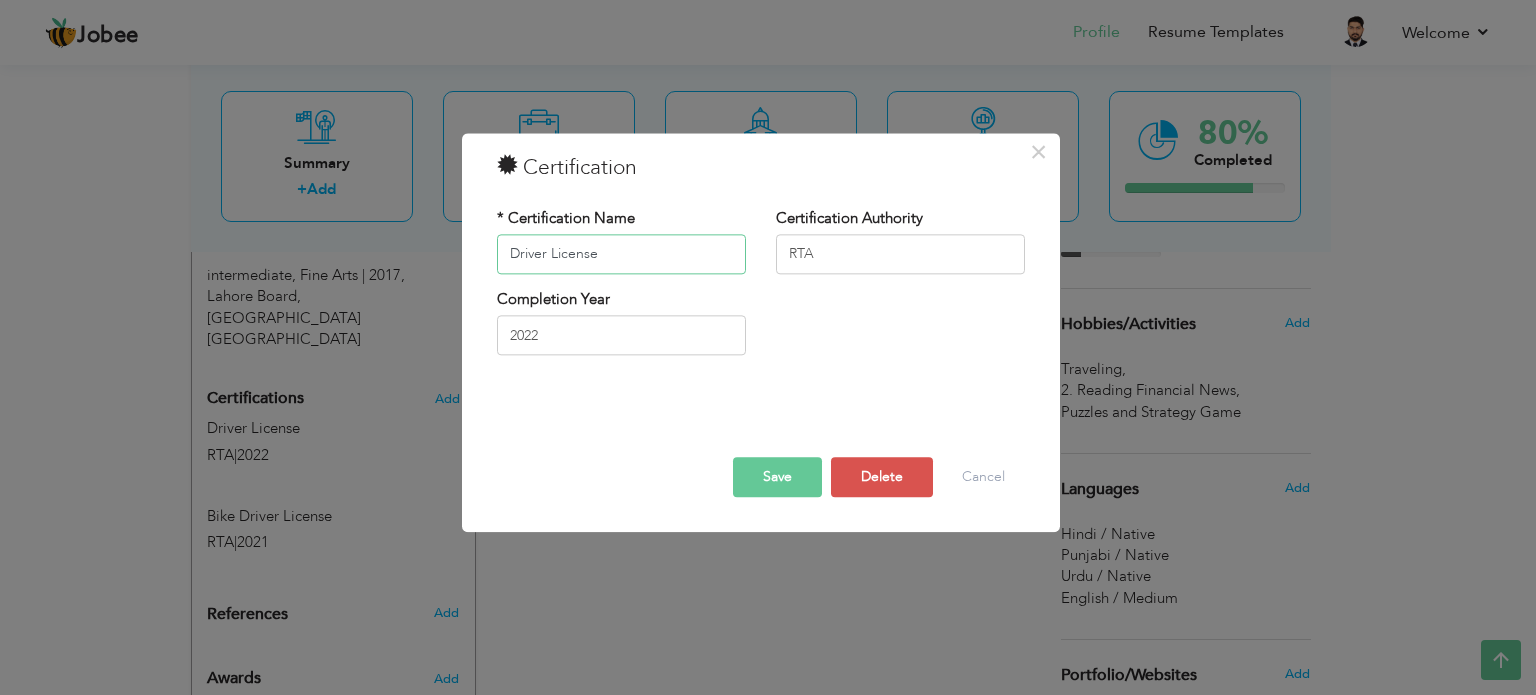 click on "Driver License" at bounding box center [621, 254] 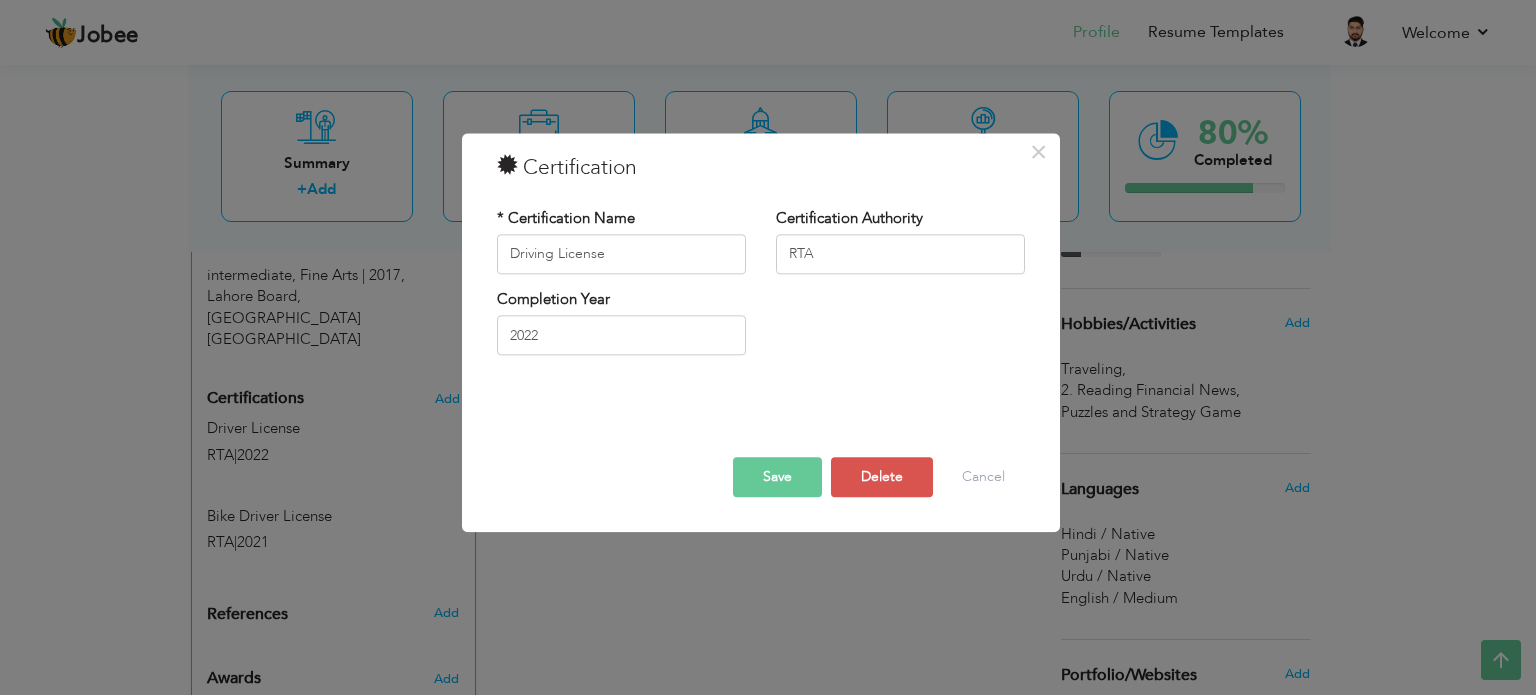click on "Save" at bounding box center [777, 477] 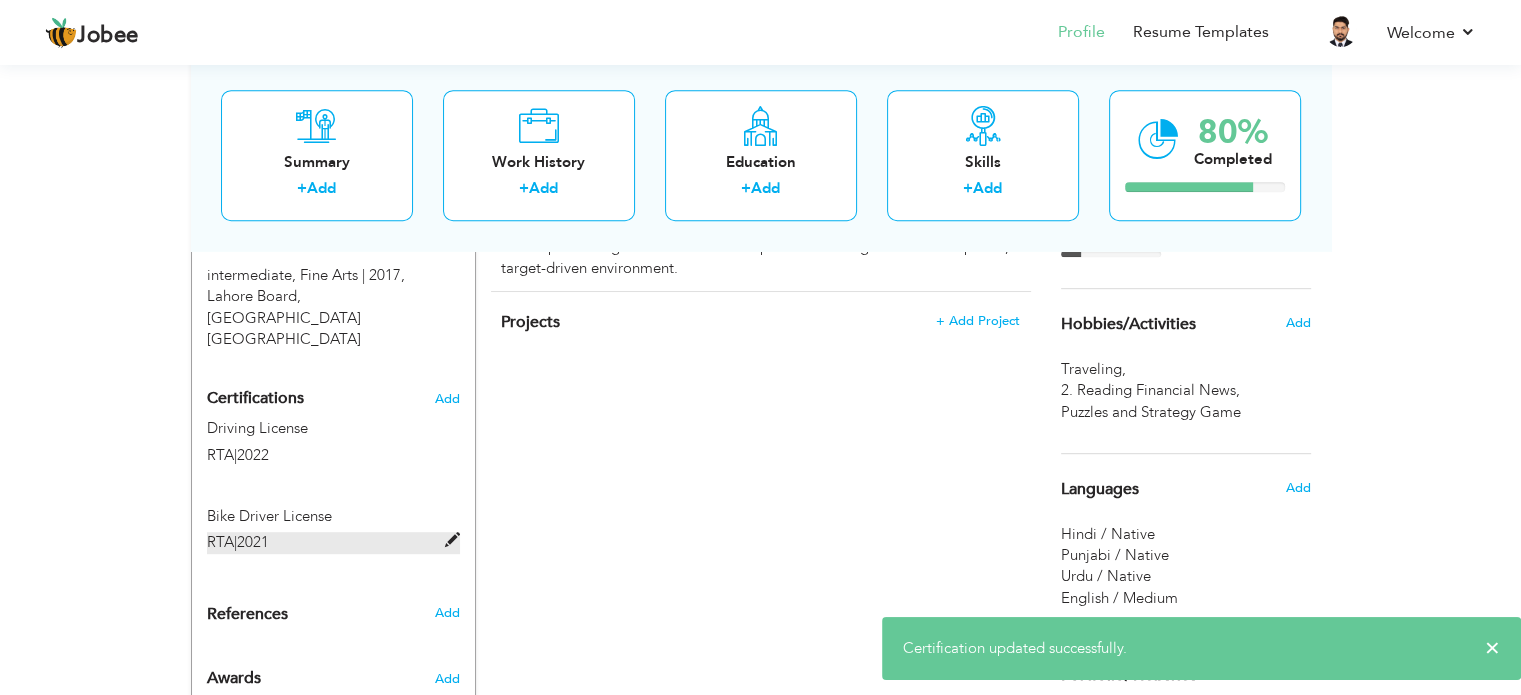 click at bounding box center (452, 540) 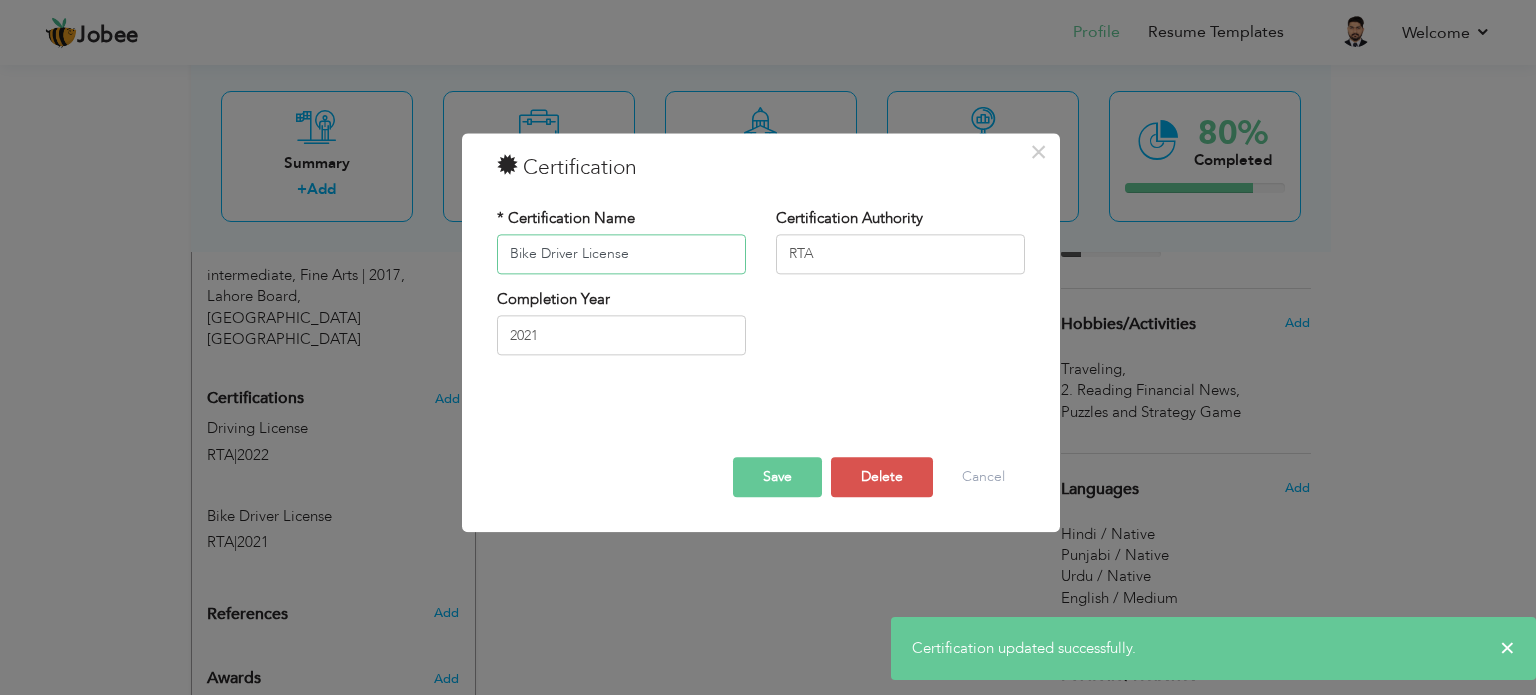 click on "Bike Driver License" at bounding box center [621, 254] 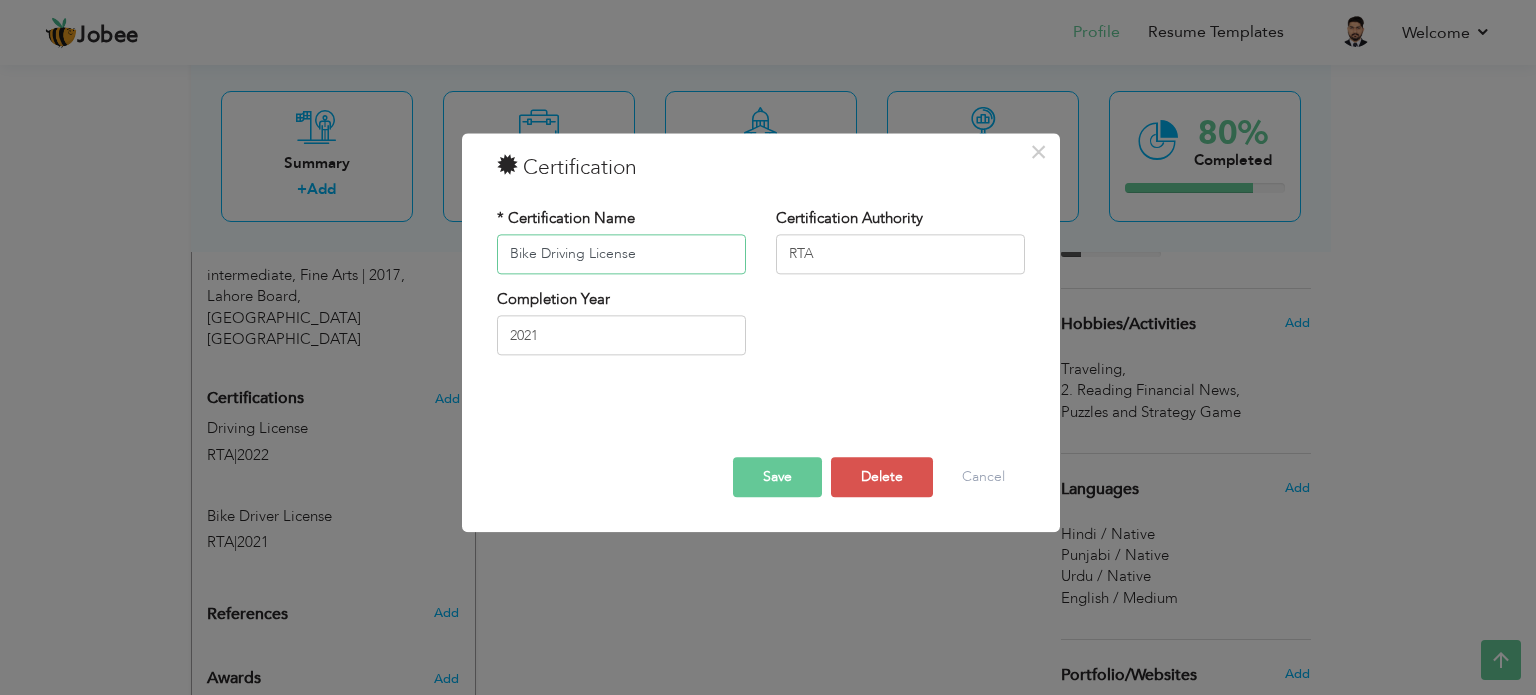 type on "Bike Driving License" 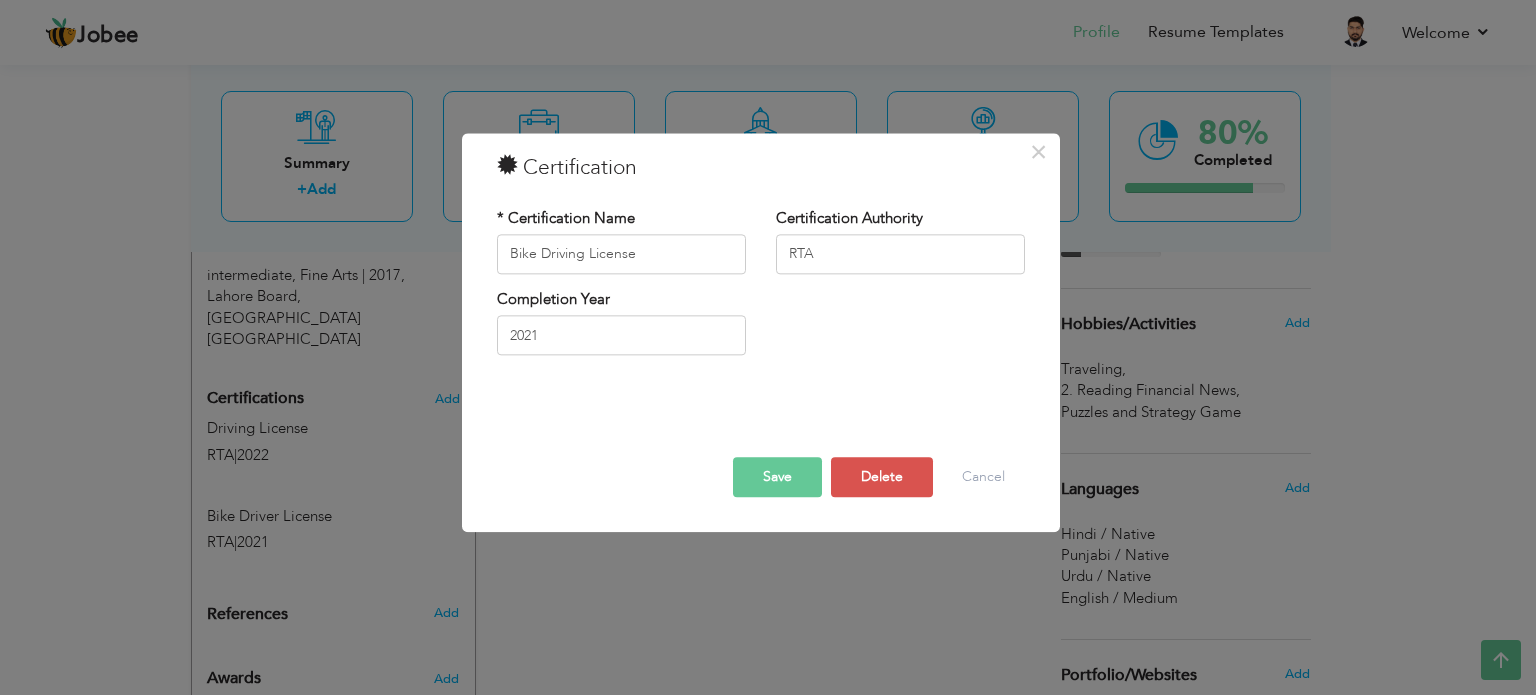 click on "Save" at bounding box center [777, 477] 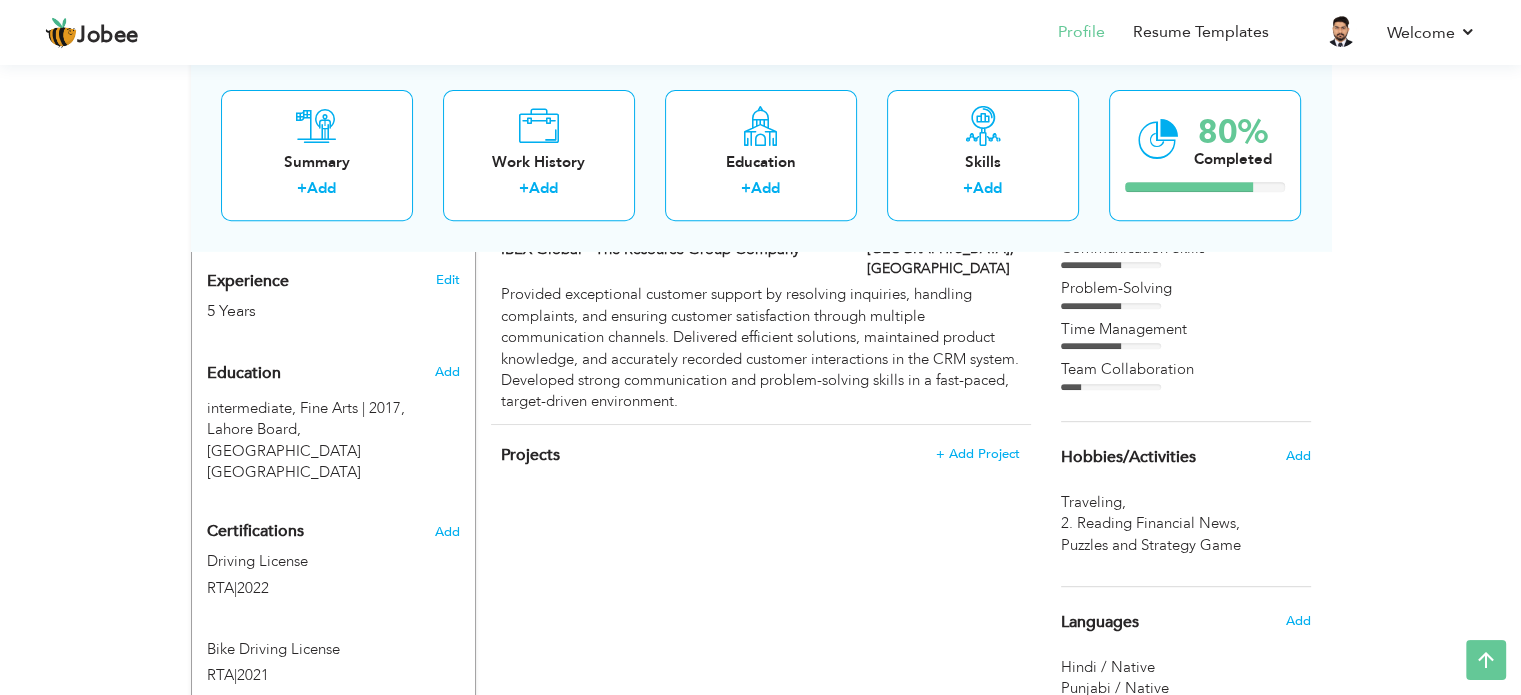 scroll, scrollTop: 815, scrollLeft: 0, axis: vertical 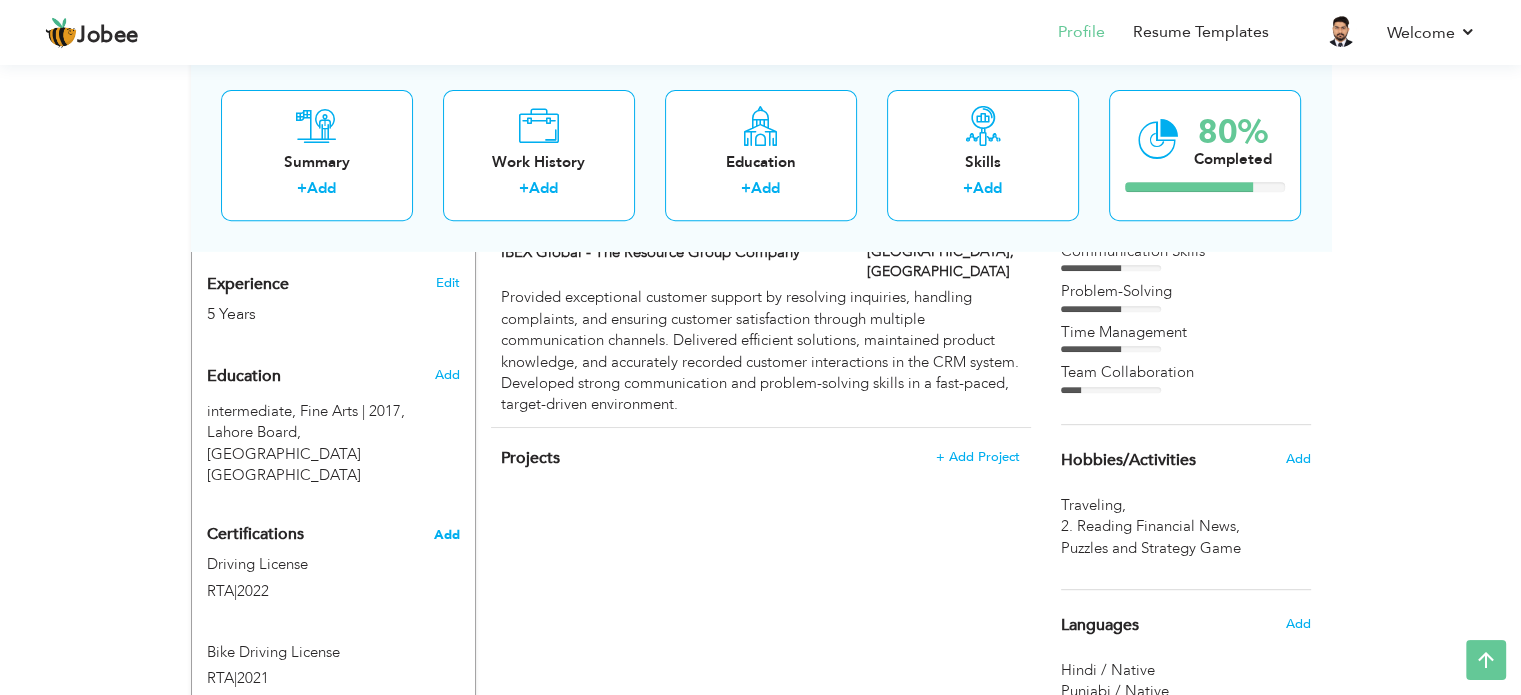 click on "Add" at bounding box center [447, 535] 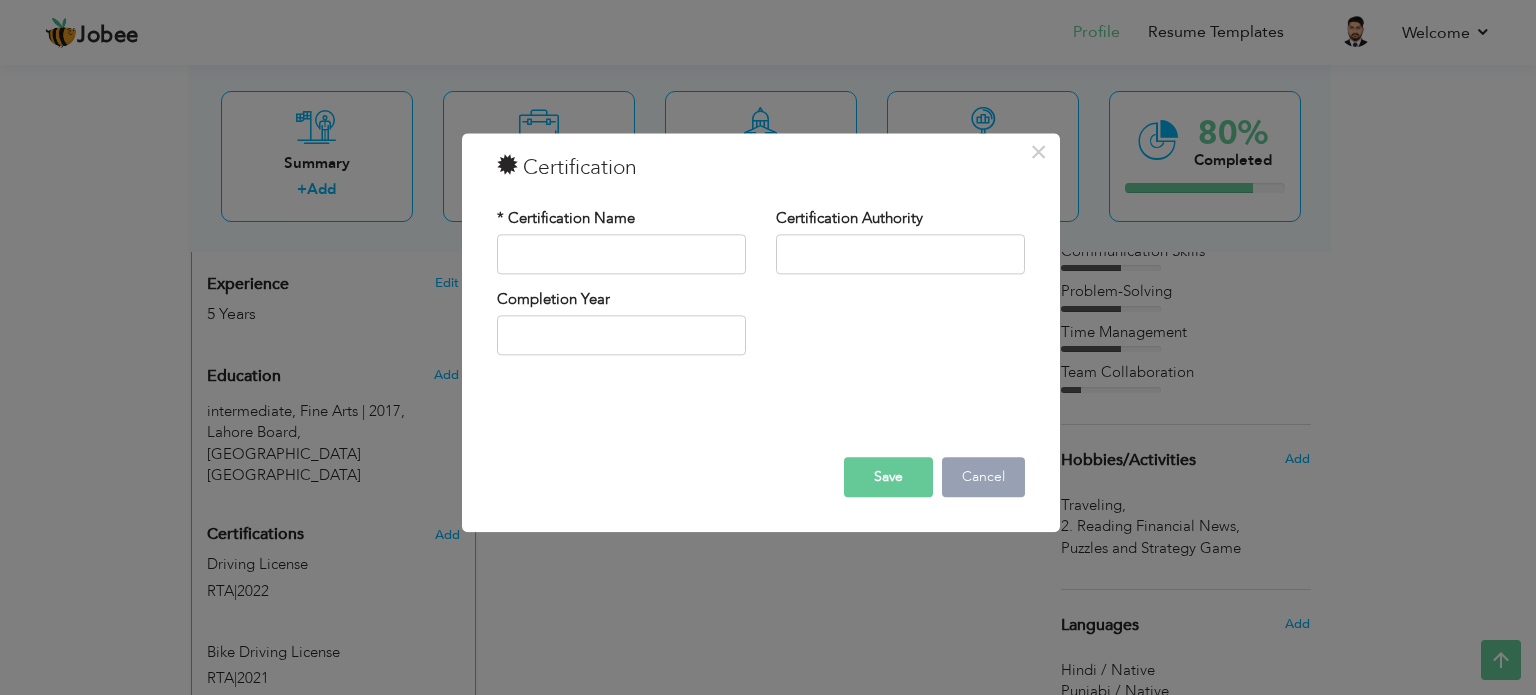 click on "Cancel" at bounding box center (983, 477) 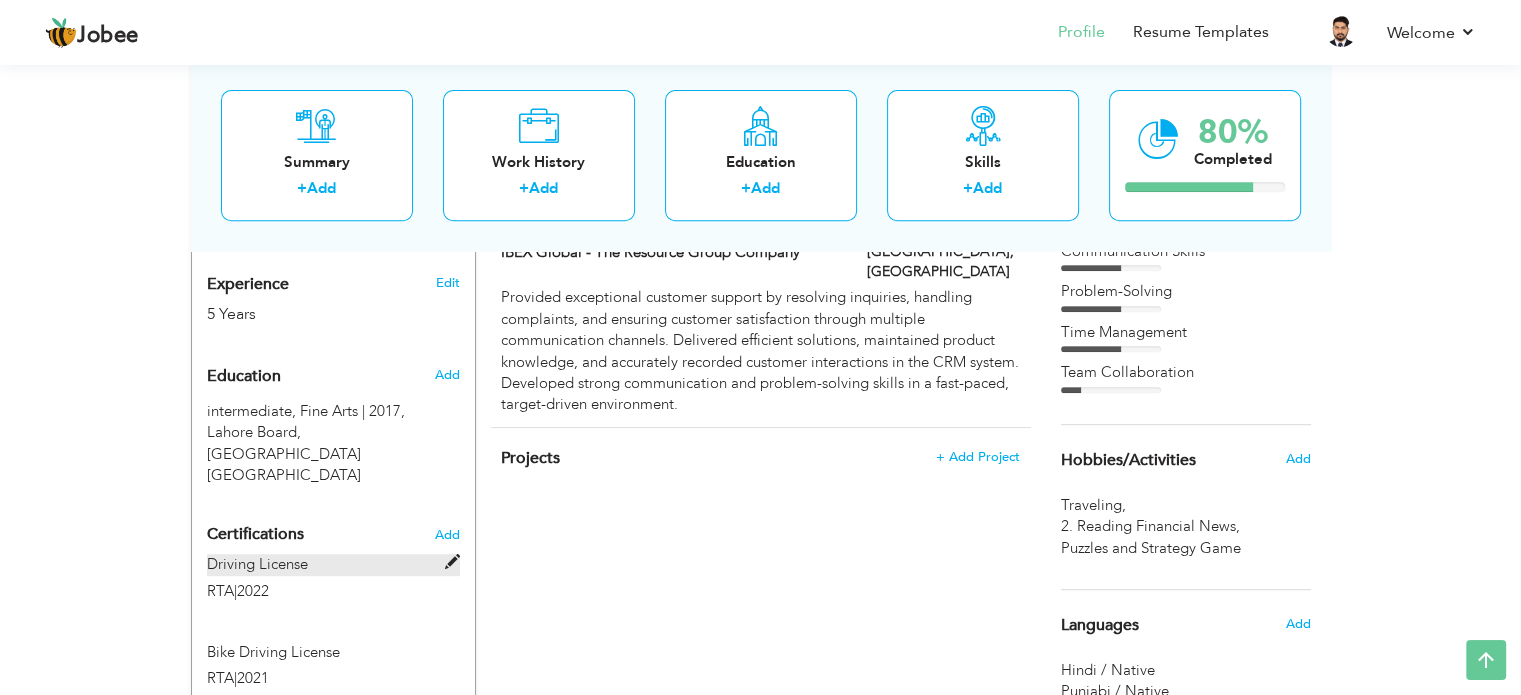 click on "Driving License" at bounding box center [333, 564] 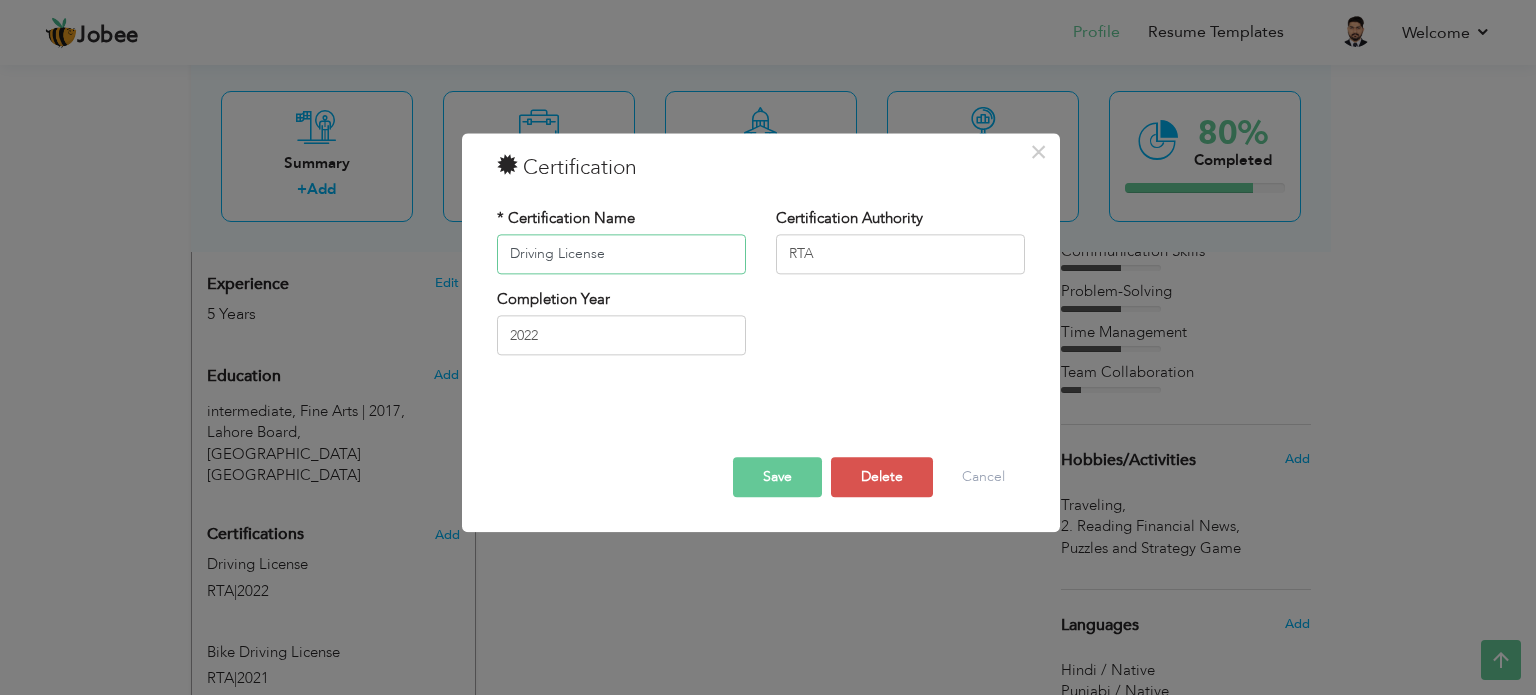 click on "Driving License" at bounding box center [621, 254] 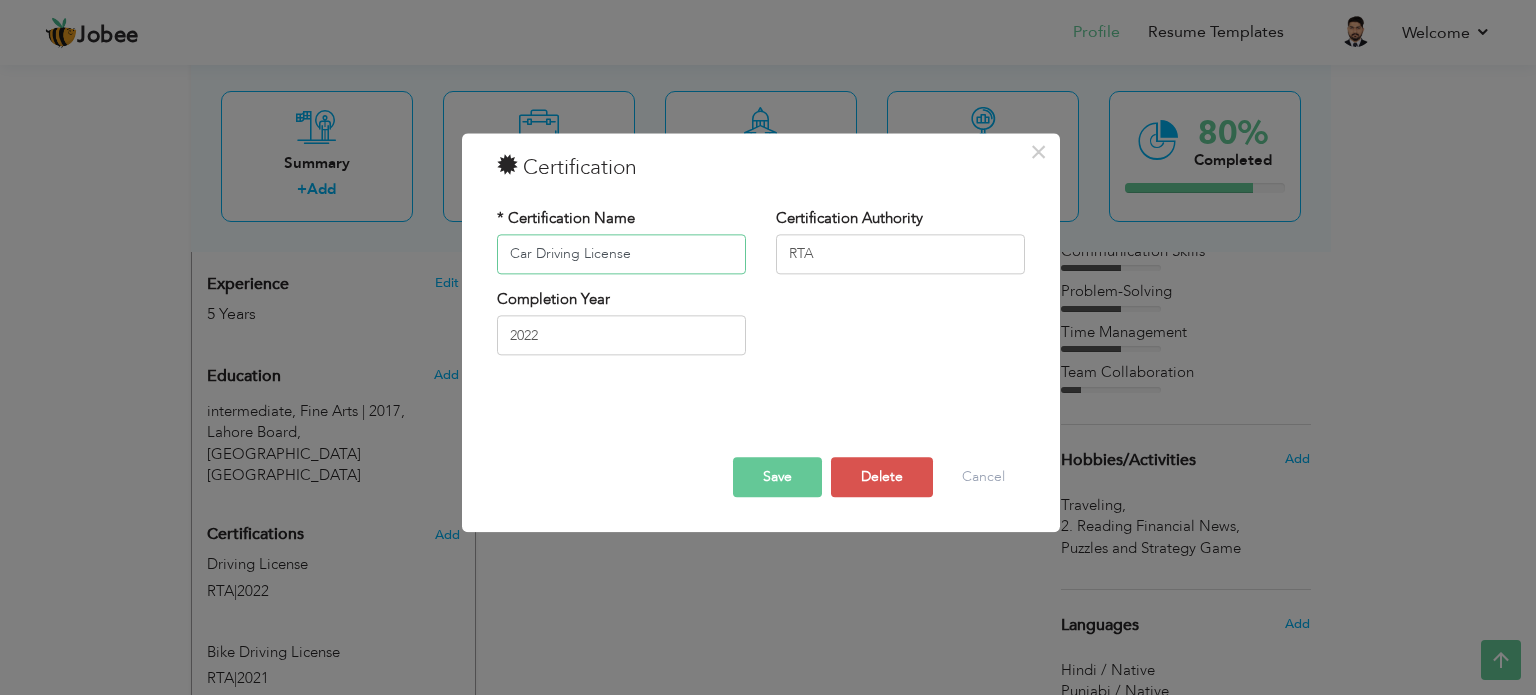 type on "Car Driving License" 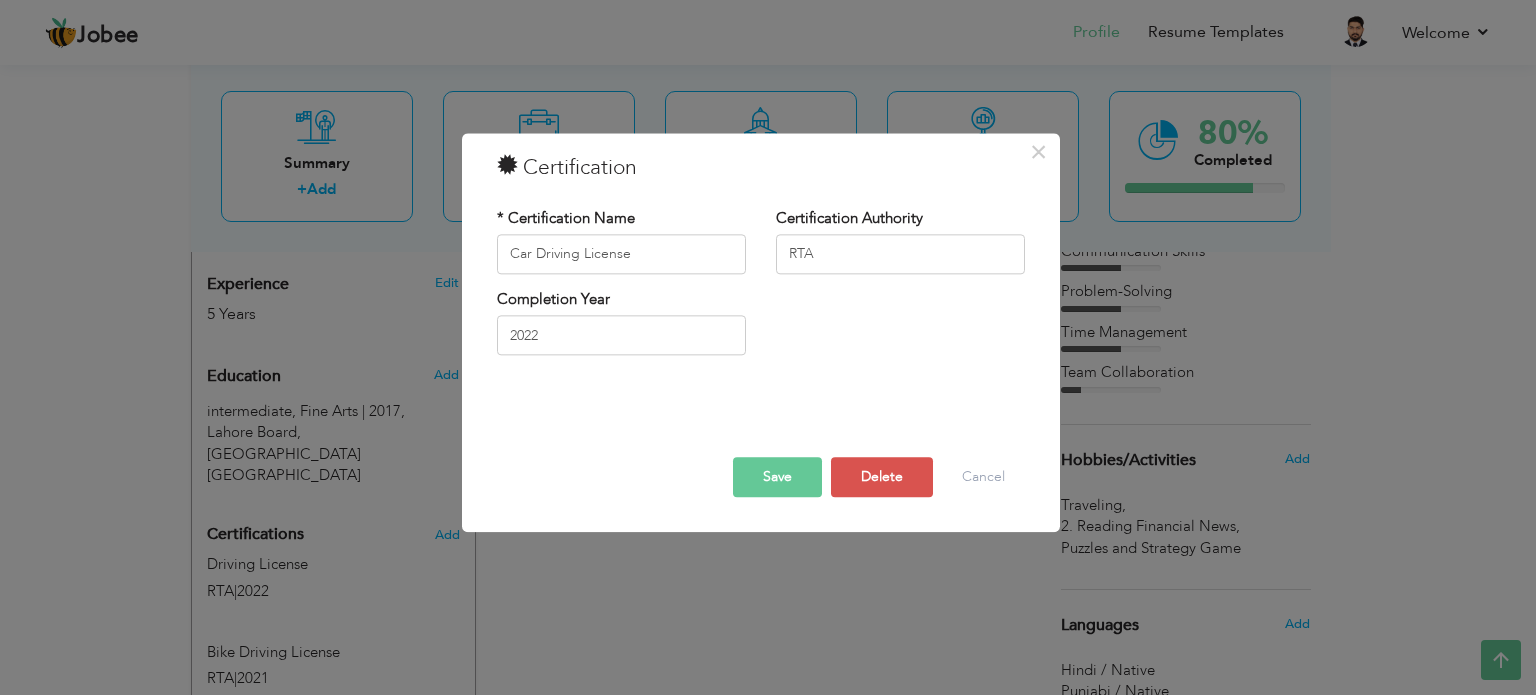 click on "Save" at bounding box center (777, 477) 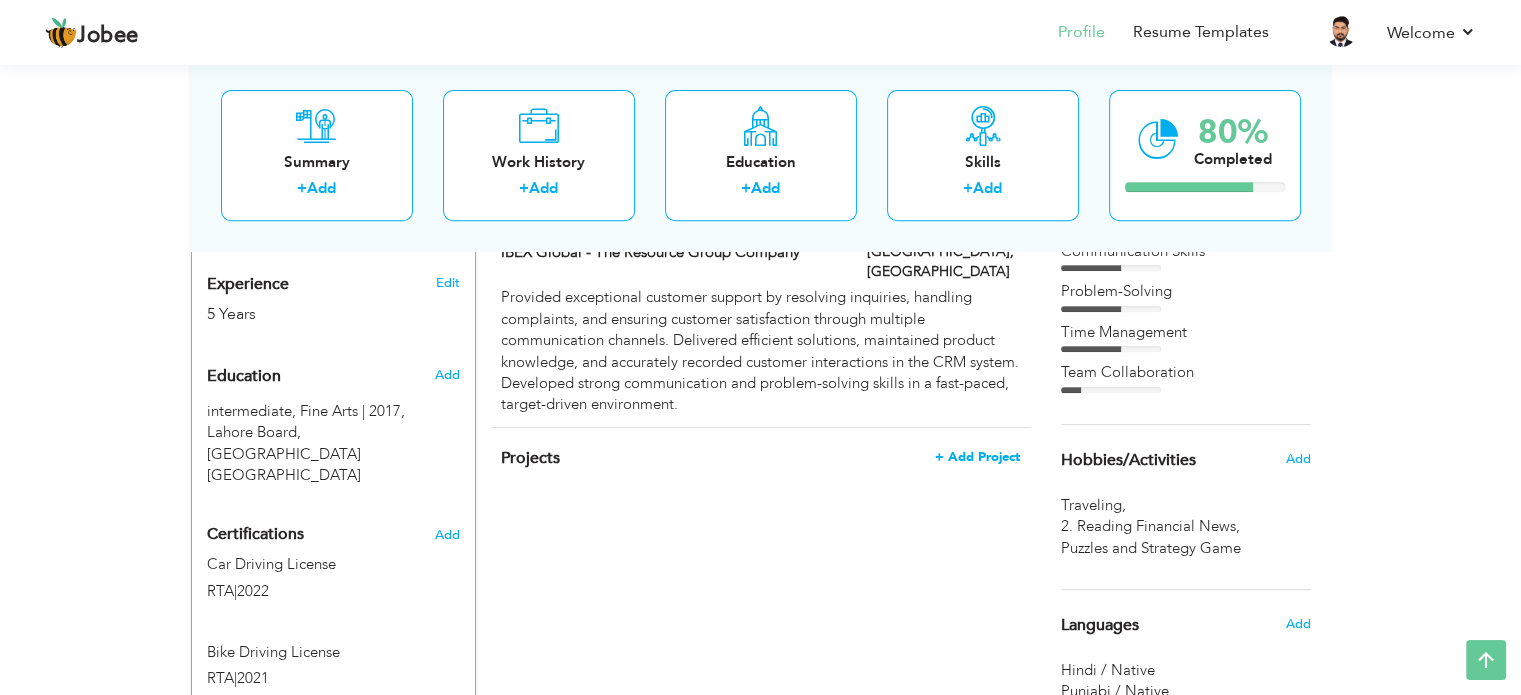 click on "+ Add Project" at bounding box center (977, 457) 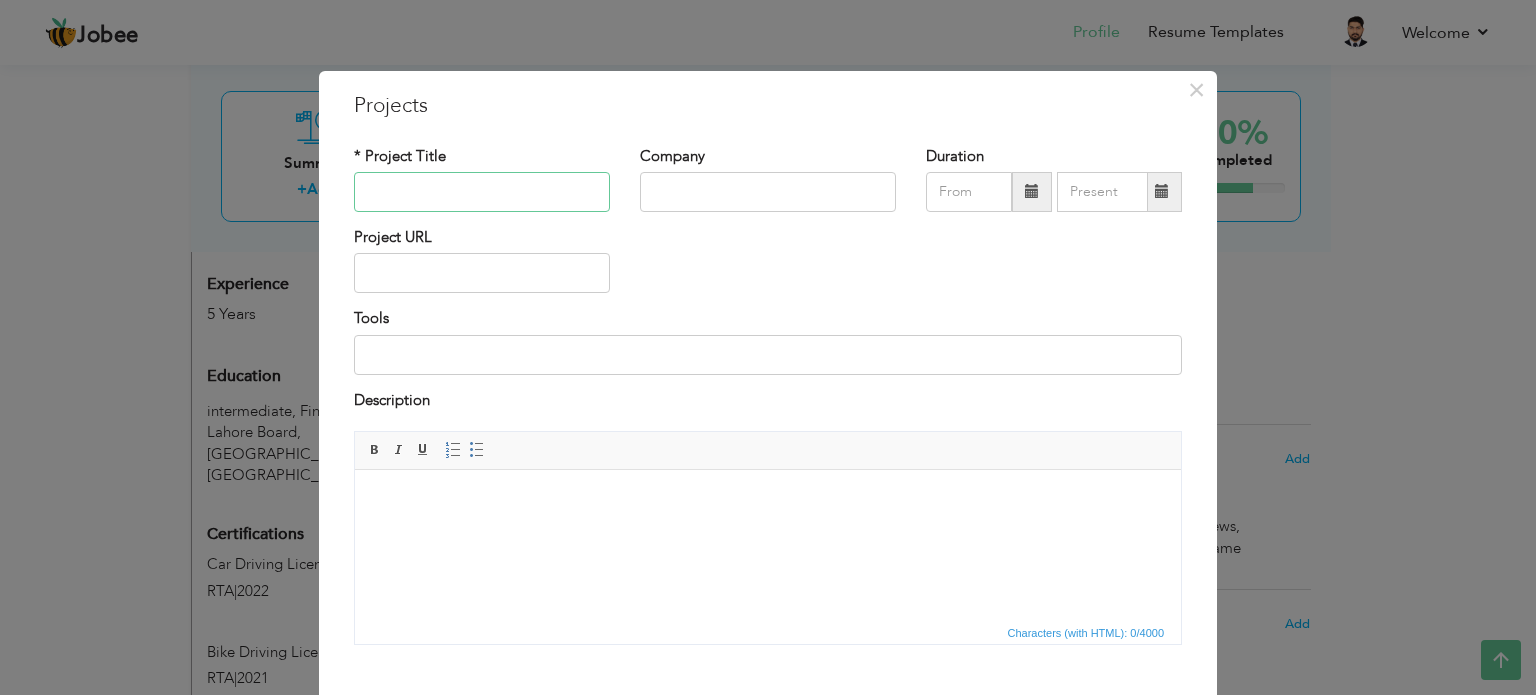 click at bounding box center (482, 192) 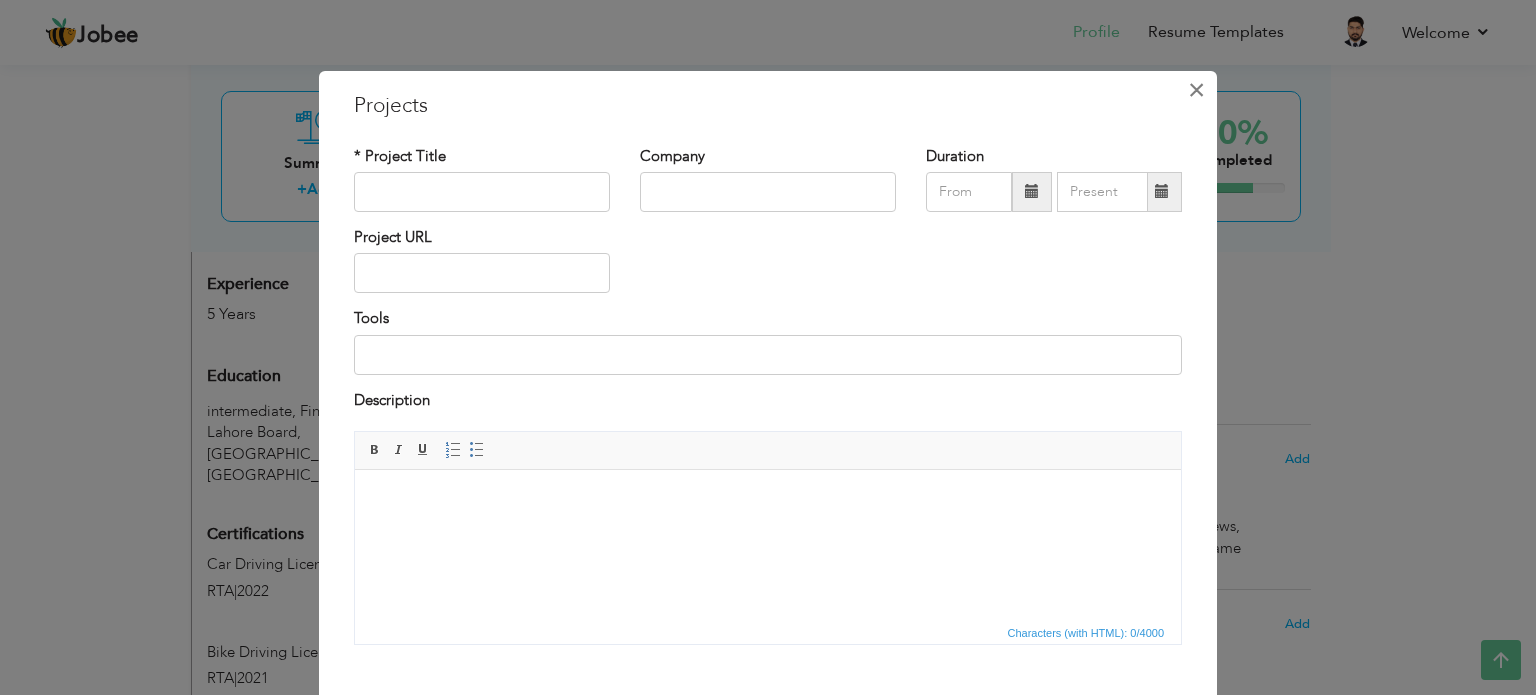 click on "×" at bounding box center (1196, 90) 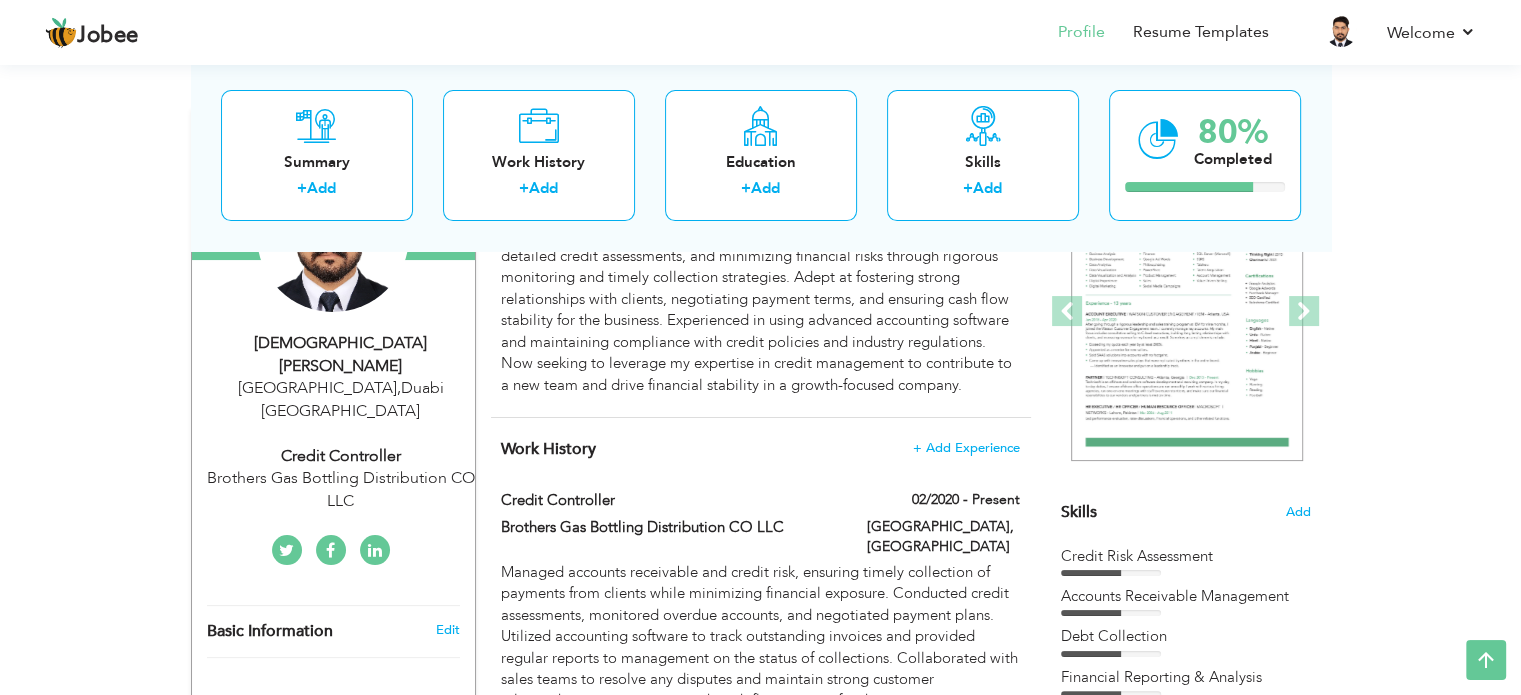 scroll, scrollTop: 0, scrollLeft: 0, axis: both 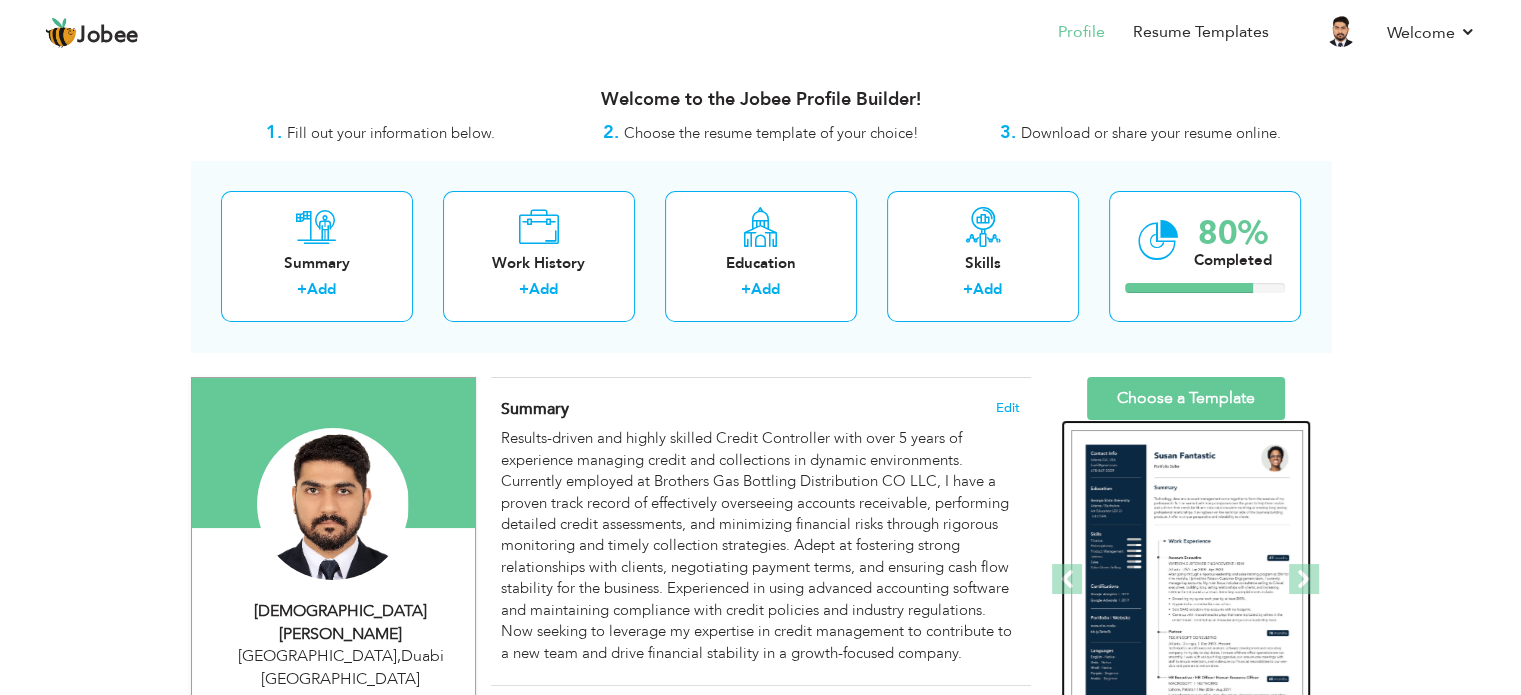 click at bounding box center (1187, 580) 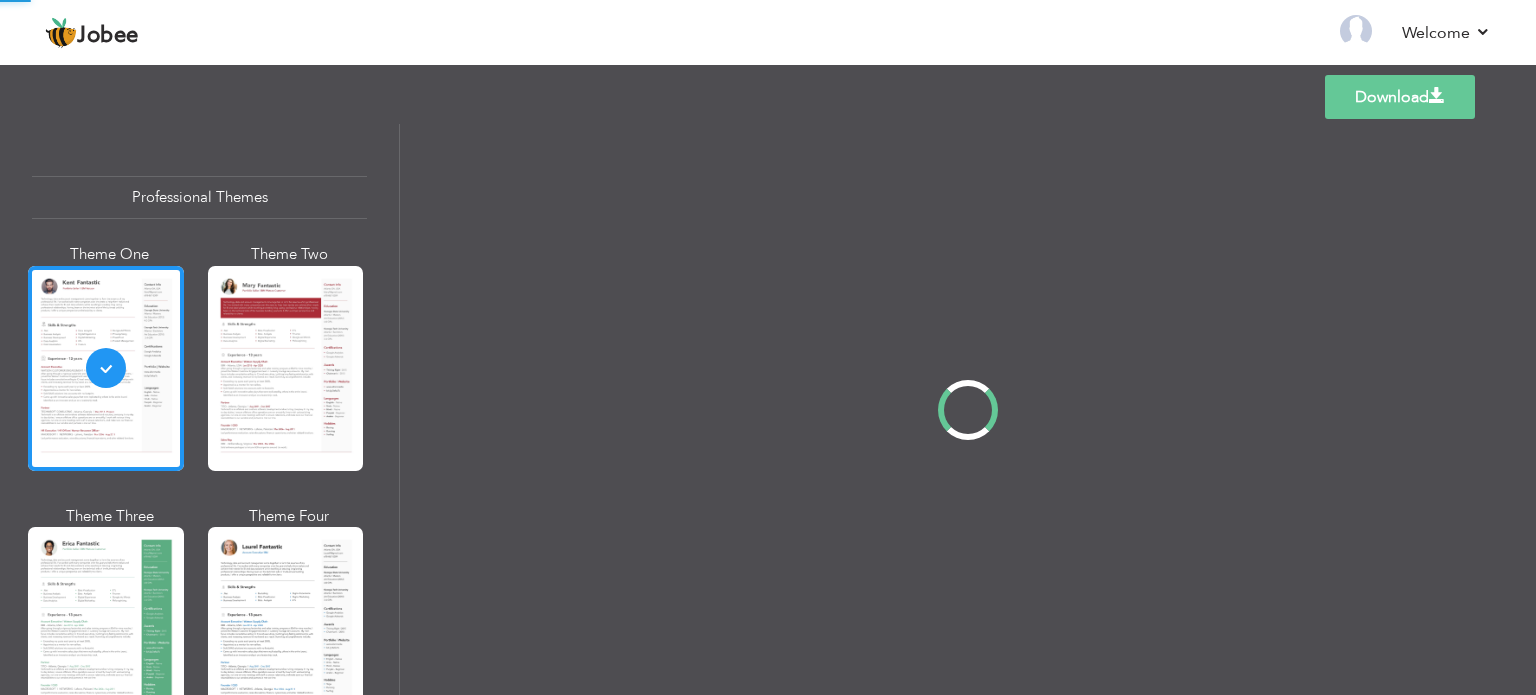 scroll, scrollTop: 0, scrollLeft: 0, axis: both 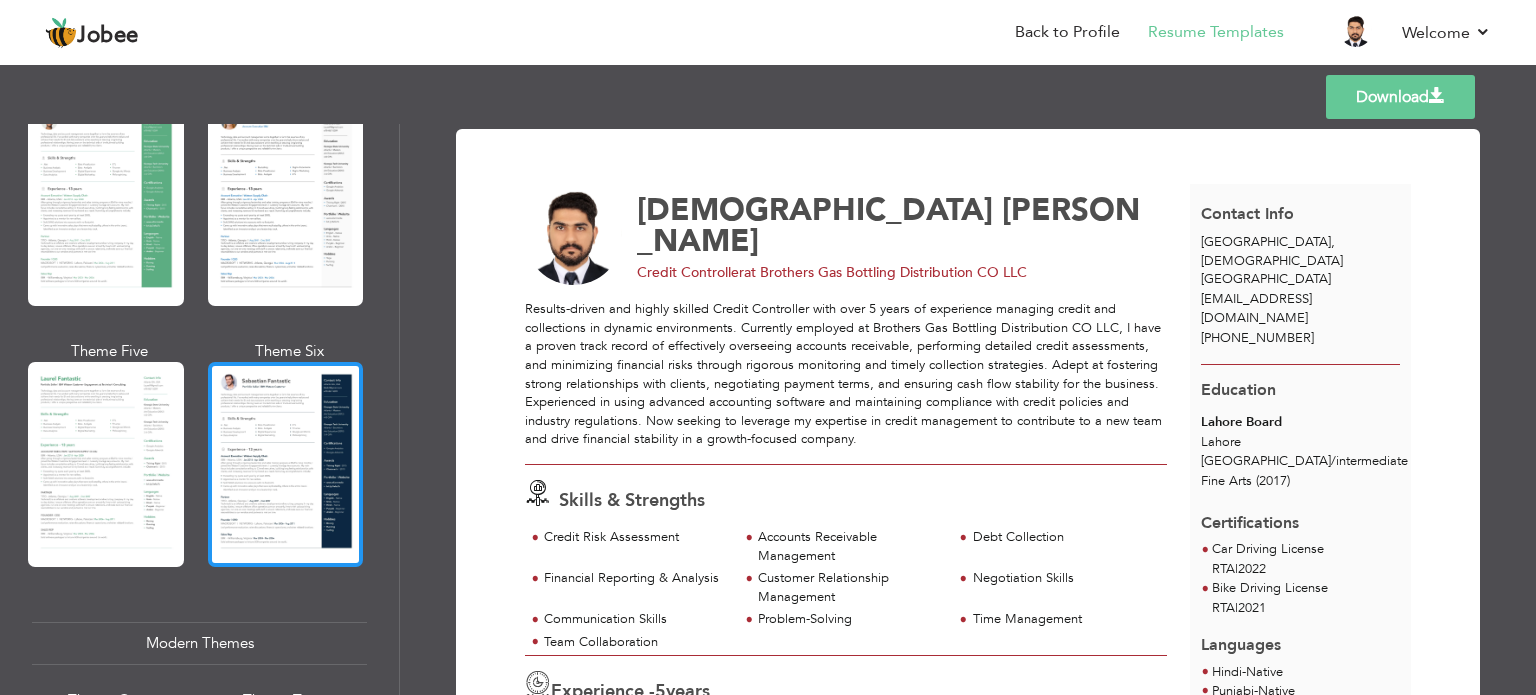 click at bounding box center [286, 464] 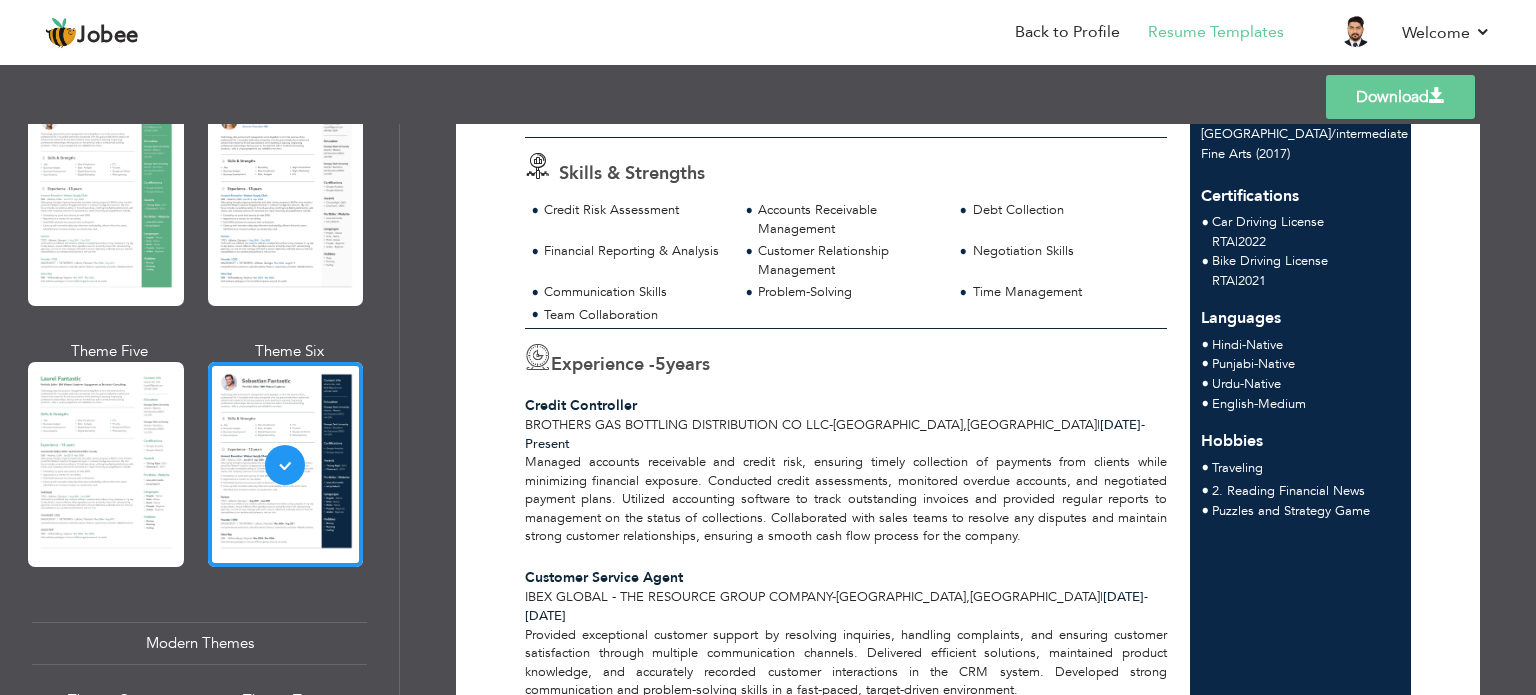 scroll, scrollTop: 323, scrollLeft: 0, axis: vertical 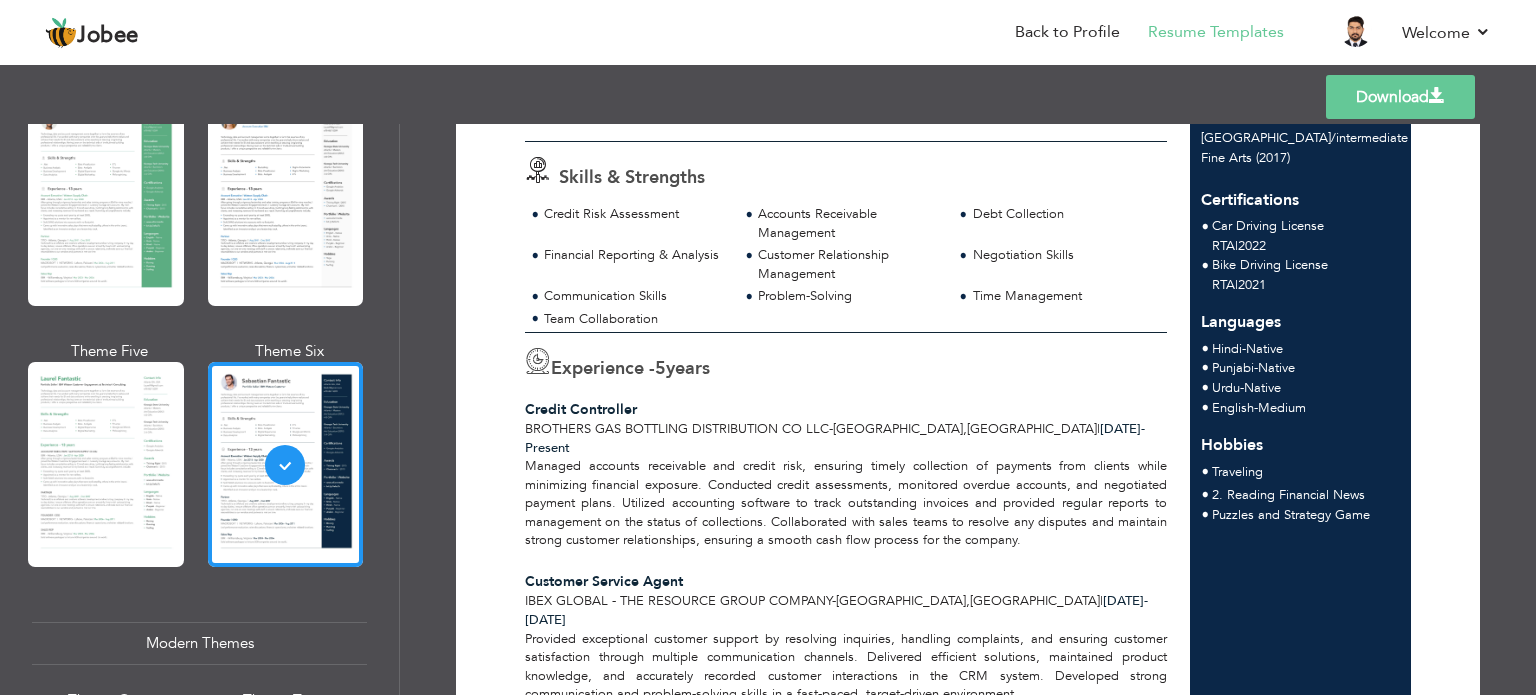 click on "Download" at bounding box center [1400, 97] 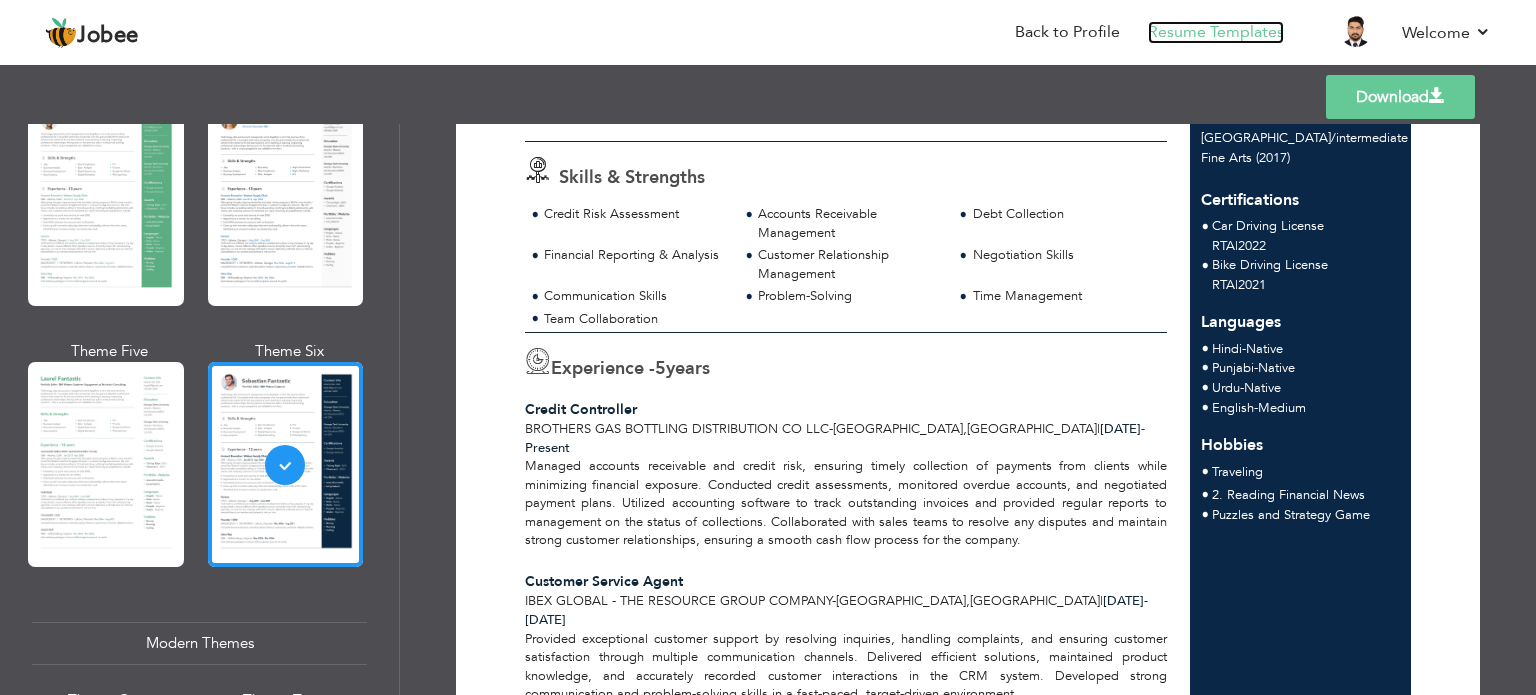 click on "Resume Templates" at bounding box center [1216, 32] 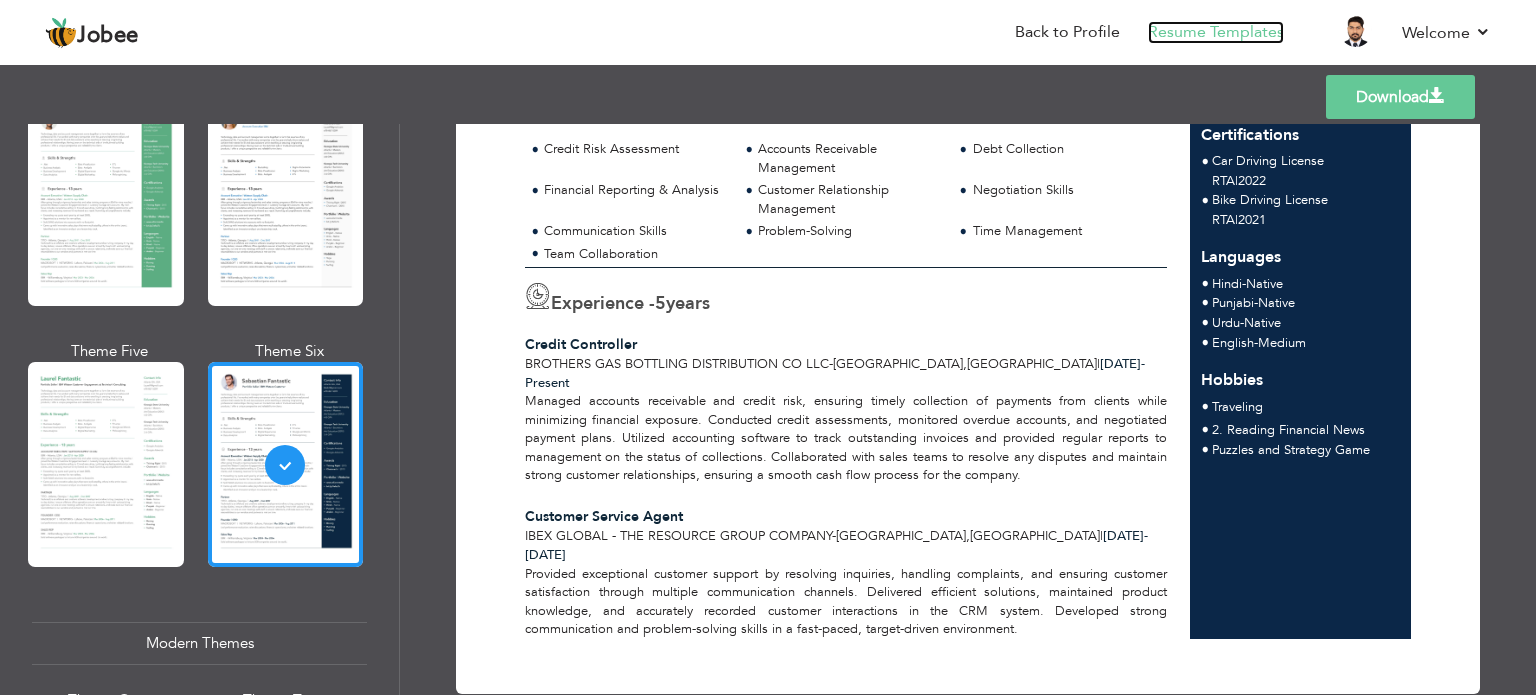 scroll, scrollTop: 0, scrollLeft: 0, axis: both 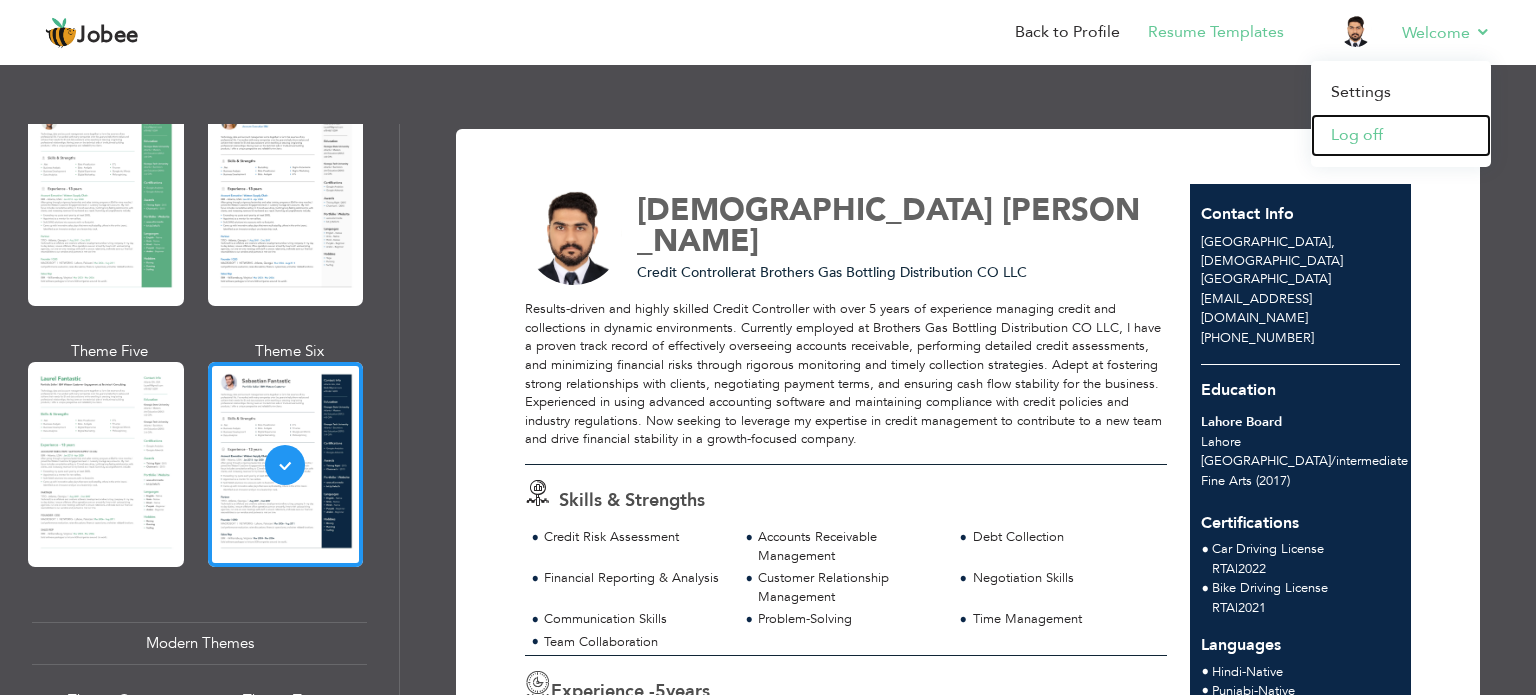 click on "Log off" at bounding box center (1401, 135) 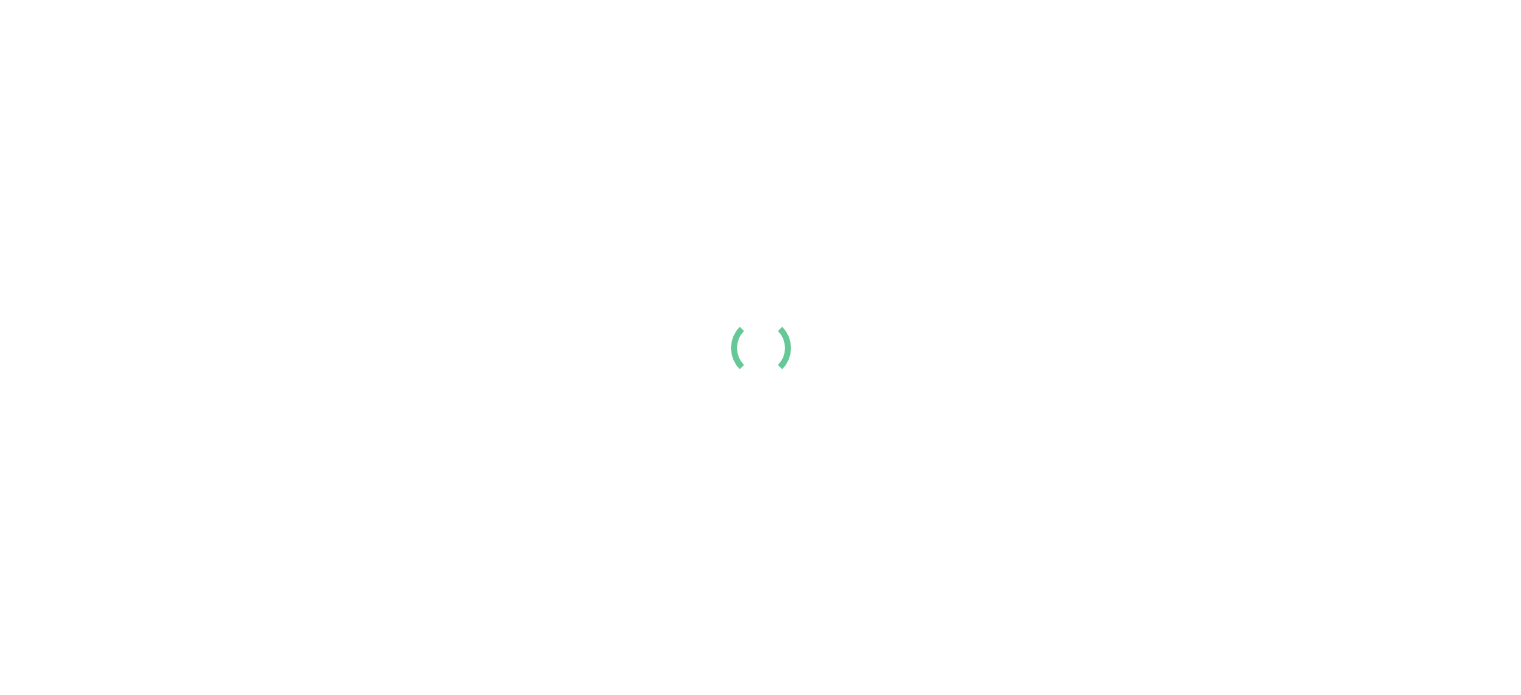 scroll, scrollTop: 0, scrollLeft: 0, axis: both 